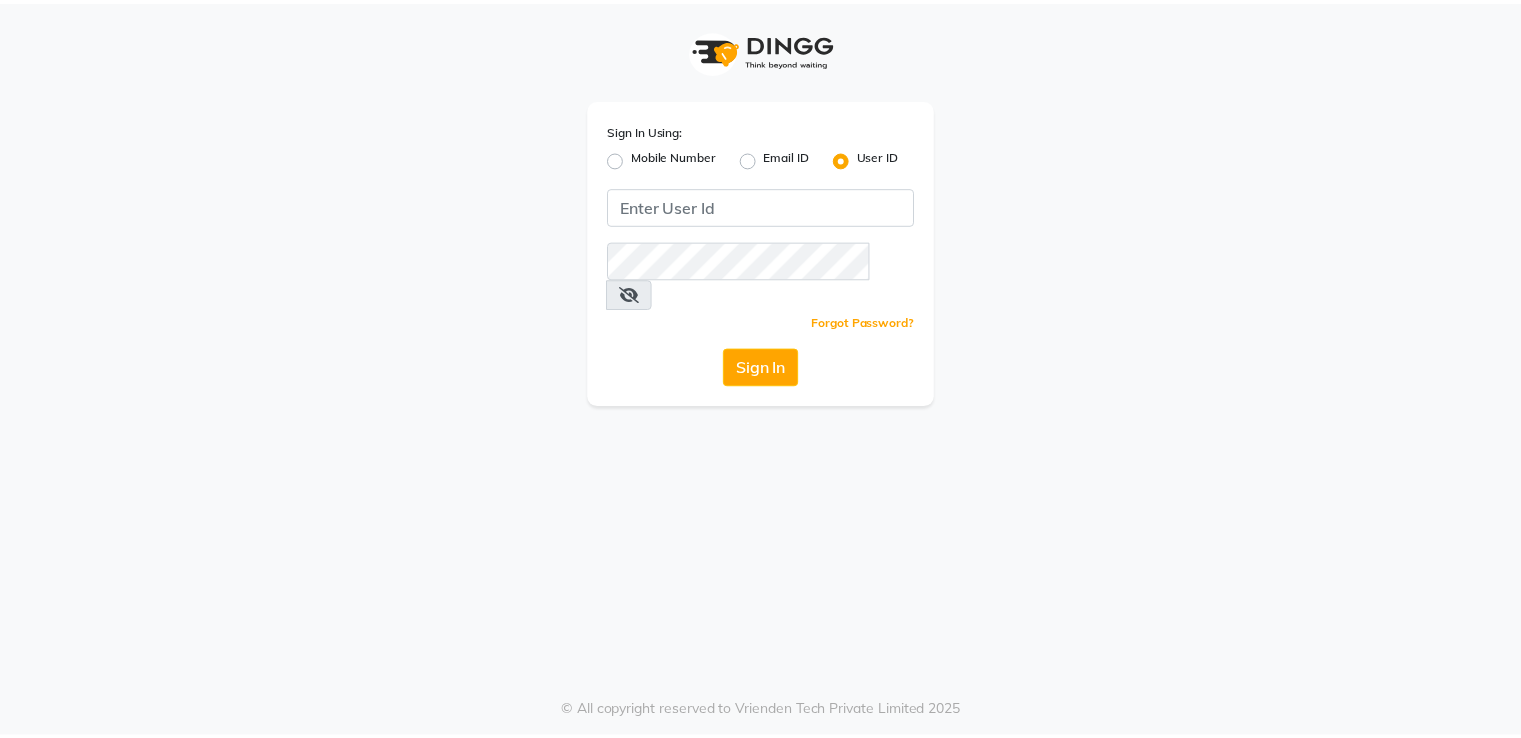 scroll, scrollTop: 0, scrollLeft: 0, axis: both 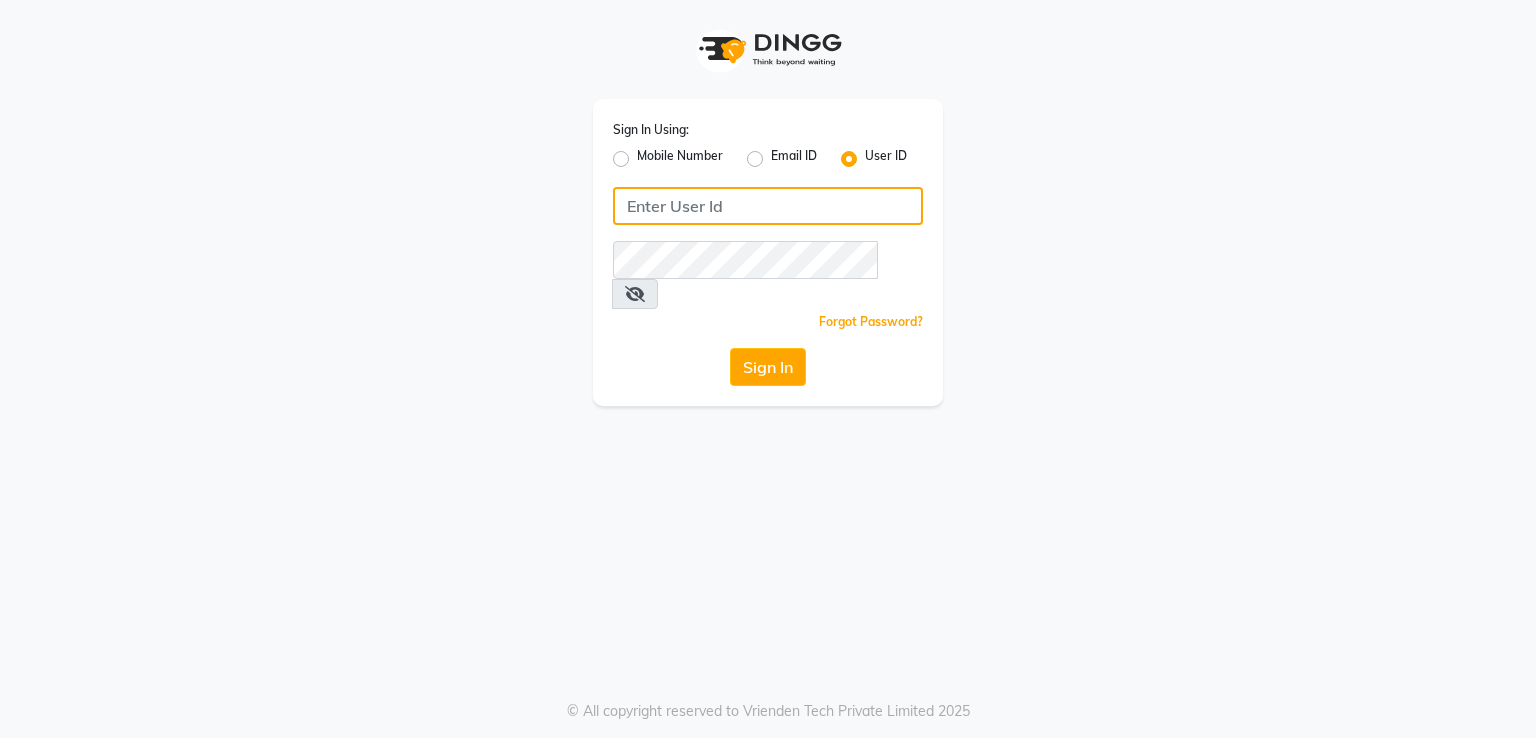 drag, startPoint x: 716, startPoint y: 202, endPoint x: 723, endPoint y: 211, distance: 11.401754 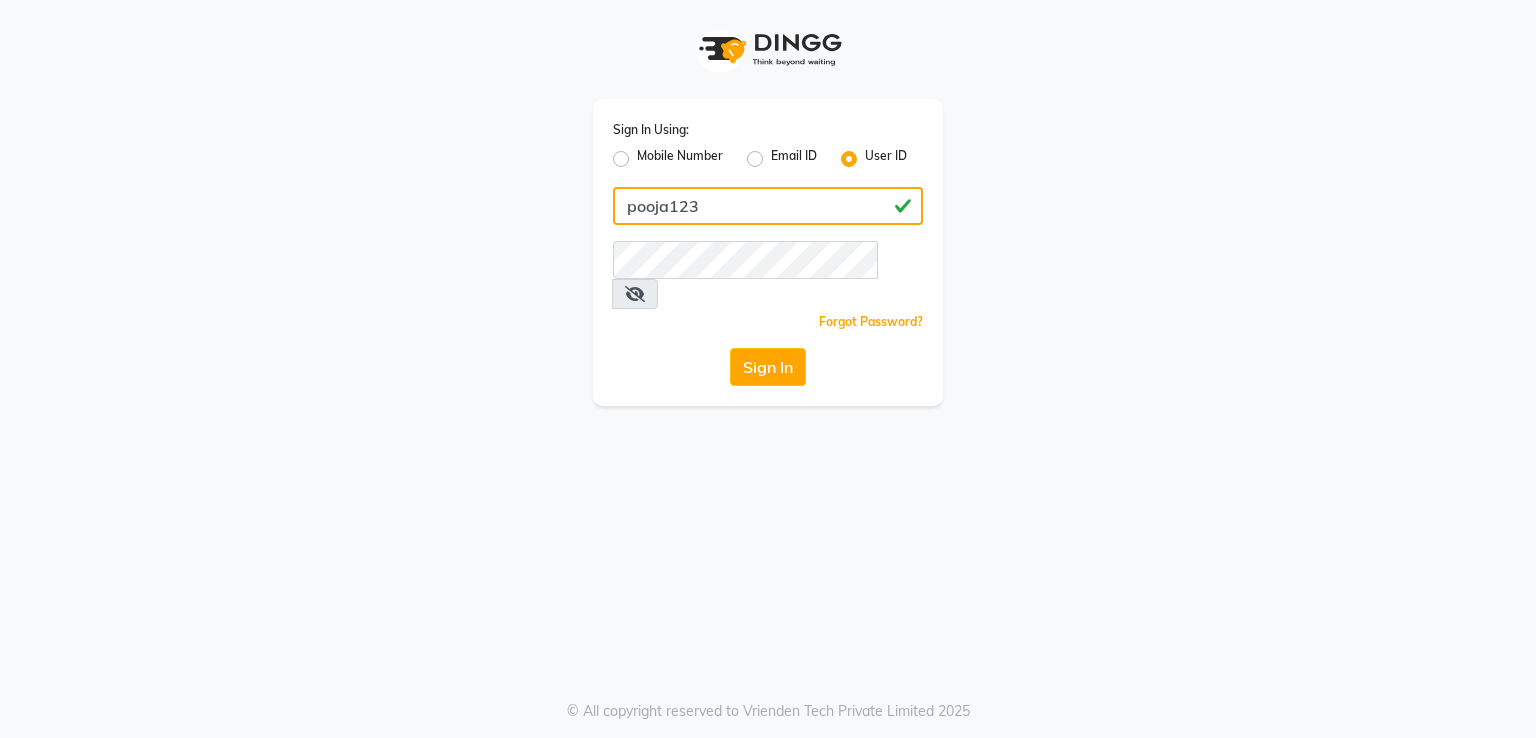 type on "pooja123" 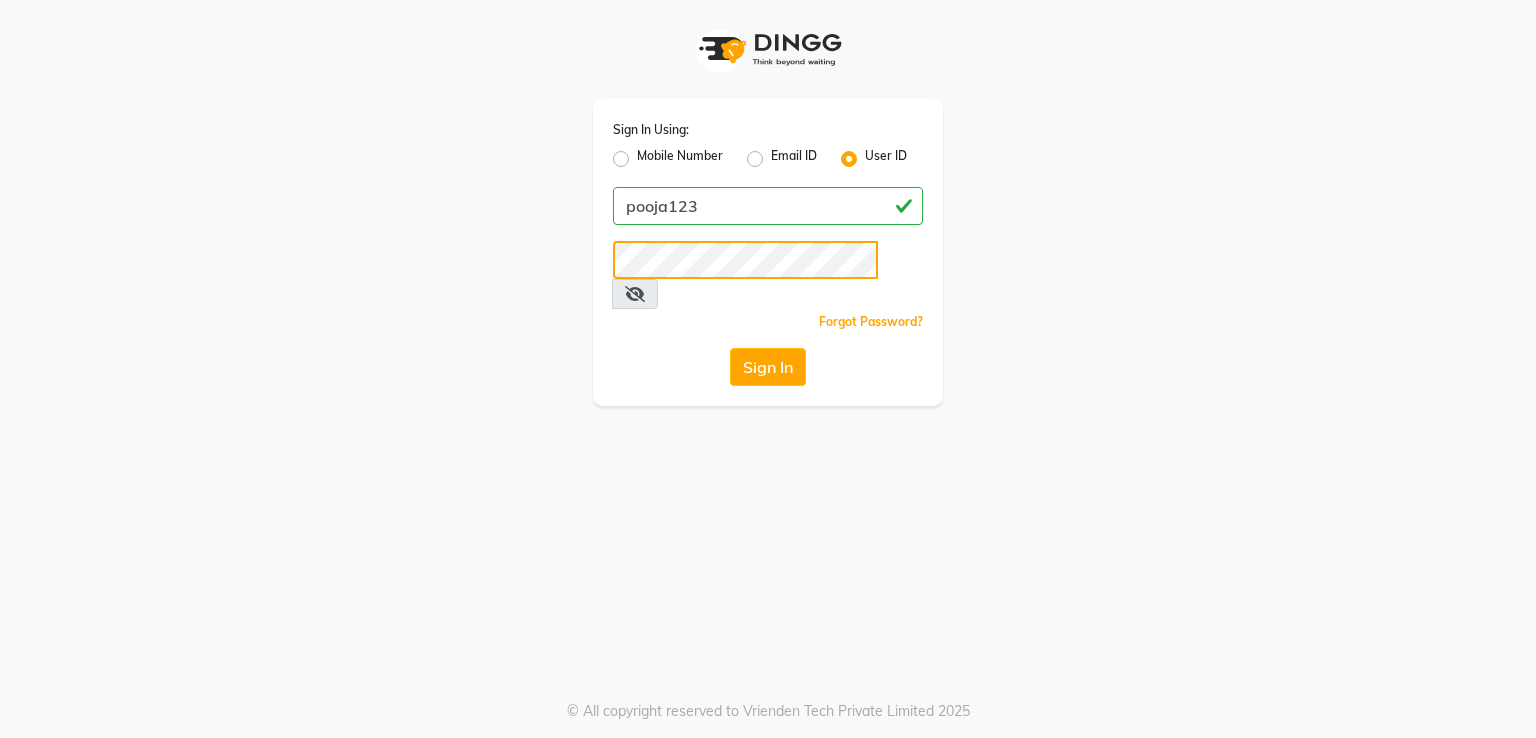click on "Sign In" 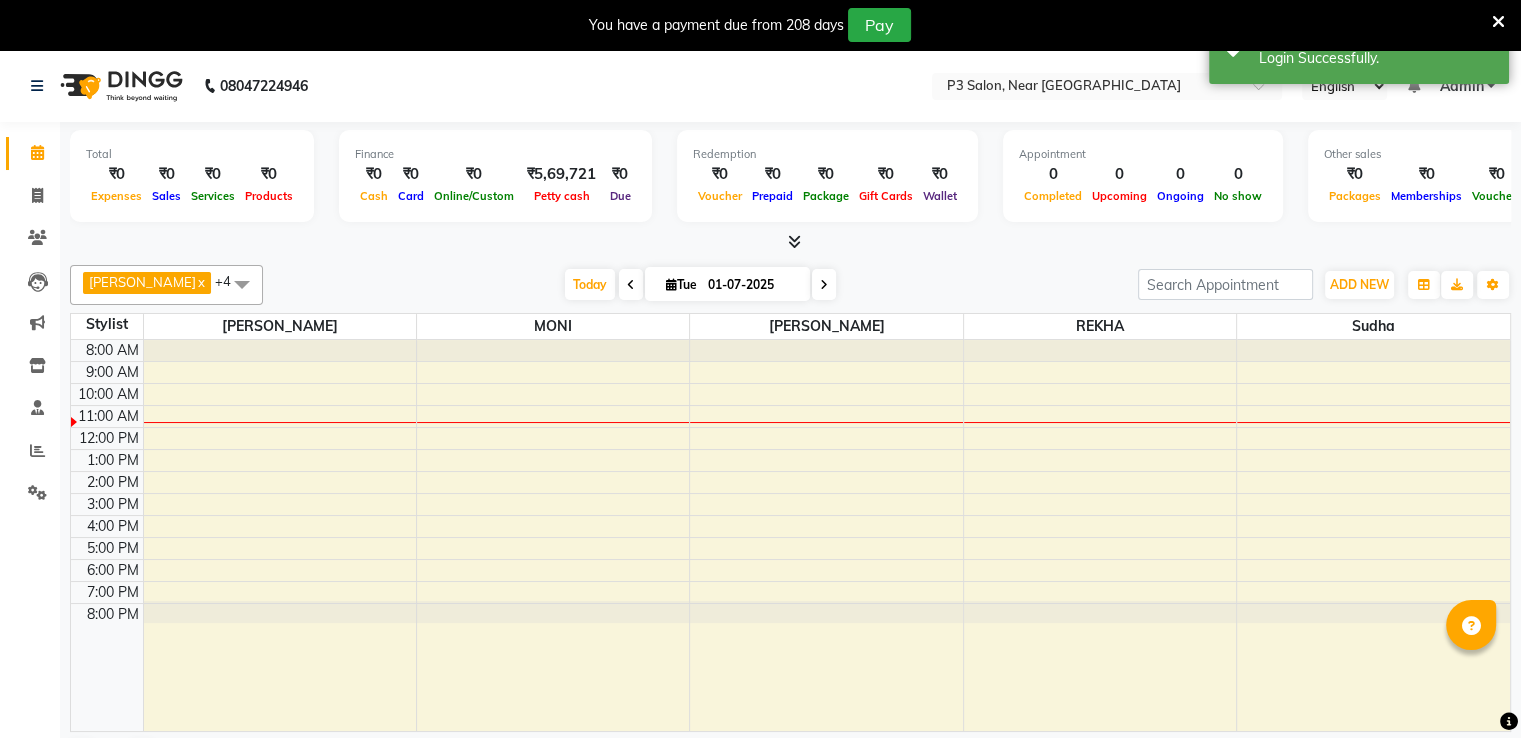 click at bounding box center [1498, 22] 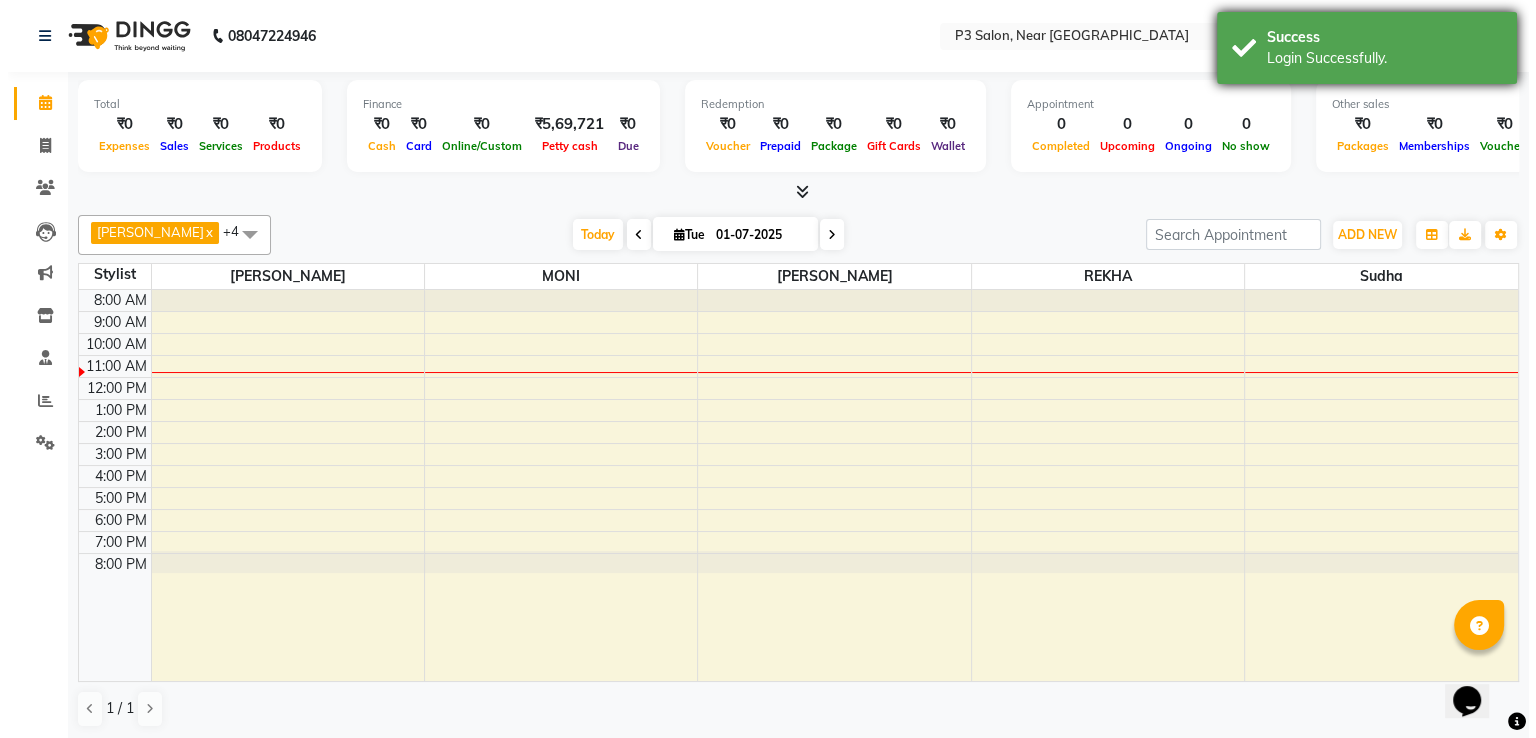scroll, scrollTop: 0, scrollLeft: 0, axis: both 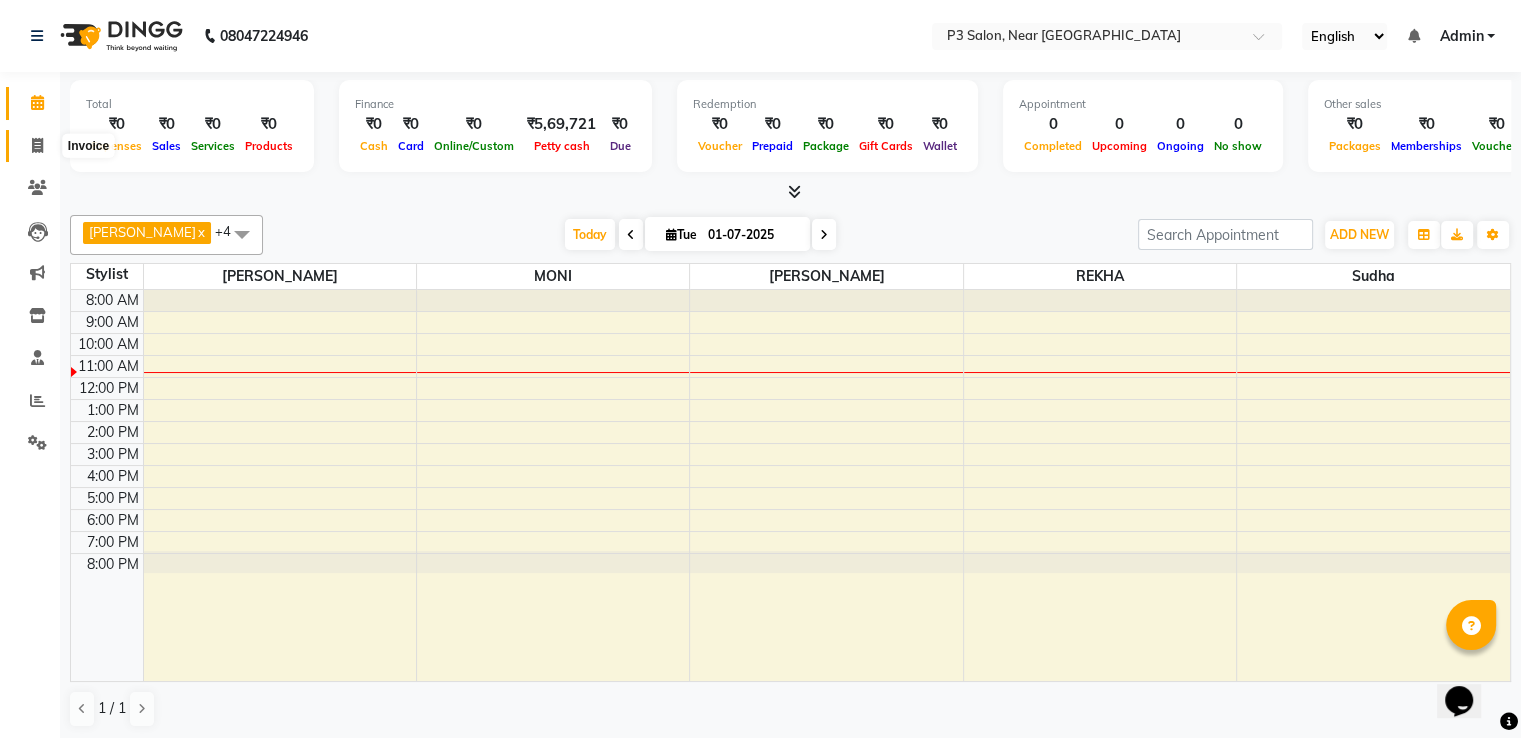 click 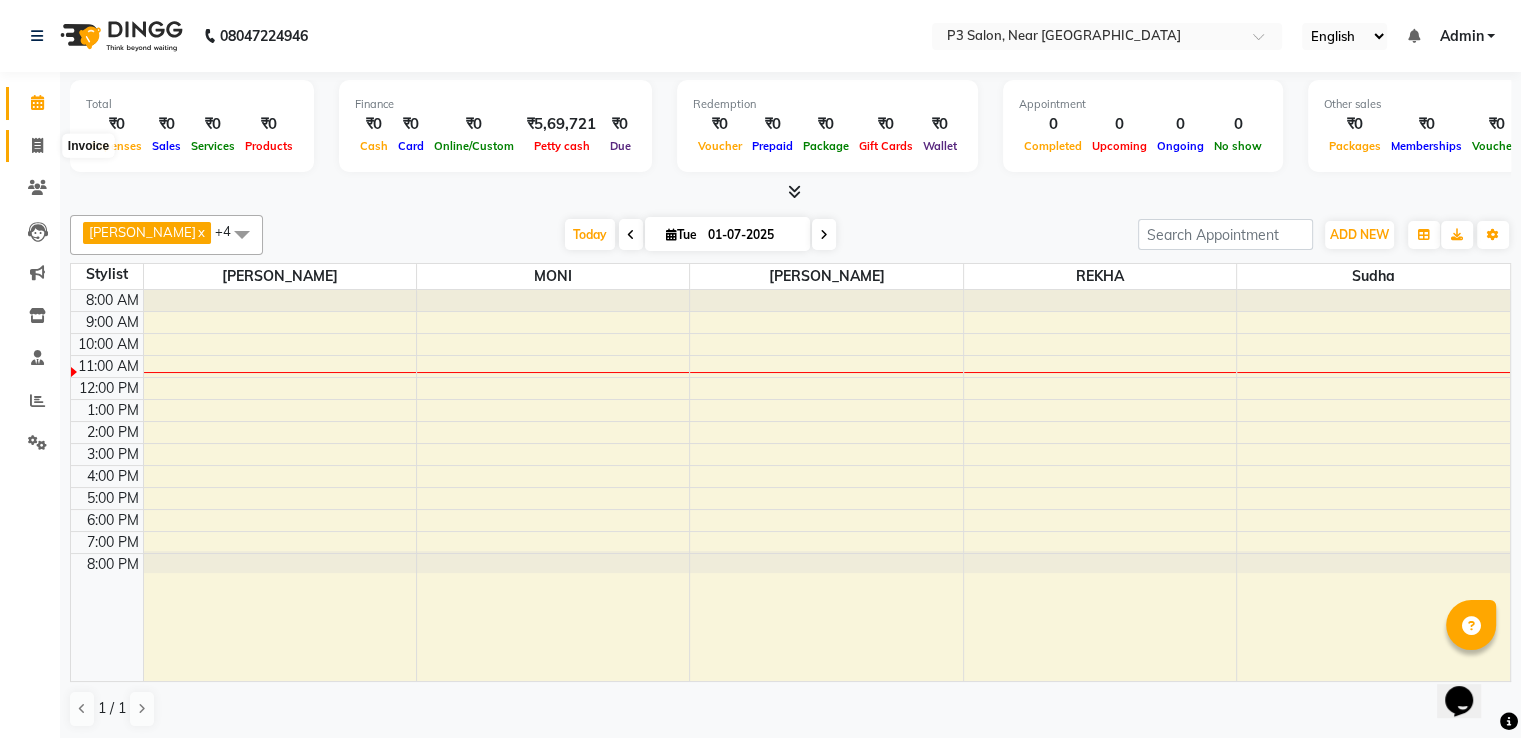 select on "service" 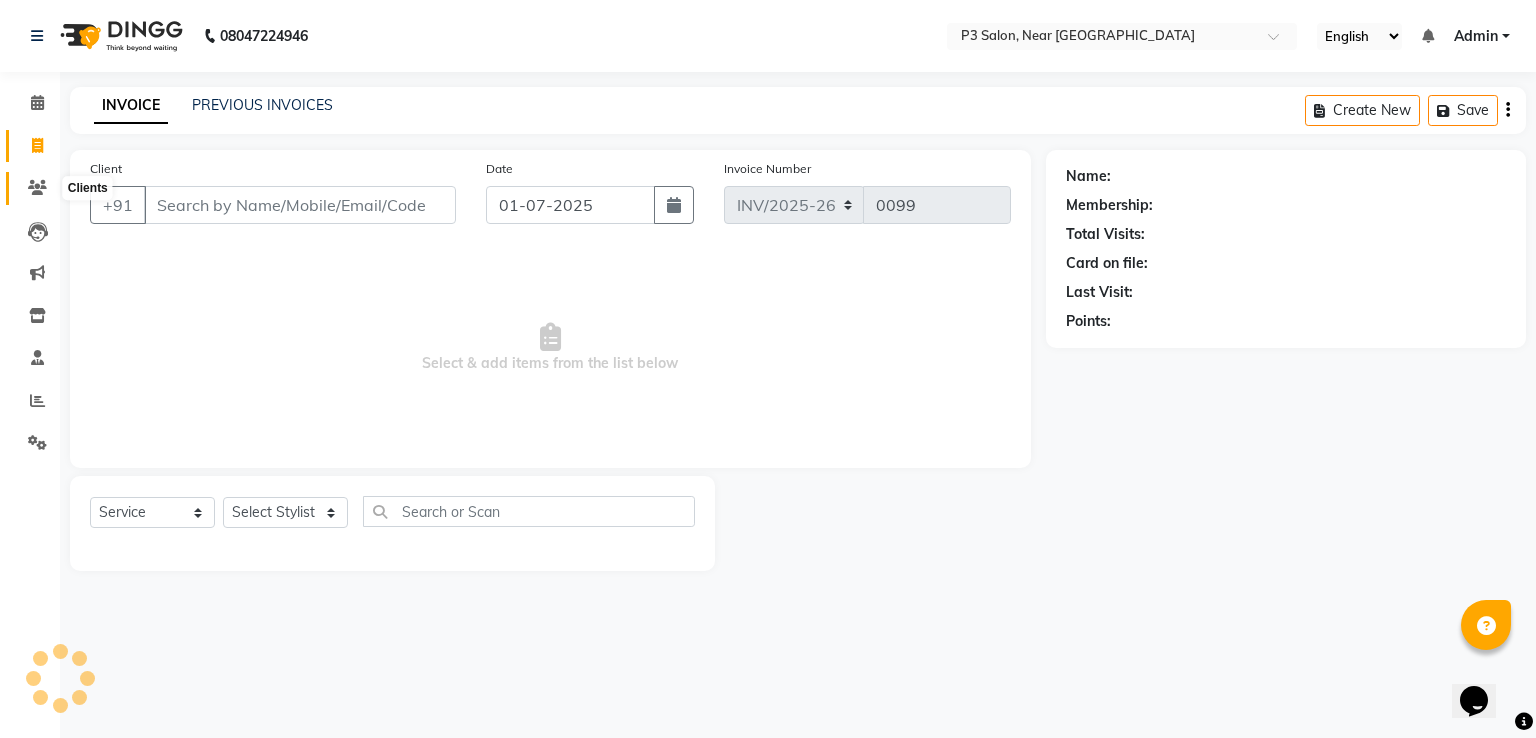 click 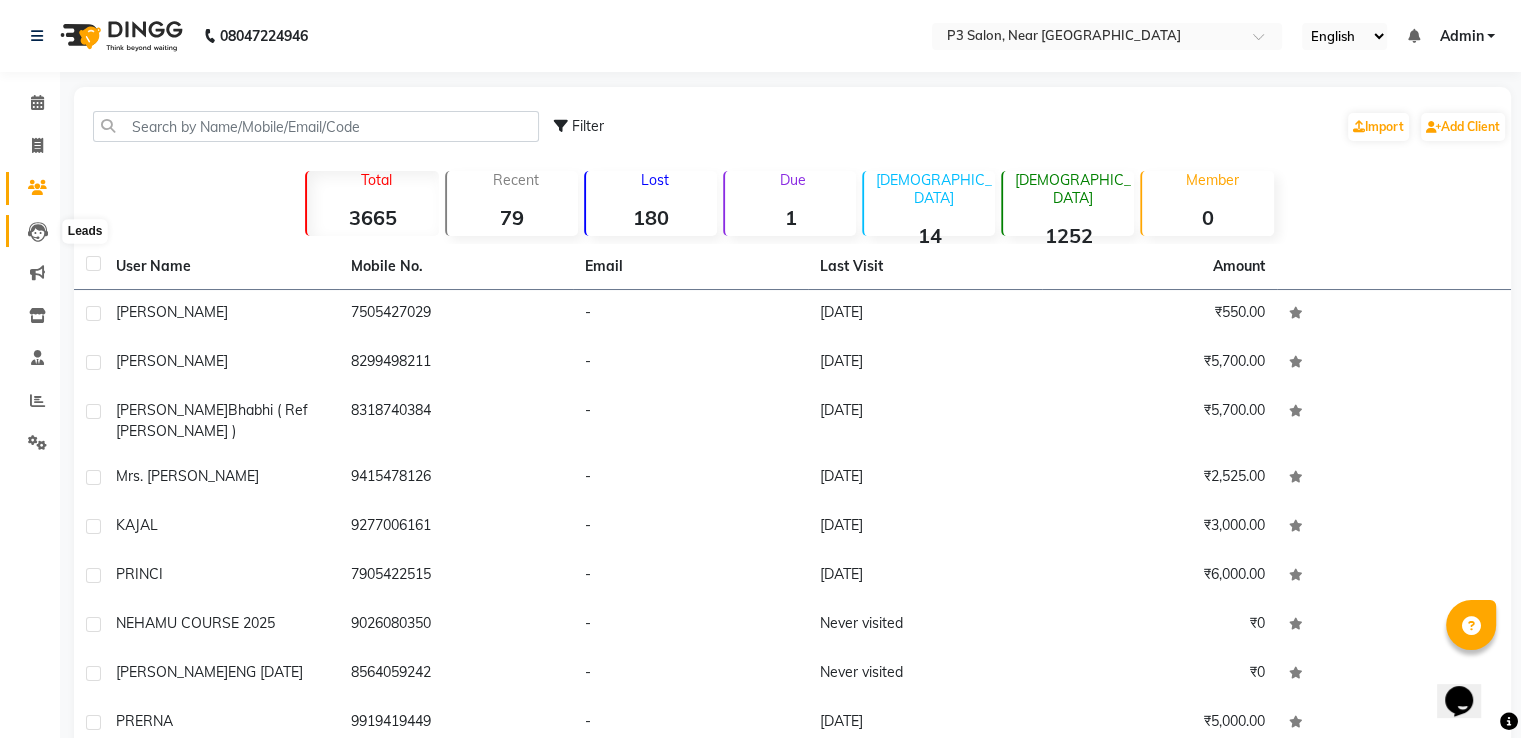 click 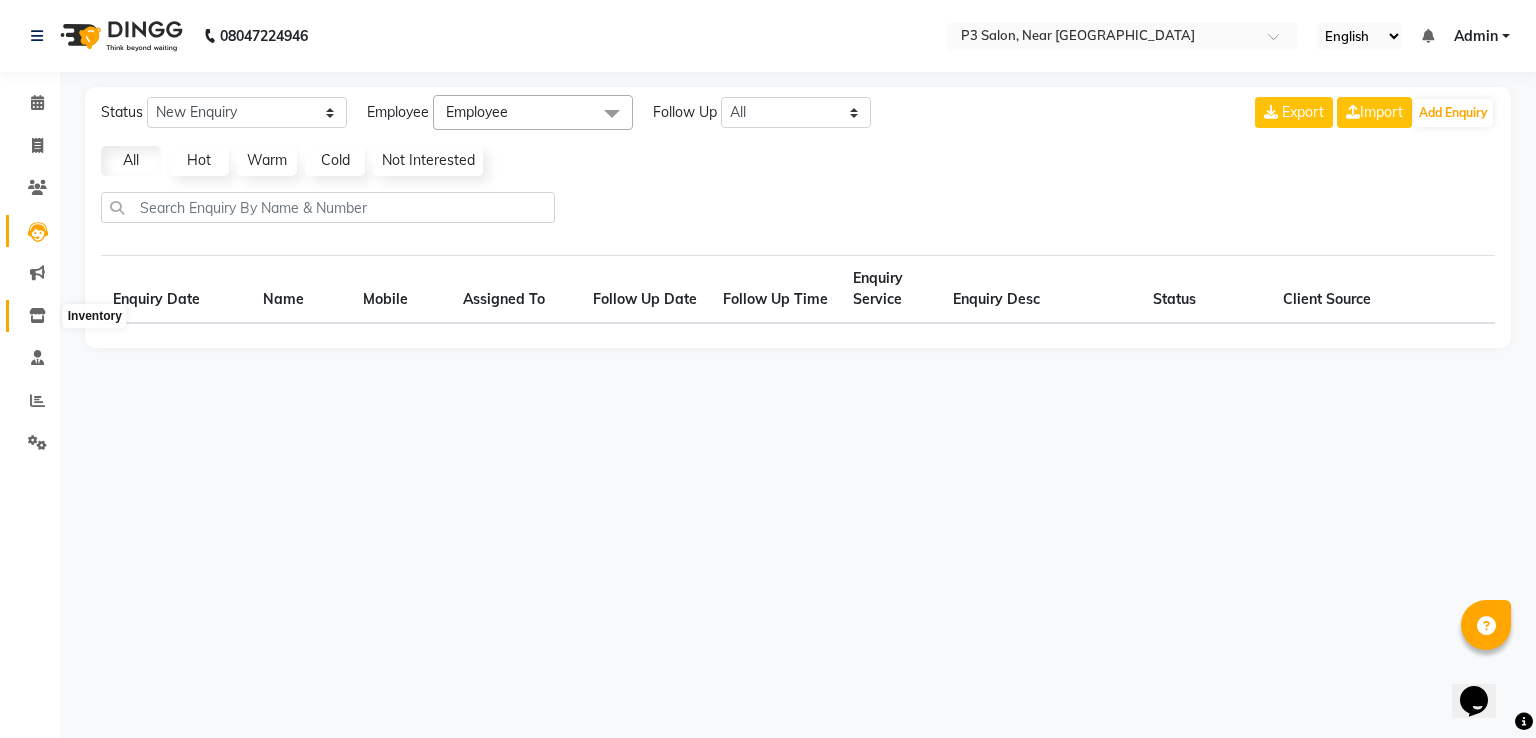 select on "10" 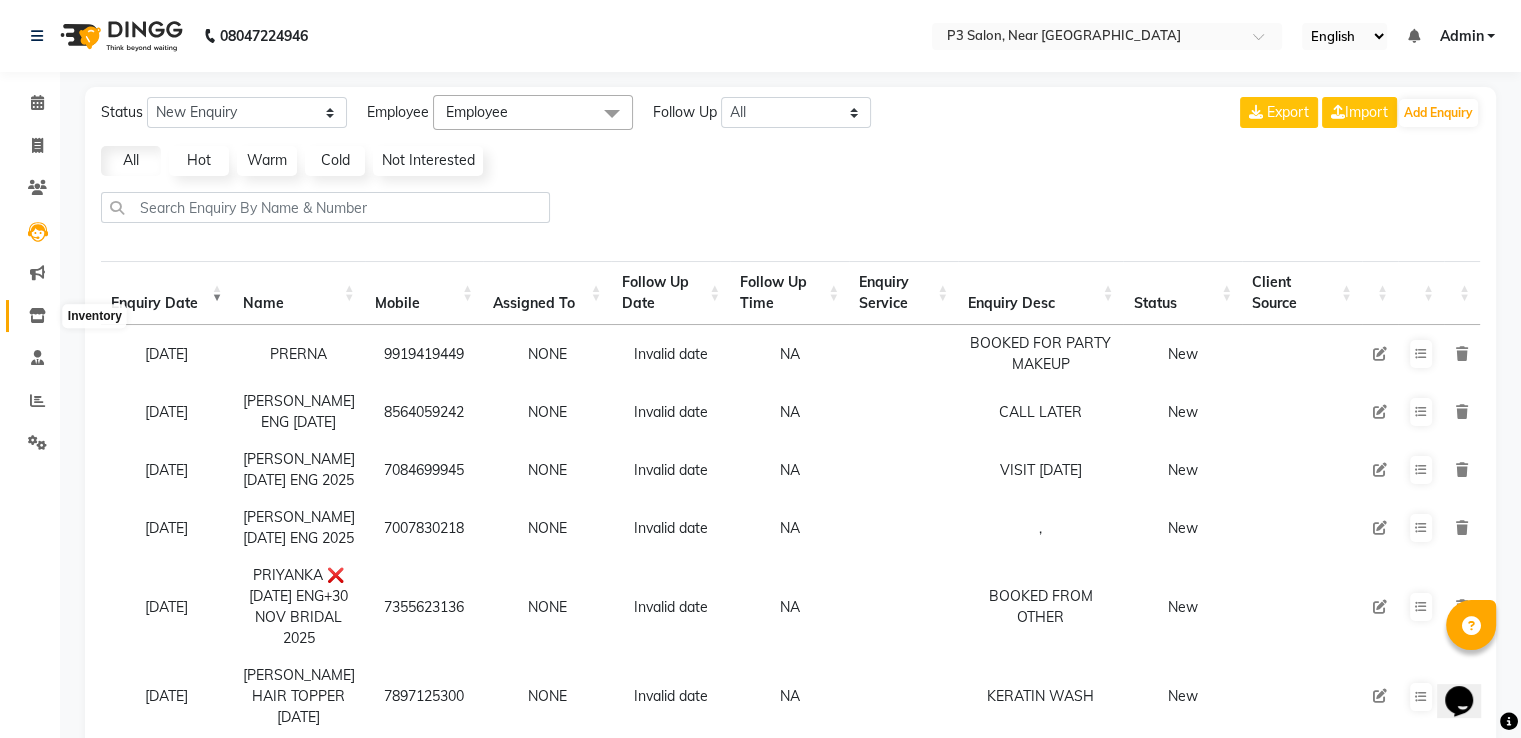 click 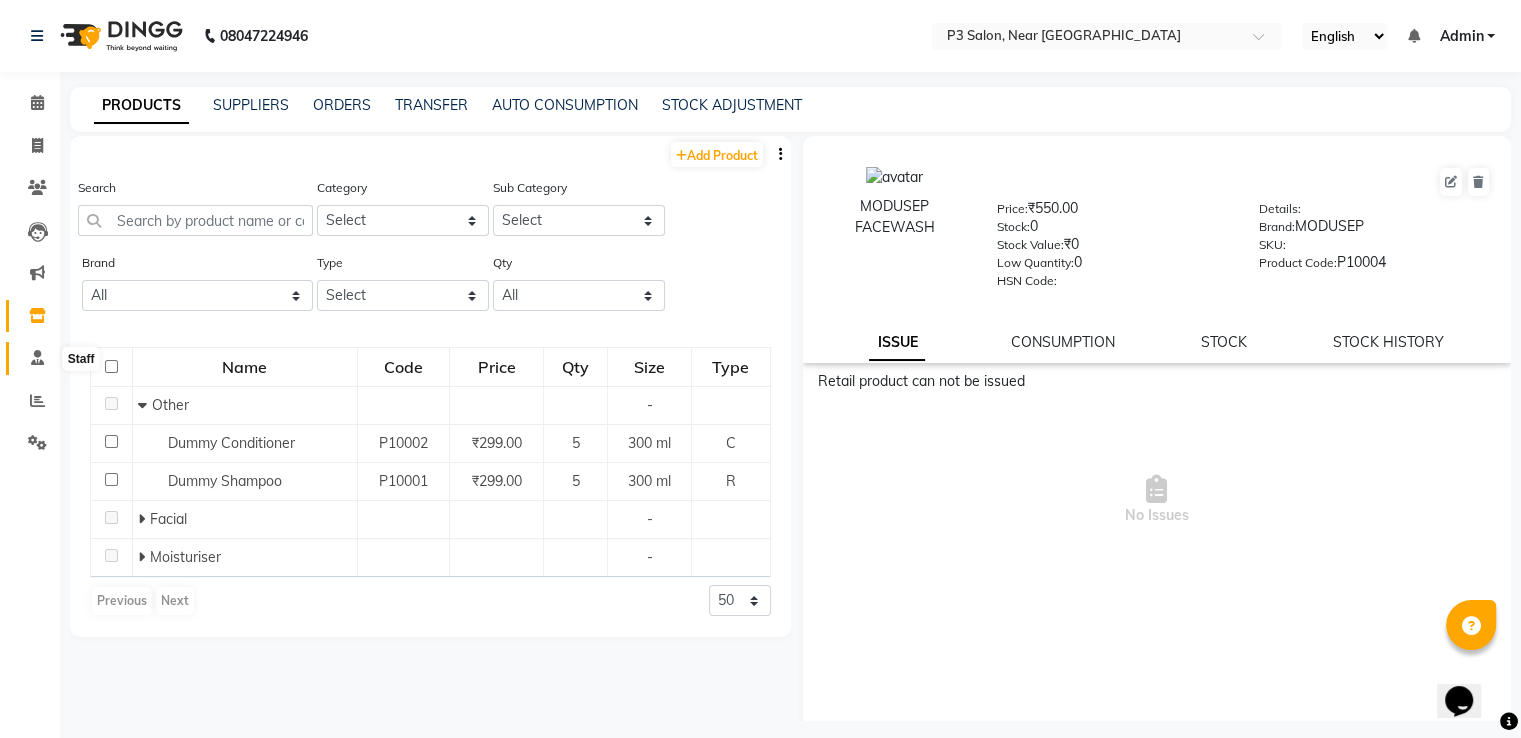 click 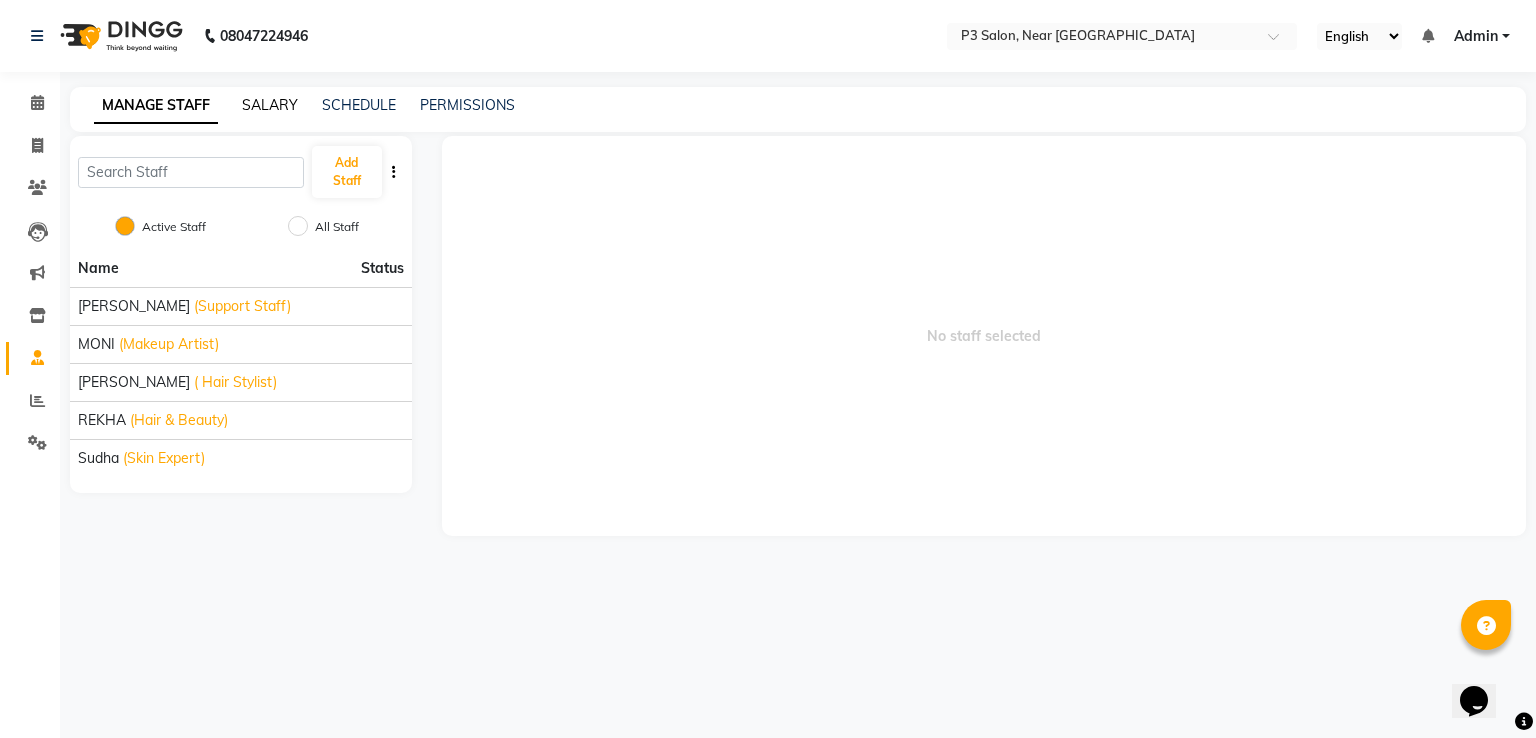 click on "SALARY" 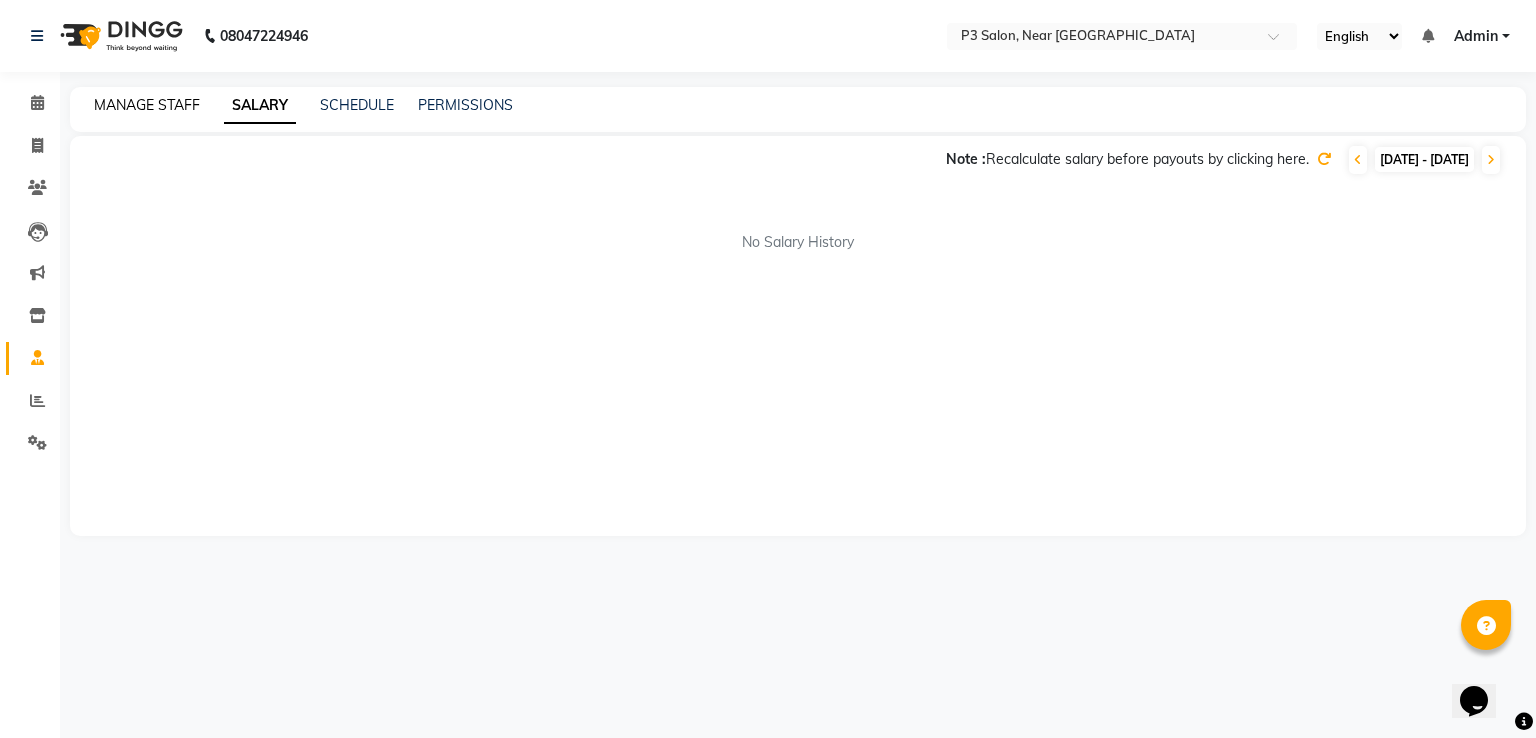 click on "MANAGE STAFF" 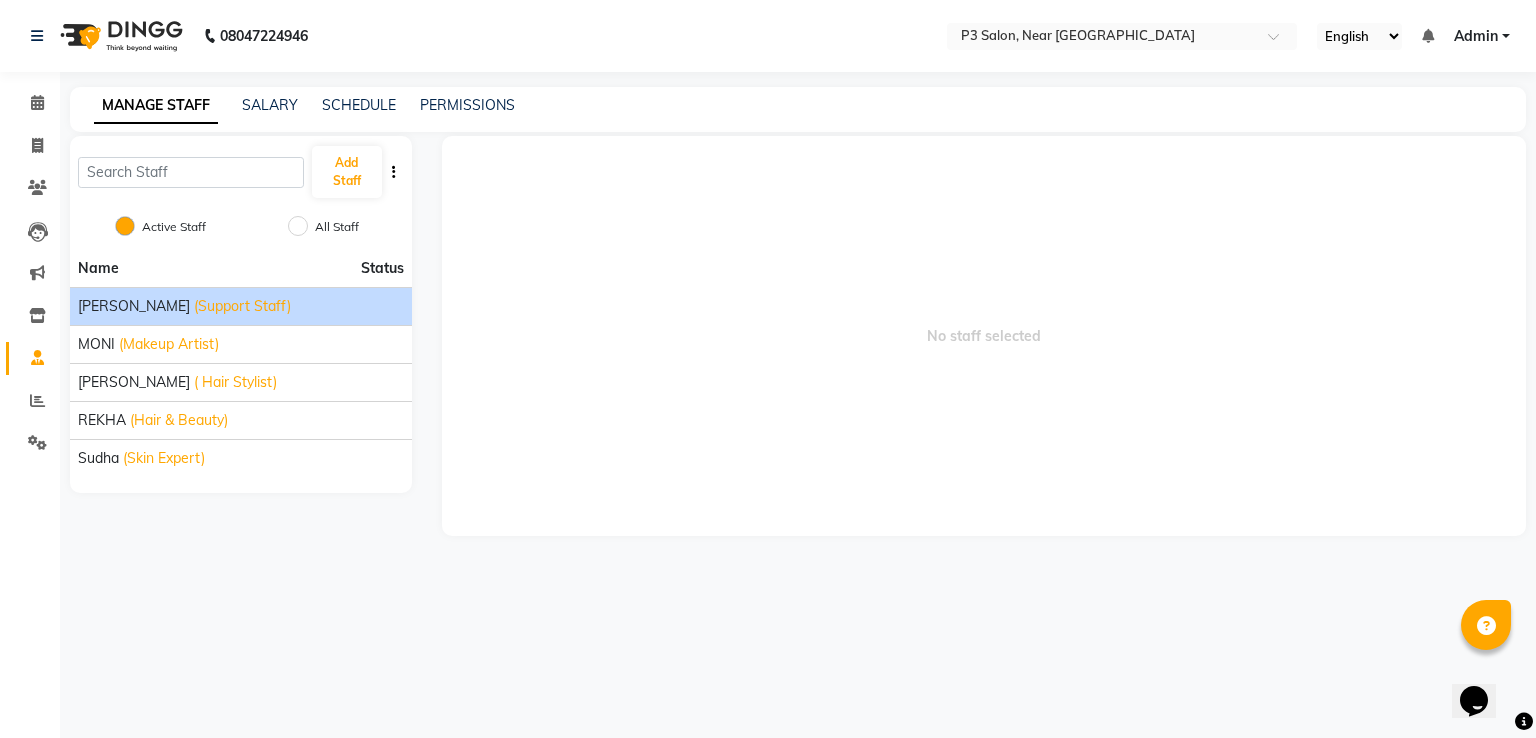 click on "[PERSON_NAME]  (Support Staff)" 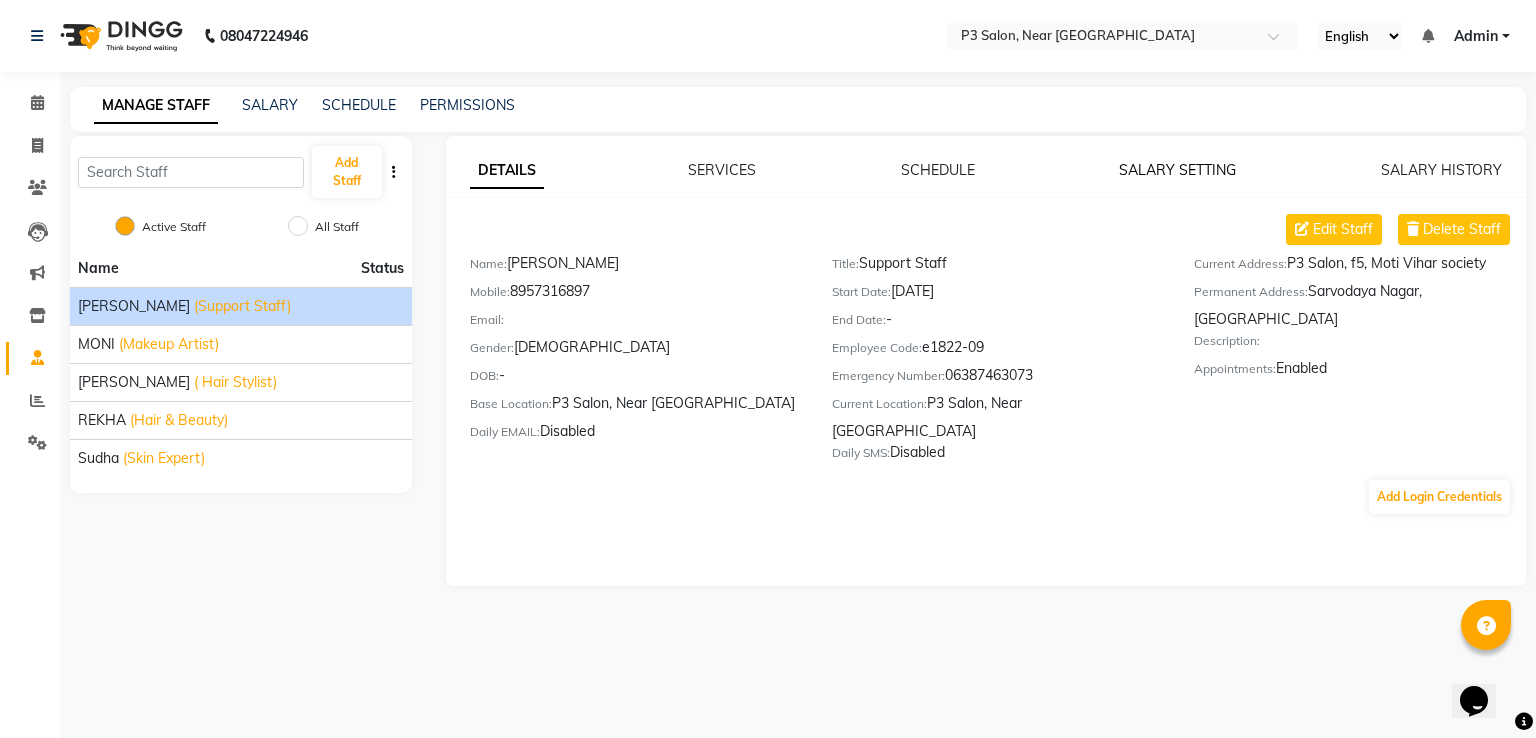 click on "SALARY SETTING" 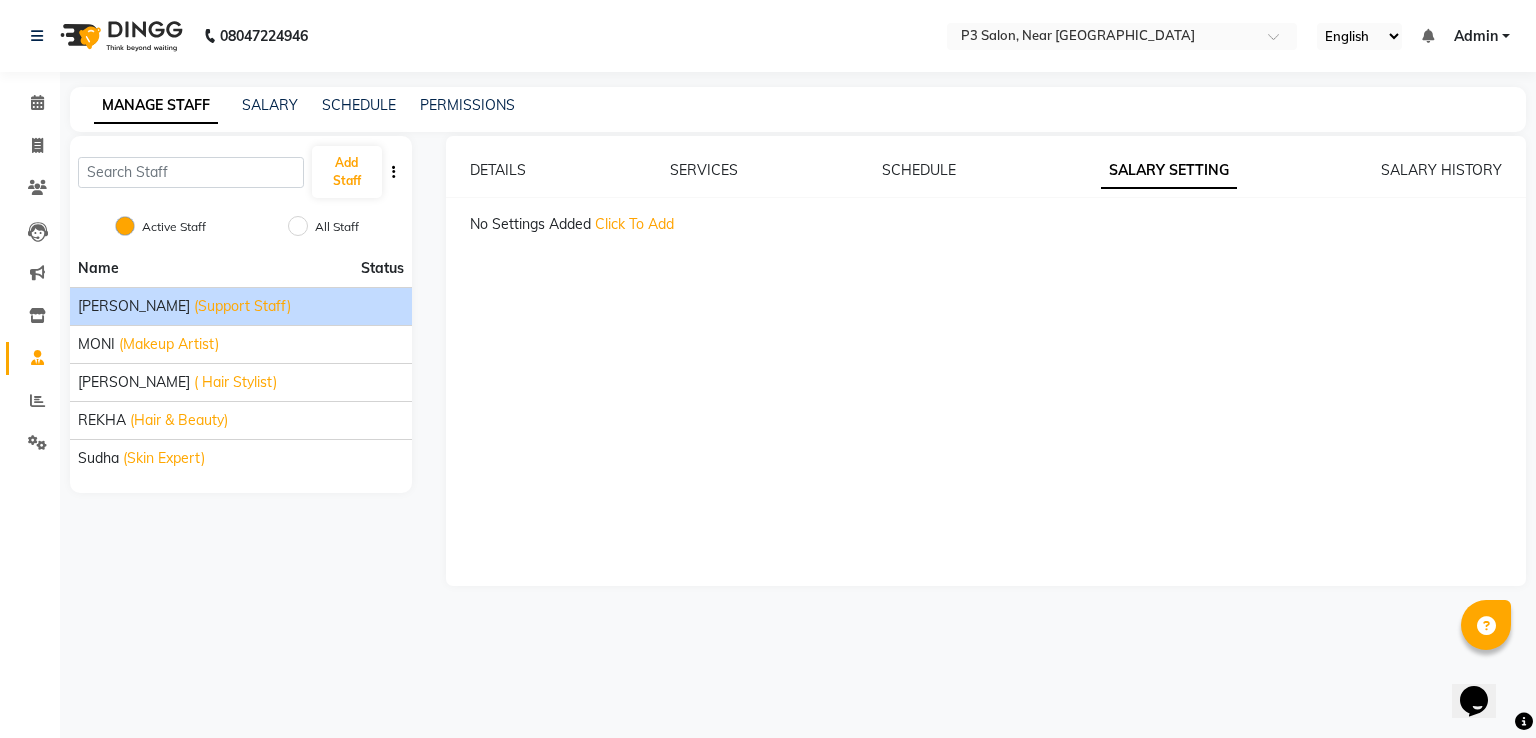 click on "Click To Add" 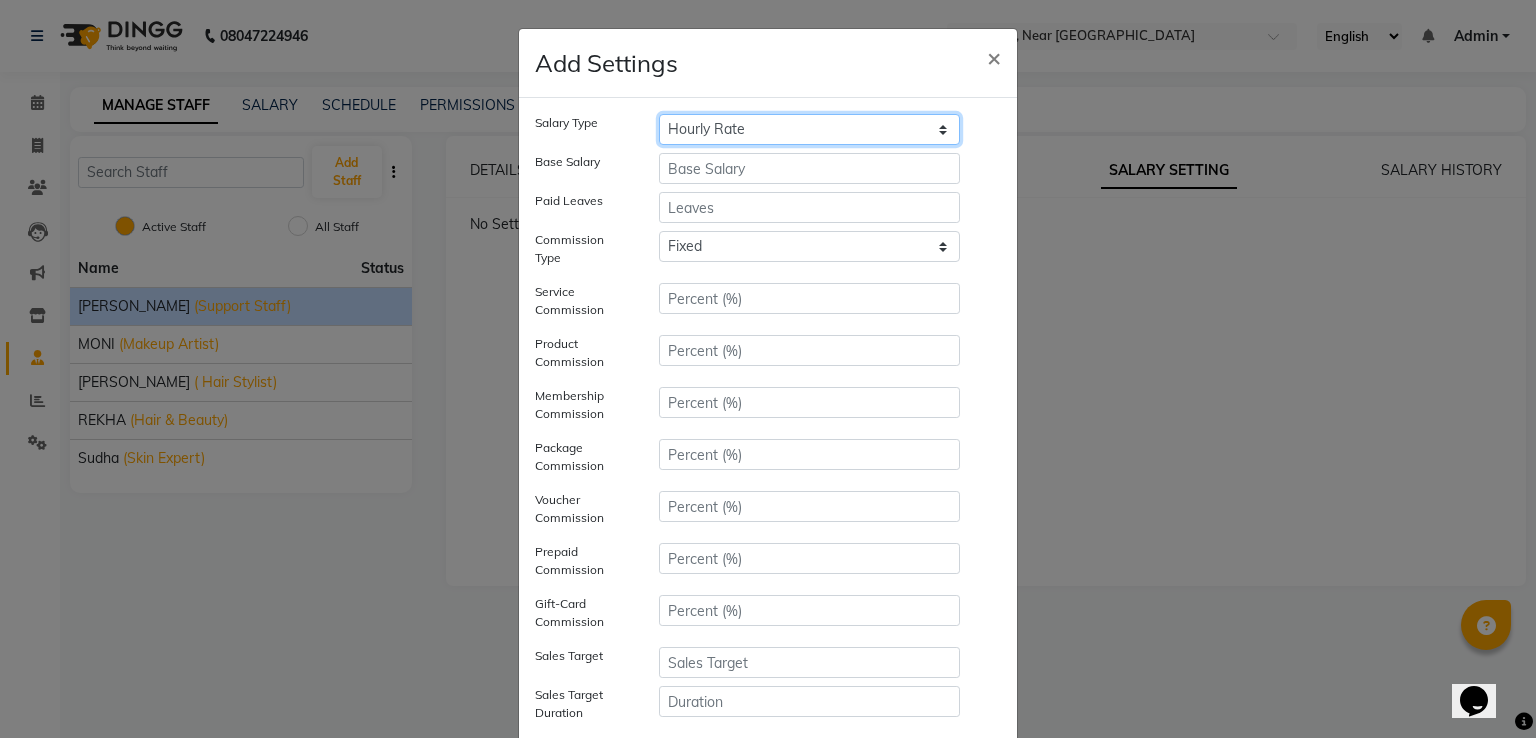 click on "Hourly Rate Bi-Weekly Twice Monthly Monthly Yearly" 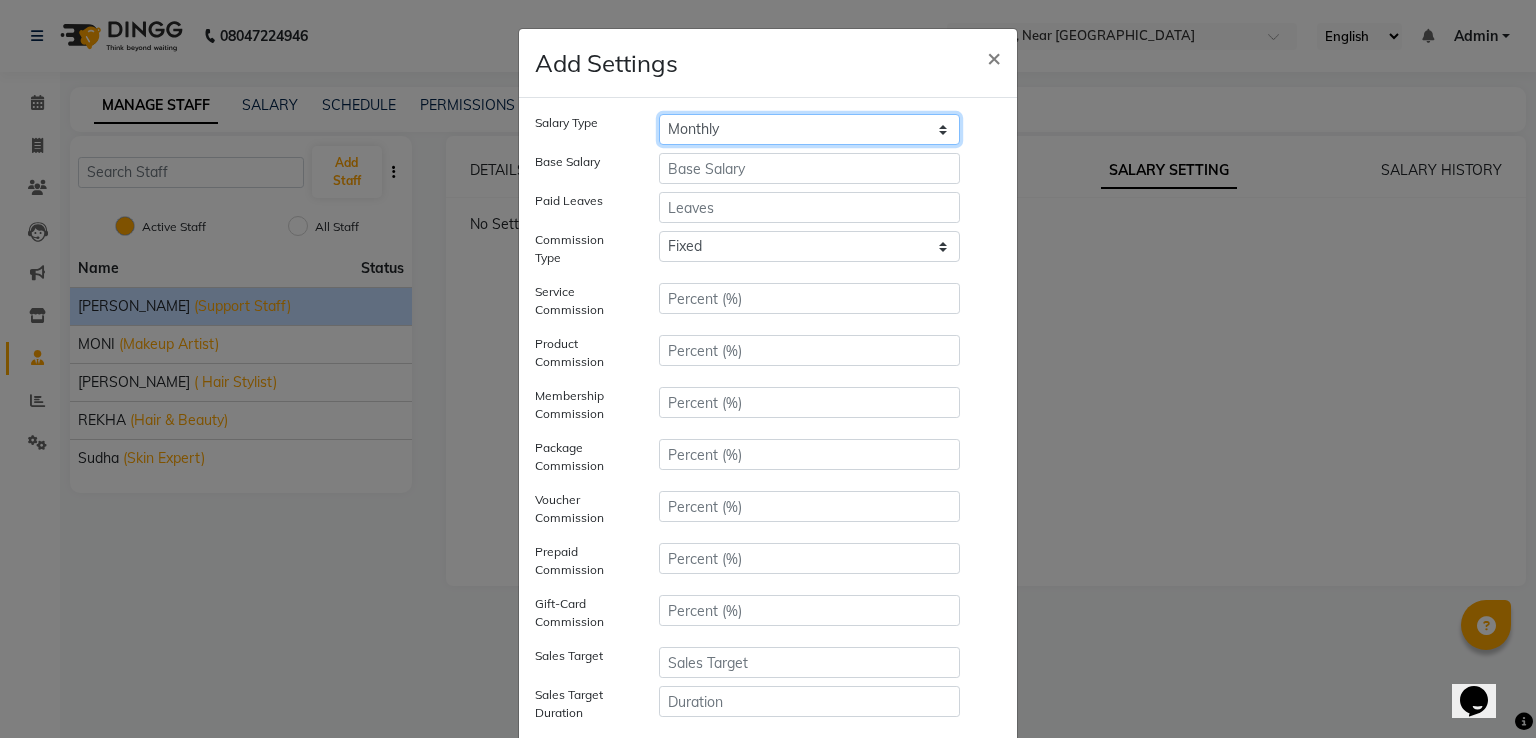 click on "Hourly Rate Bi-Weekly Twice Monthly Monthly Yearly" 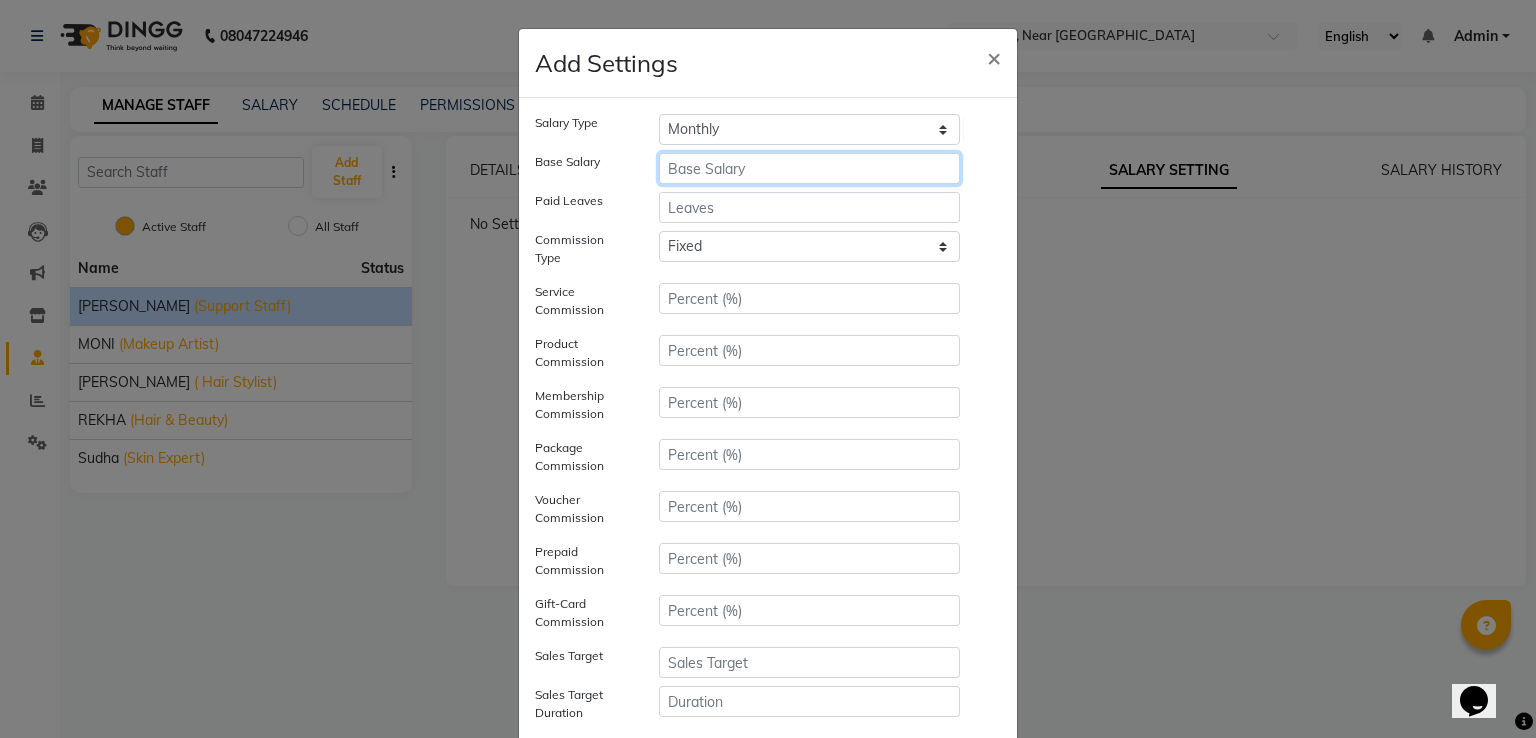 click 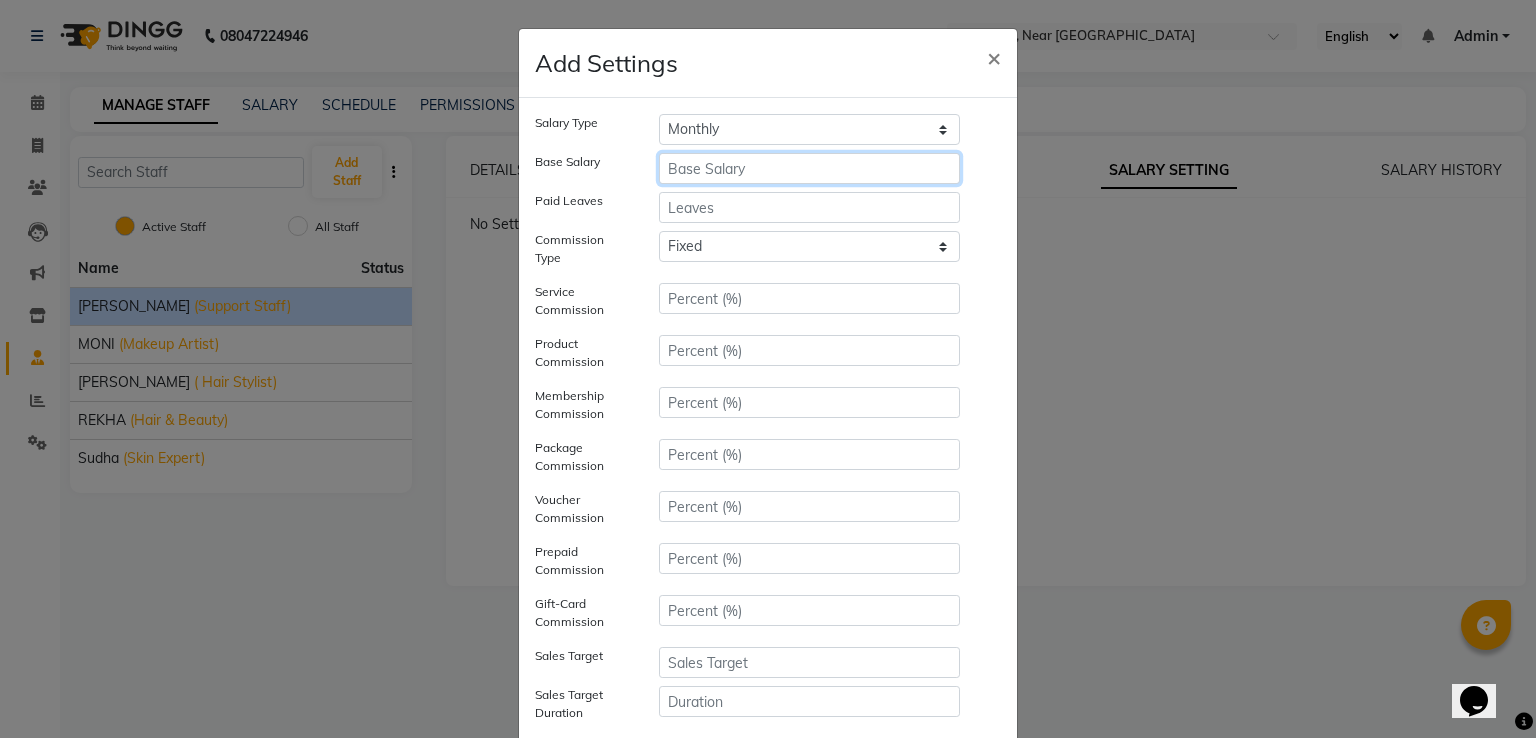 type on "6" 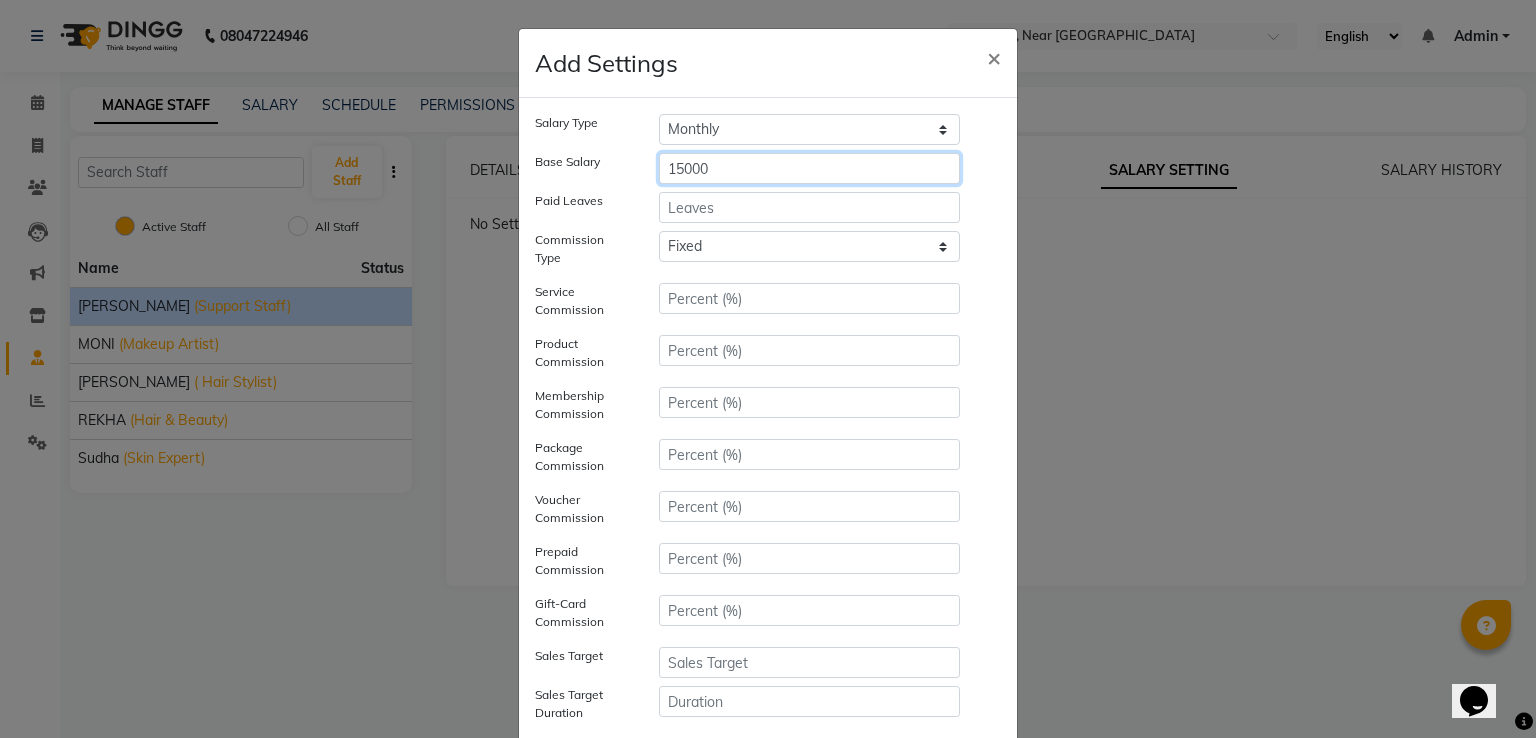type on "15000" 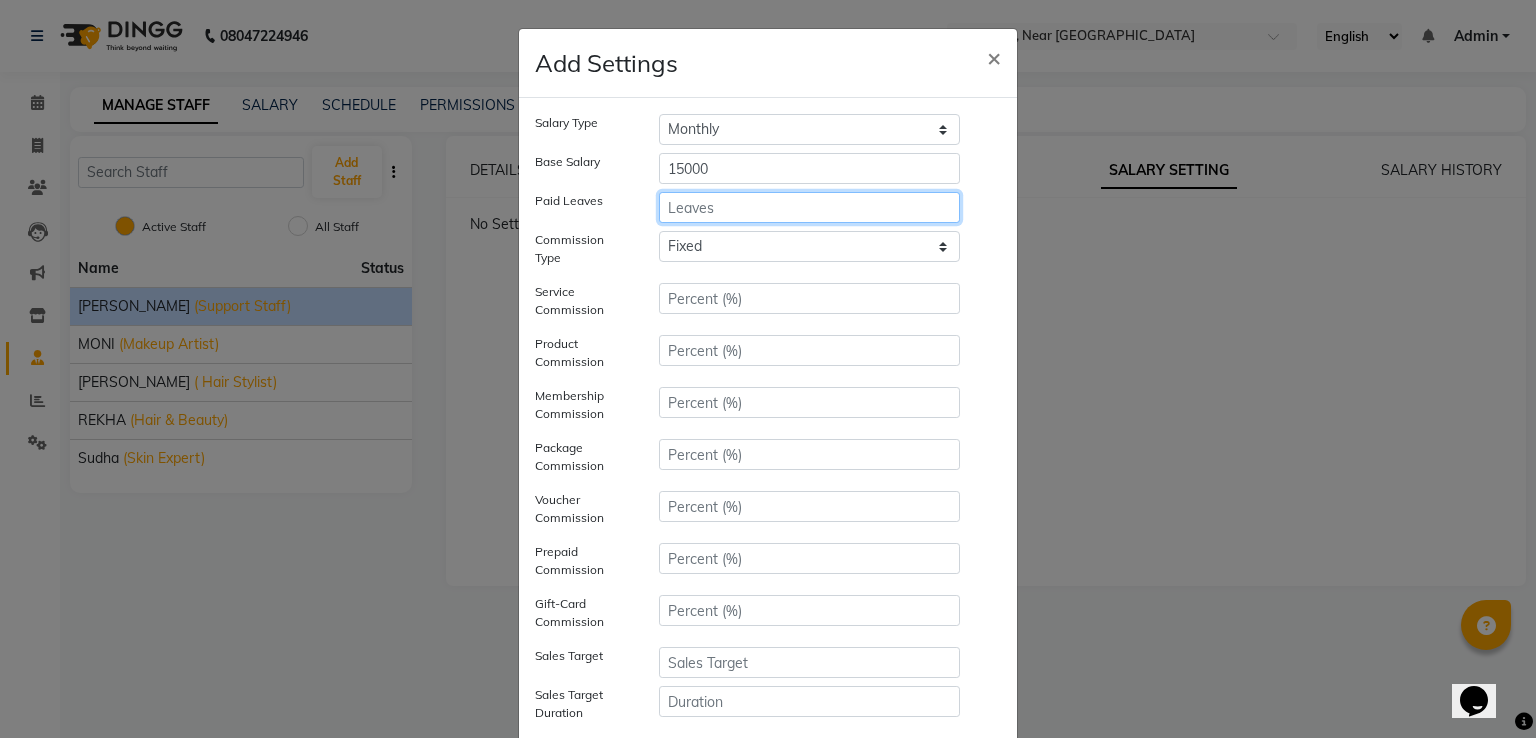 click 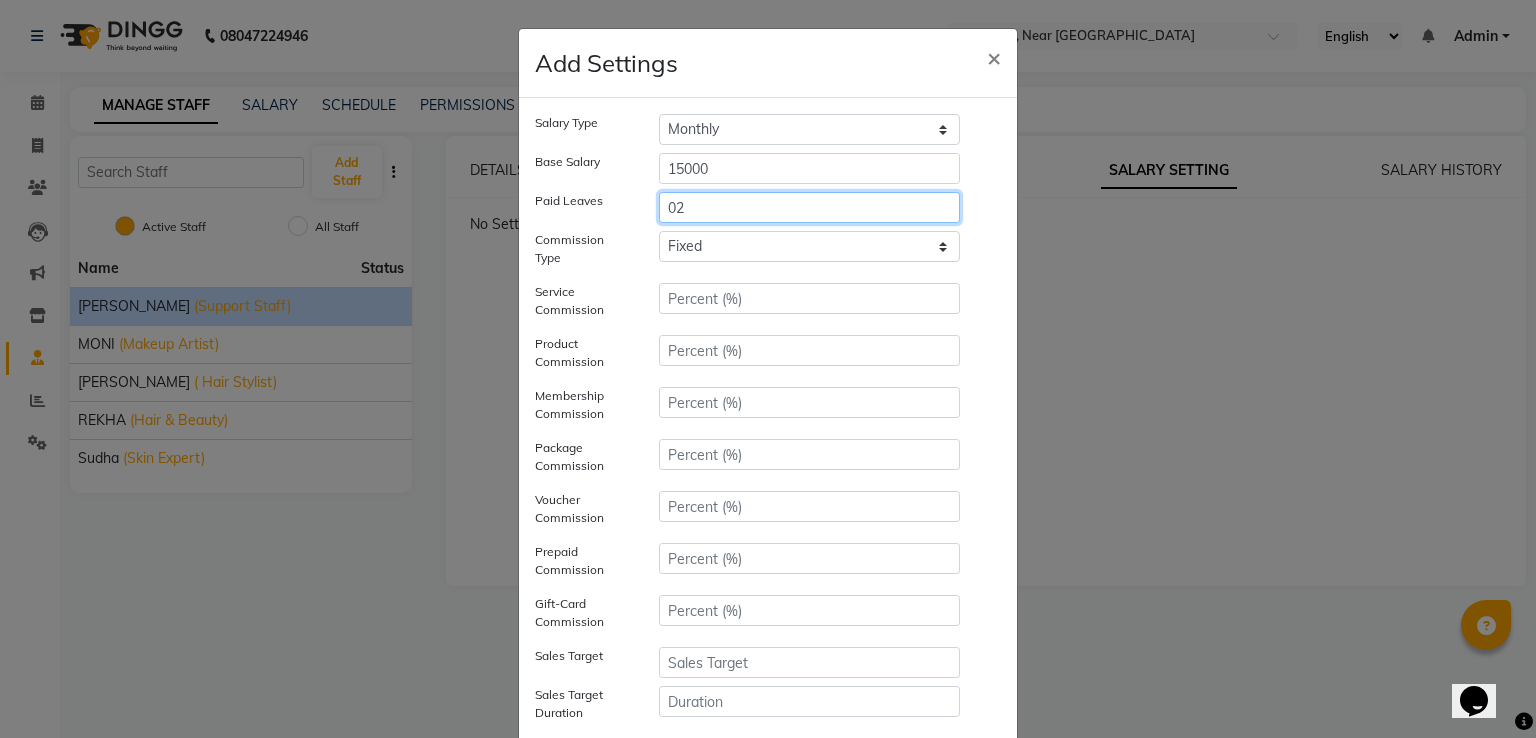 type on "02" 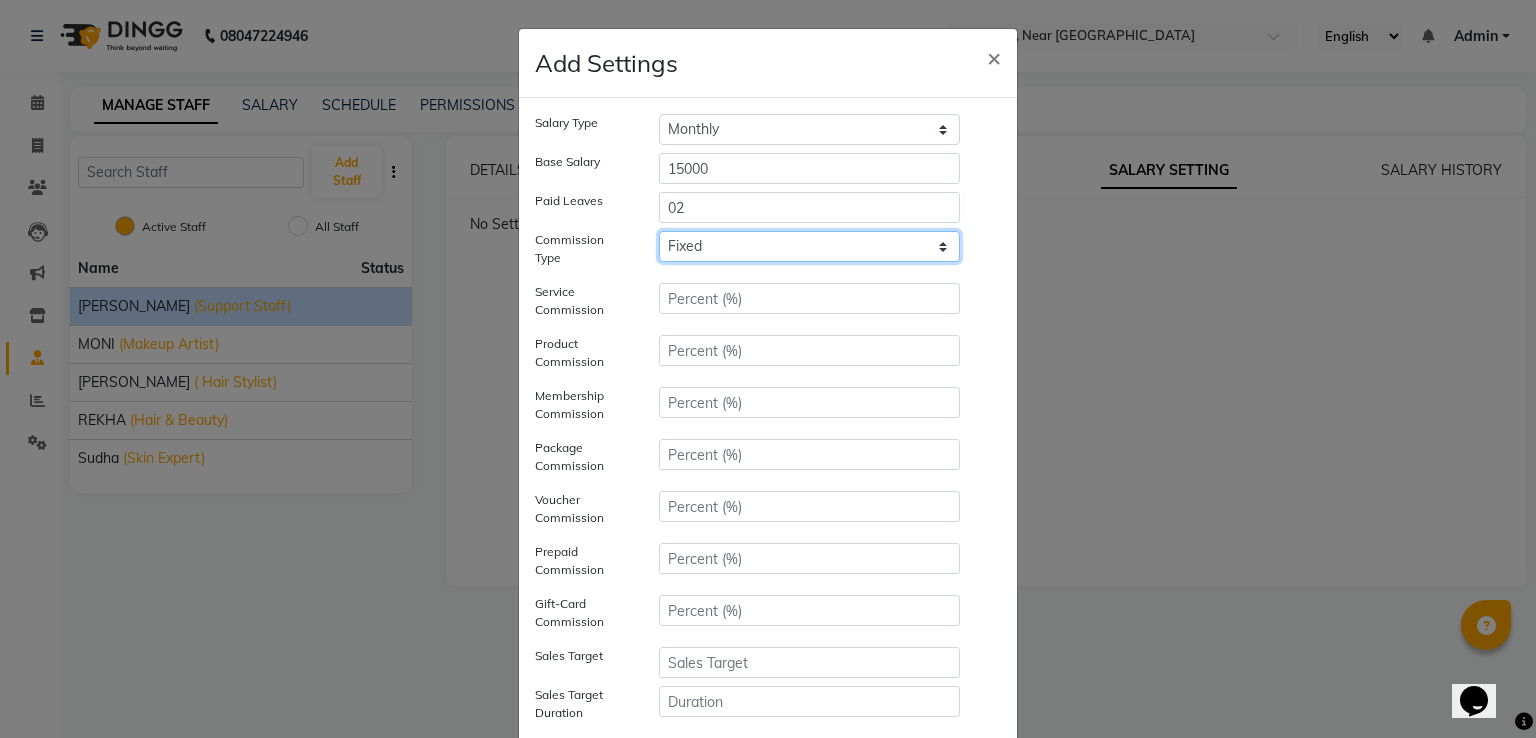 click on "Fixed" 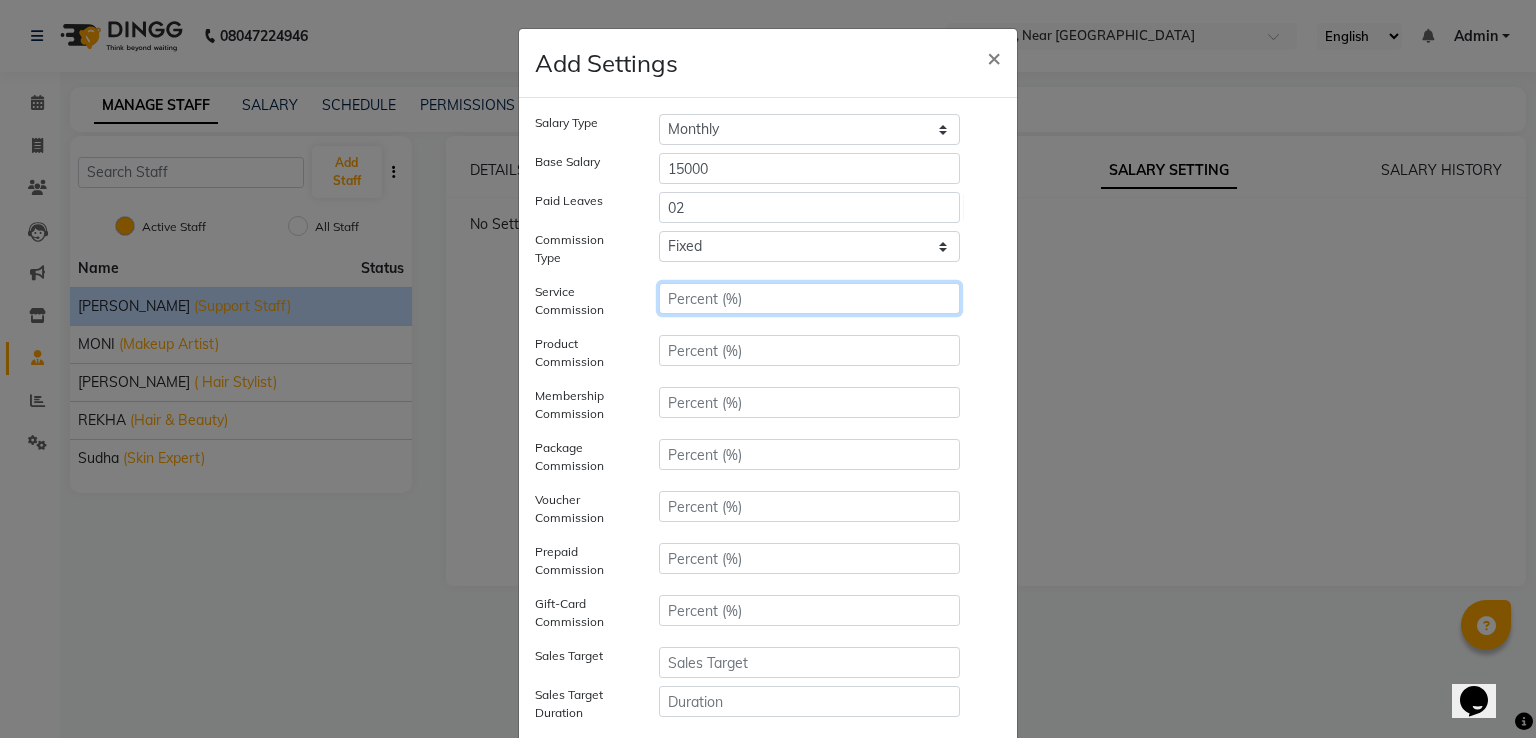 click 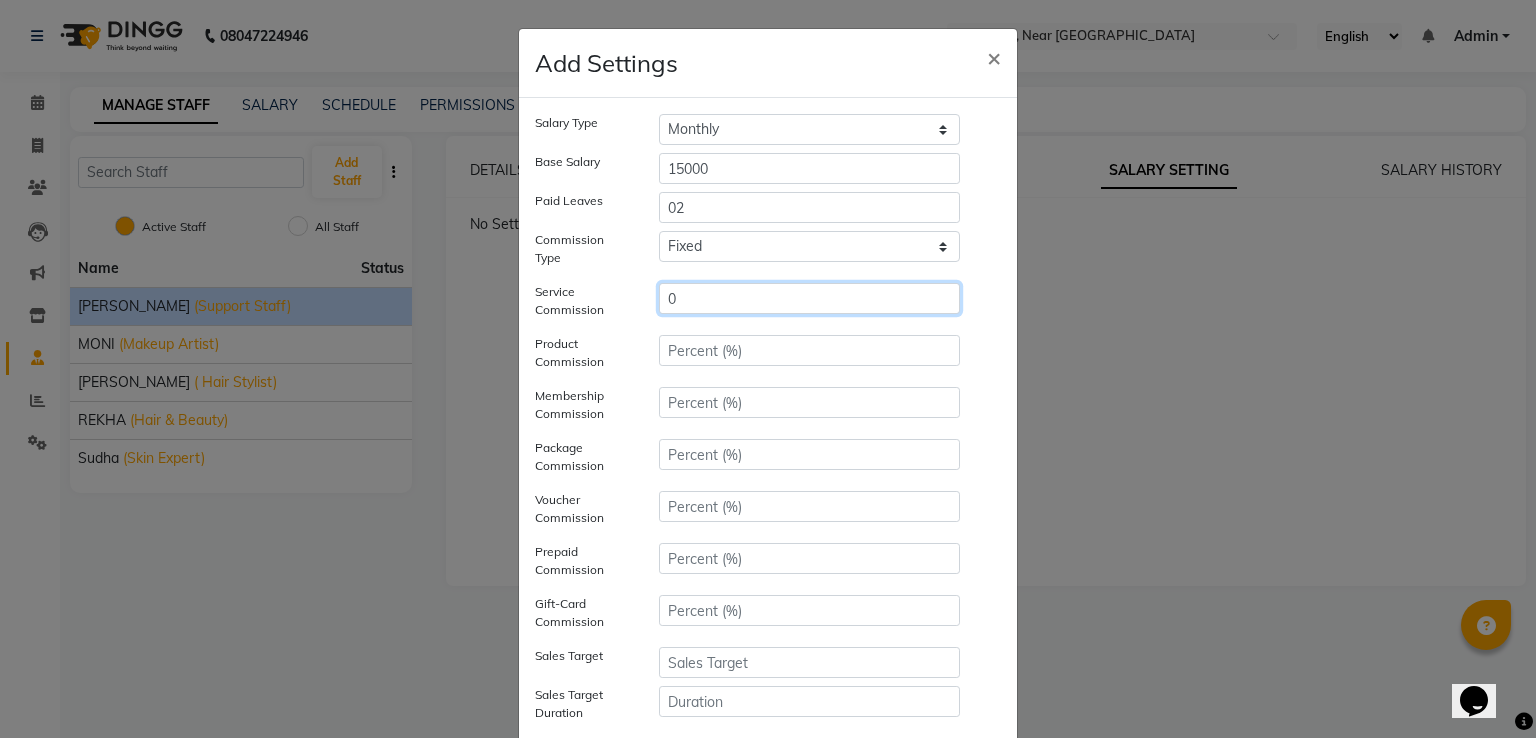 type on "0" 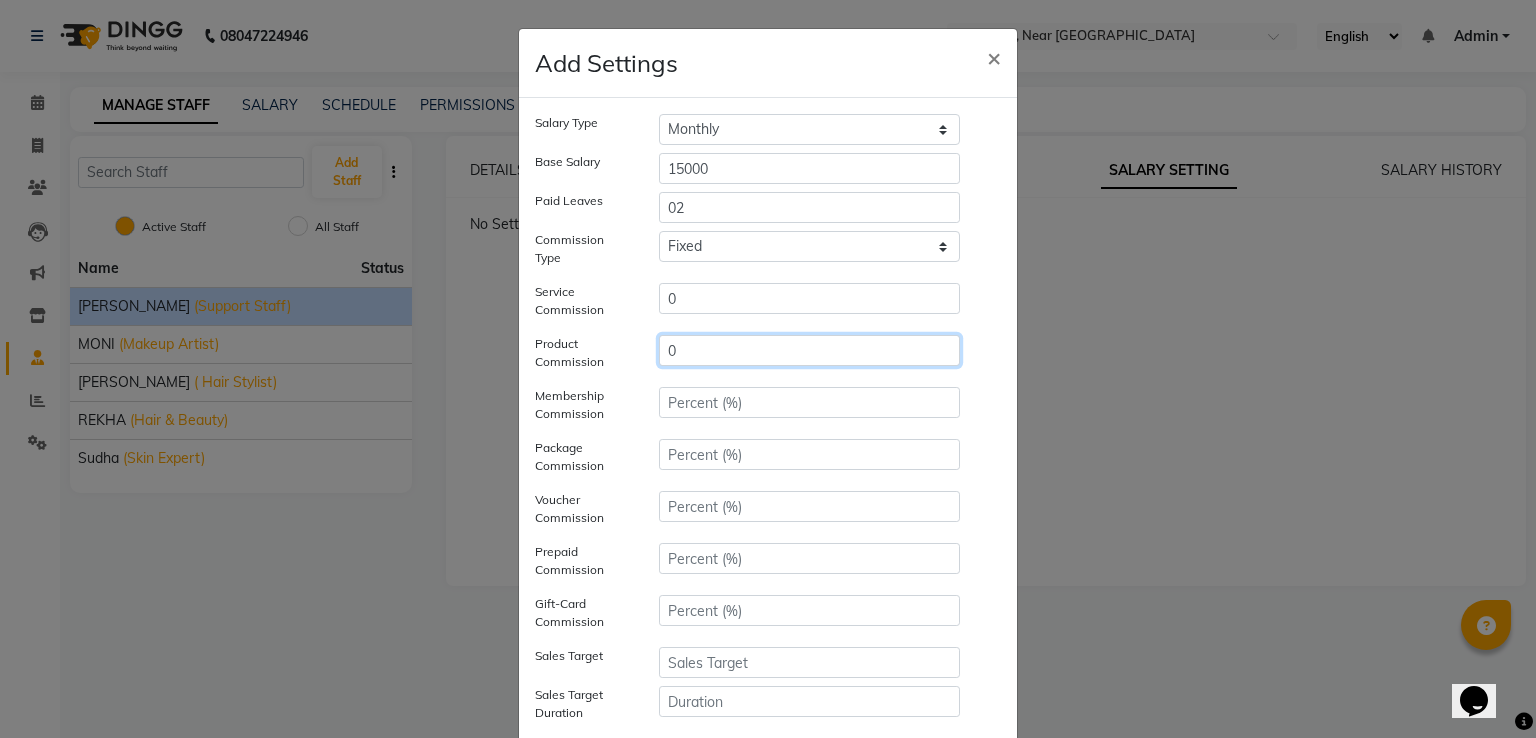 type on "0" 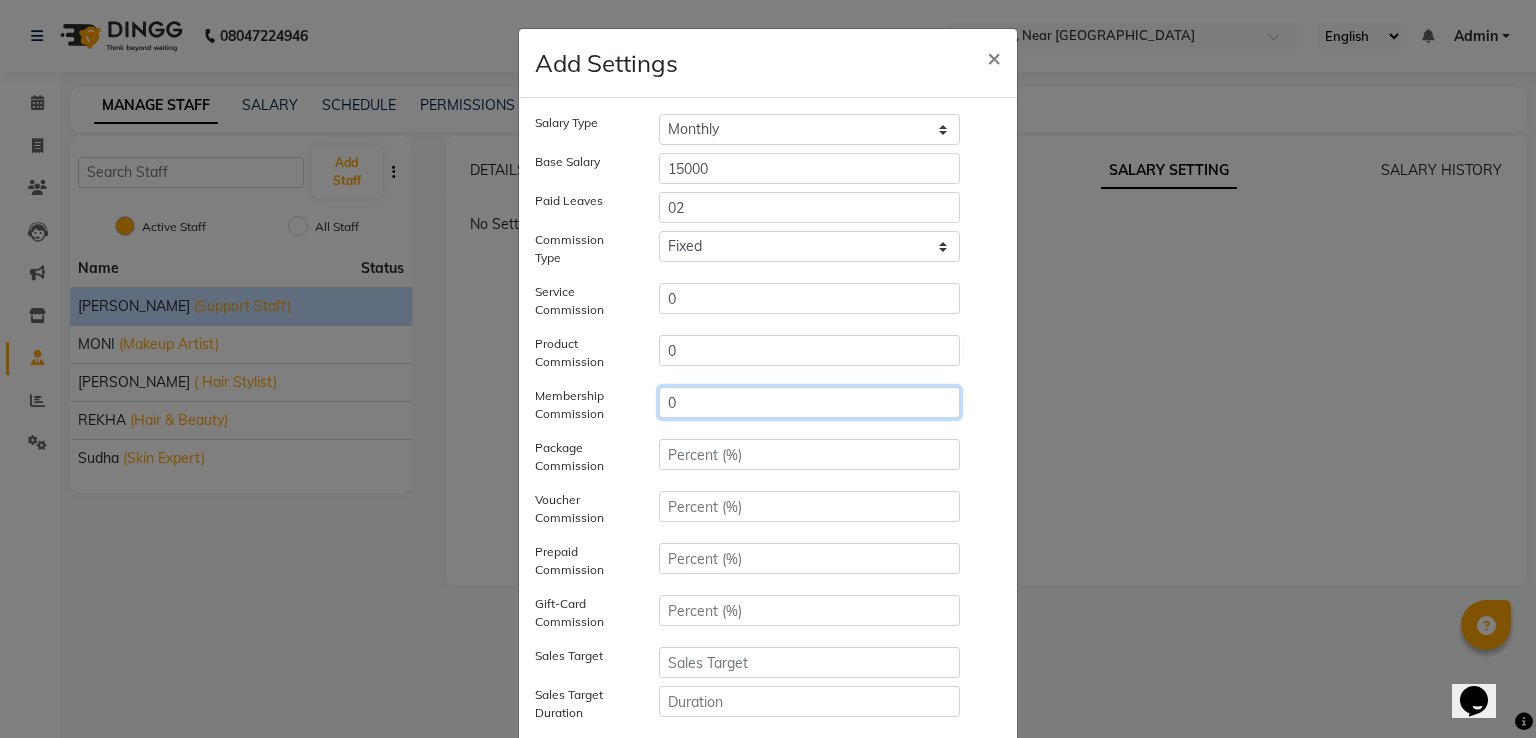 type on "0" 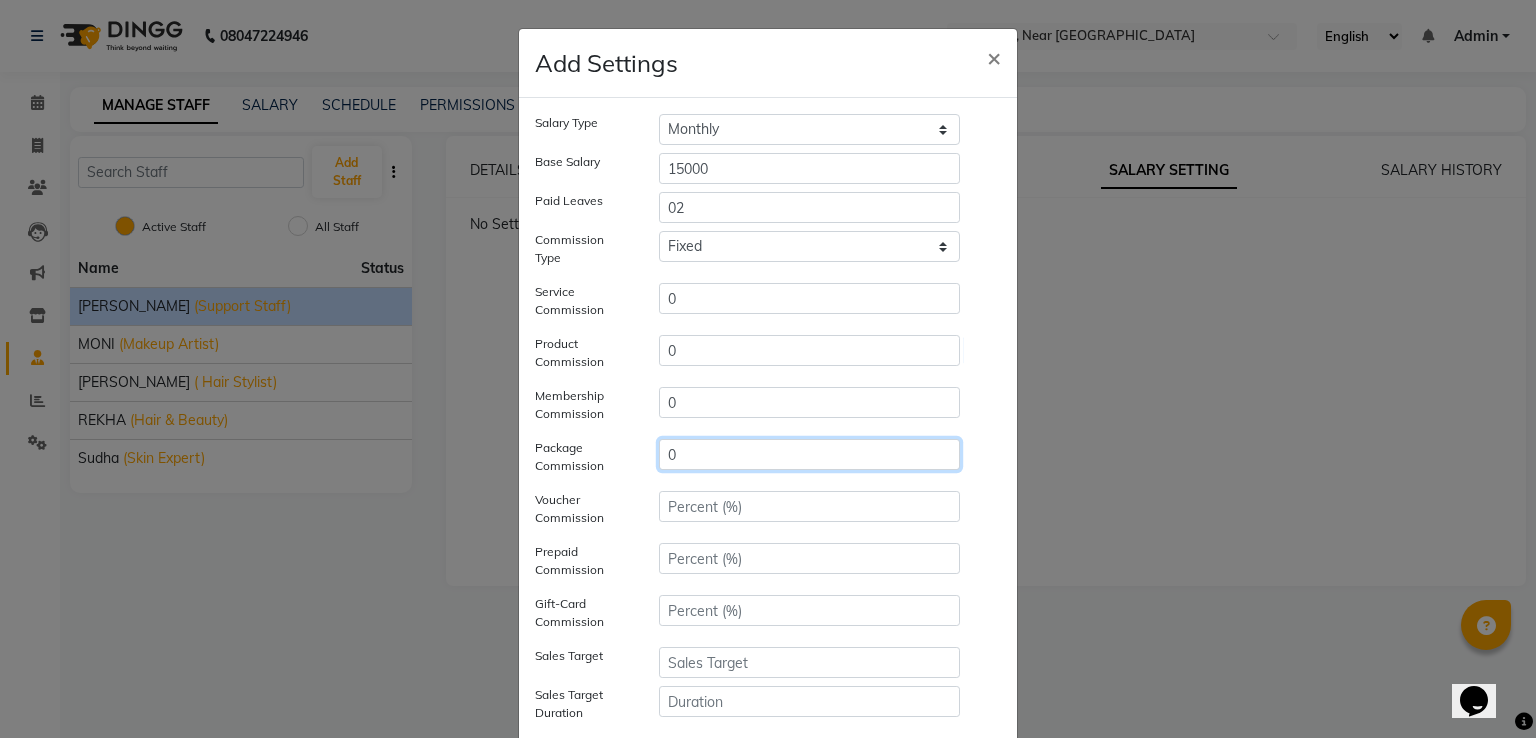 type on "0" 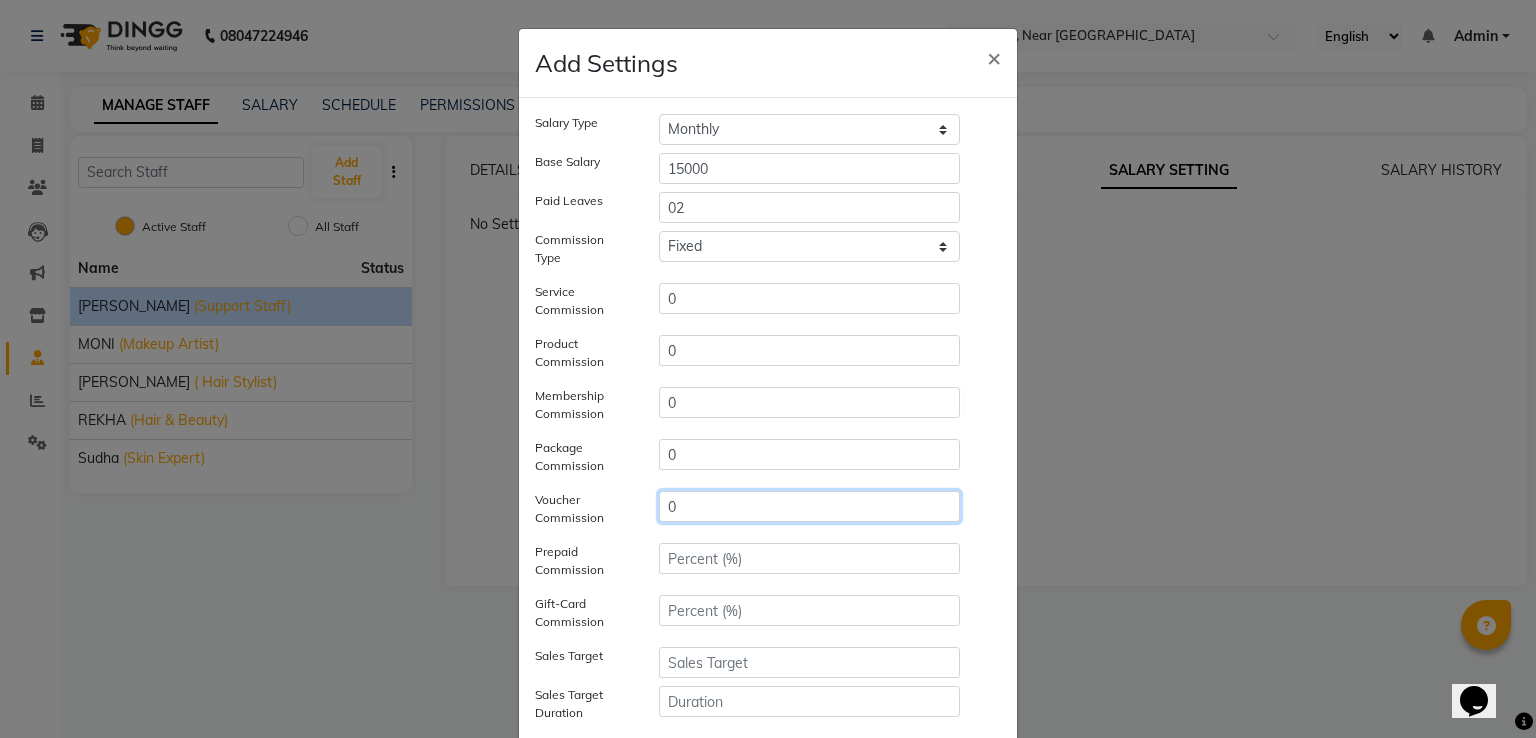 type on "0" 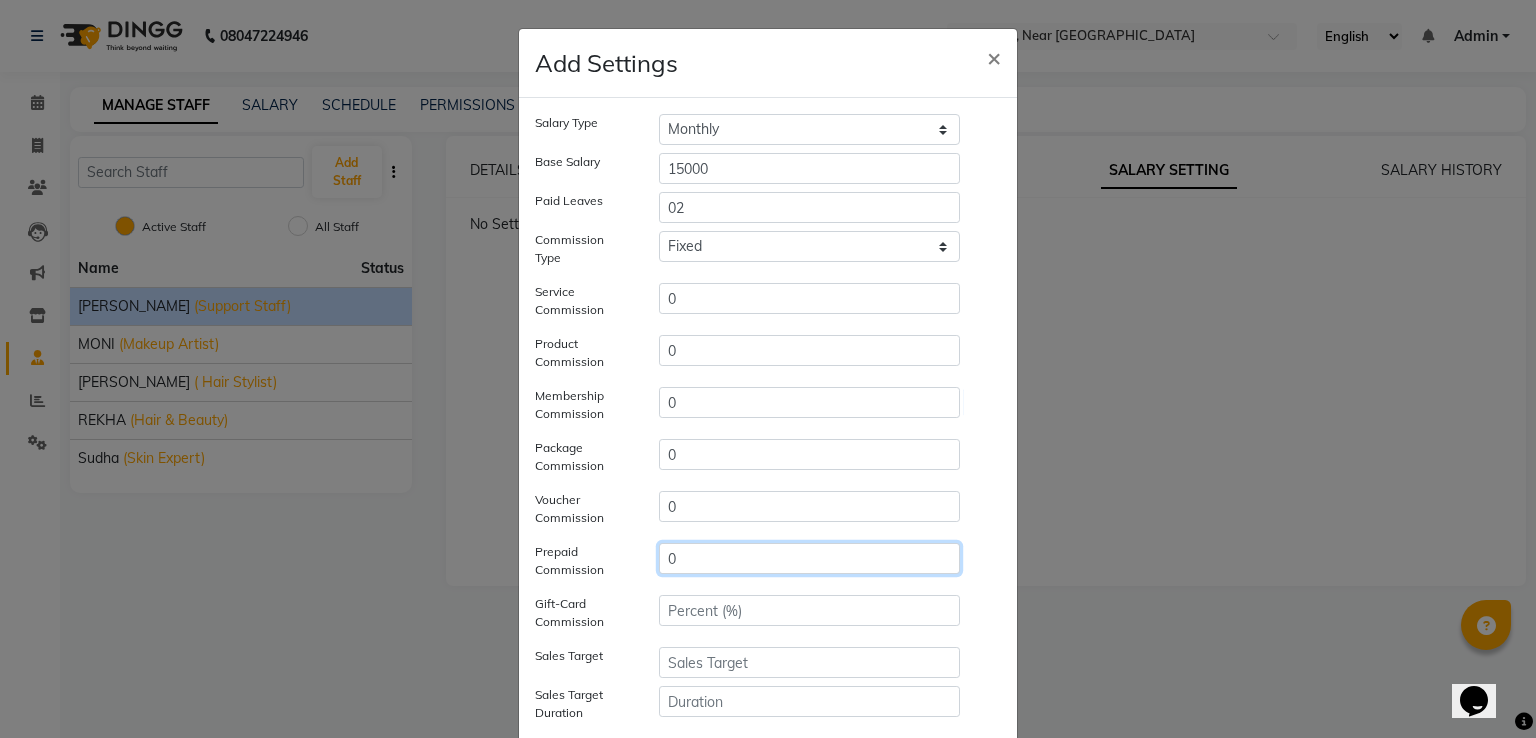 type on "0" 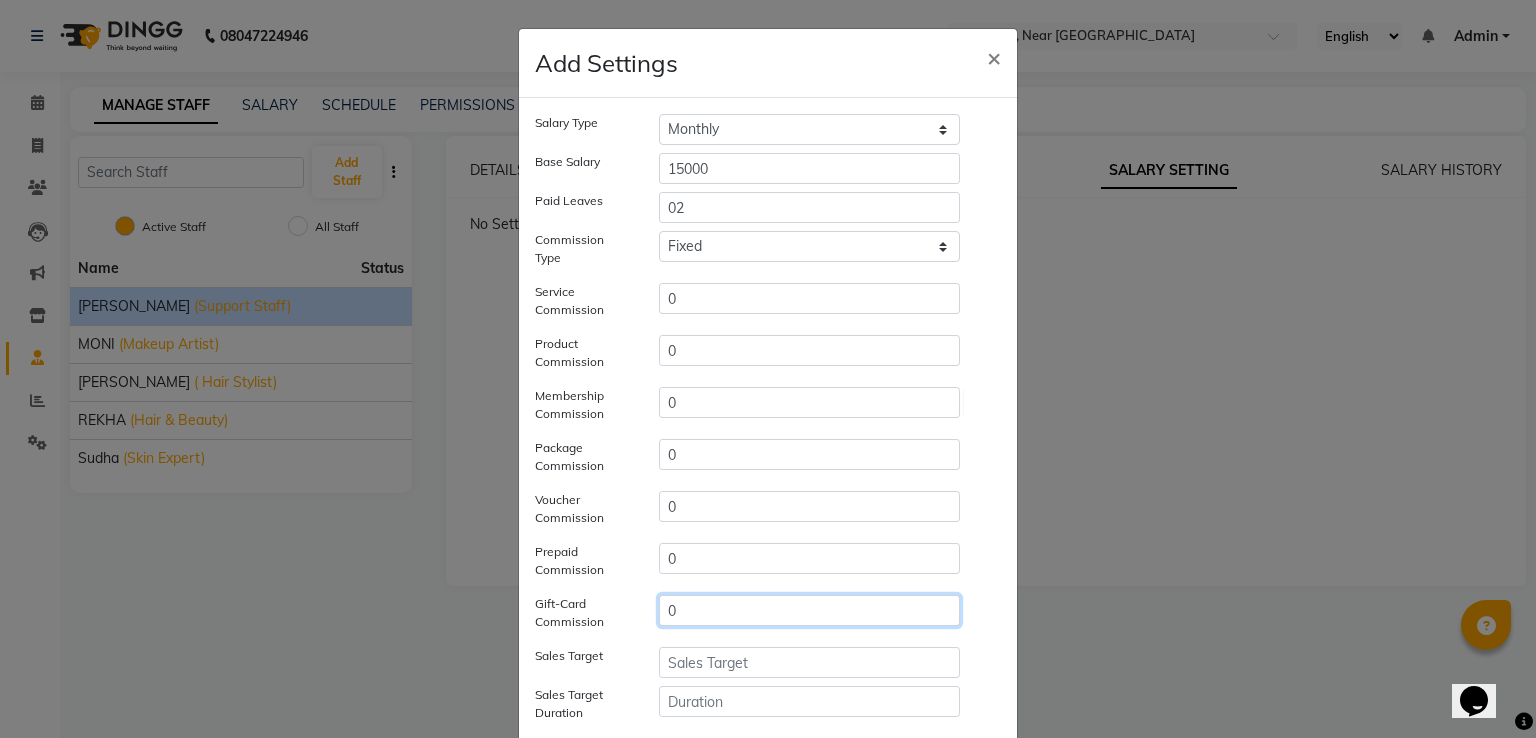 type on "0" 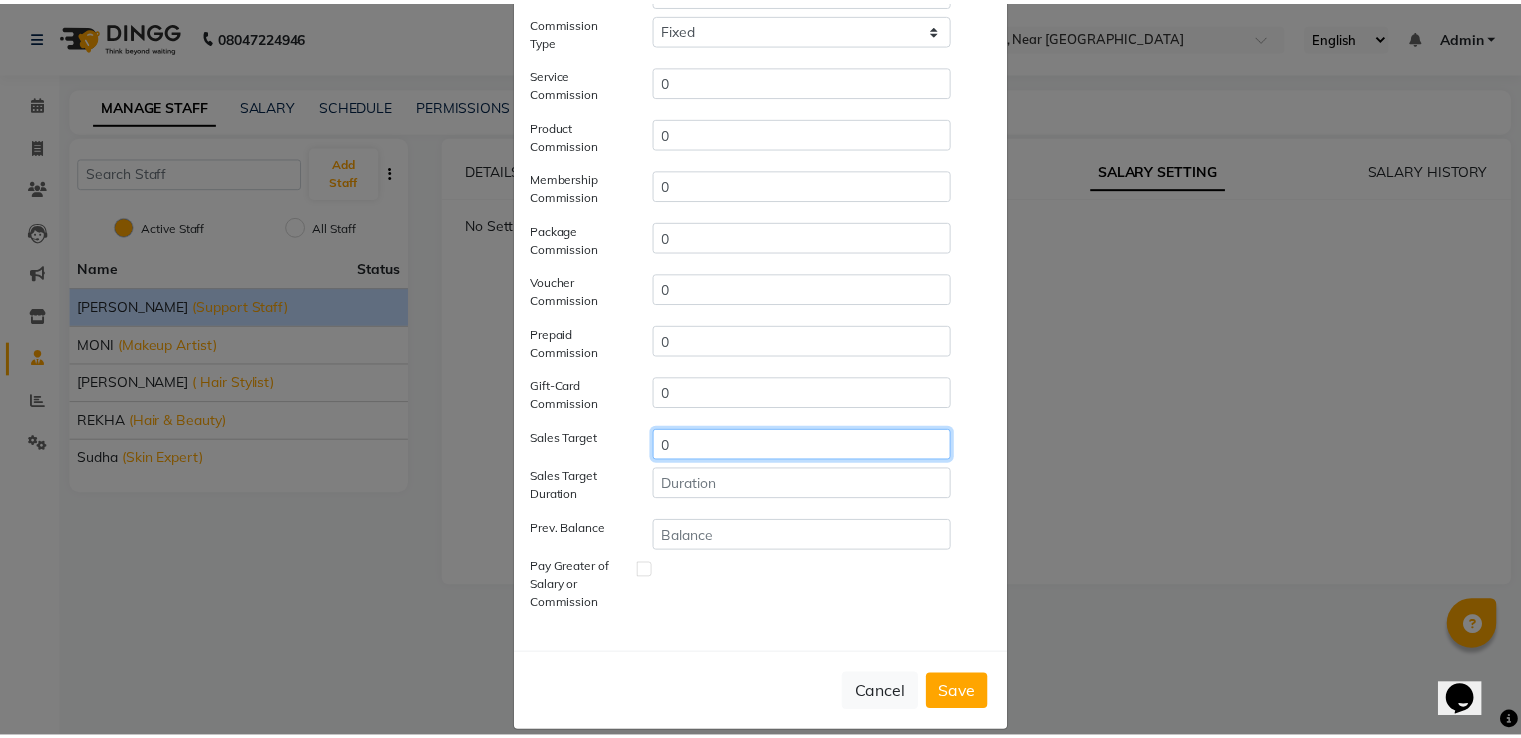 scroll, scrollTop: 240, scrollLeft: 0, axis: vertical 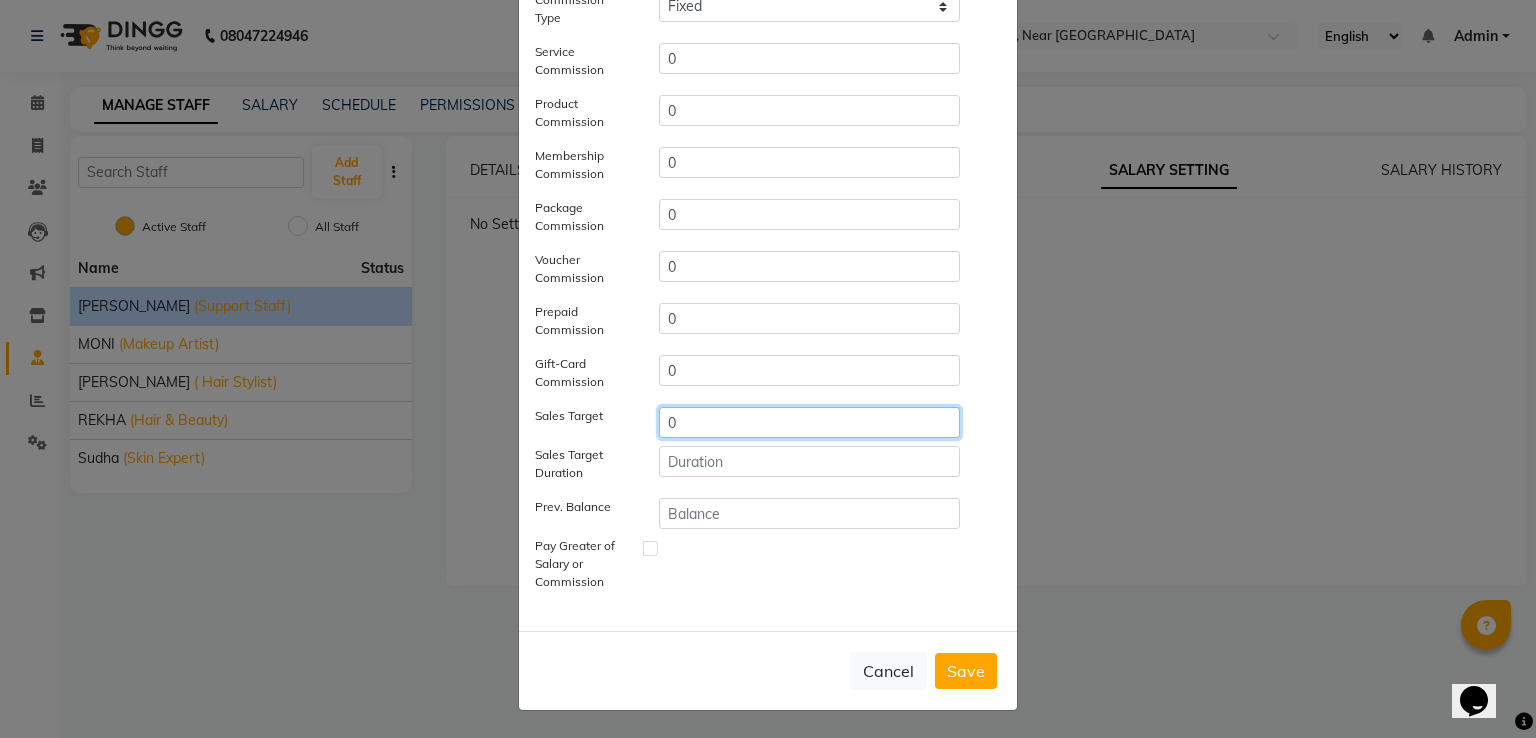type on "0" 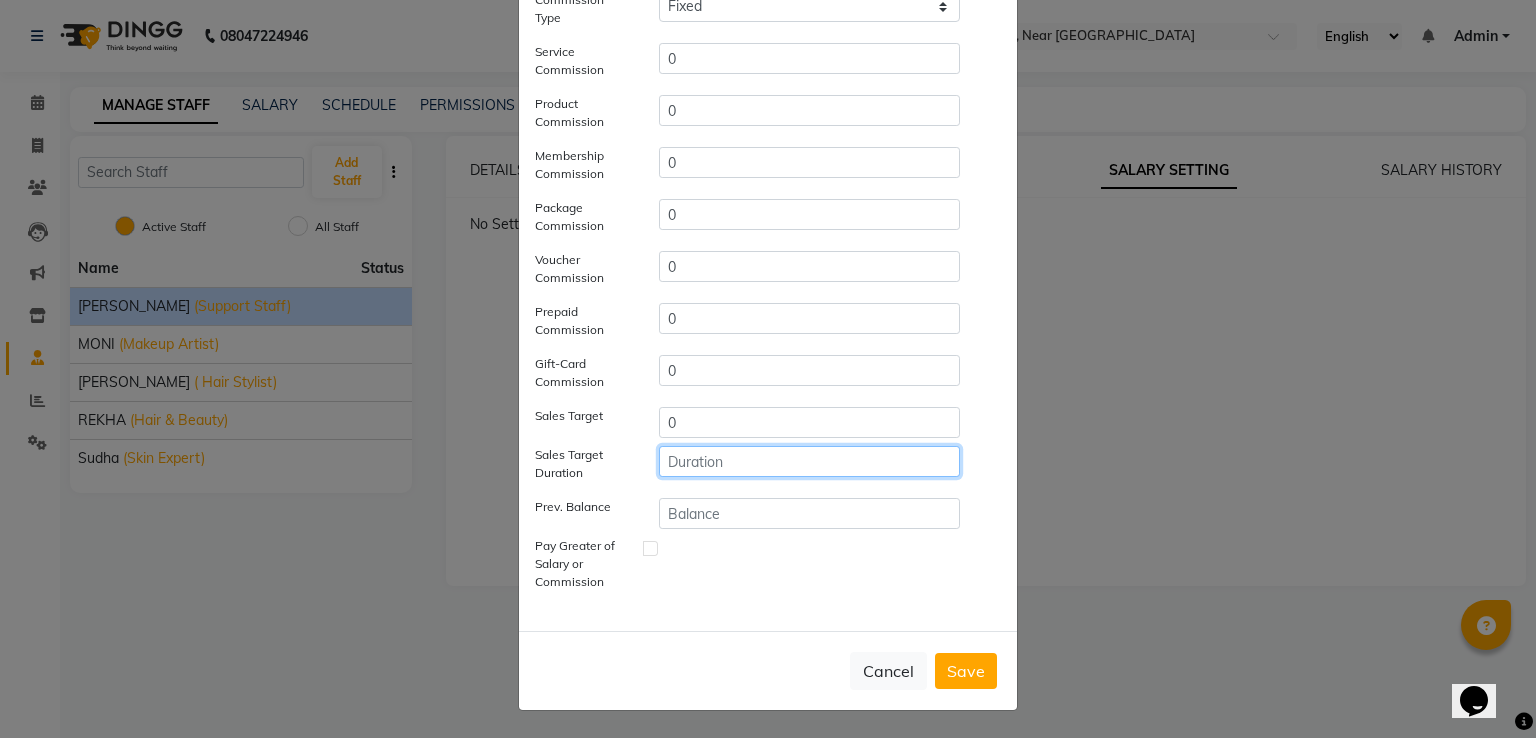 click 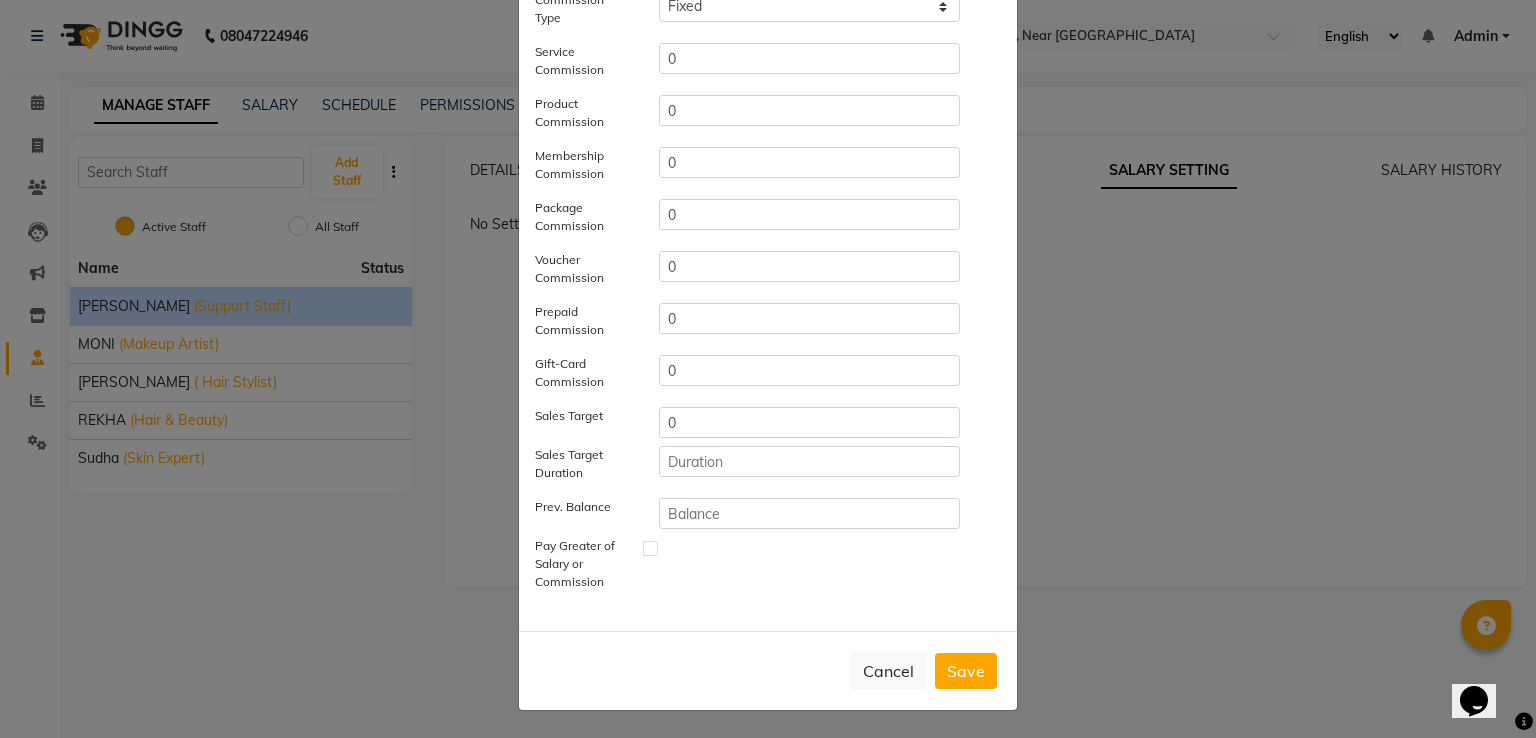 type 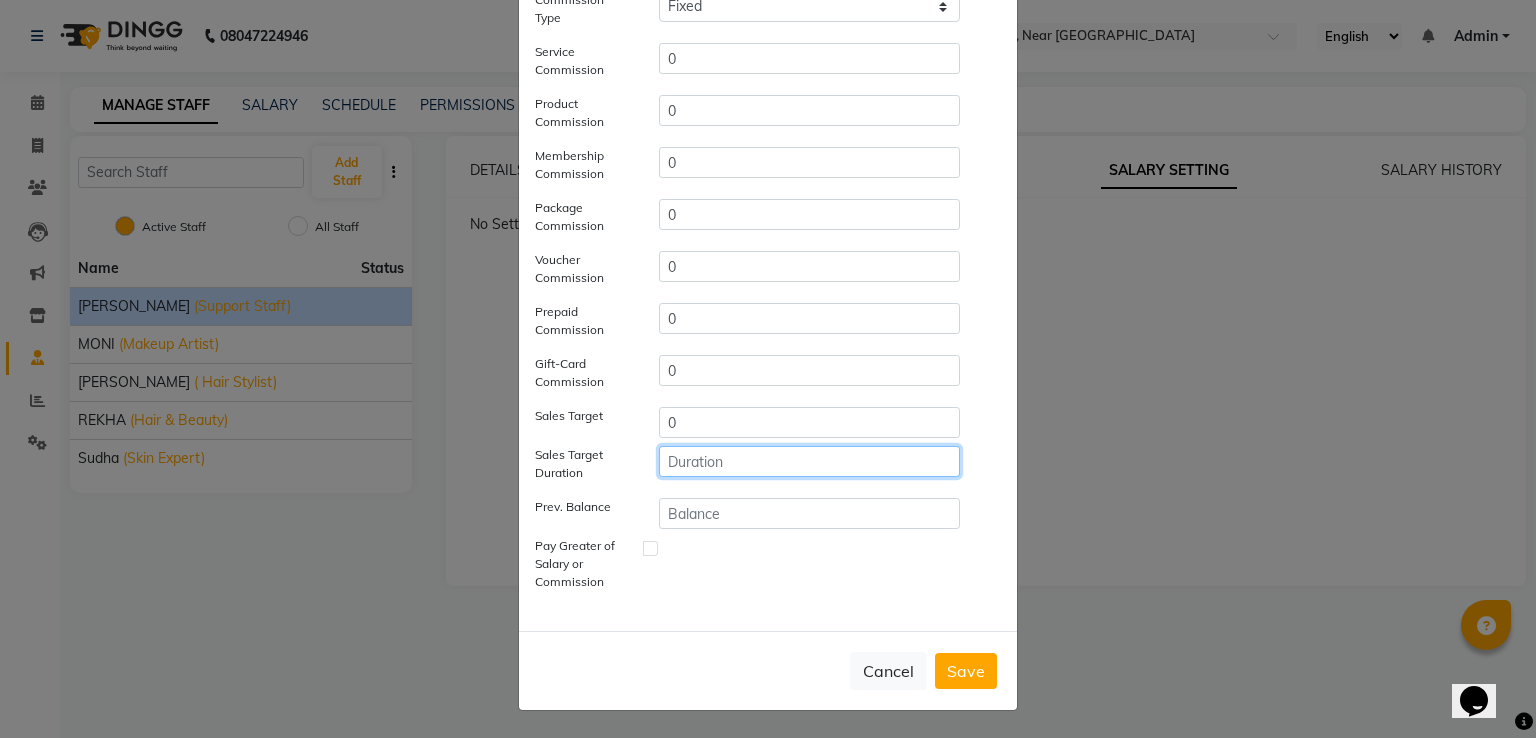 click 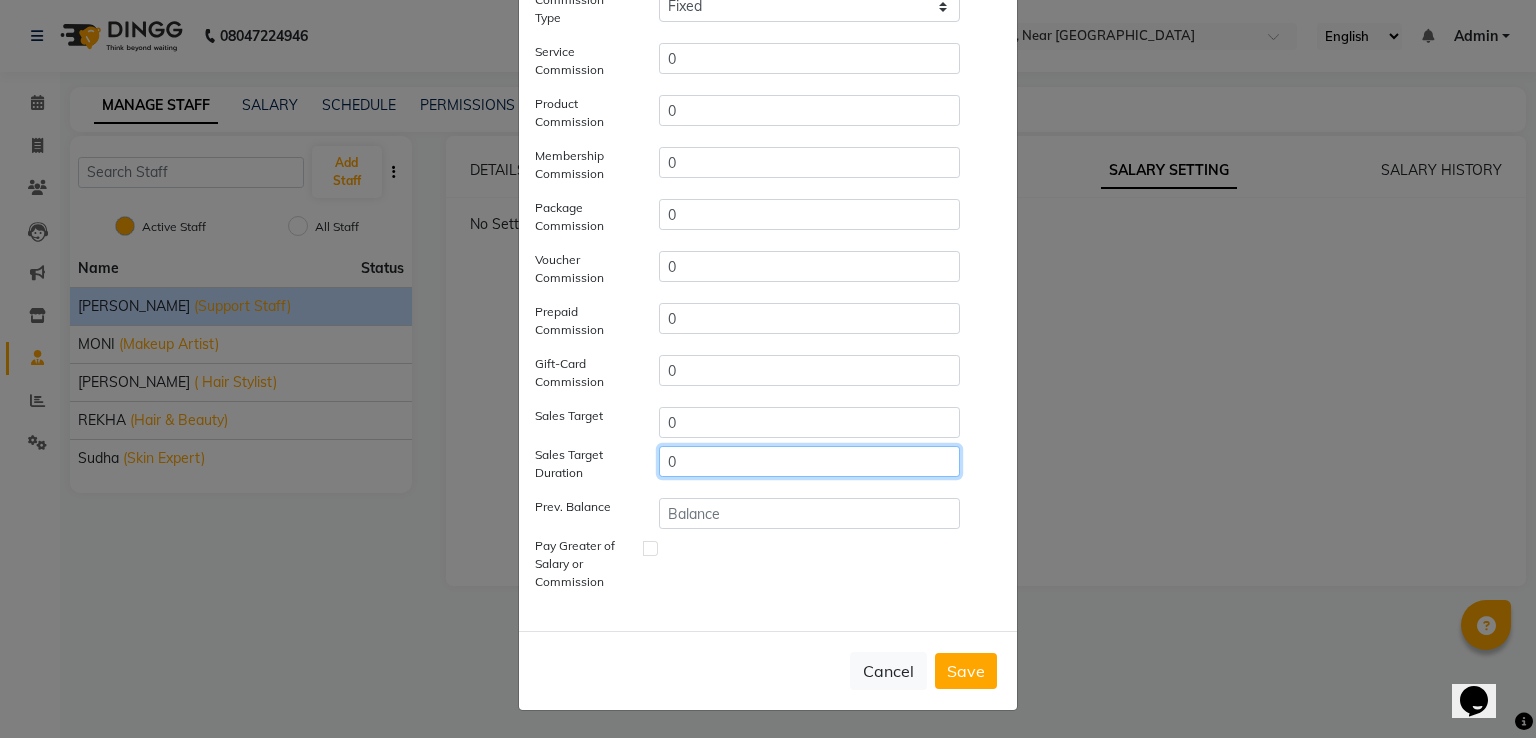 type on "0" 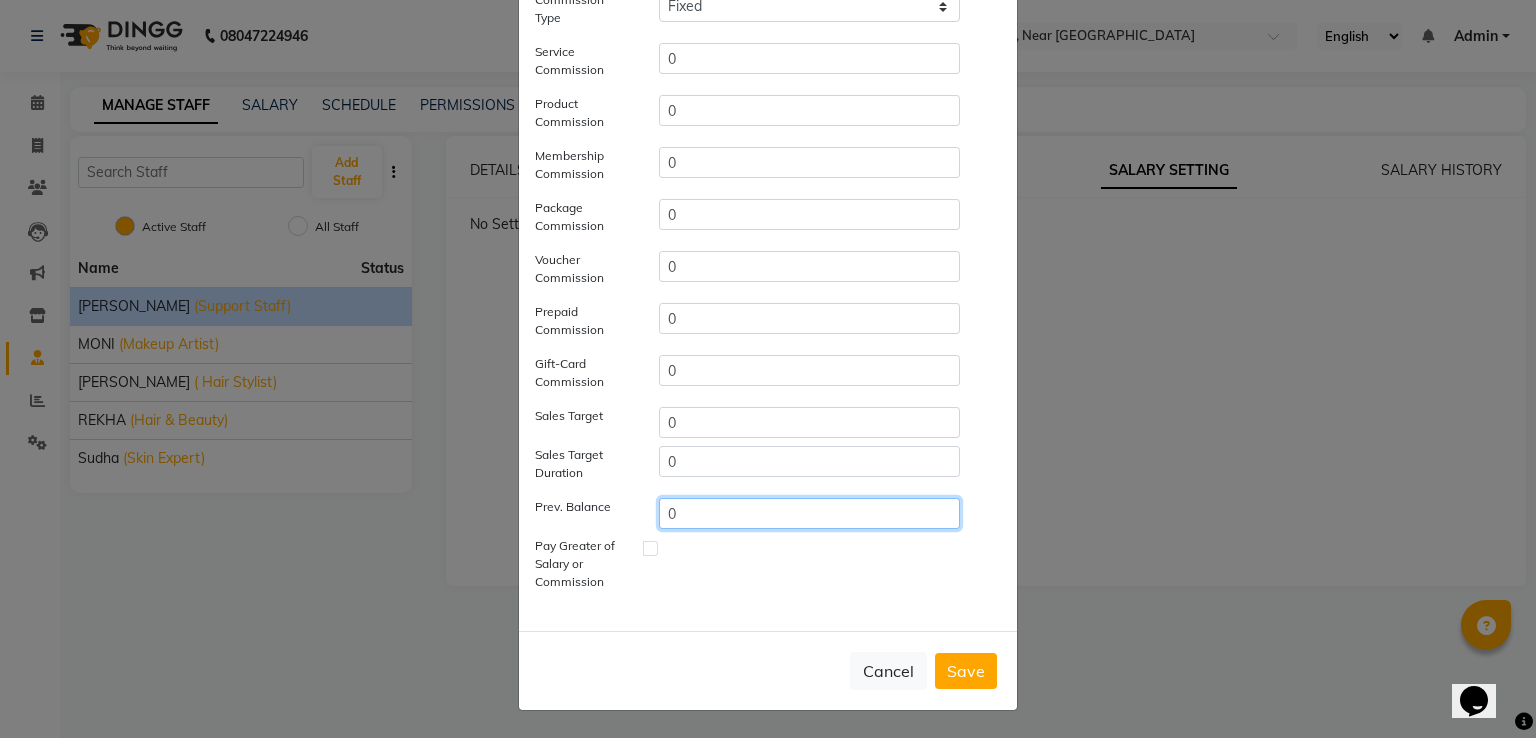 type on "0" 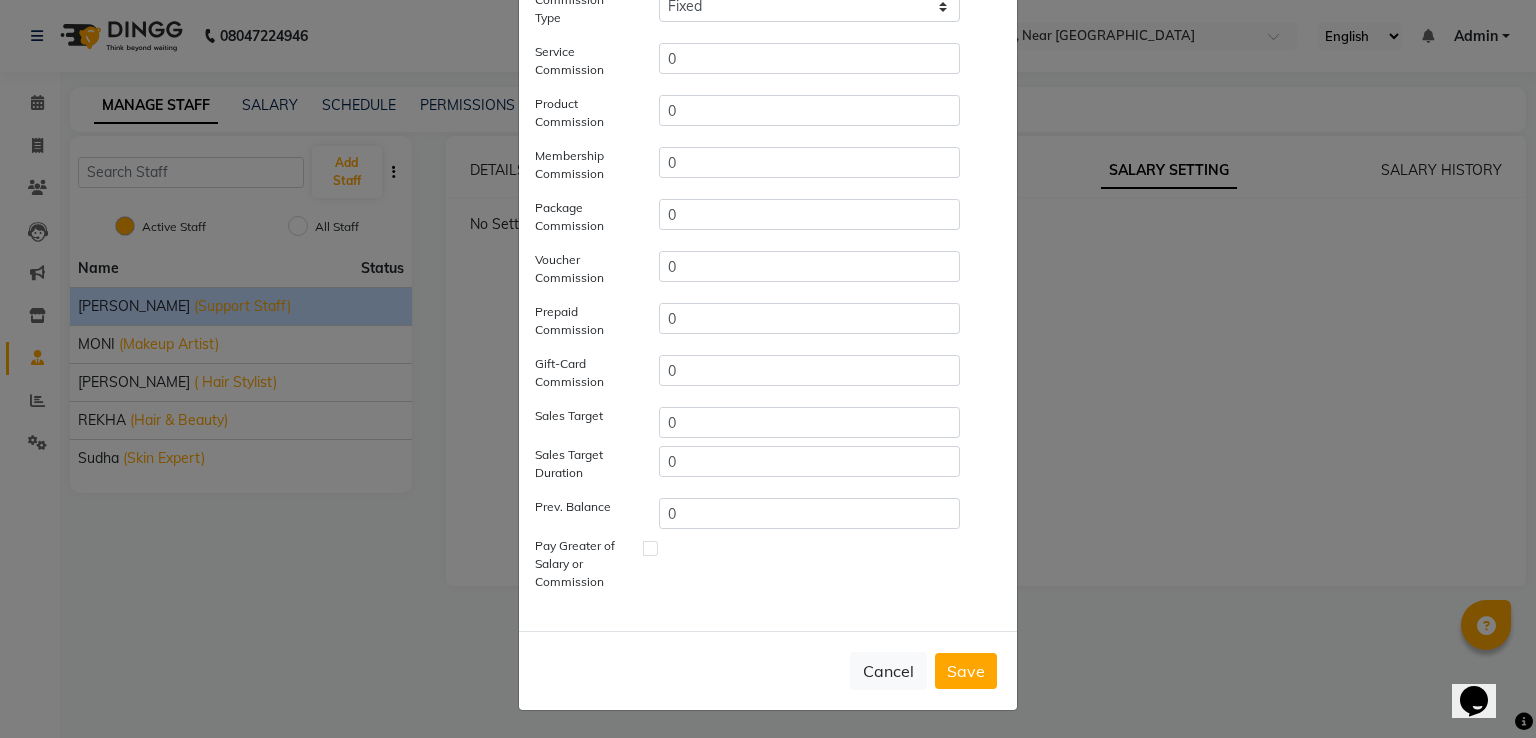 click on "Save" 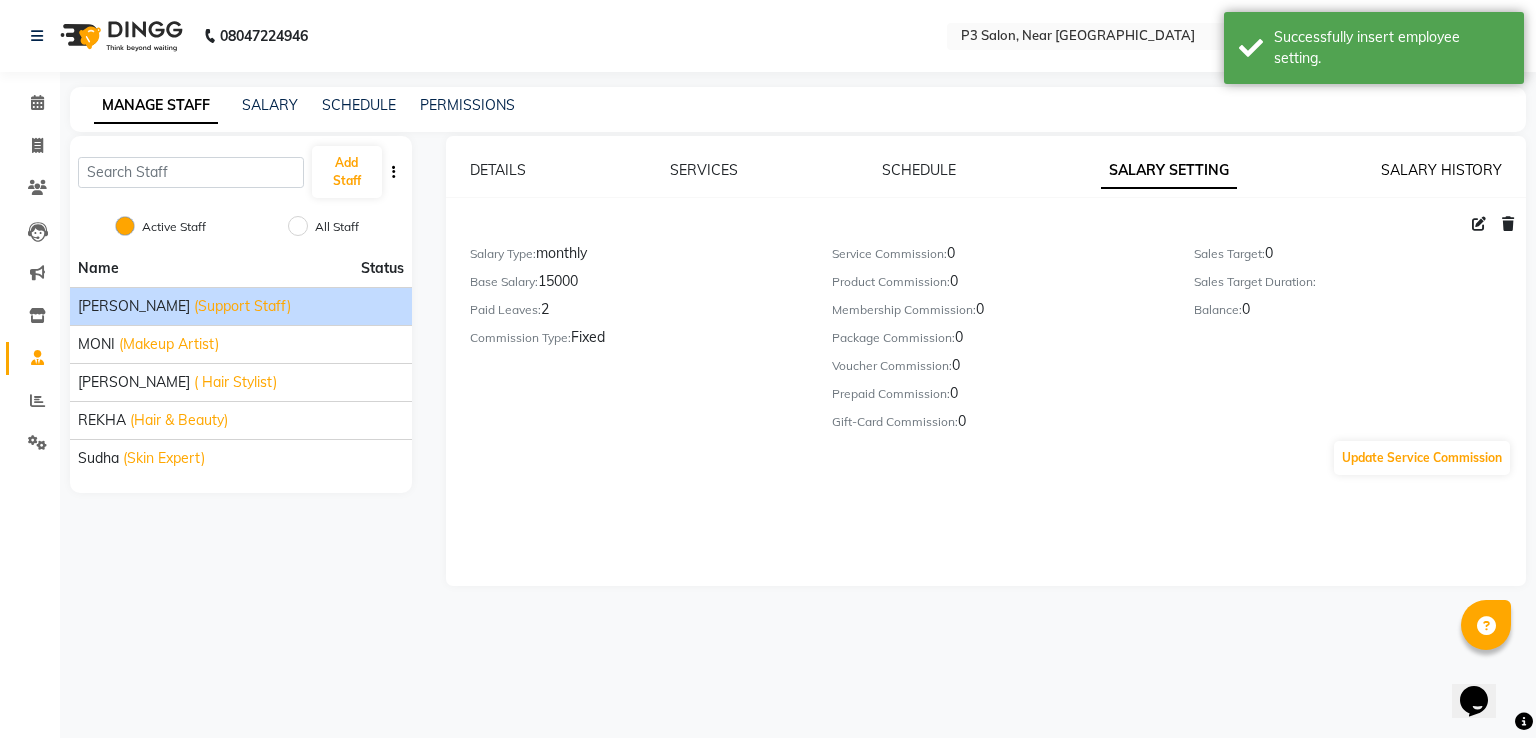 click on "SALARY HISTORY" 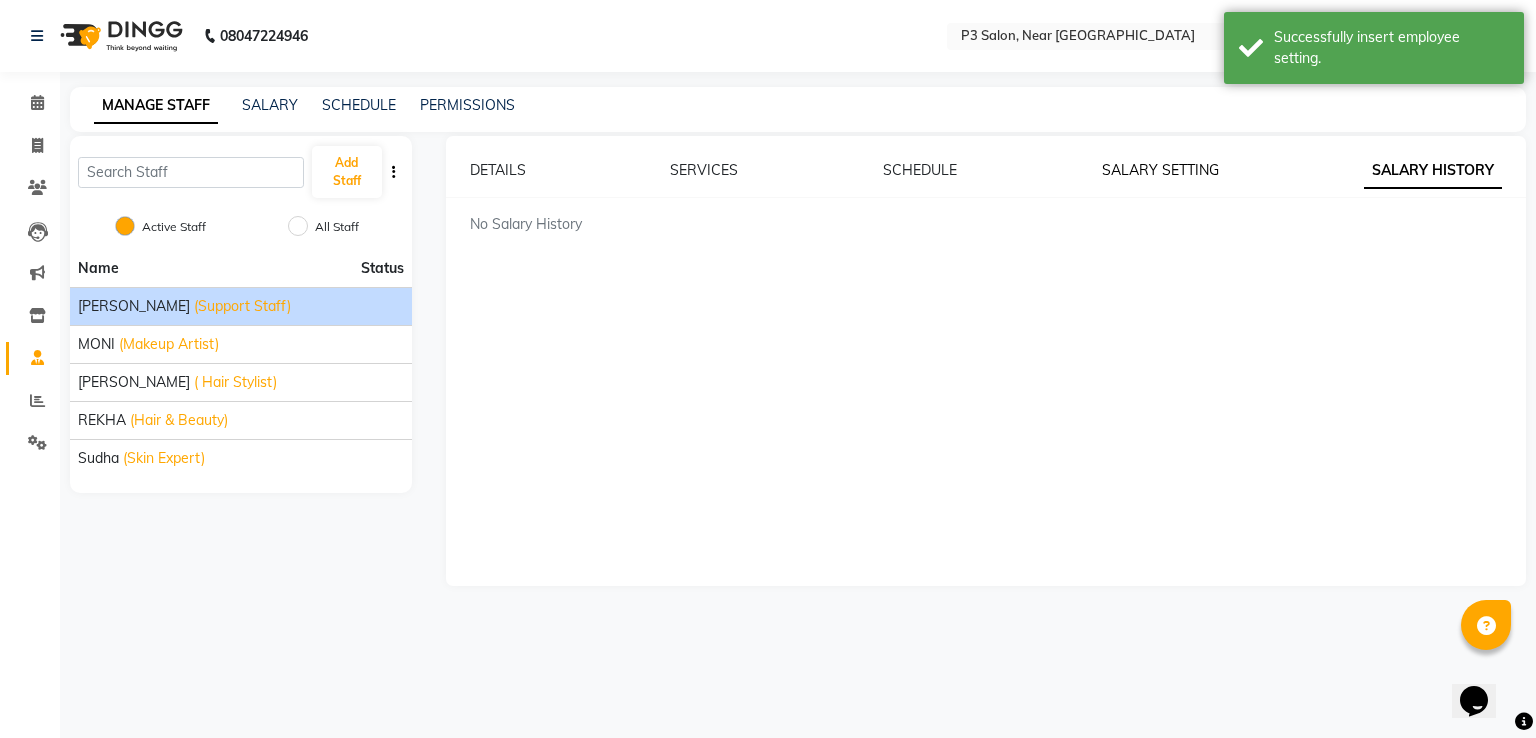 click on "SALARY SETTING" 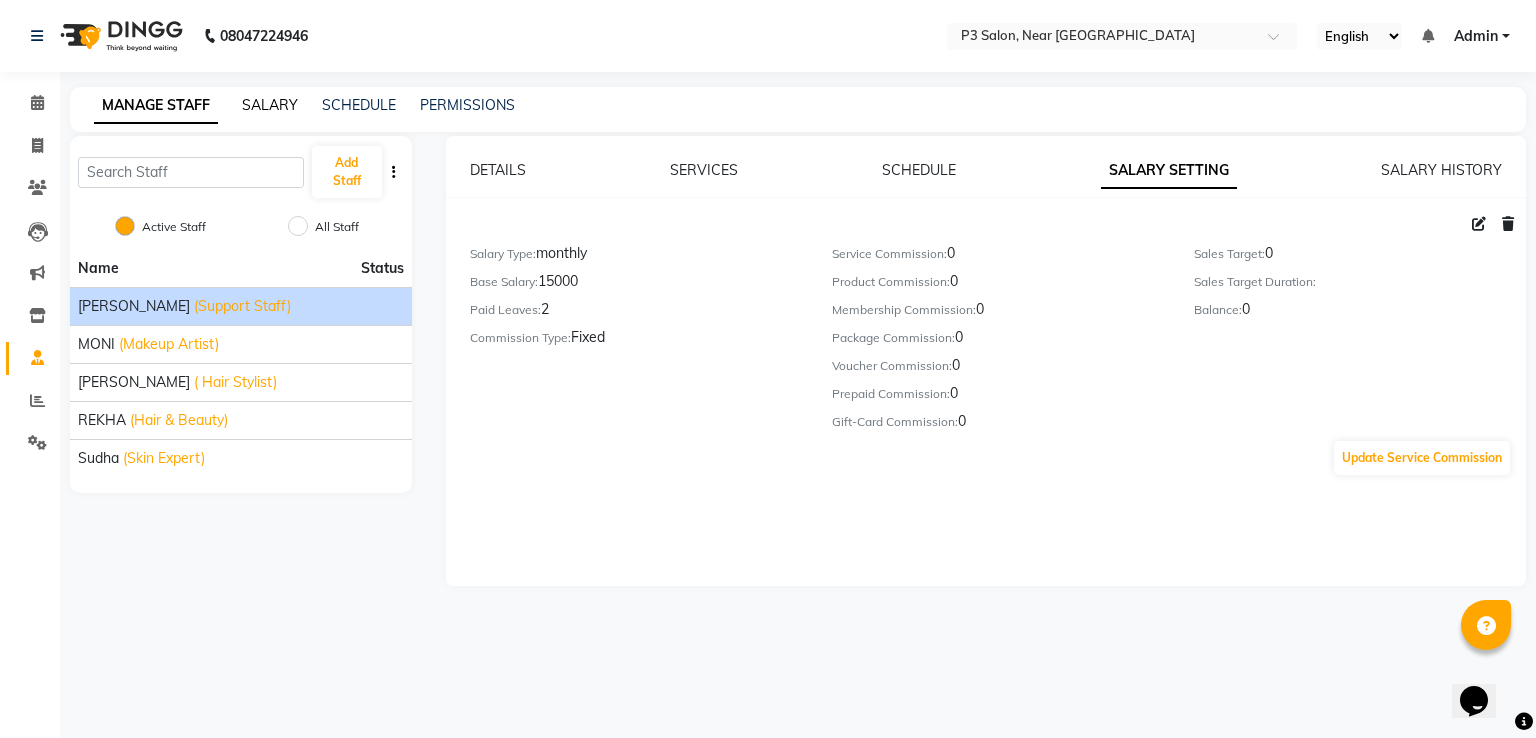 click on "SALARY" 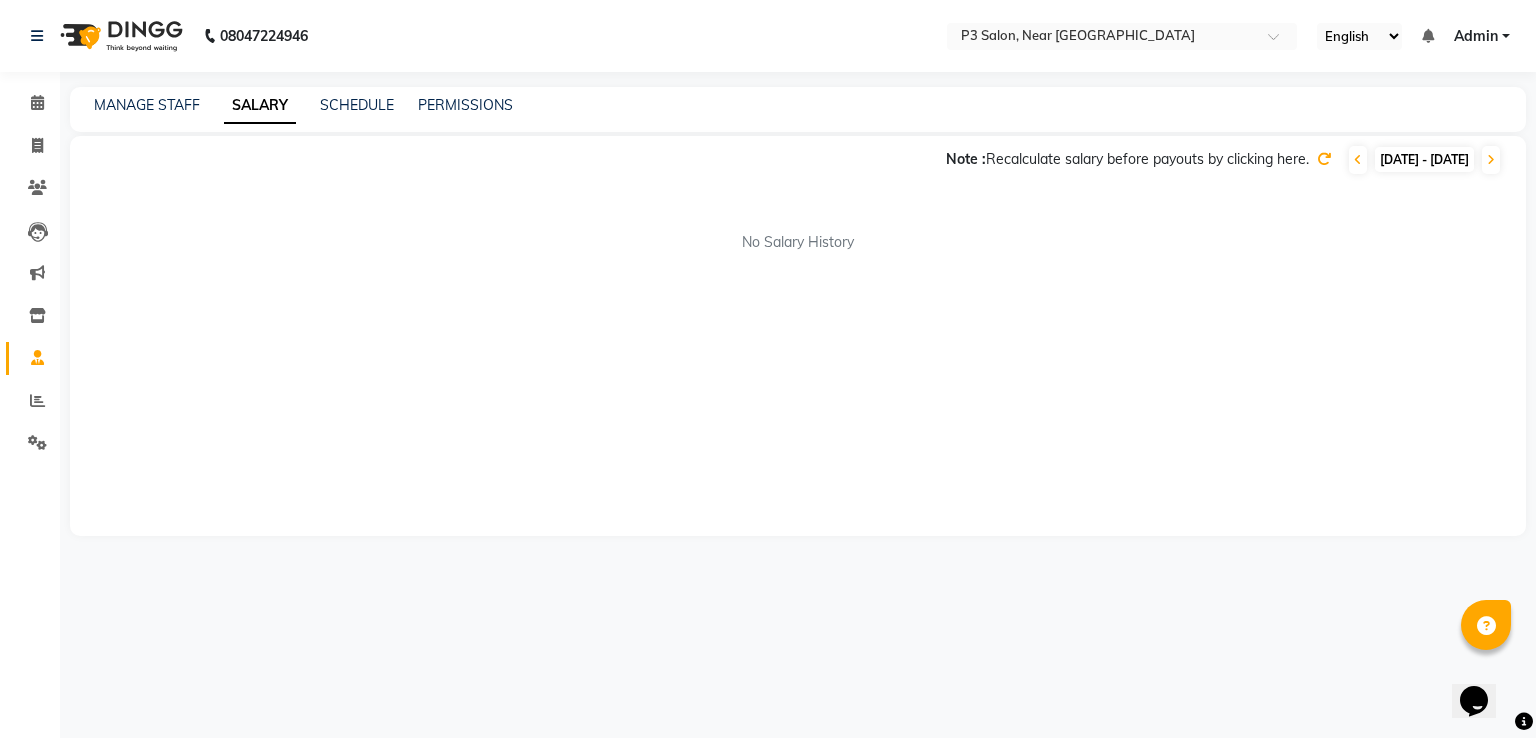 click on "No Salary History" 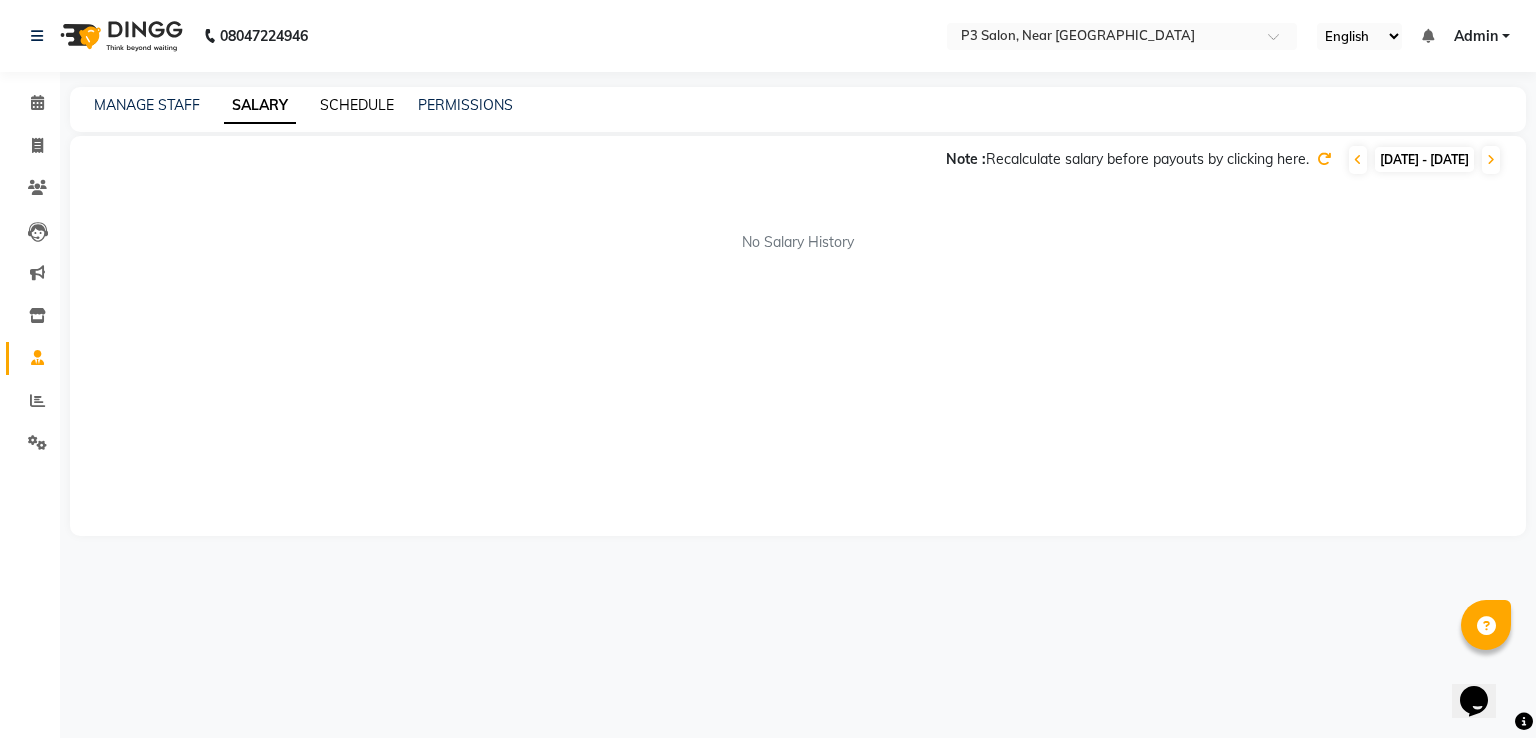 click on "SCHEDULE" 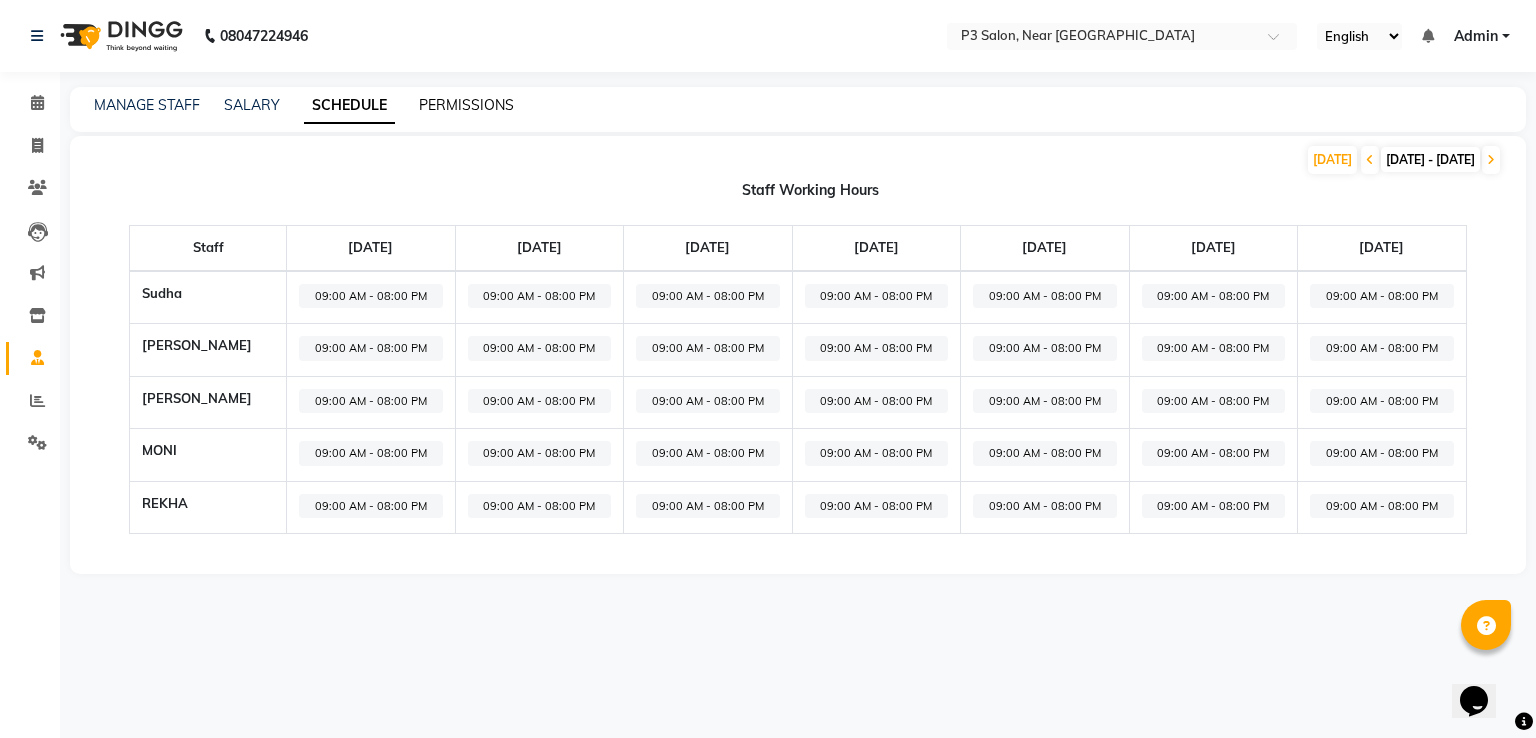 click on "PERMISSIONS" 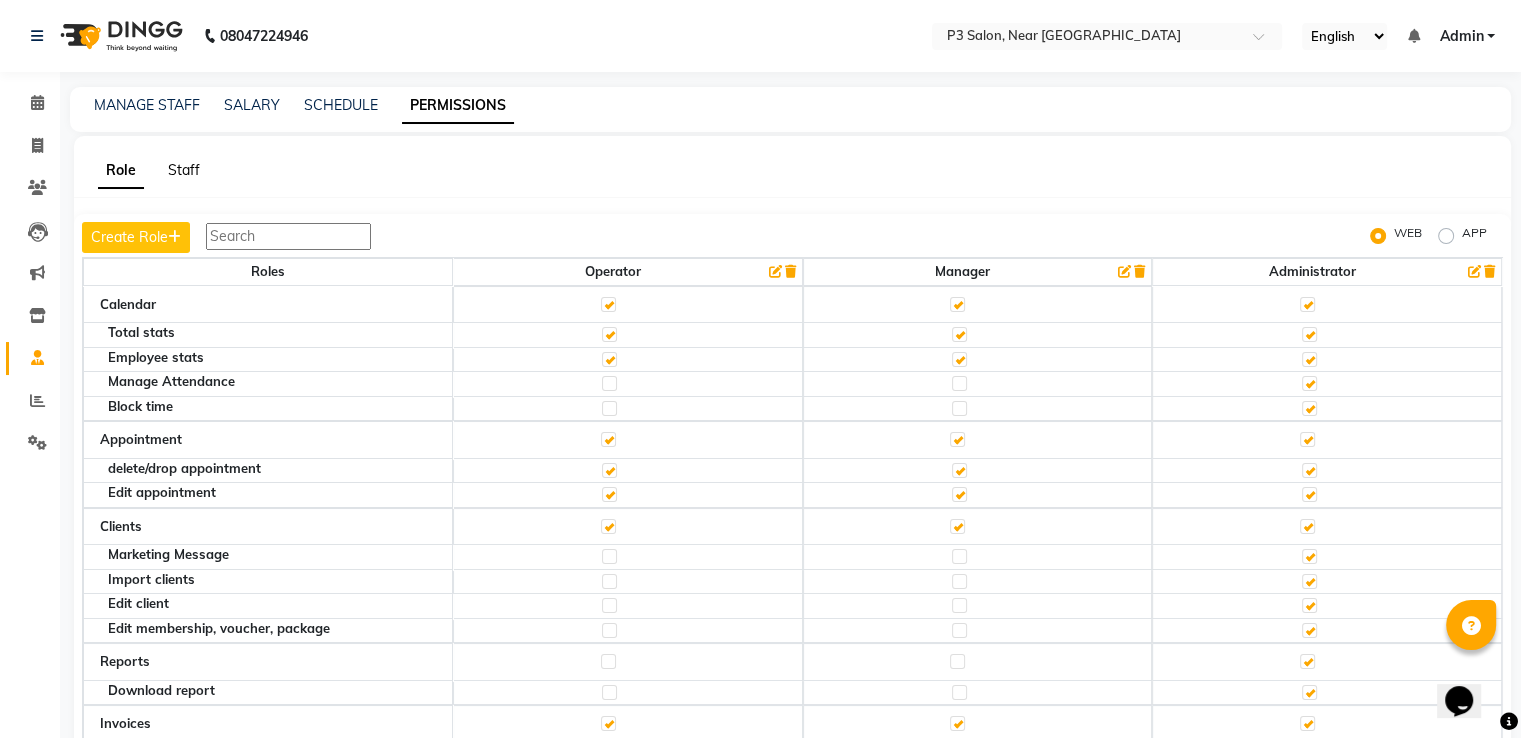 click on "Staff" 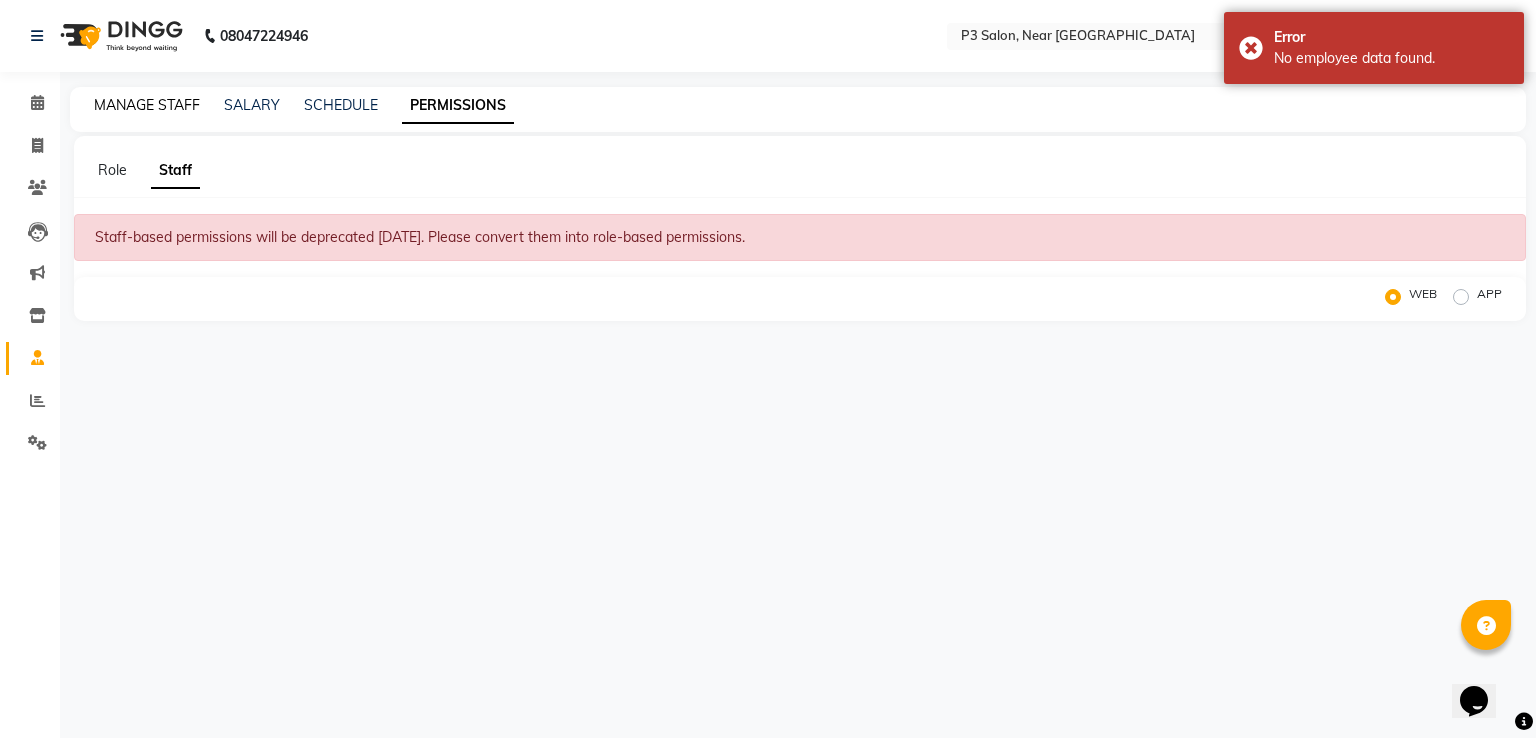 click on "MANAGE STAFF" 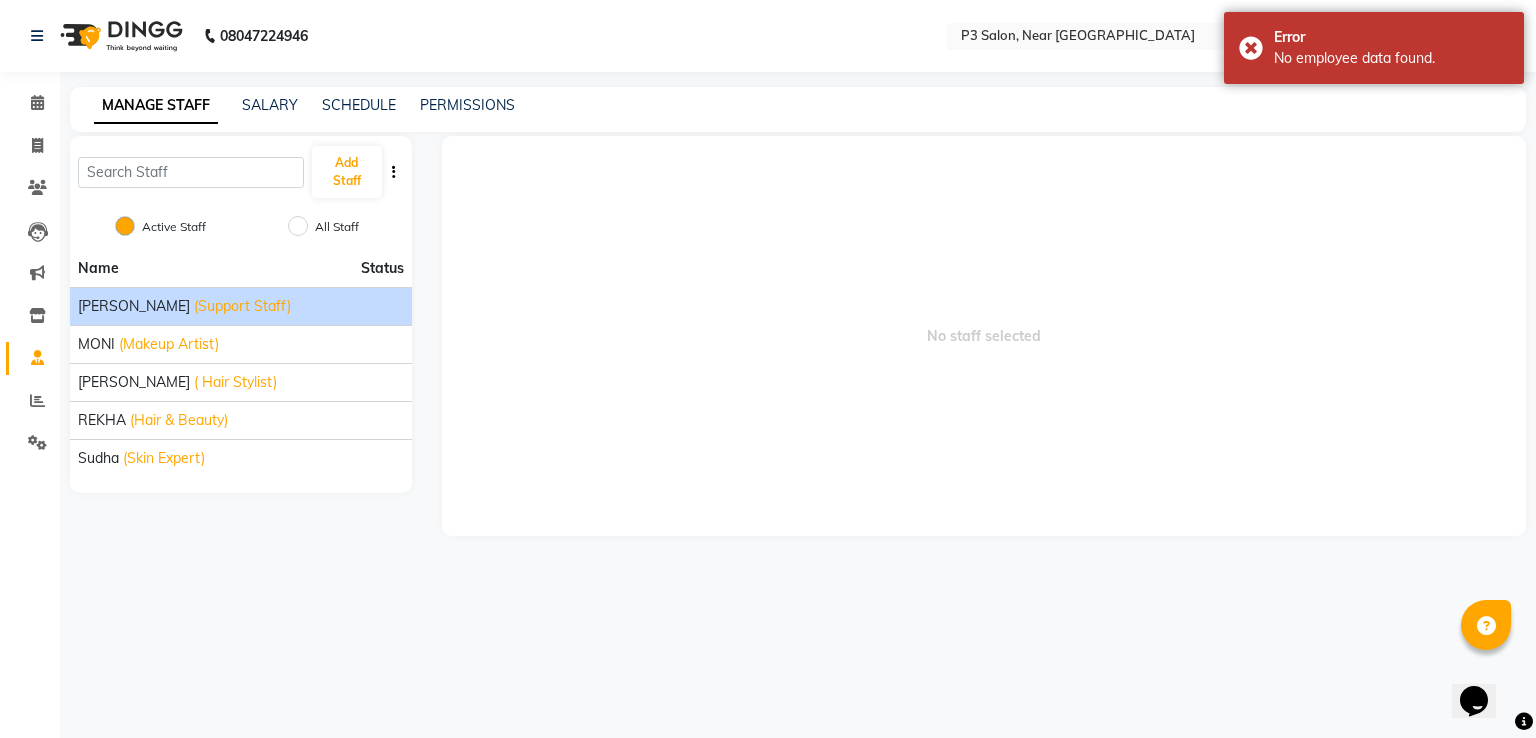 click on "(Support Staff)" 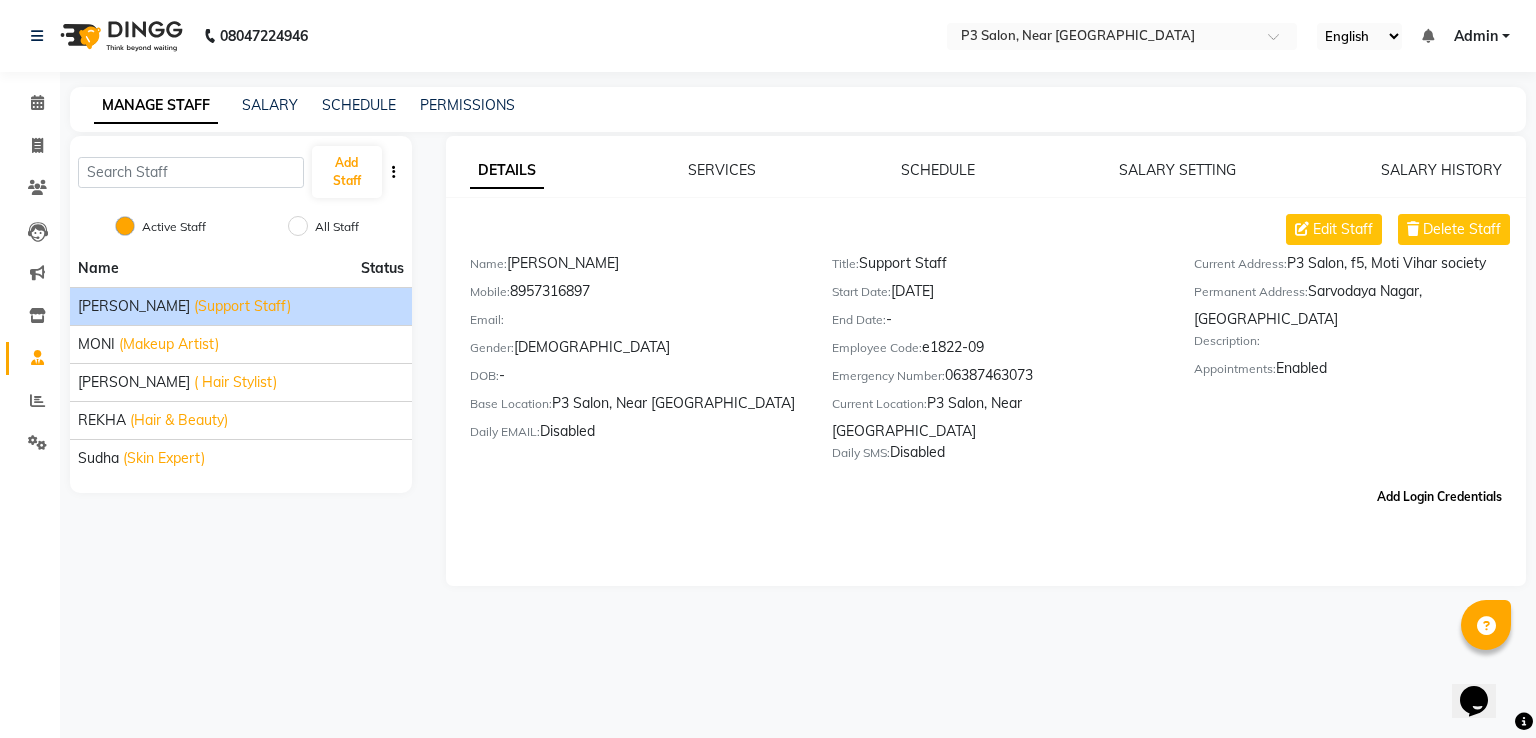 click on "Add Login Credentials" 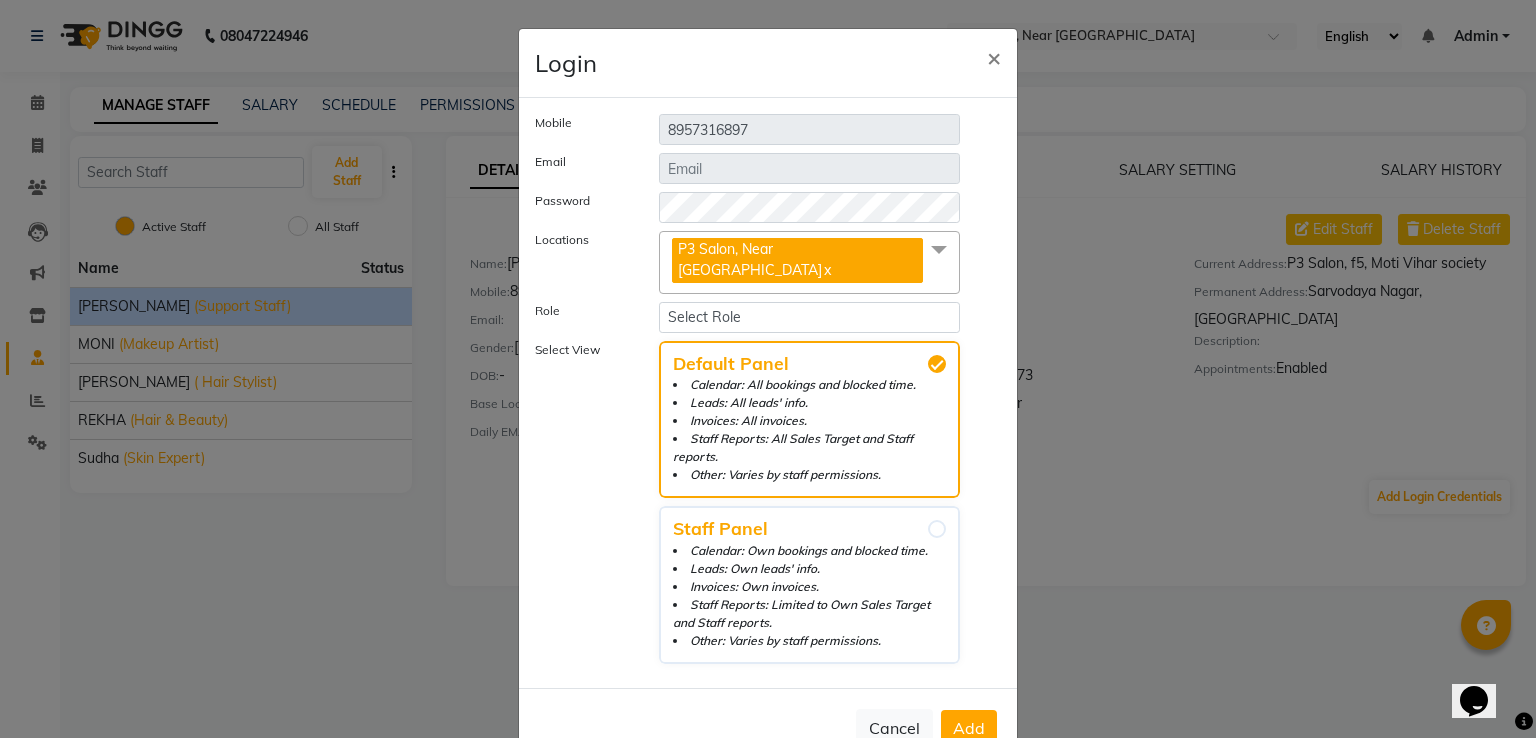 click on "Add" 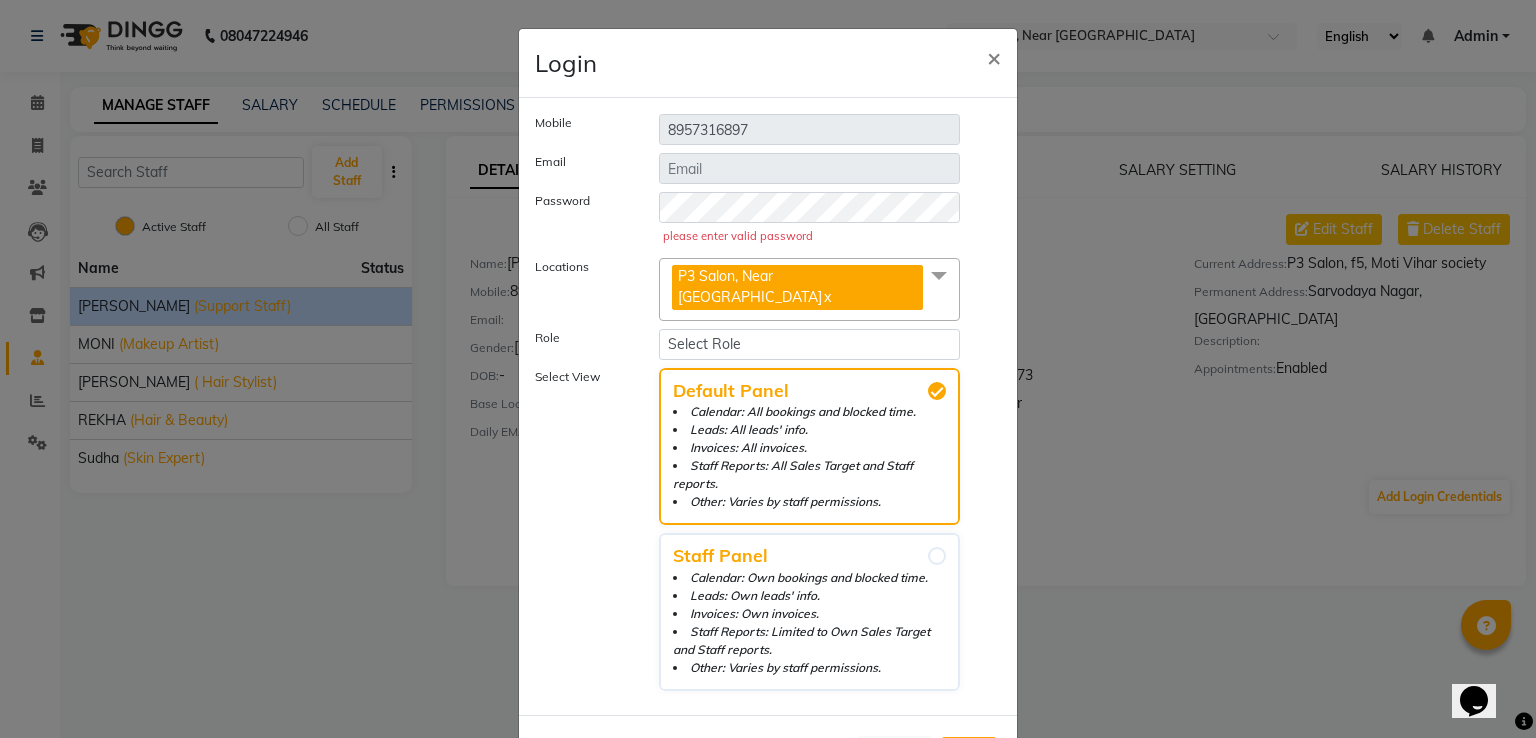 click on "Login × Mobile [PHONE_NUMBER] Email Password  please enter valid password Locations P3 Salon, Near Rave Moti Mall  x P3 Salon, Near Rave Moti Mall Role Select Role Operator Manager Administrator Select View Default Panel Calendar: All bookings and blocked time. Leads: All leads' info. Invoices: All invoices. Staff Reports: All Sales Target and Staff reports. Other: Varies by staff permissions. Staff Panel Calendar: Own bookings and blocked time. Leads: Own leads' info. Invoices: Own invoices. Staff Reports: Limited to Own Sales Target and Staff reports. Other: Varies by staff permissions.  Cancel  Add" 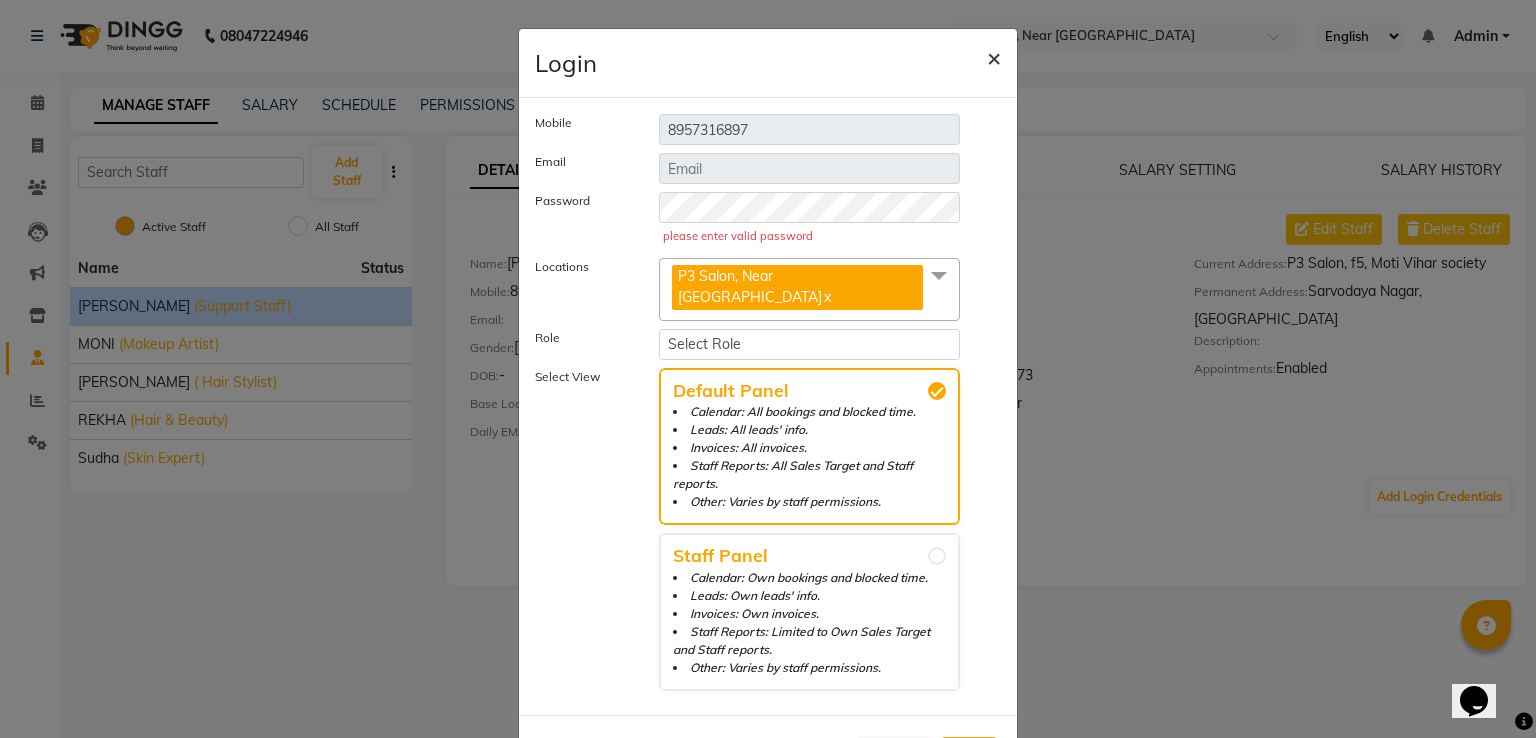 click on "×" 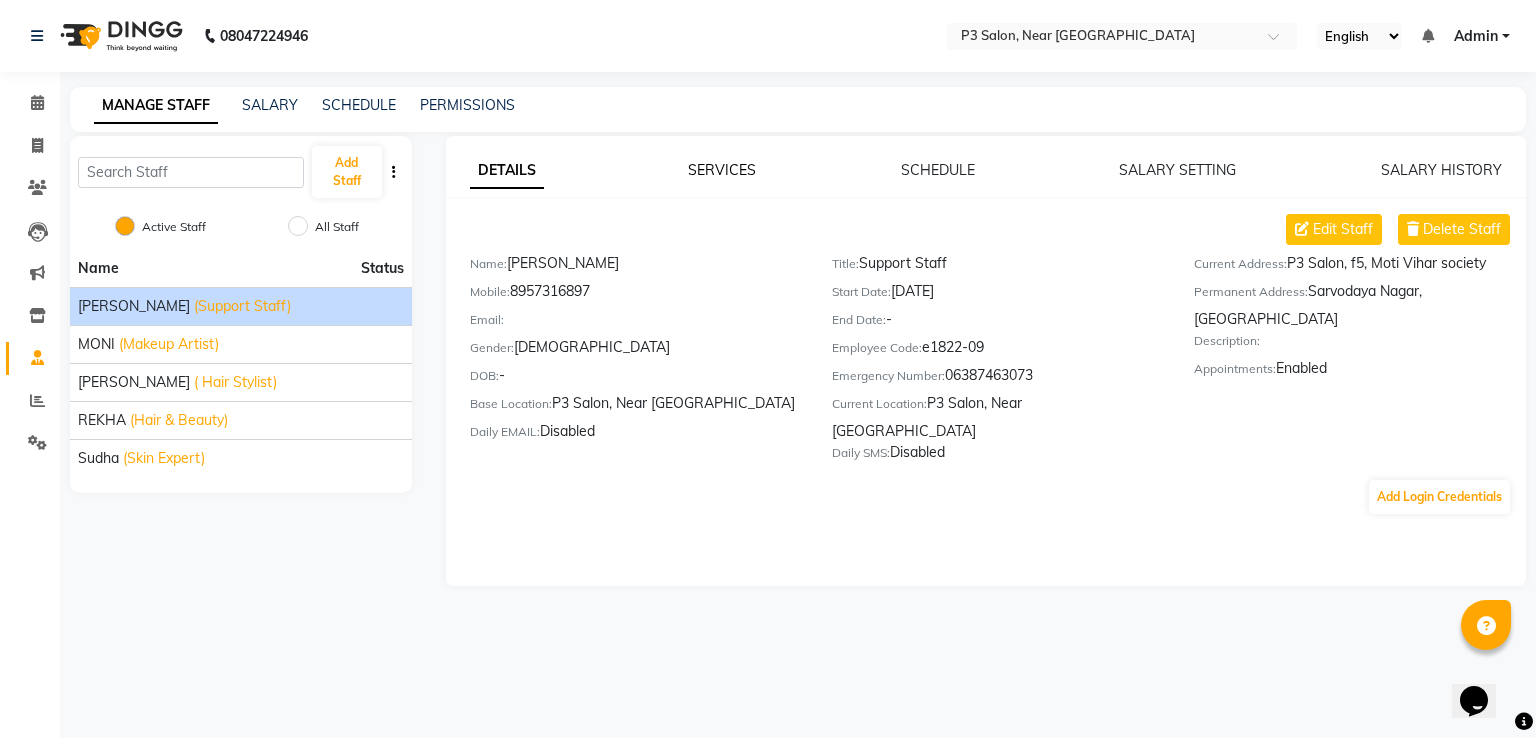 click on "SERVICES" 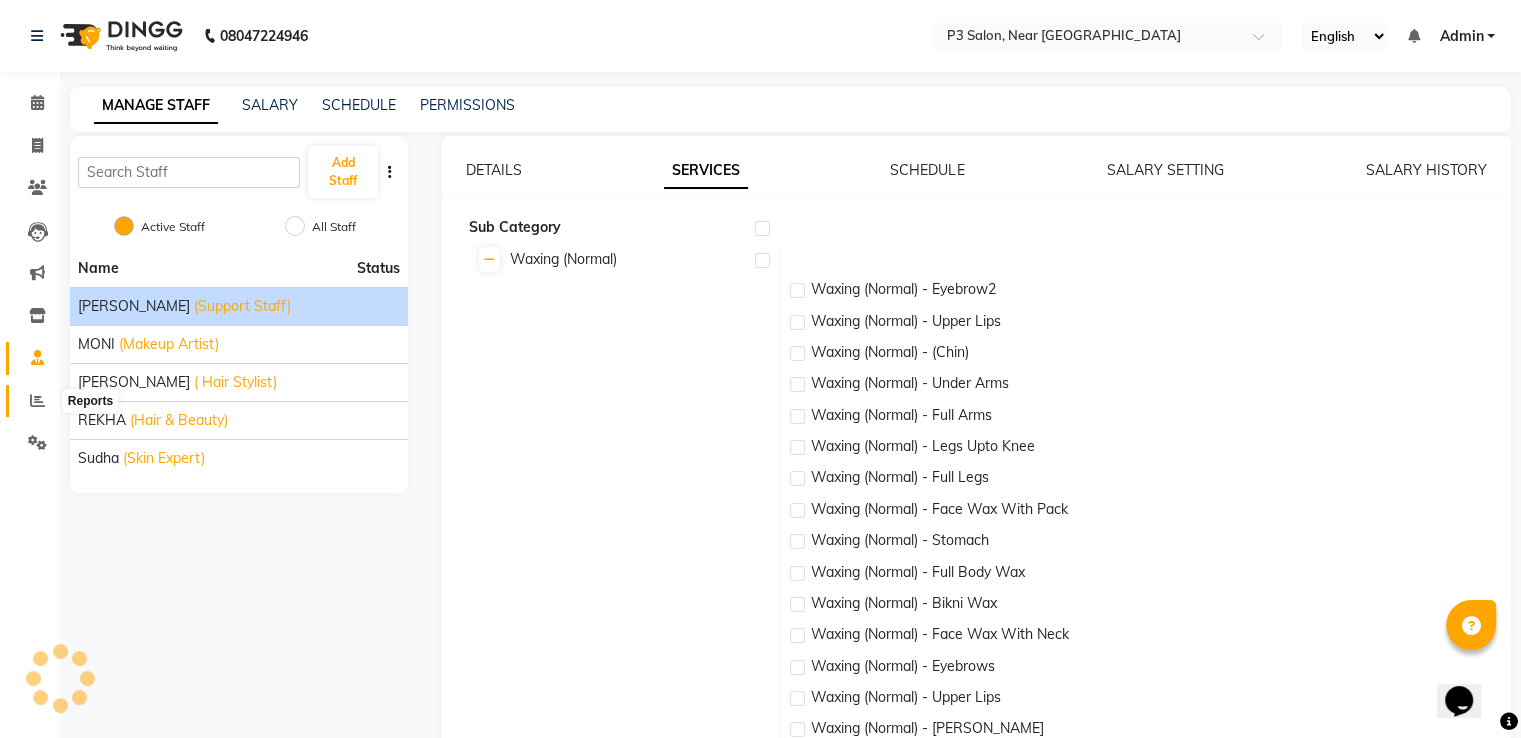 click 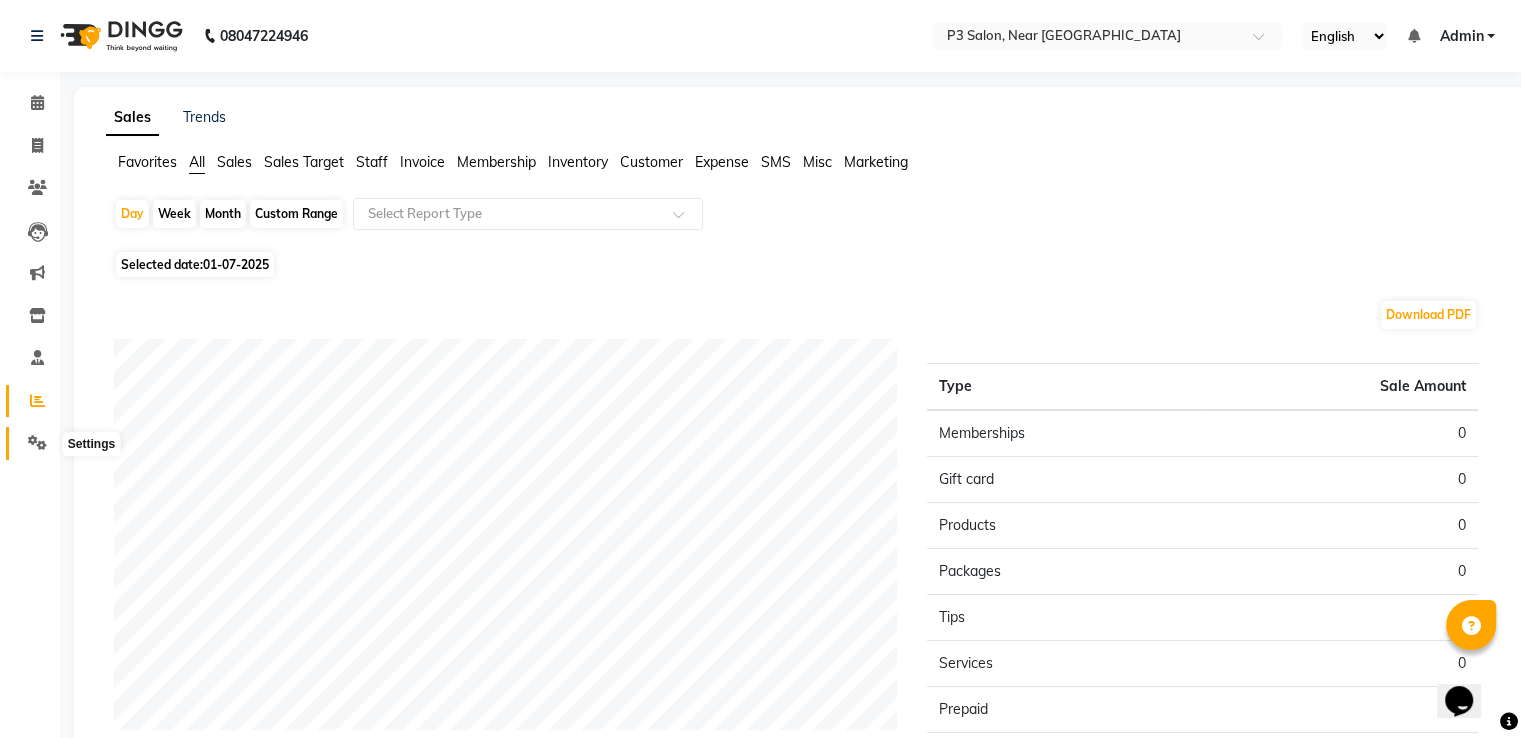 click 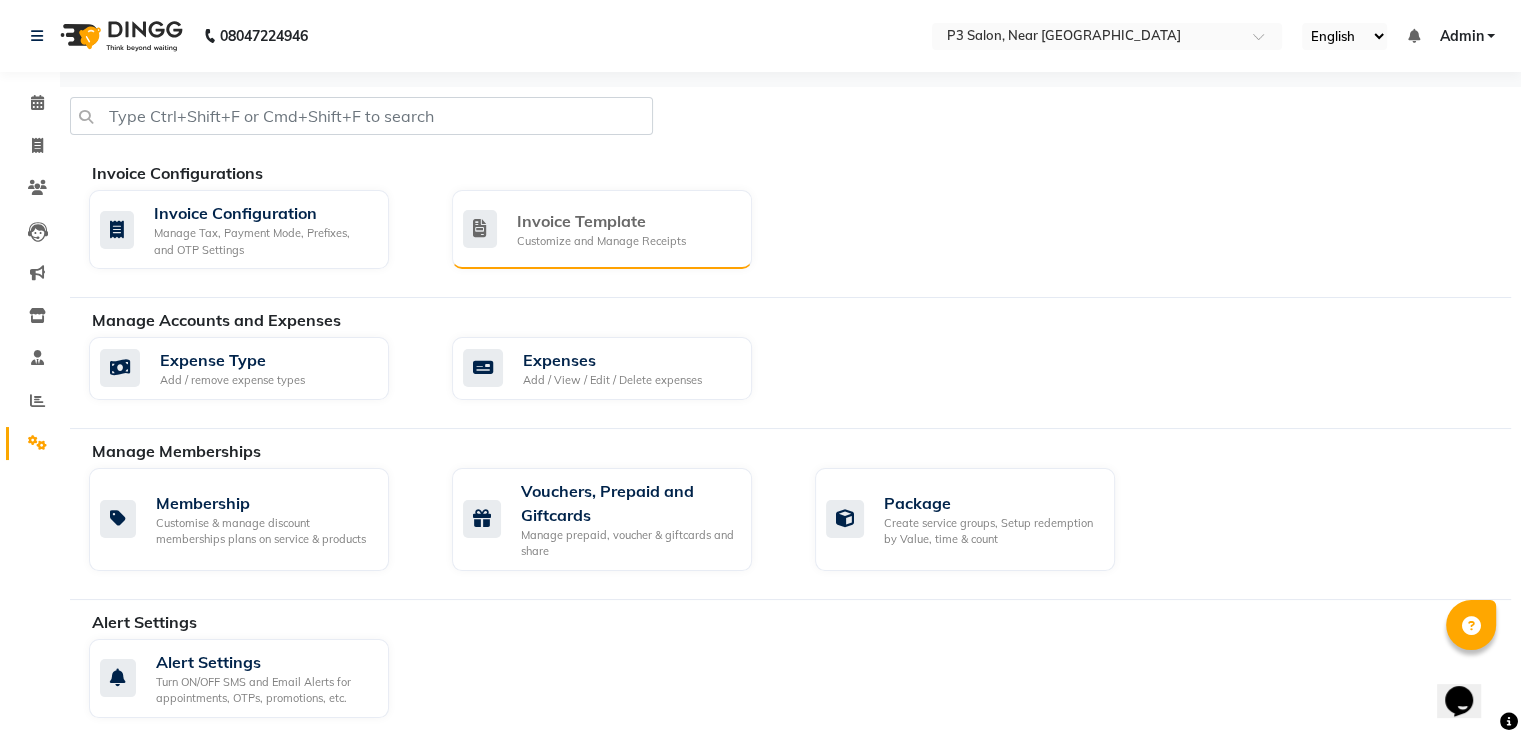click on "Customize and Manage Receipts" 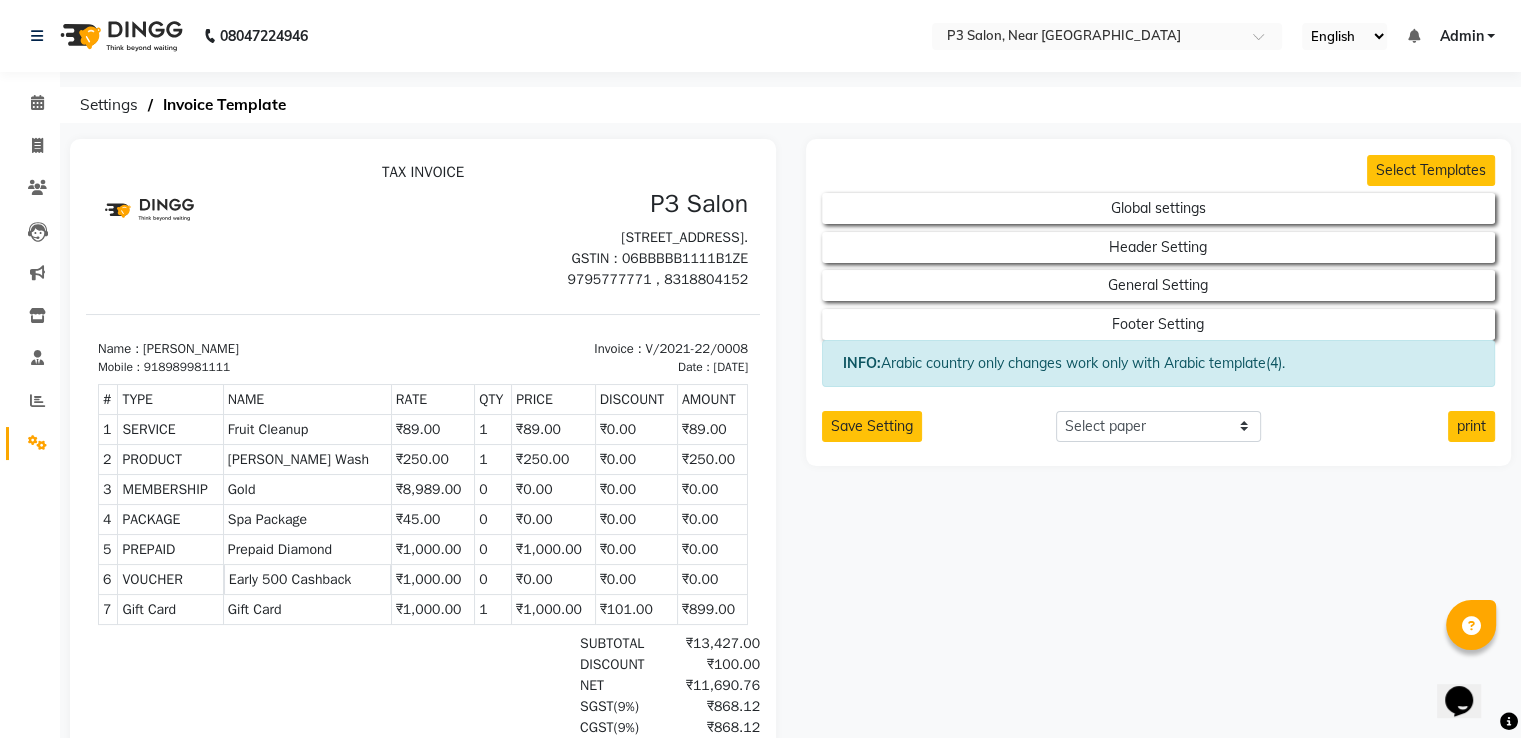 scroll, scrollTop: 0, scrollLeft: 0, axis: both 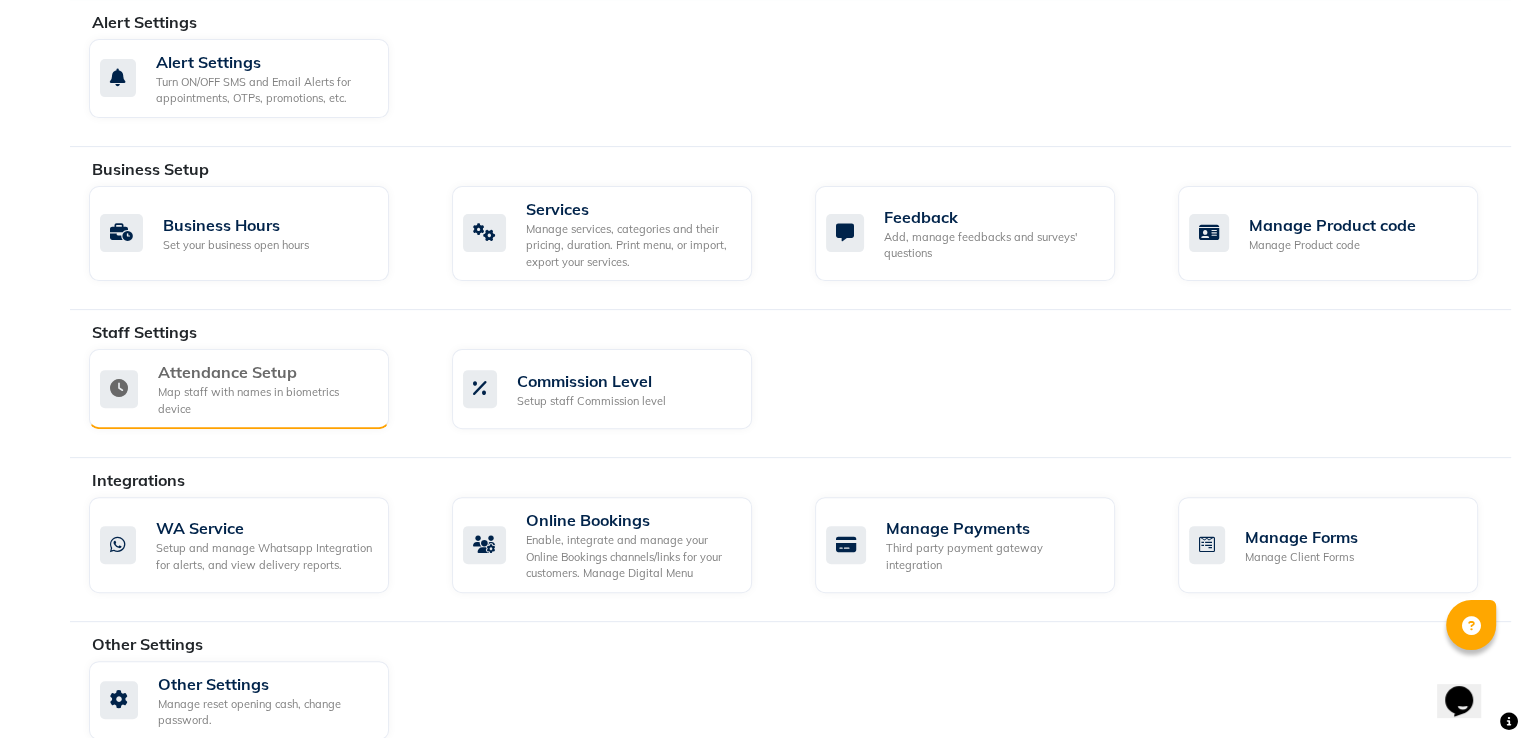 click on "Attendance Setup Map staff with names in biometrics device" 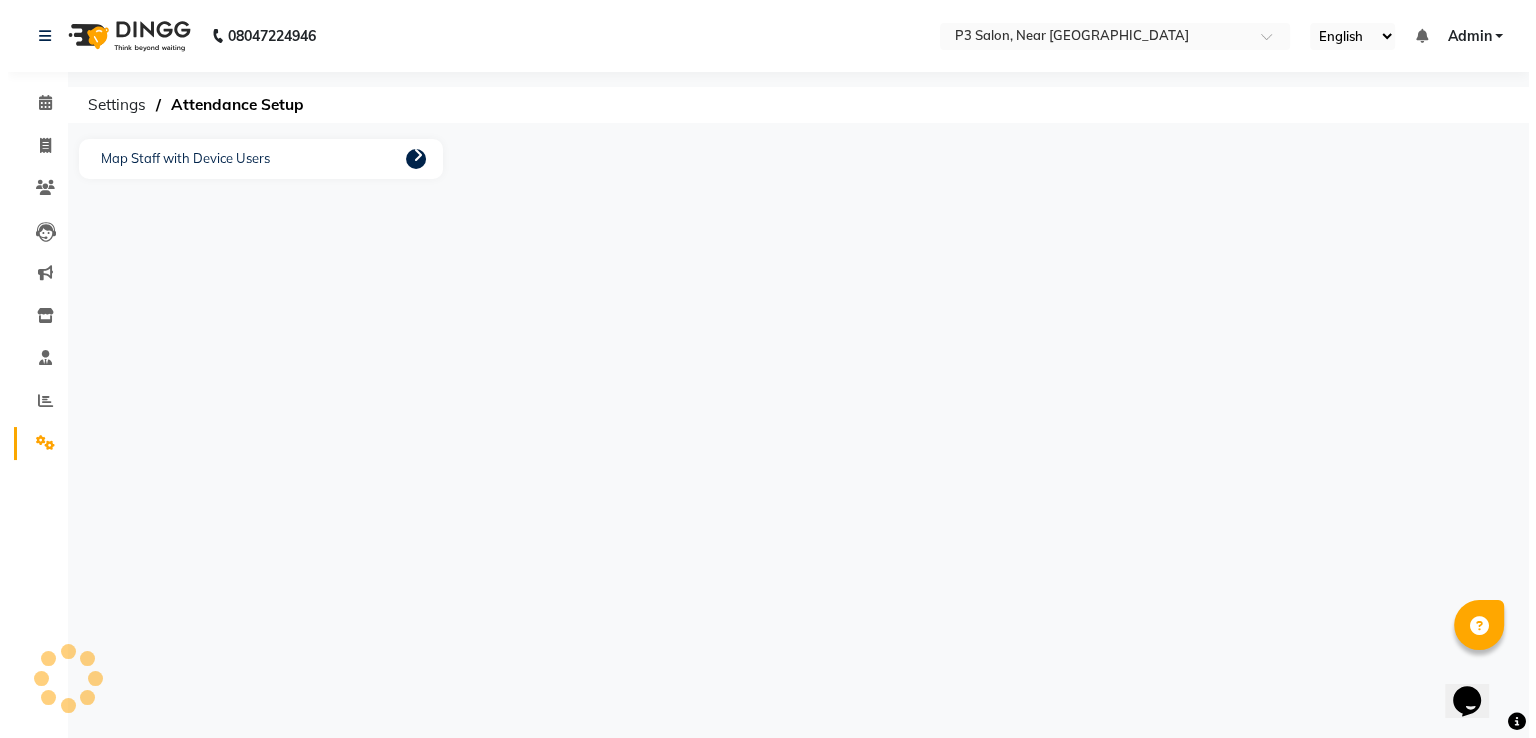 scroll, scrollTop: 0, scrollLeft: 0, axis: both 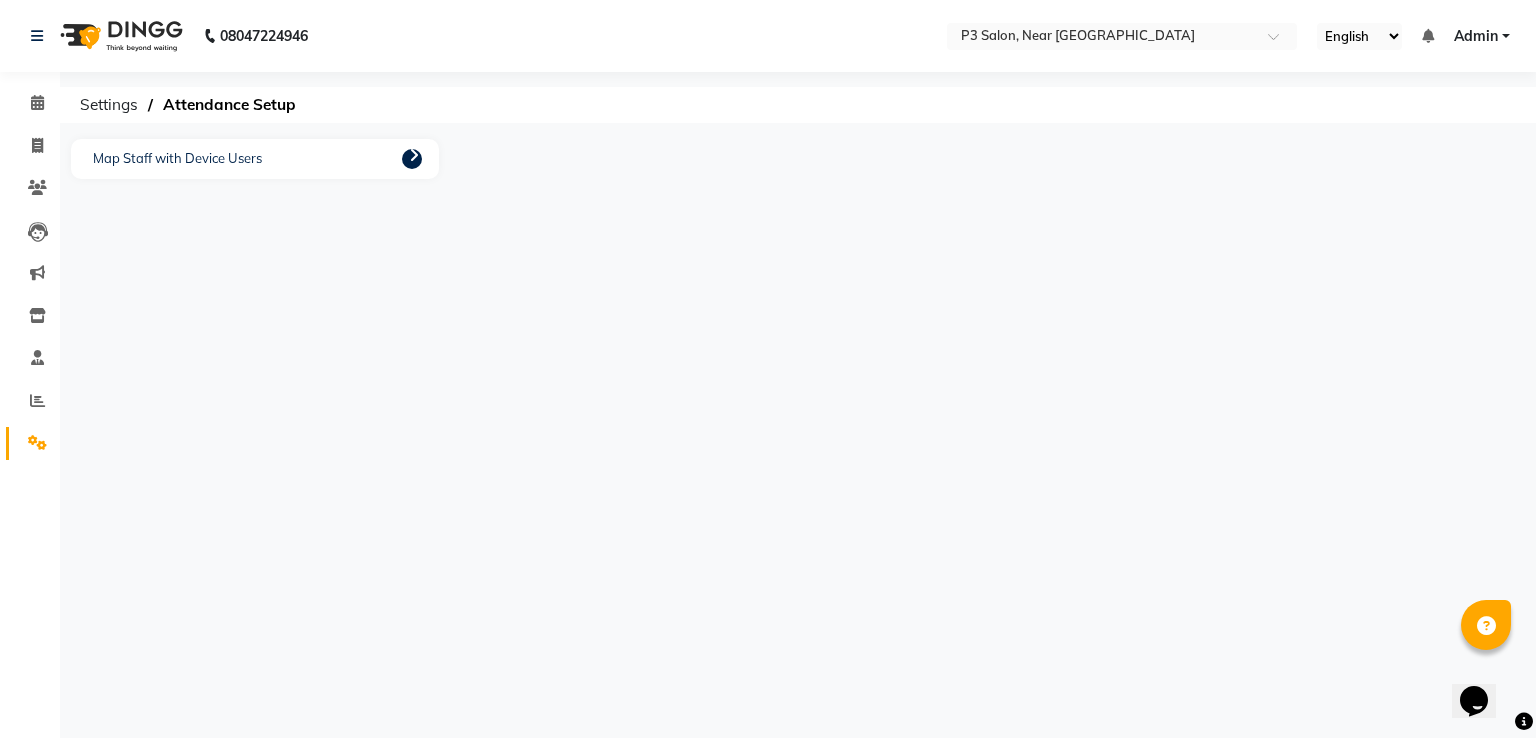 click 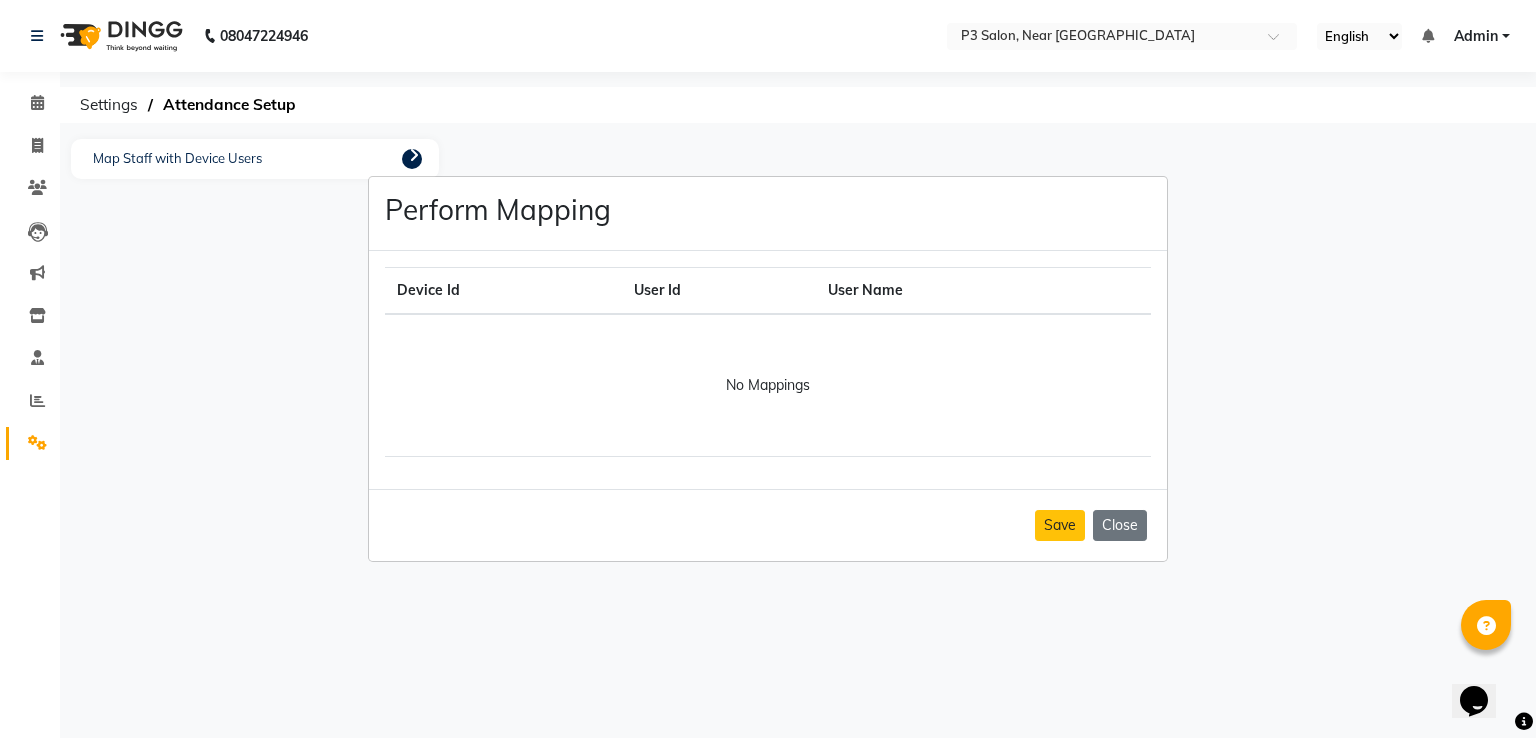 click on "Close" at bounding box center [1120, 525] 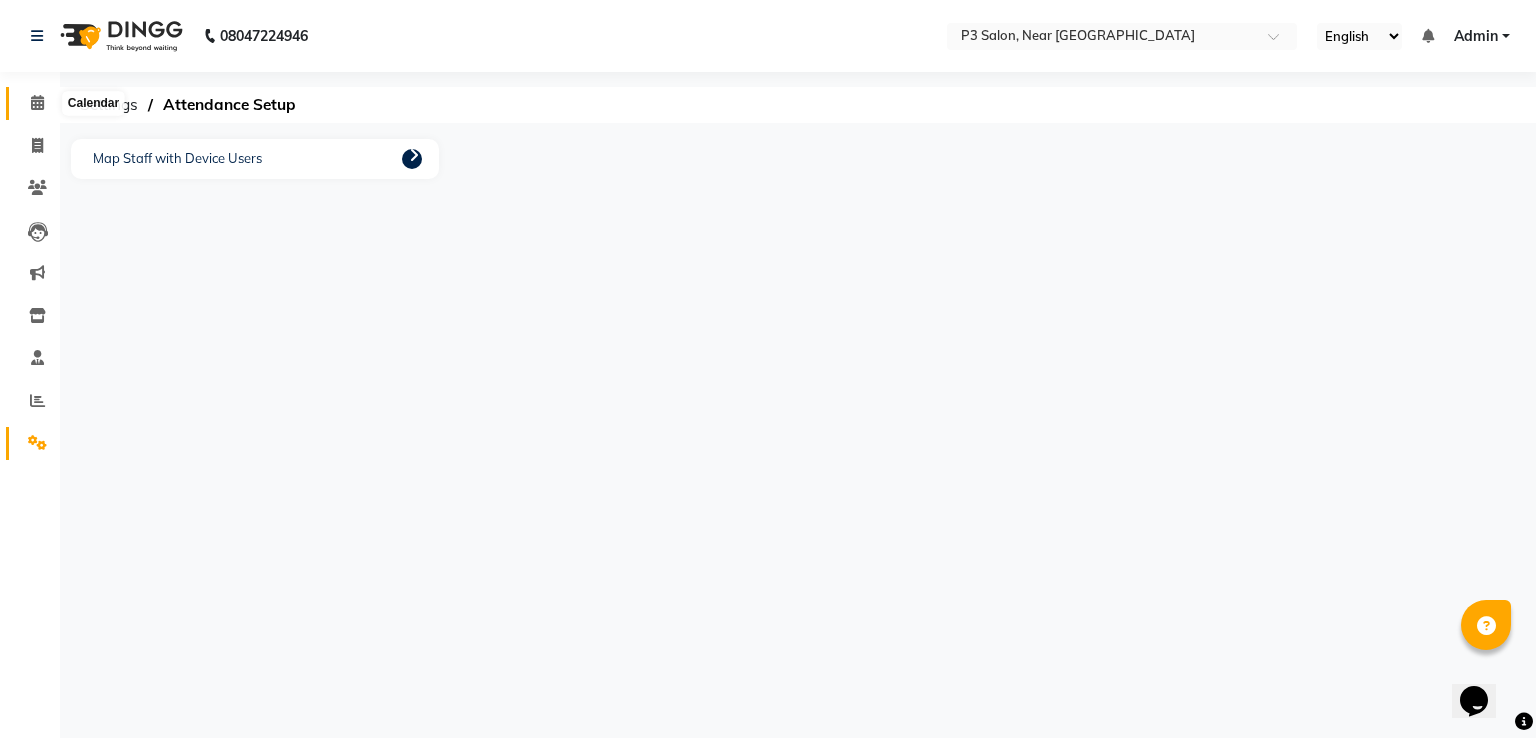 click 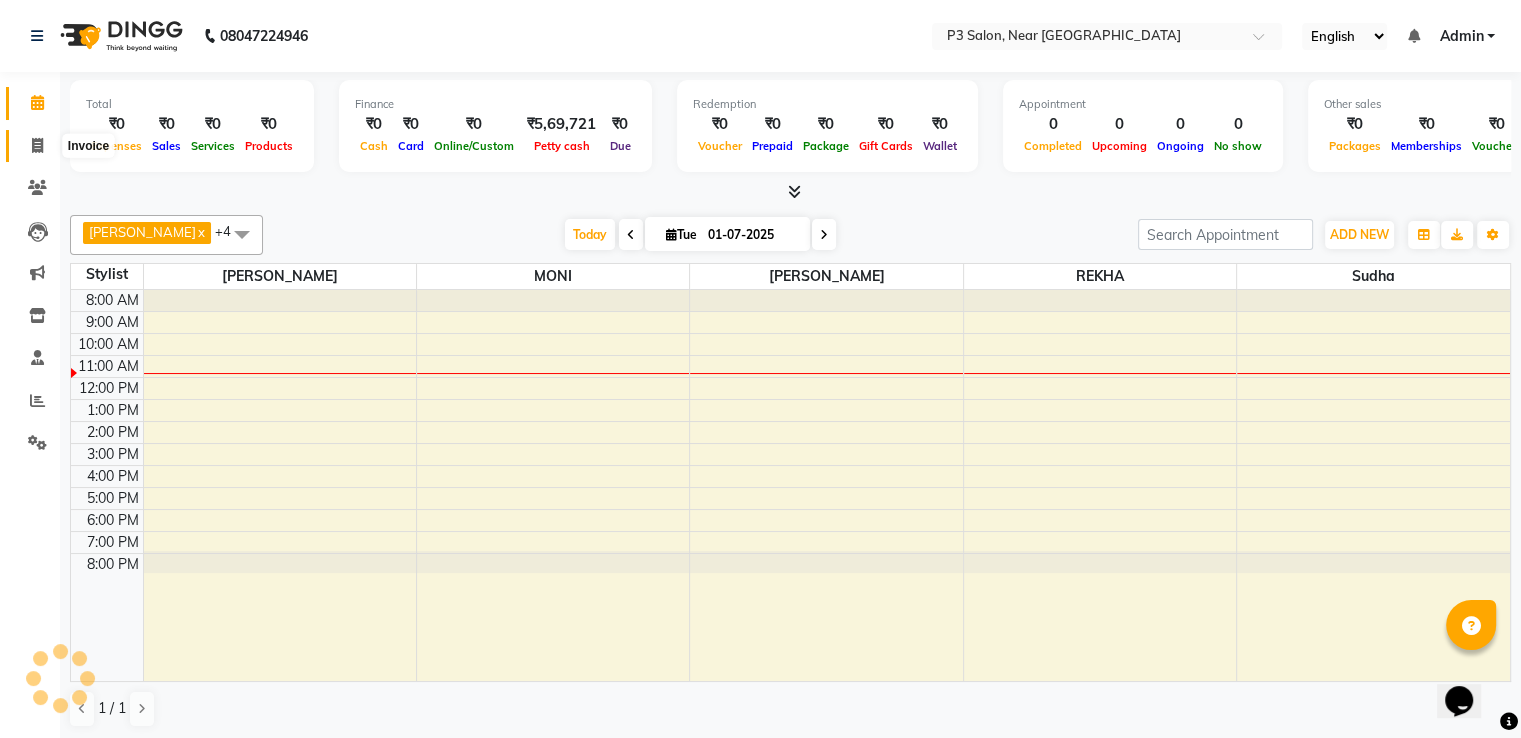 click 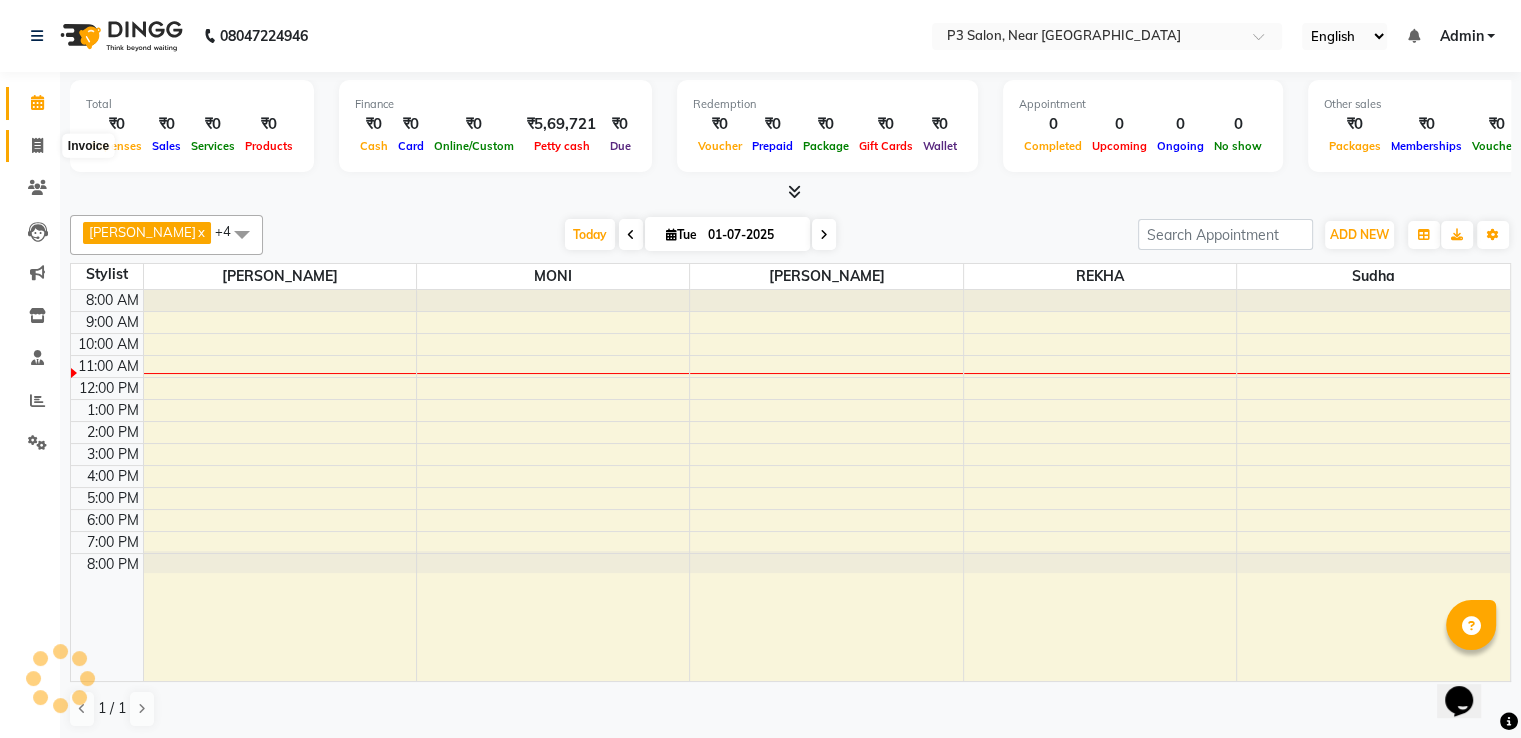 select on "service" 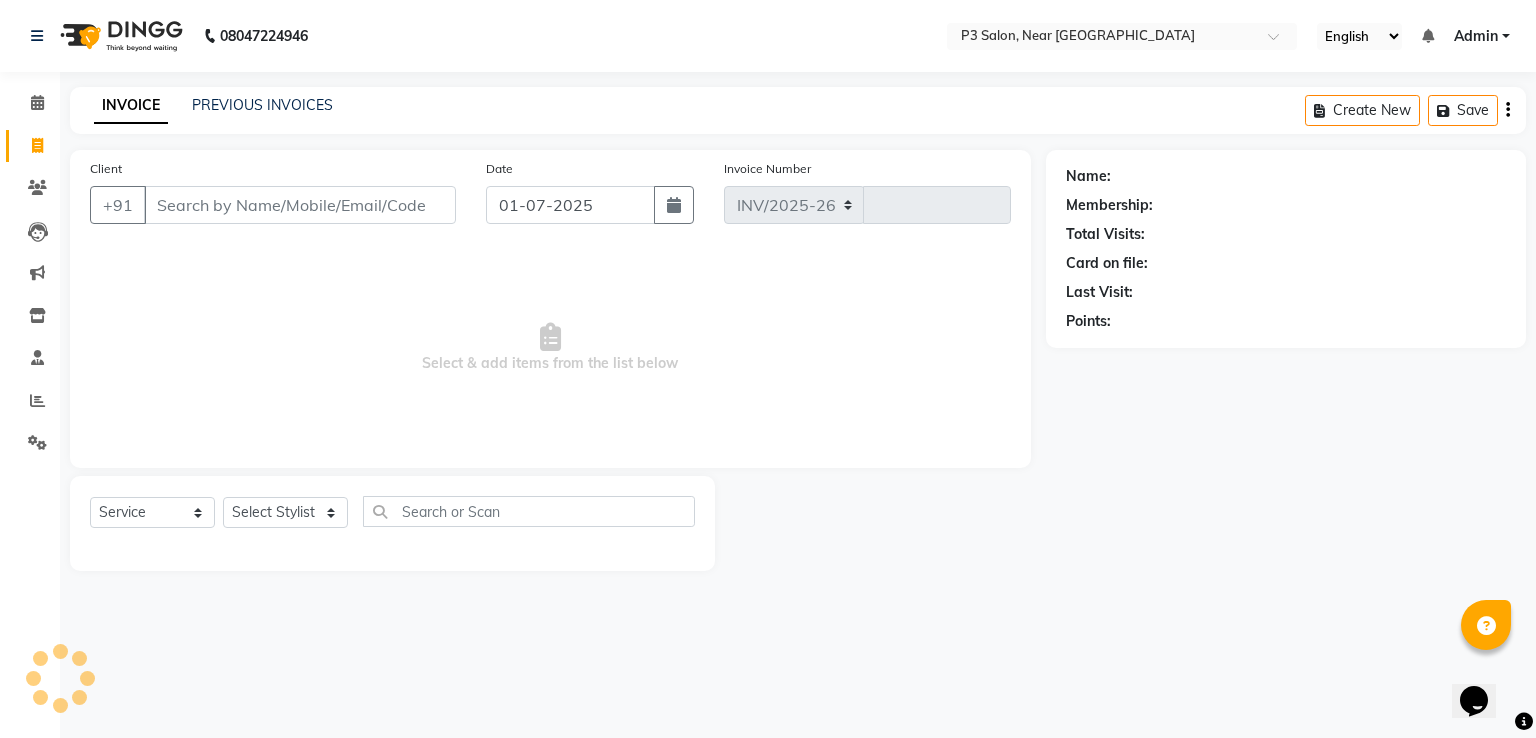 select on "5372" 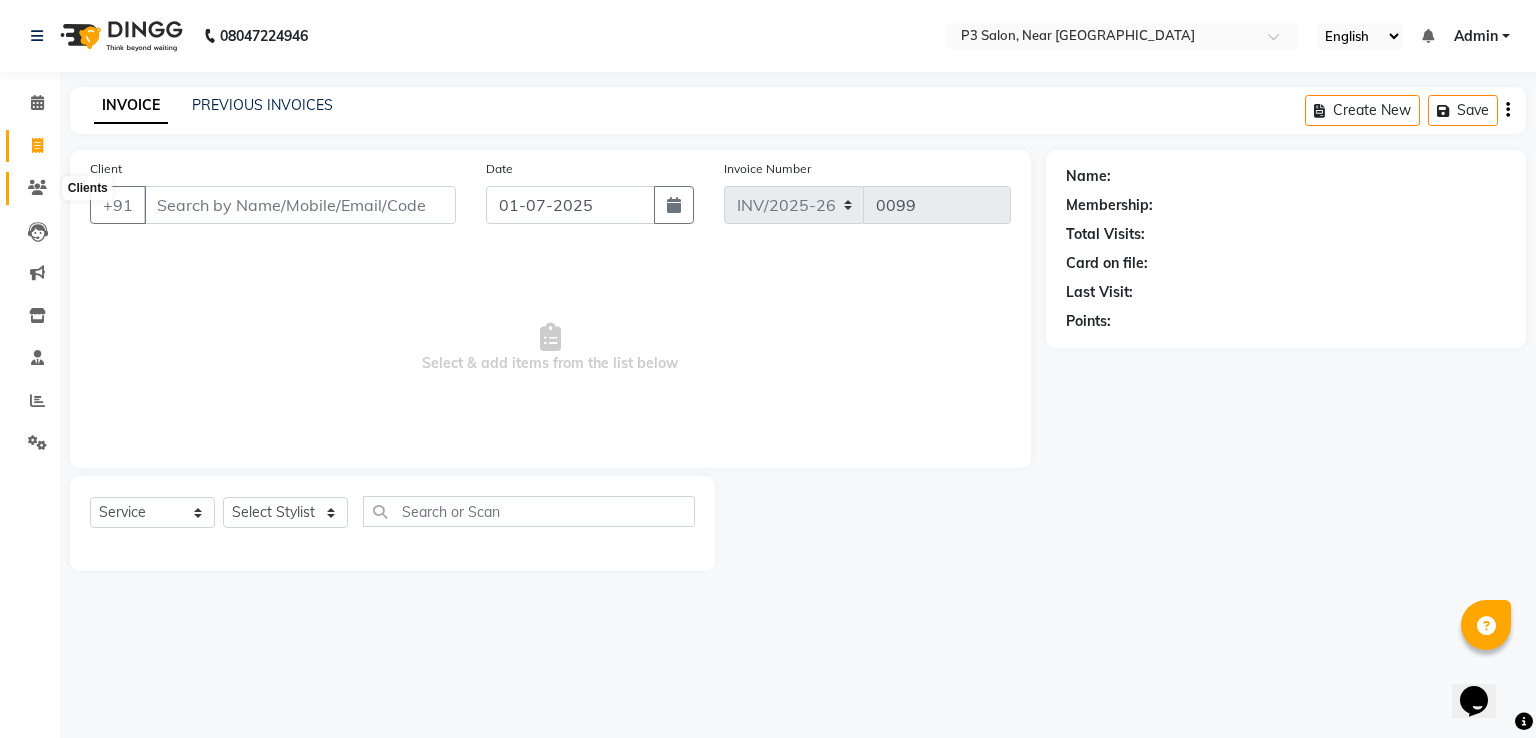 click 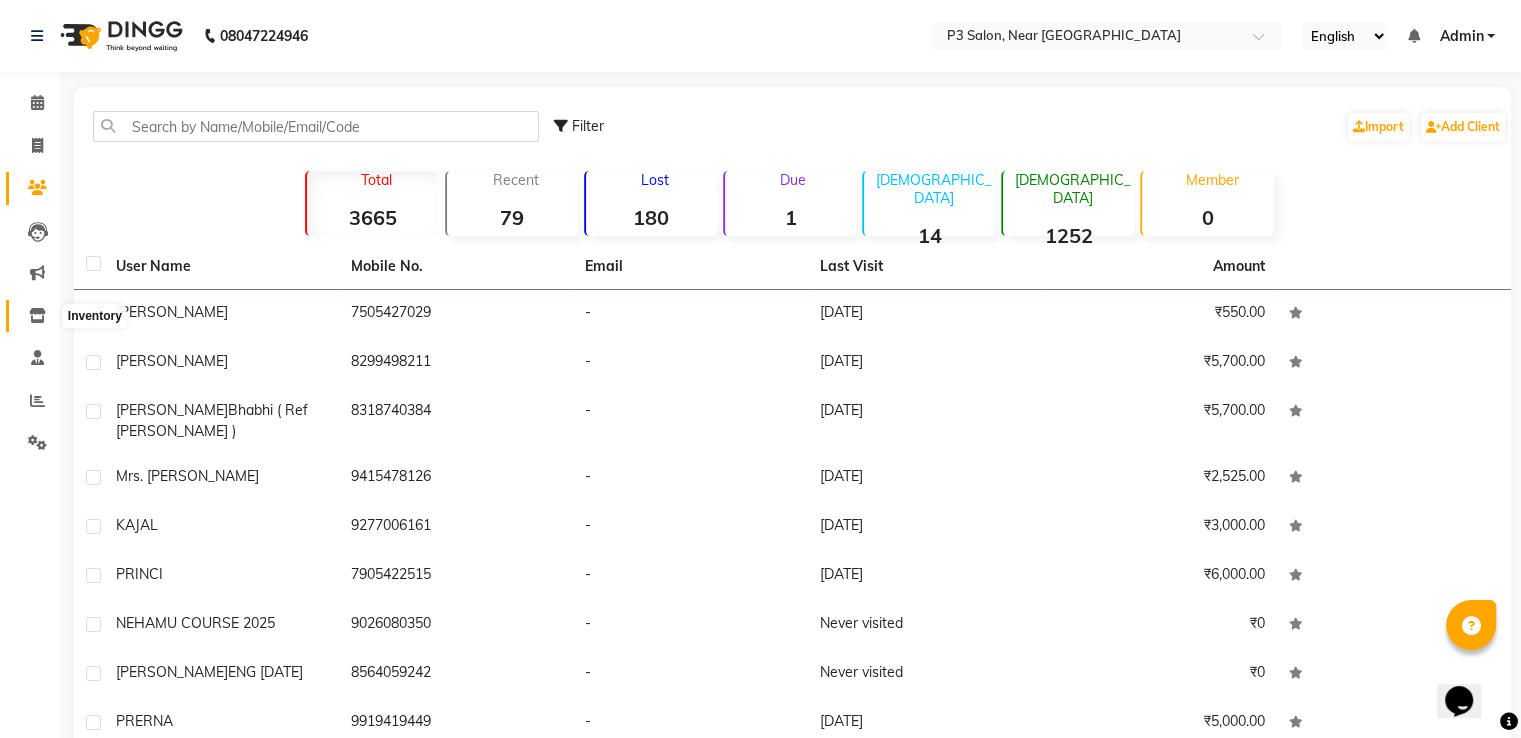 click 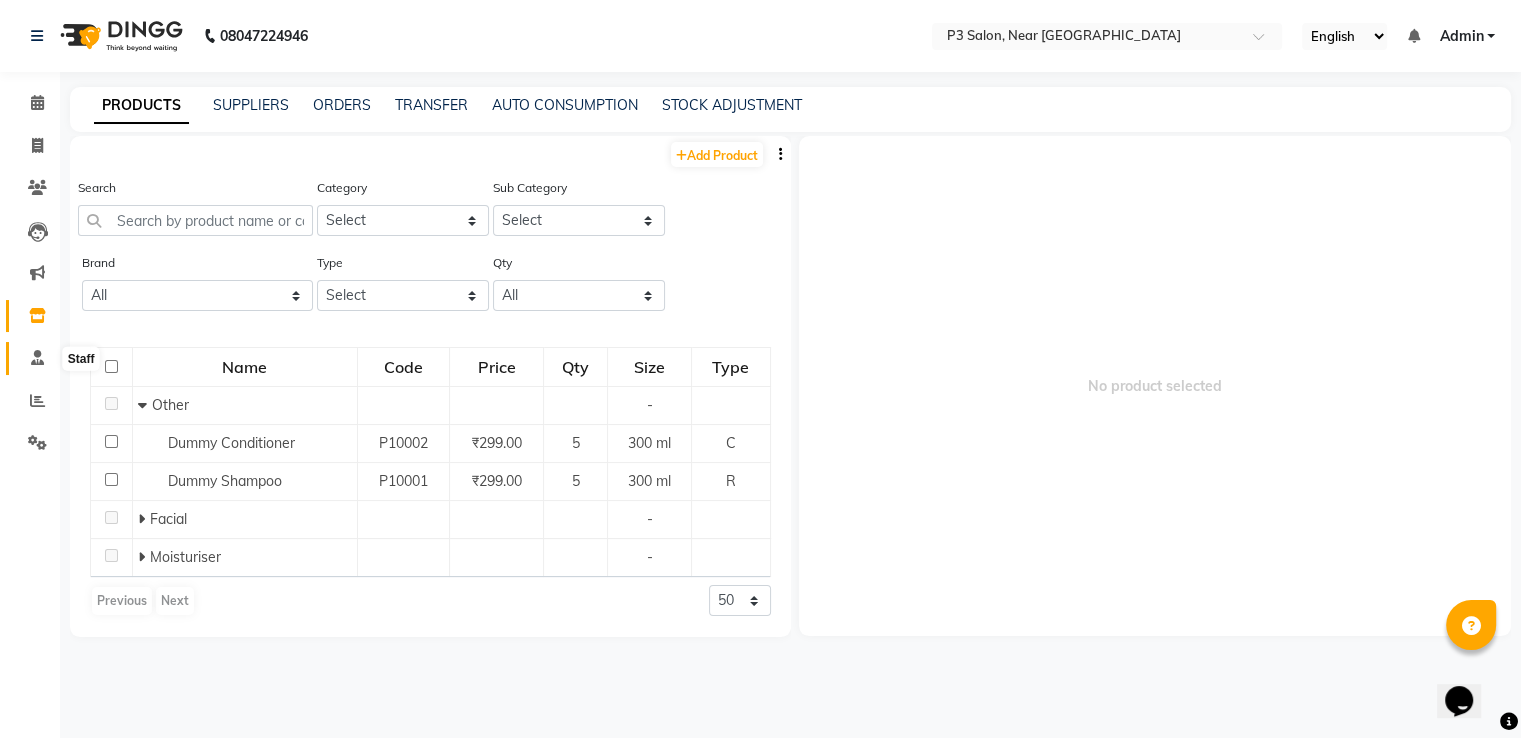 click 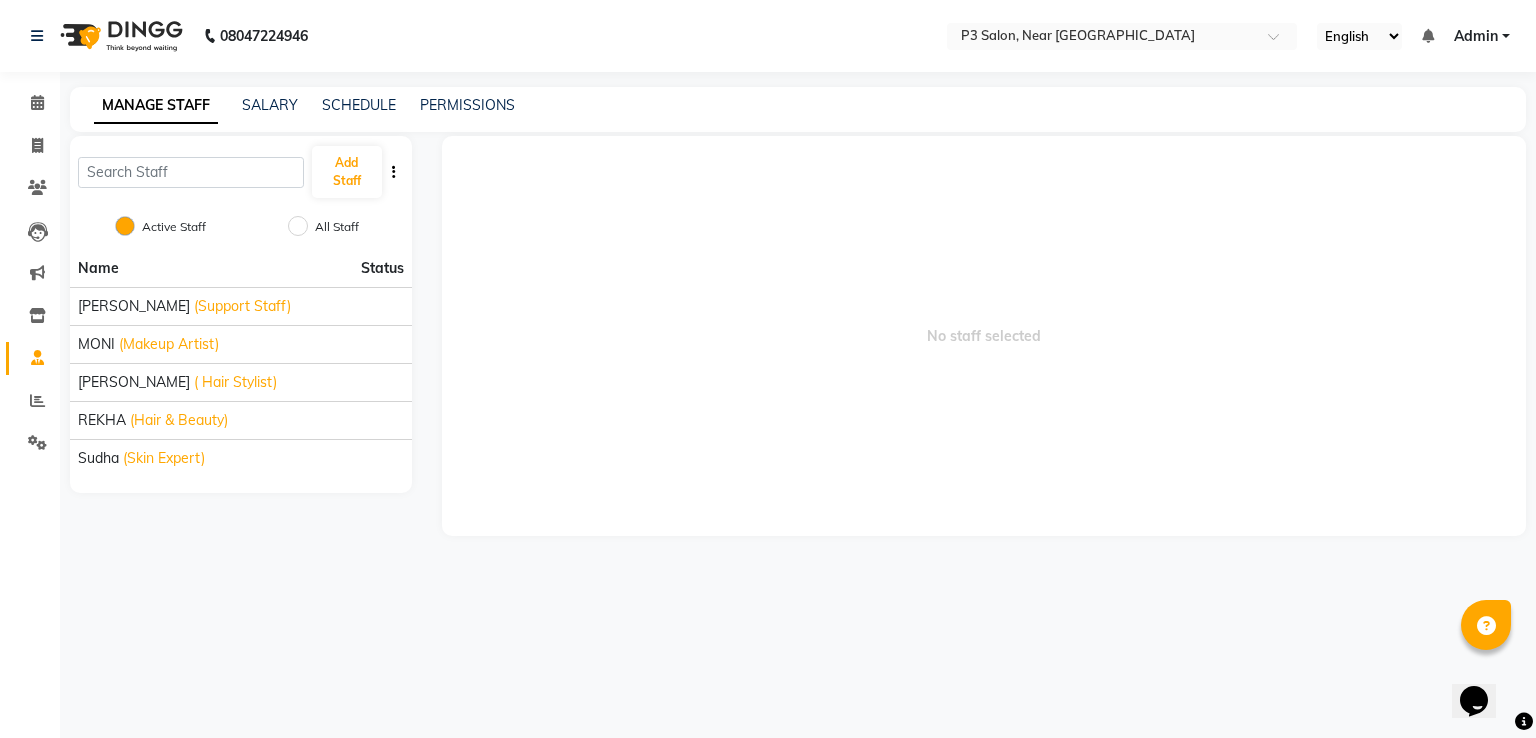 click 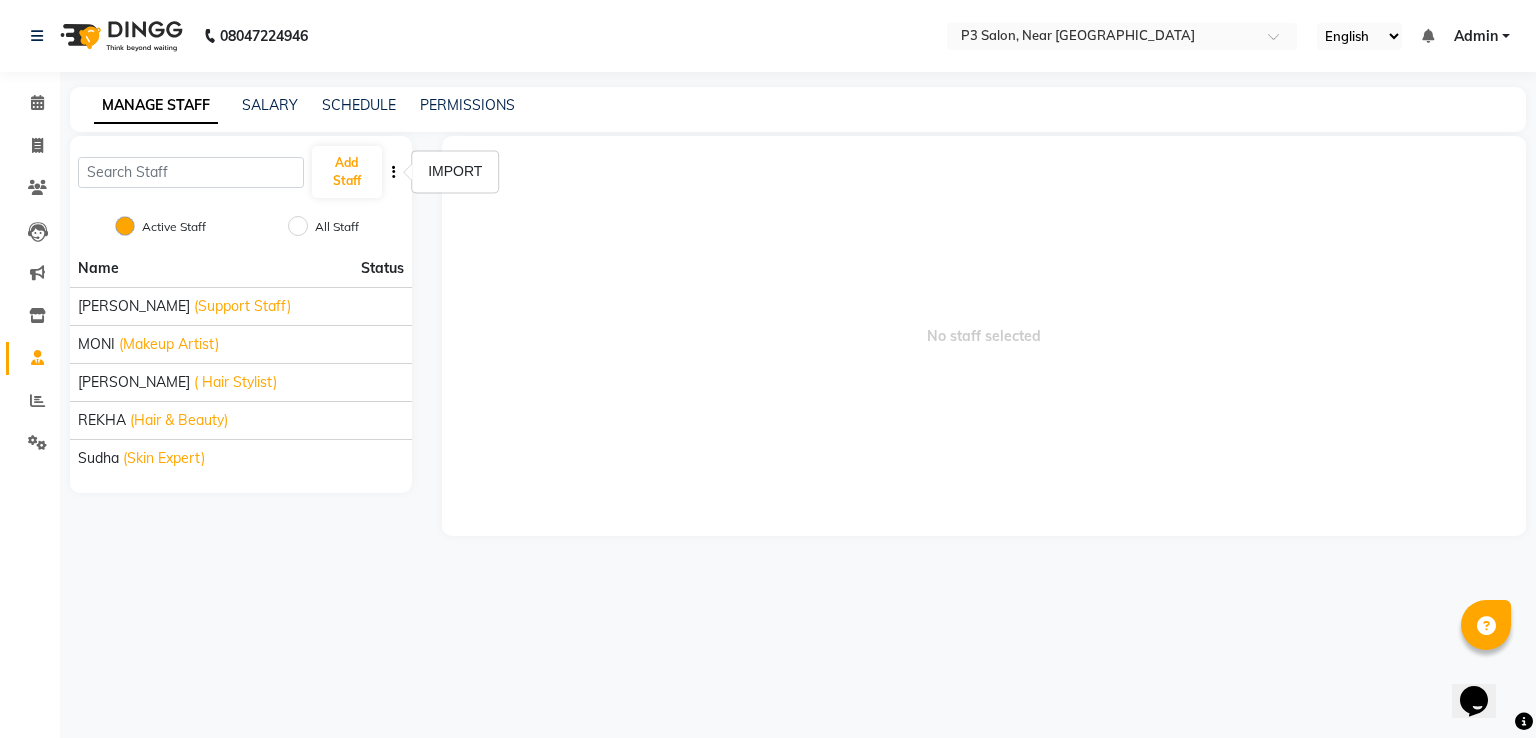 click on "No staff selected" at bounding box center [984, 336] 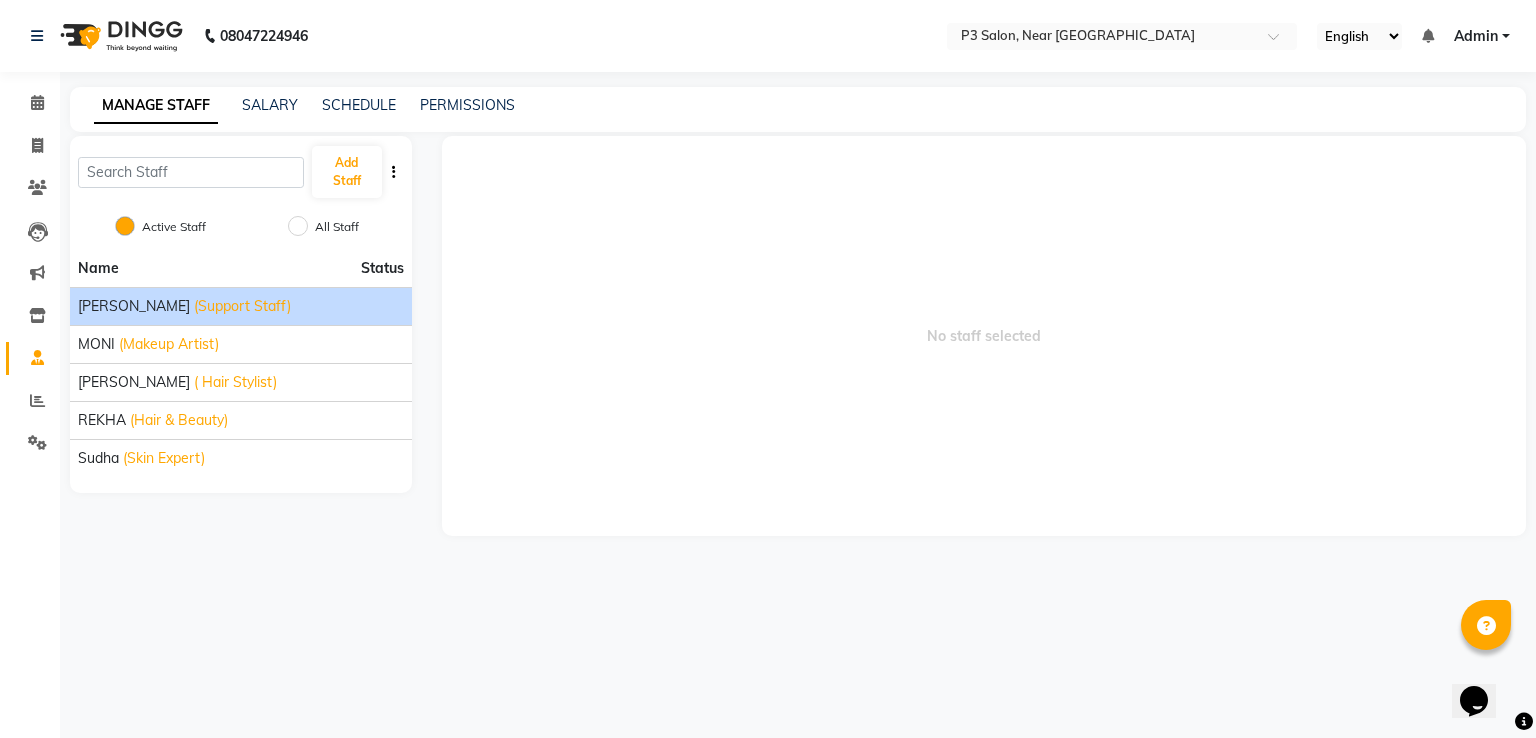 click on "[PERSON_NAME]" 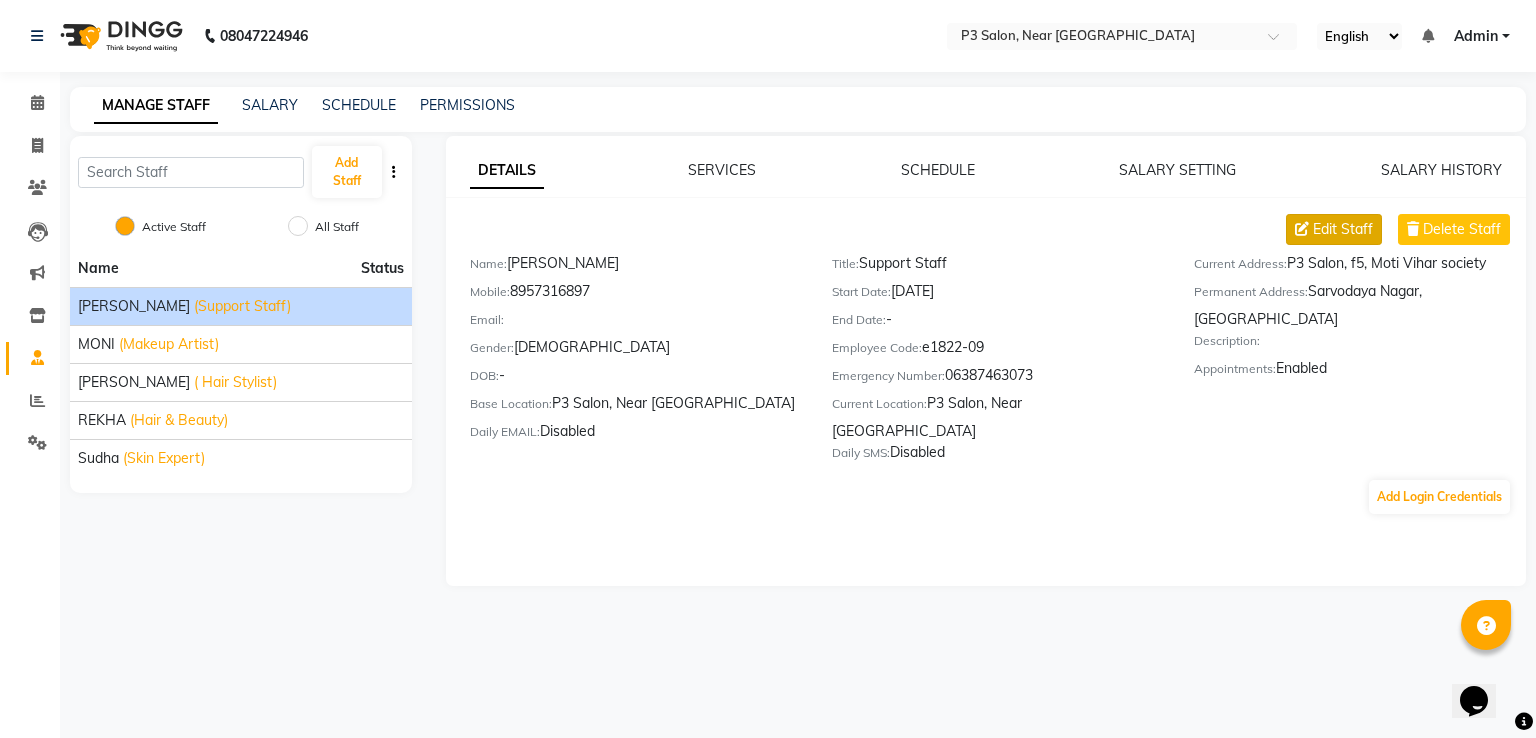 click on "Edit Staff" 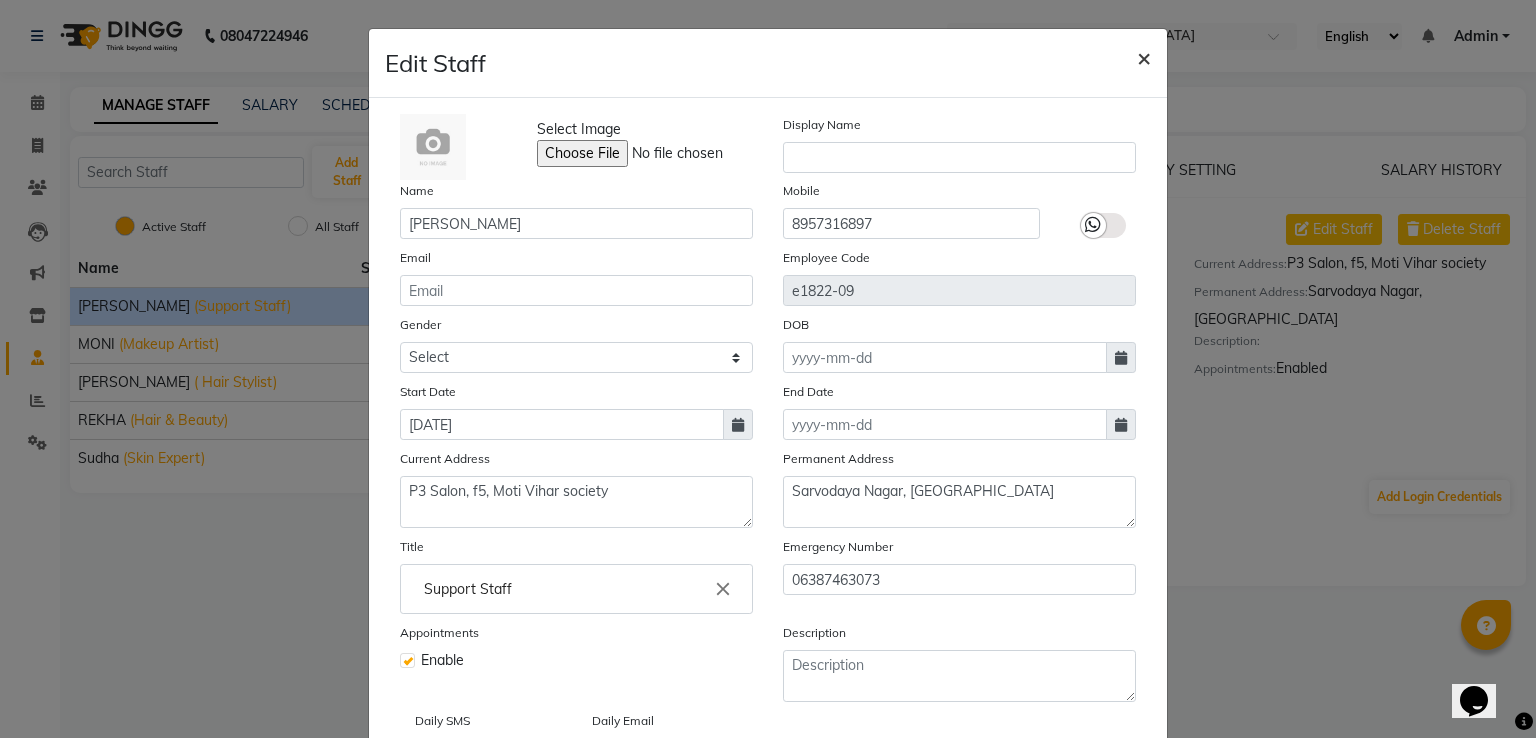 click on "×" 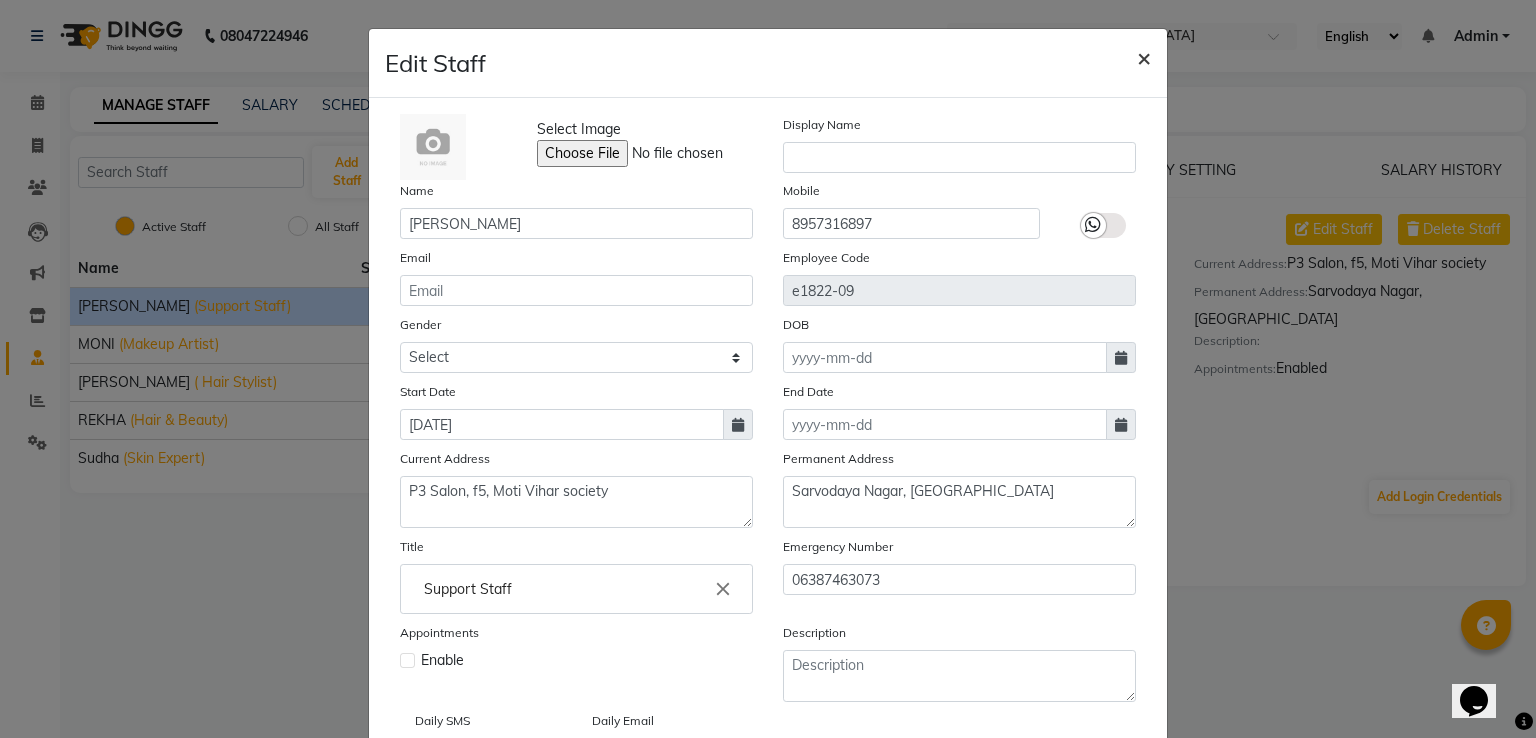 type 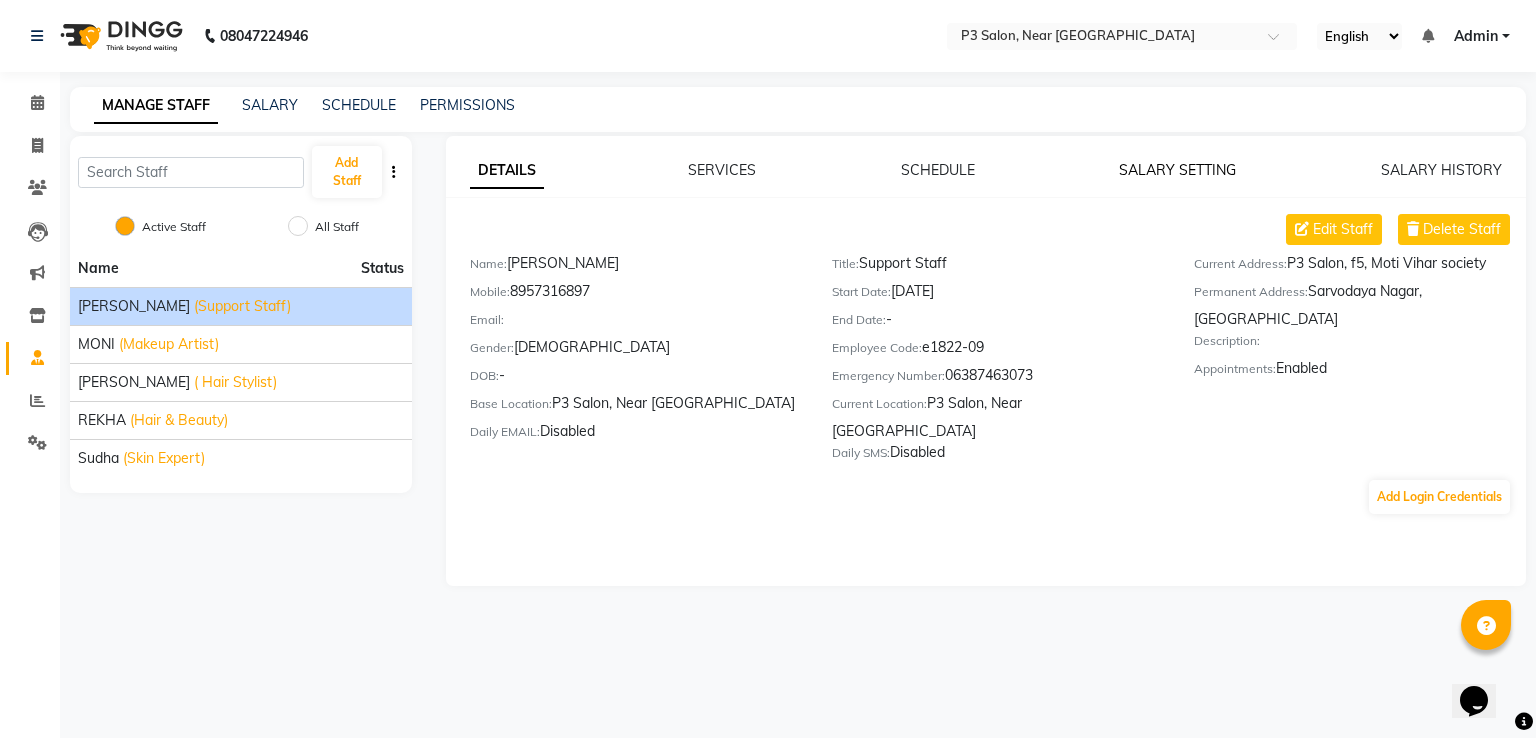 click on "SALARY SETTING" 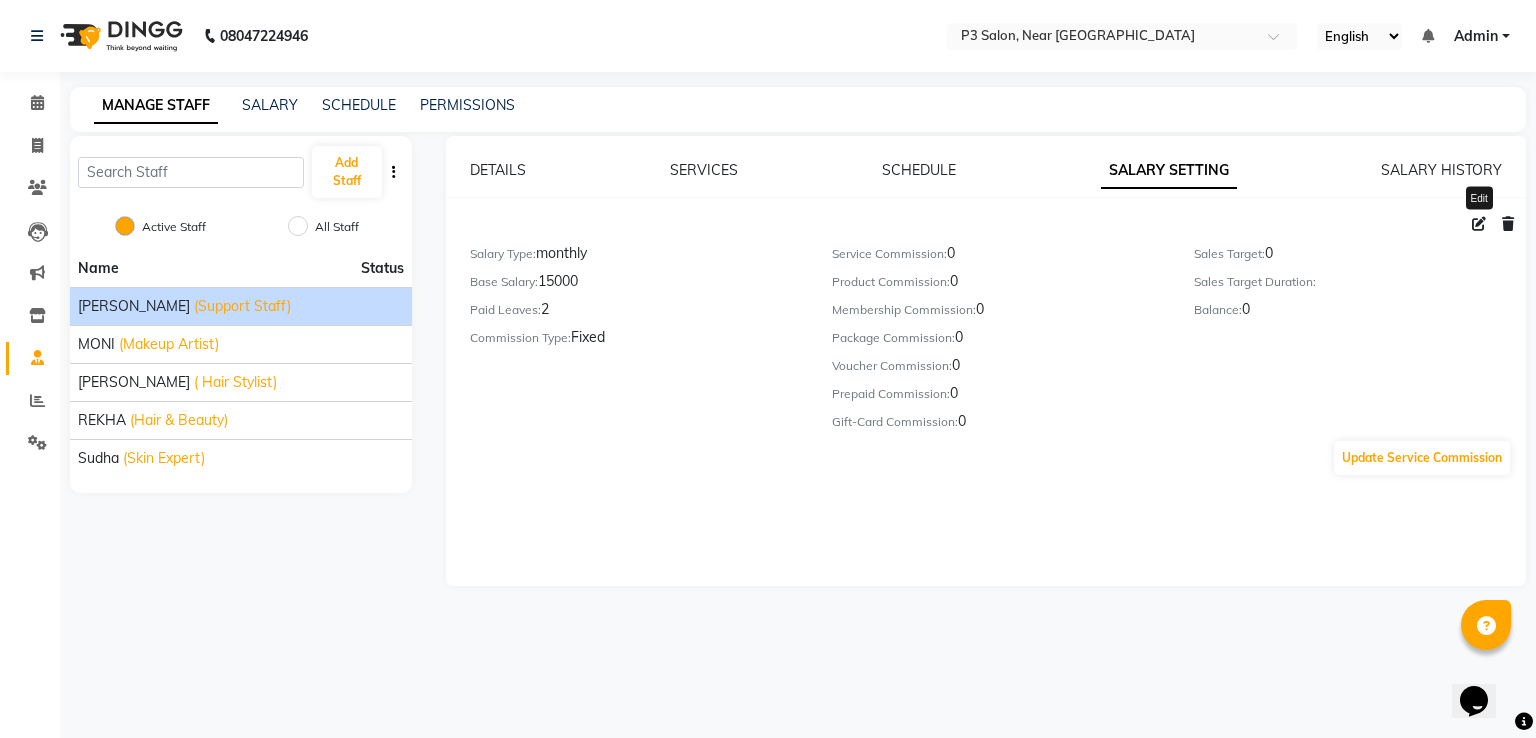 click 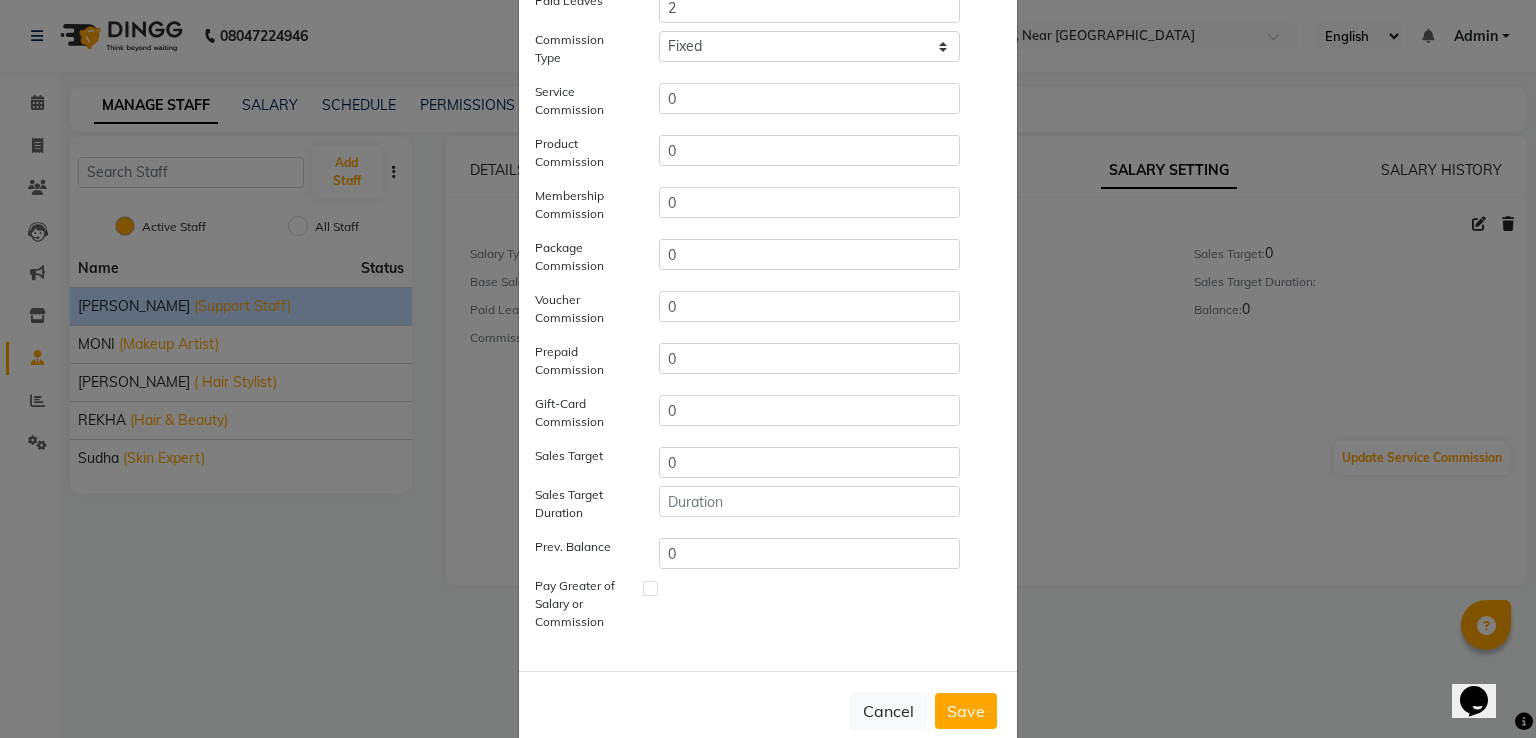 scroll, scrollTop: 240, scrollLeft: 0, axis: vertical 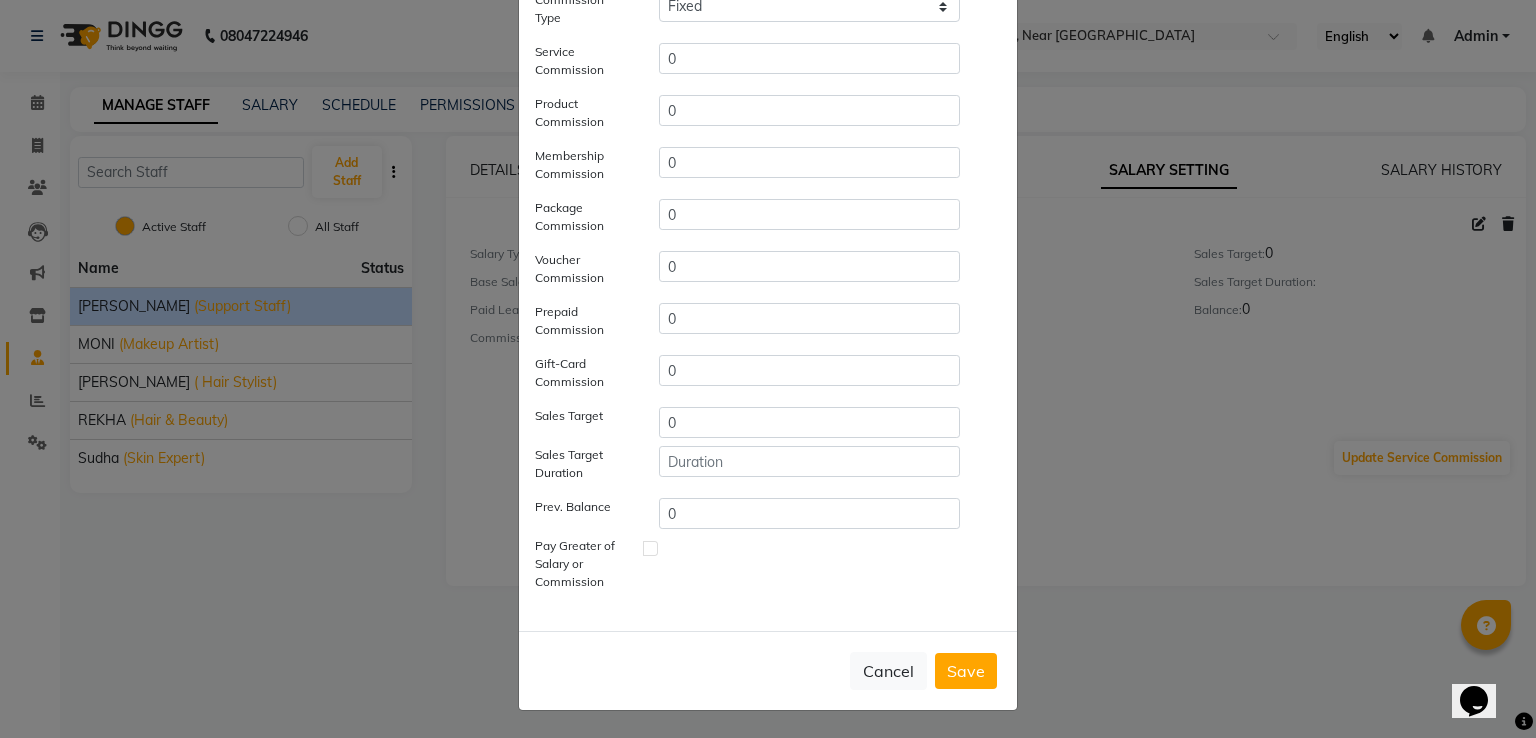 click on "Save" 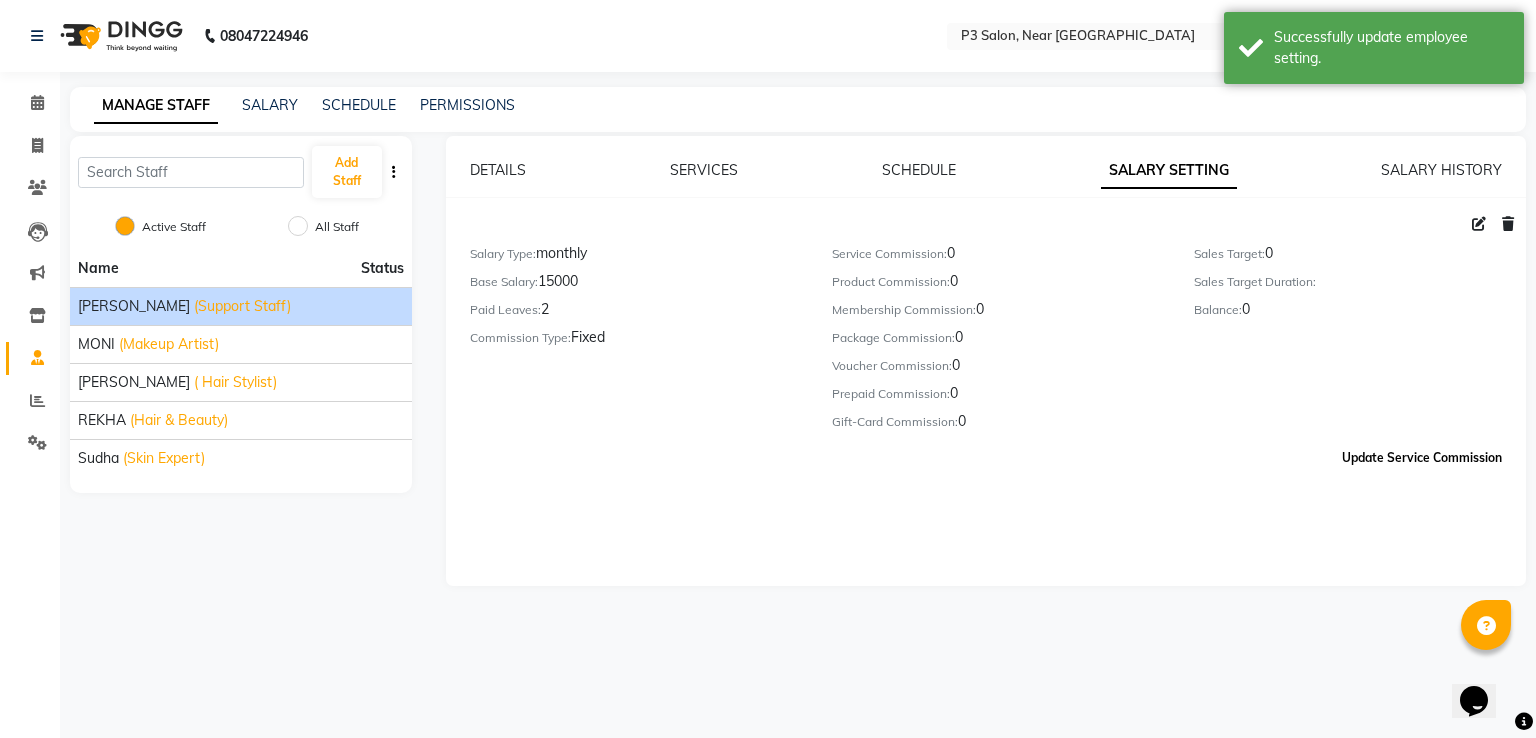 click on "Update Service Commission" 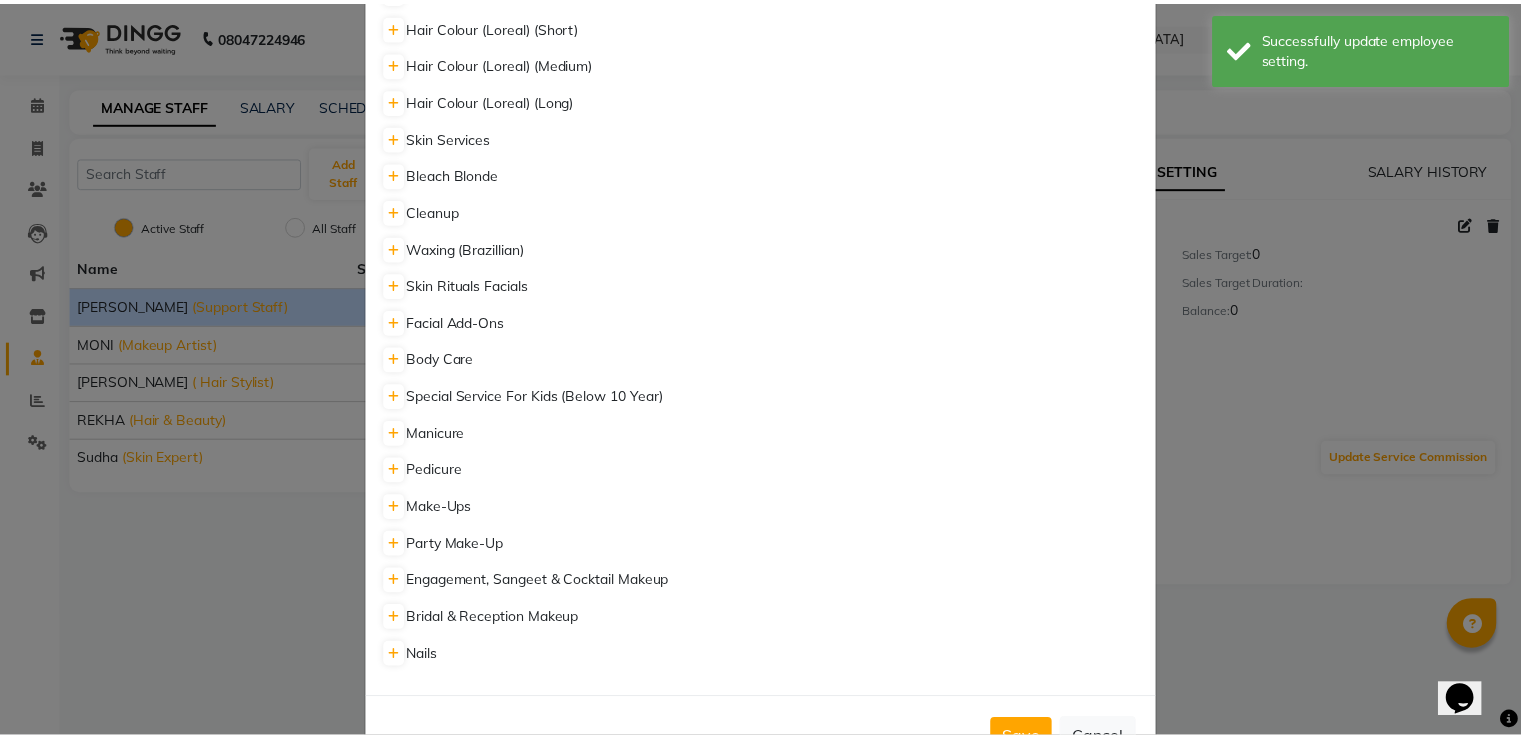 scroll, scrollTop: 1908, scrollLeft: 0, axis: vertical 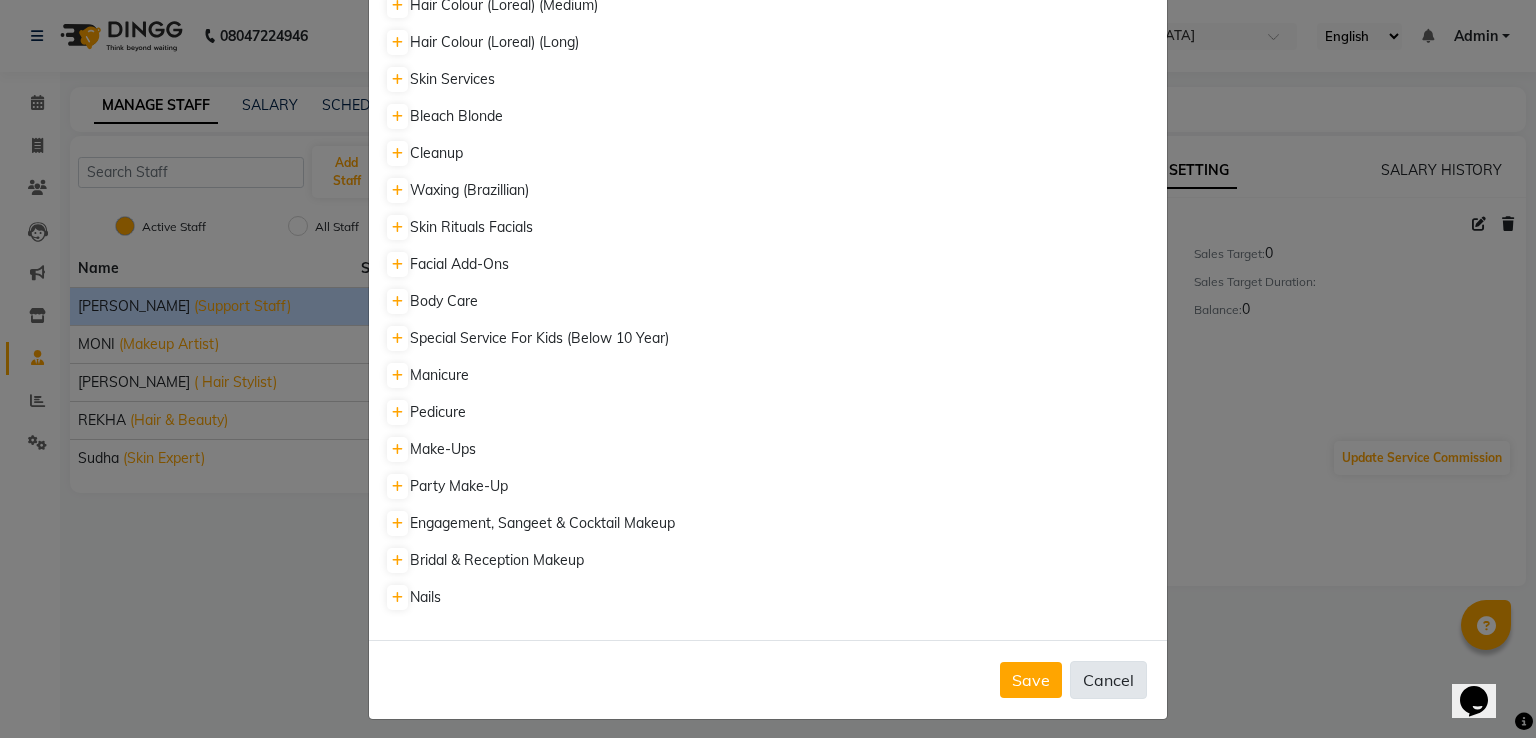 click on "Cancel" 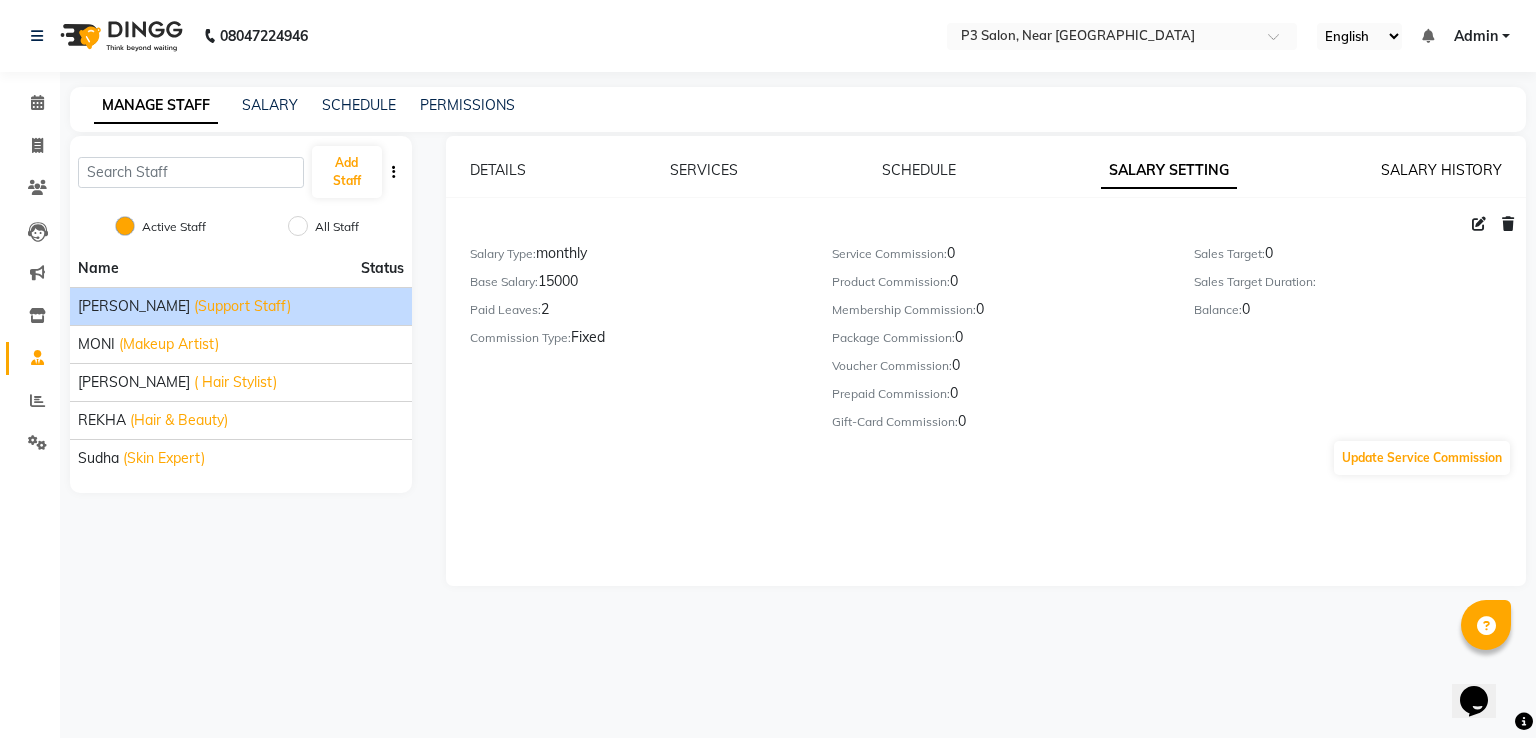 click on "SALARY HISTORY" 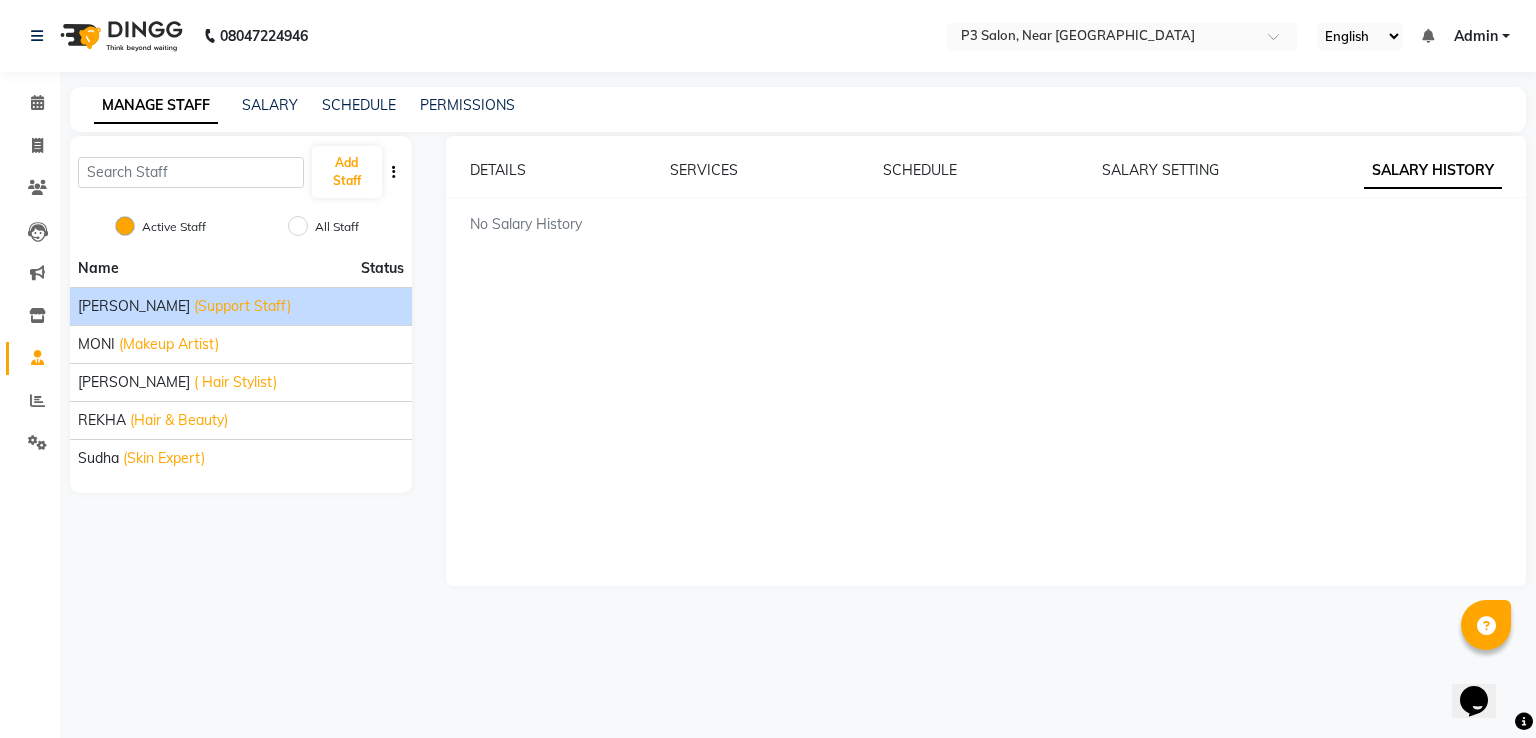 click on "No Salary History" 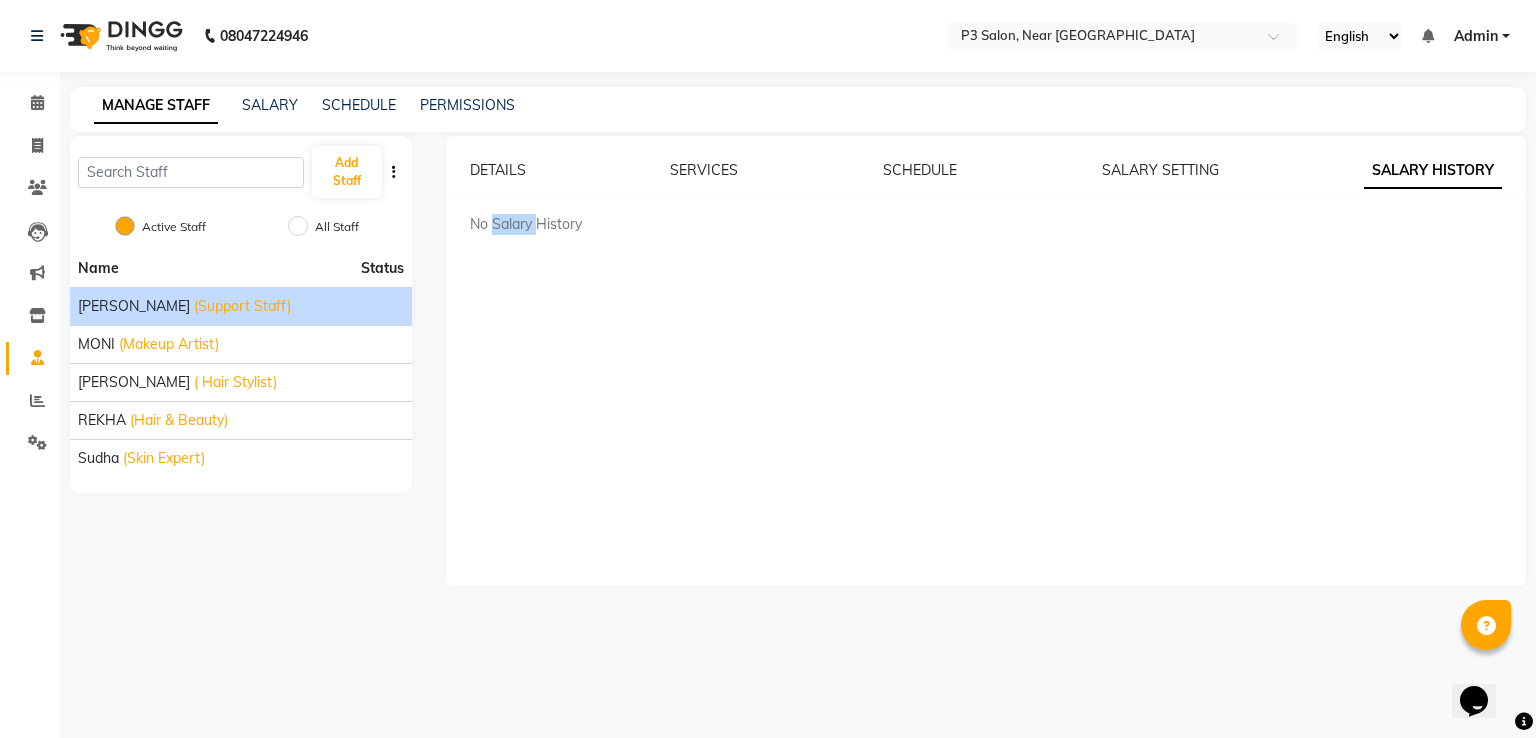 click on "No Salary History" 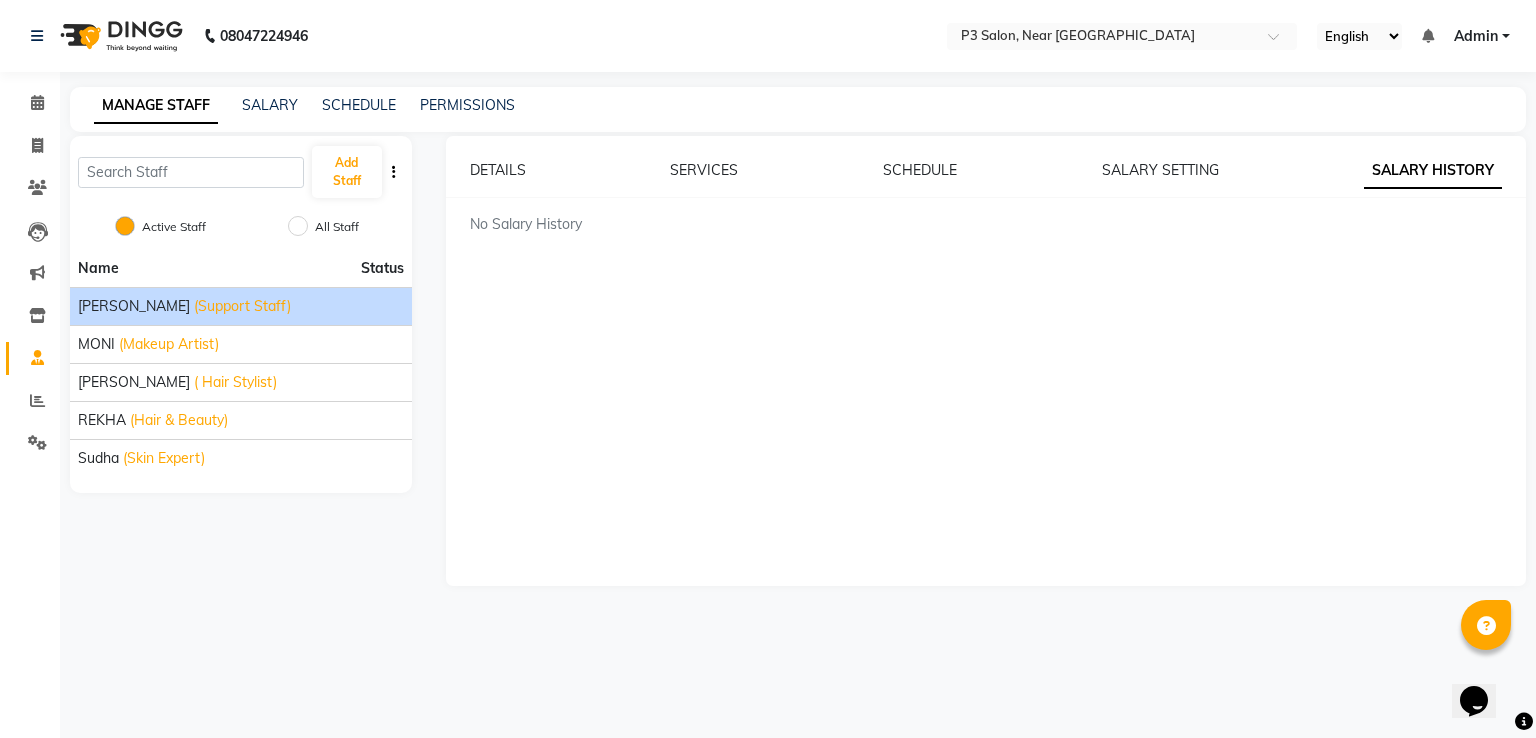 click on "DETAILS SERVICES SCHEDULE SALARY SETTING SALARY HISTORY No Salary History" 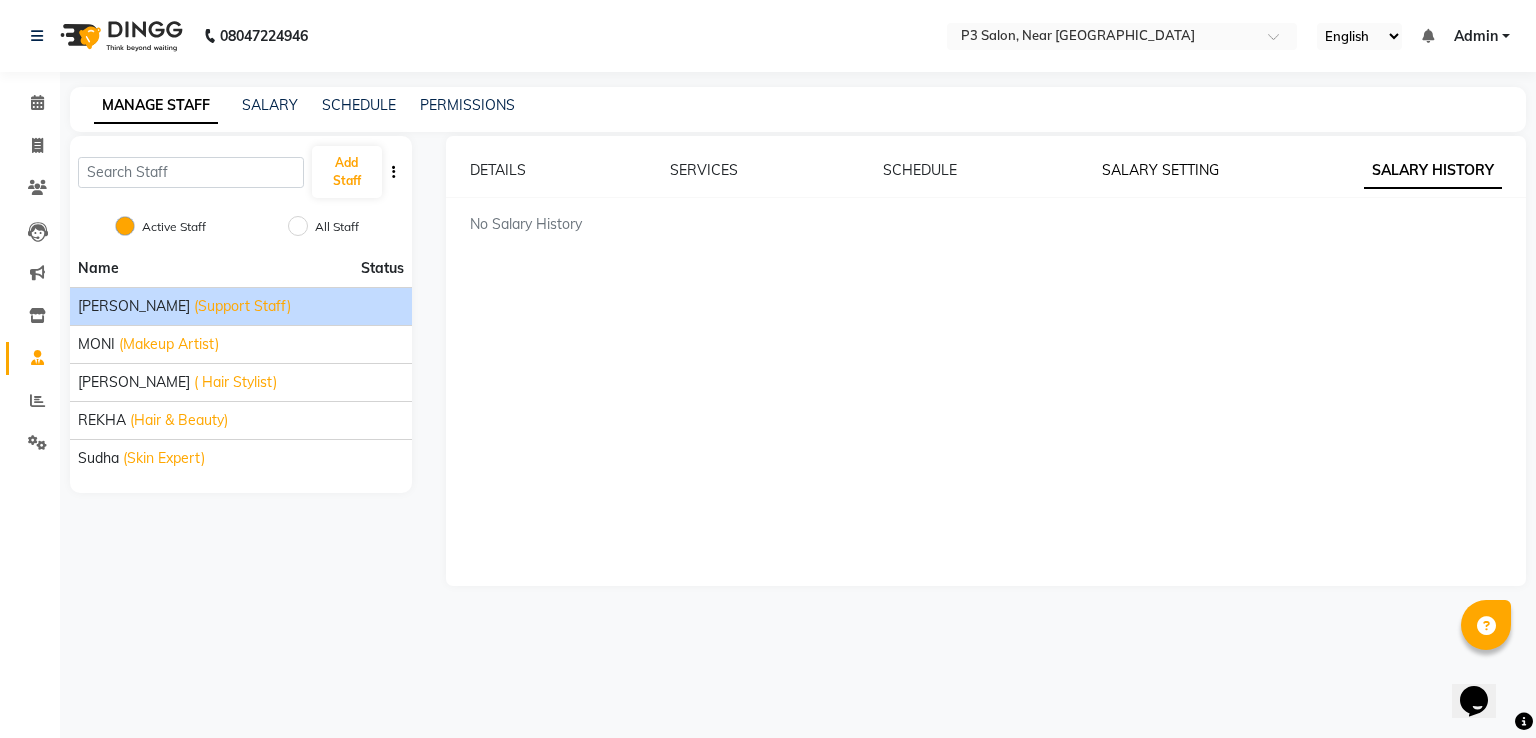 click on "SALARY SETTING" 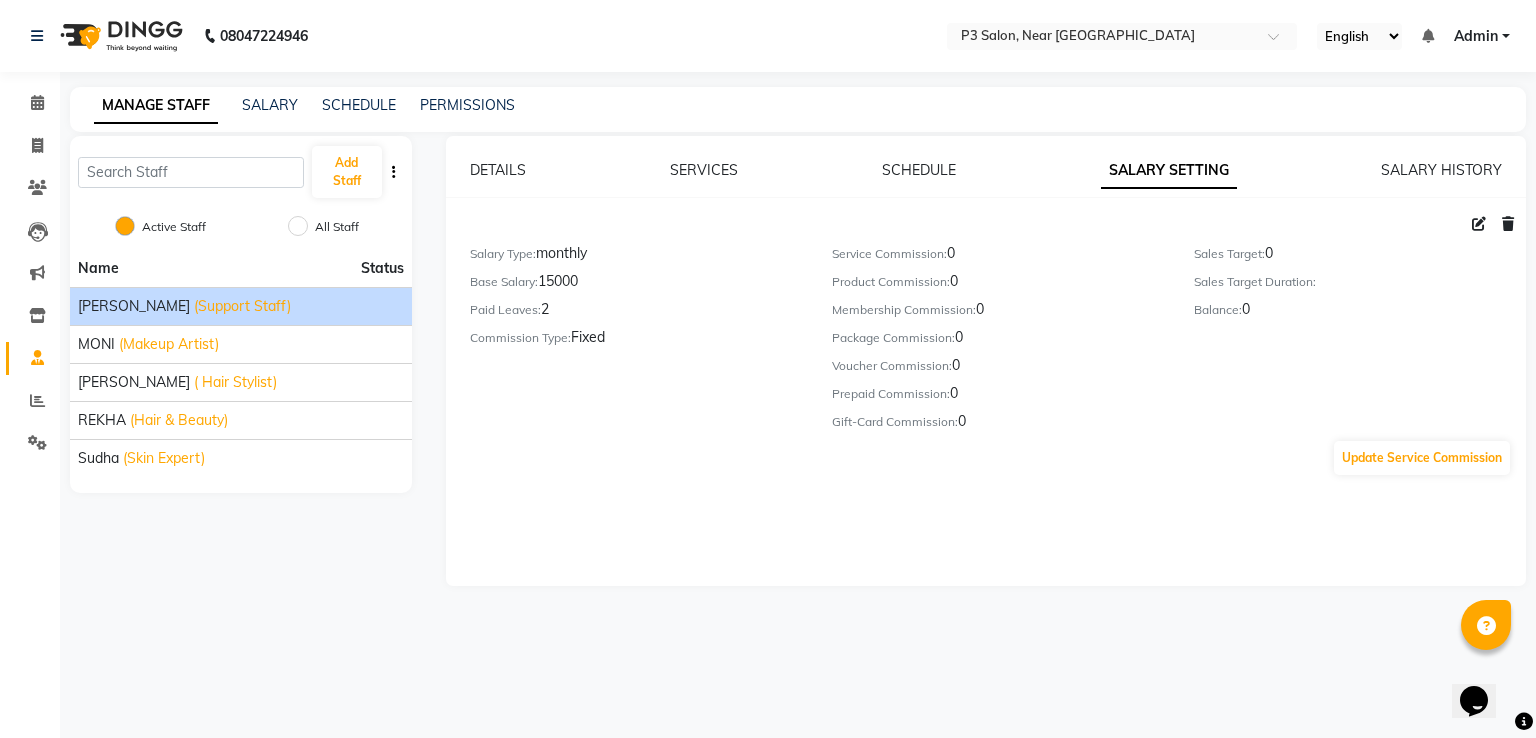 click on "Gift-Card Commission:   0" 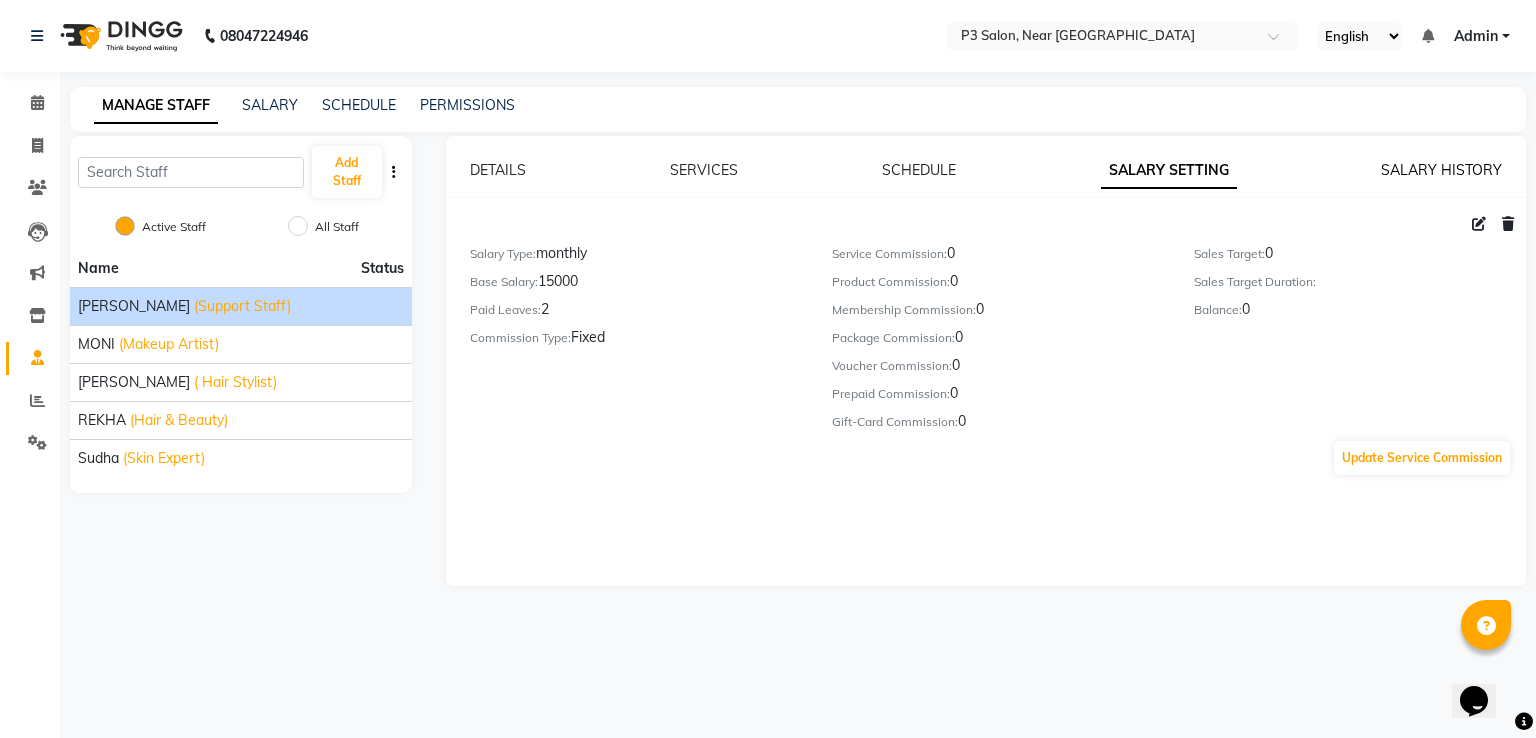 click on "SALARY HISTORY" 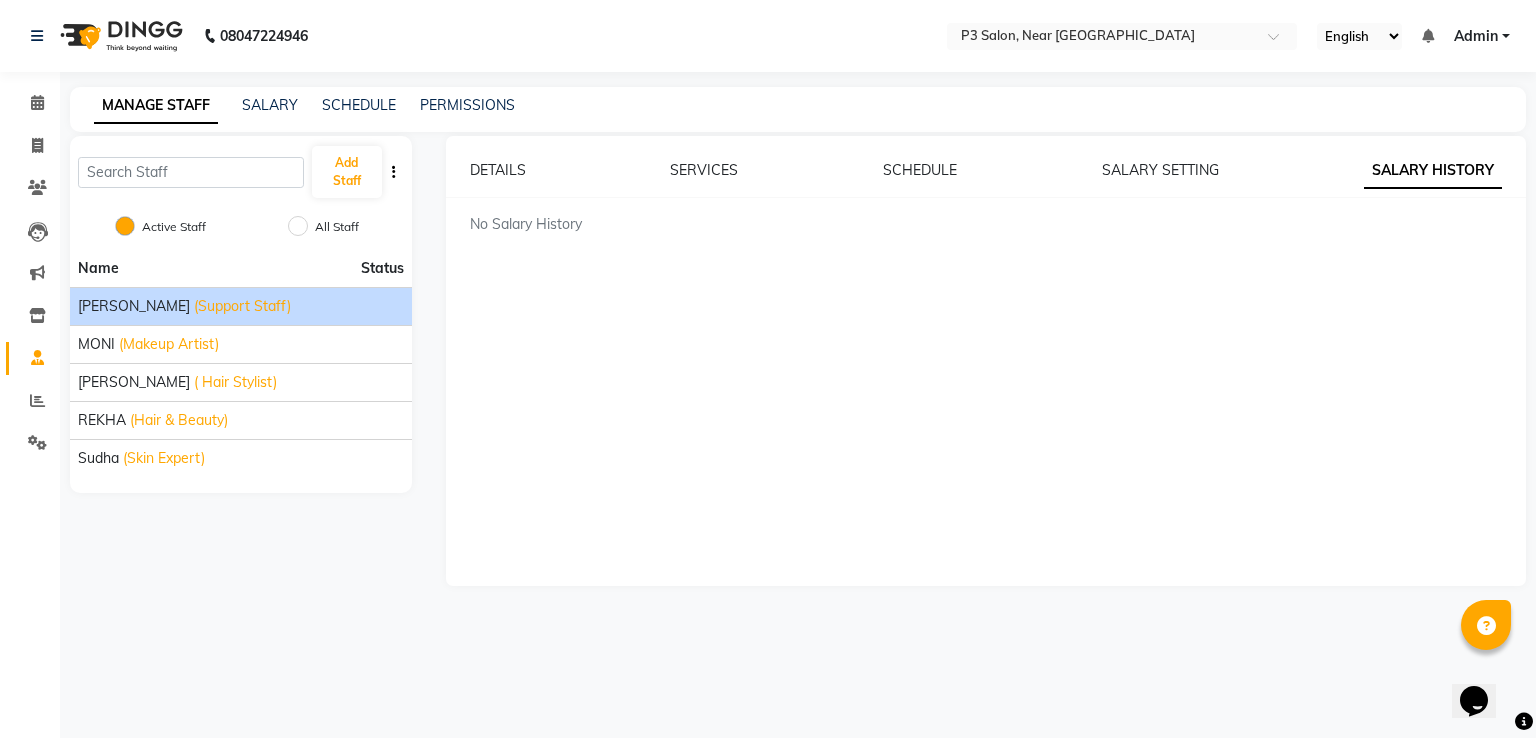 click on "DETAILS SERVICES SCHEDULE SALARY SETTING SALARY HISTORY No Salary History" 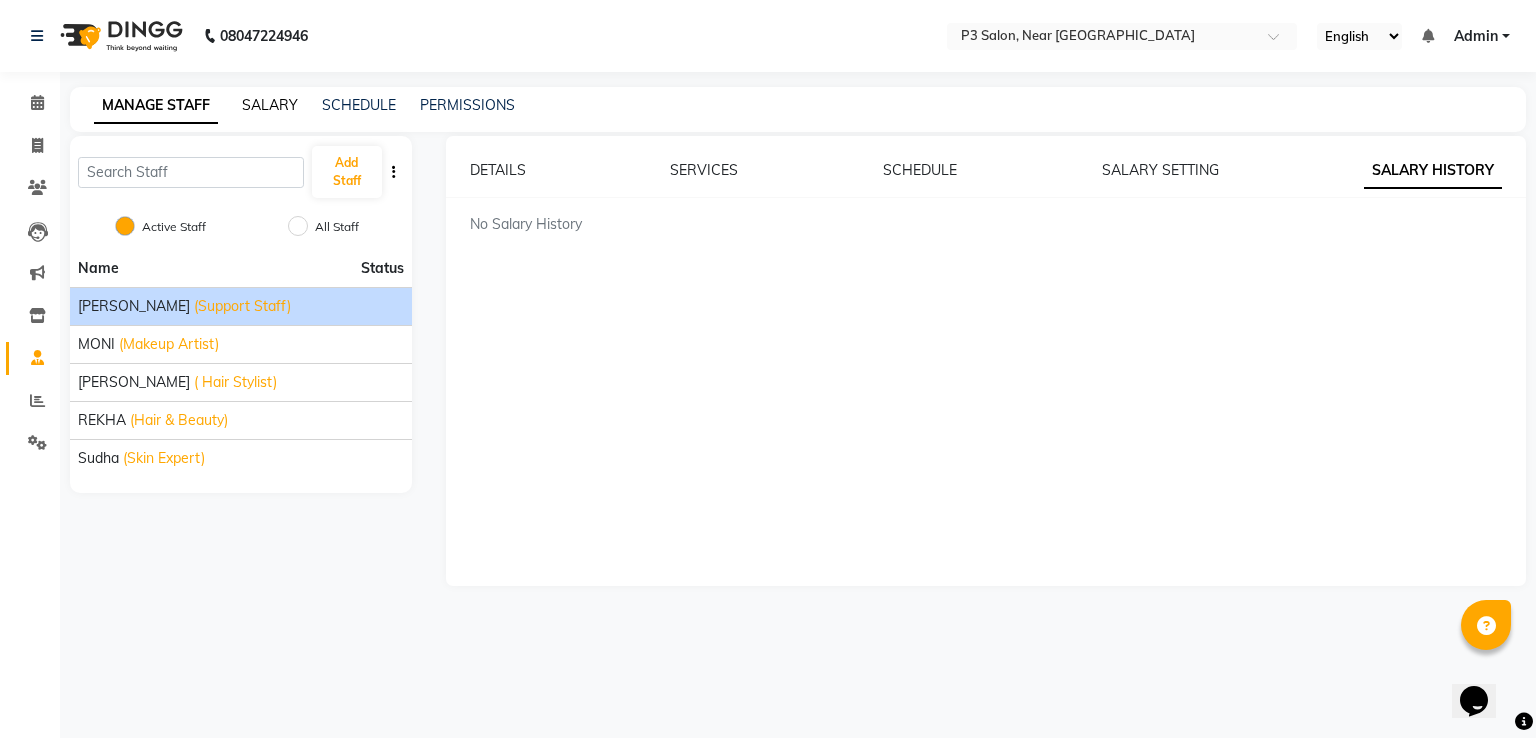 click on "SALARY" 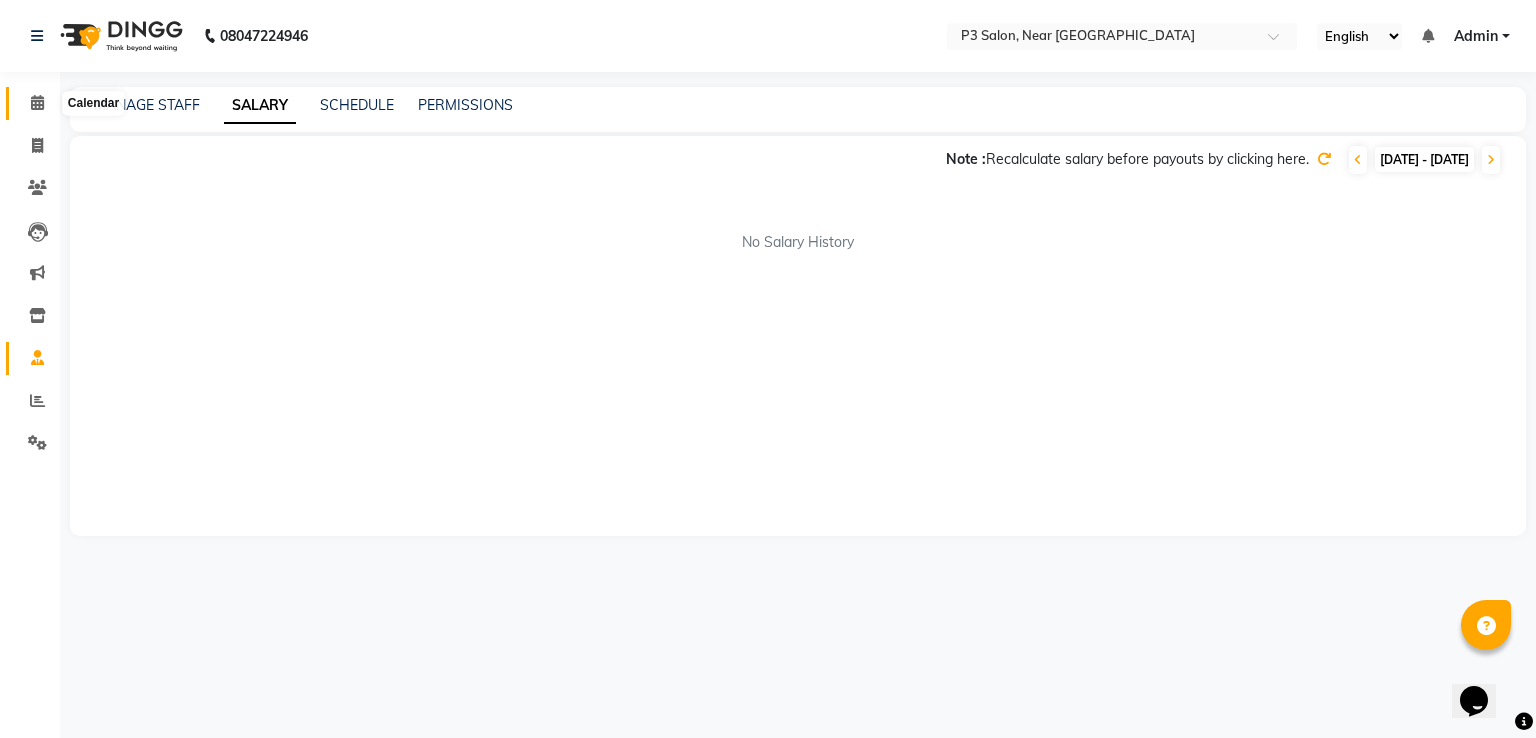 drag, startPoint x: 41, startPoint y: 109, endPoint x: 56, endPoint y: 129, distance: 25 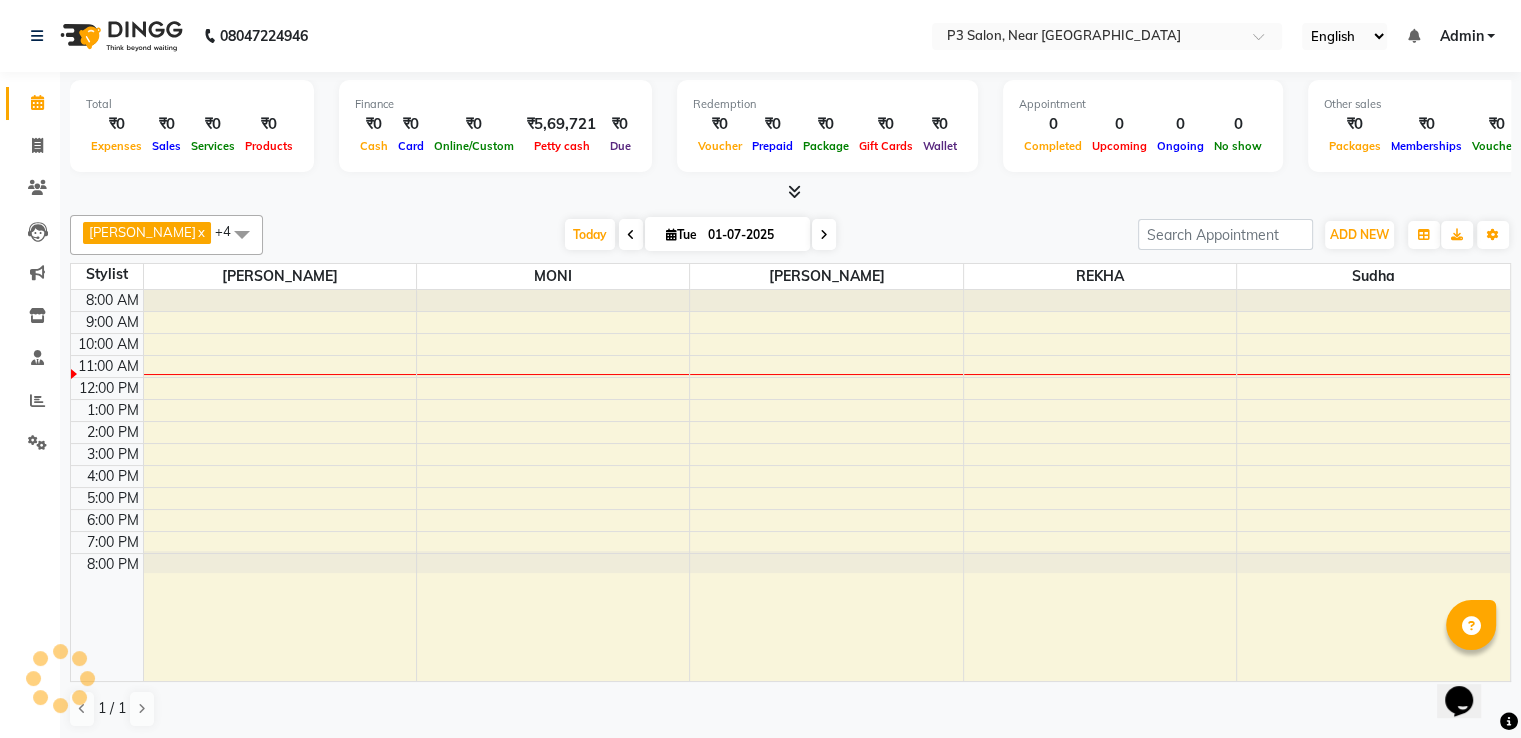 click at bounding box center (790, 192) 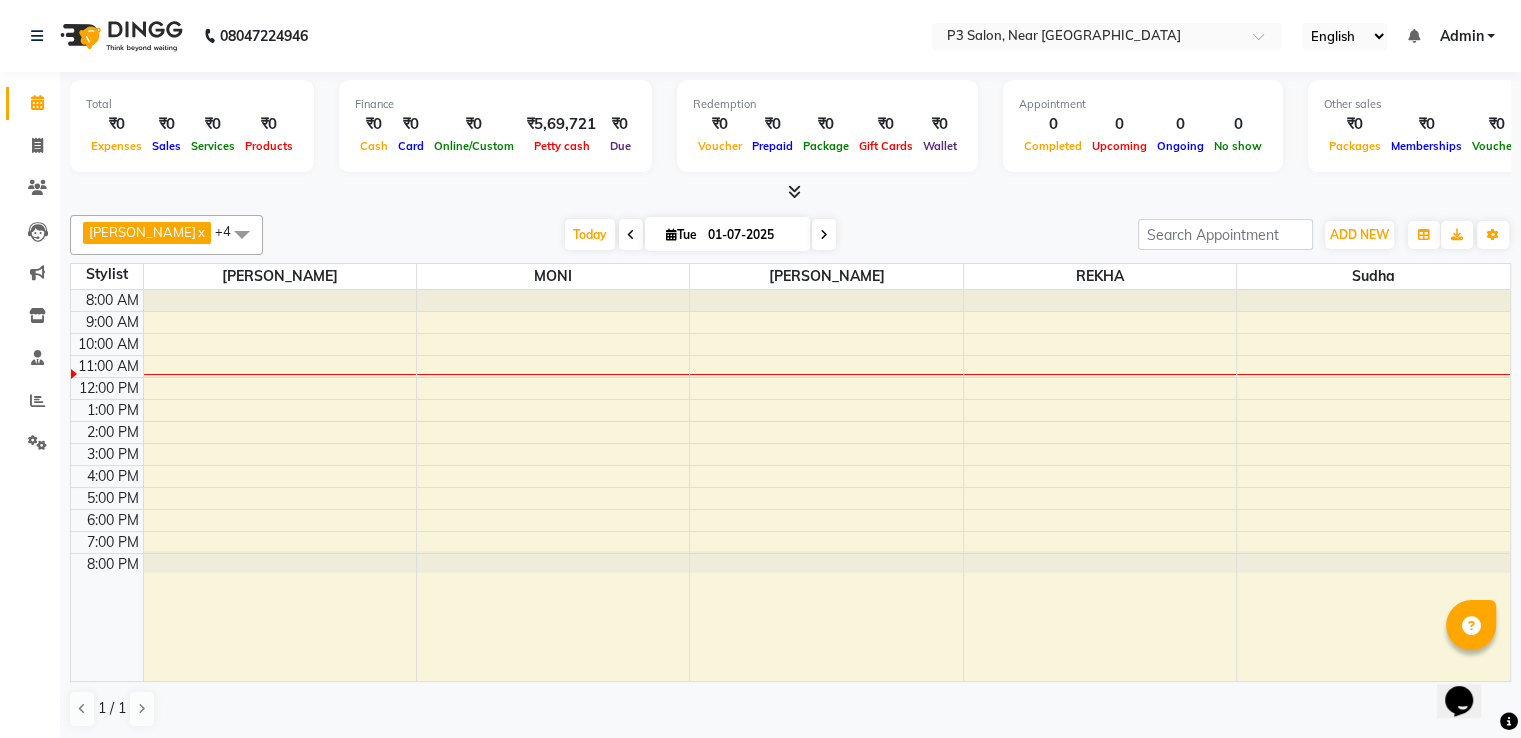 click on "[PERSON_NAME]   x MONI   x RAJESH   x REKHA   x Sudha  x +4 UnSelect All [PERSON_NAME]  [PERSON_NAME]  REKHA  Sudha [DATE]  [DATE] Toggle Dropdown Add Appointment Add Invoice Add Expense Add Attendance Add Client Toggle Dropdown Add Appointment Add Invoice Add Expense Add Attendance Add Client ADD NEW Toggle Dropdown Add Appointment Add Invoice Add Expense Add Attendance Add Client [PERSON_NAME]   x MONI   x RAJESH   x REKHA   x Sudha  x +4 UnSelect All [PERSON_NAME]  [PERSON_NAME]  REKHA  Sudha Group By  Staff View   Room View  View as Vertical  Vertical - Week View  Horizontal  Horizontal - Week View  List  Toggle Dropdown Calendar Settings Manage Tags   Arrange Stylists   Reset Stylists  Full Screen Appointment Form Zoom 25% Staff/Room Display Count 5 Stylist [PERSON_NAME]  [PERSON_NAME]  REKHA  [PERSON_NAME] 8:00 AM 9:00 AM 10:00 AM 11:00 AM 12:00 PM 1:00 PM 2:00 PM 3:00 PM 4:00 PM 5:00 PM 6:00 PM 7:00 PM 8:00 PM [DATE]" 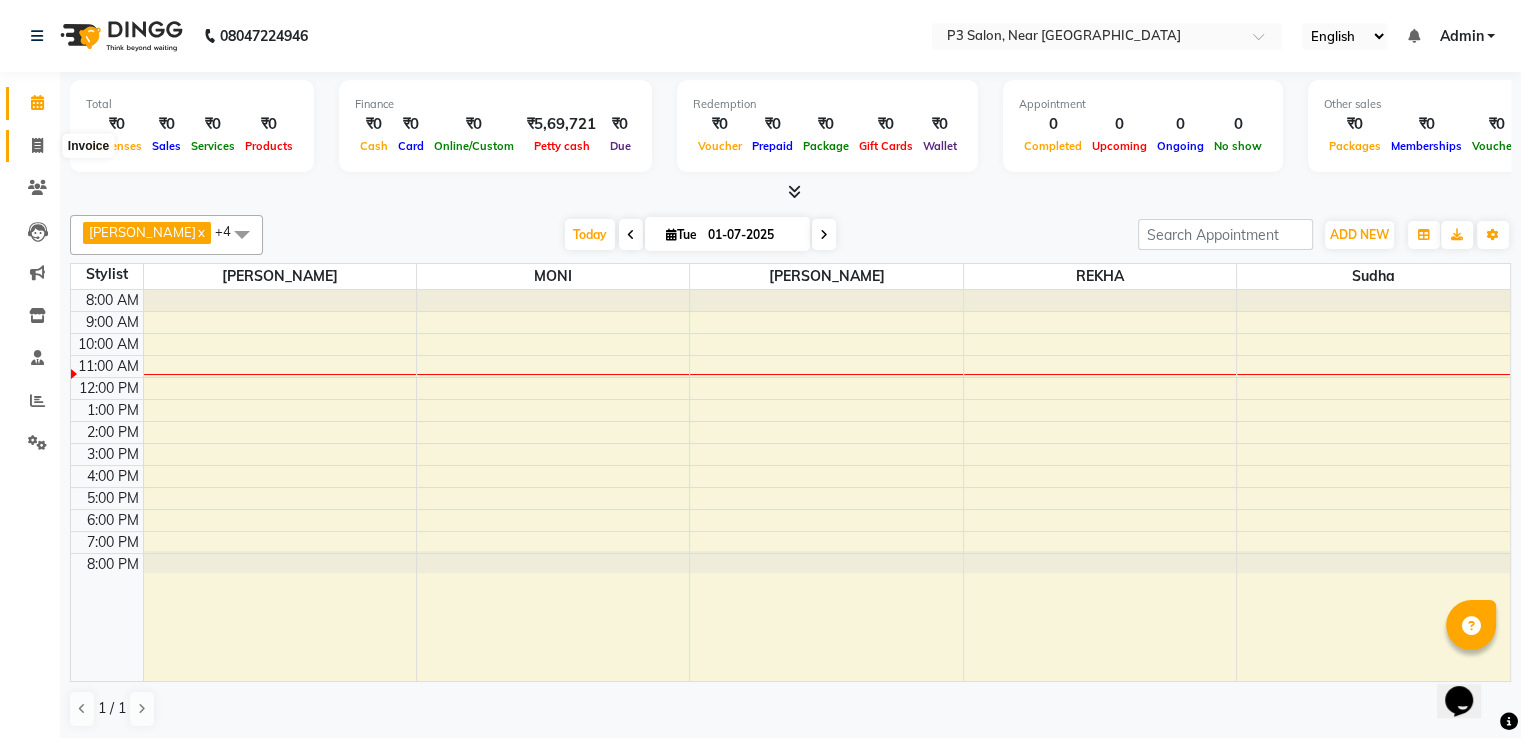 click 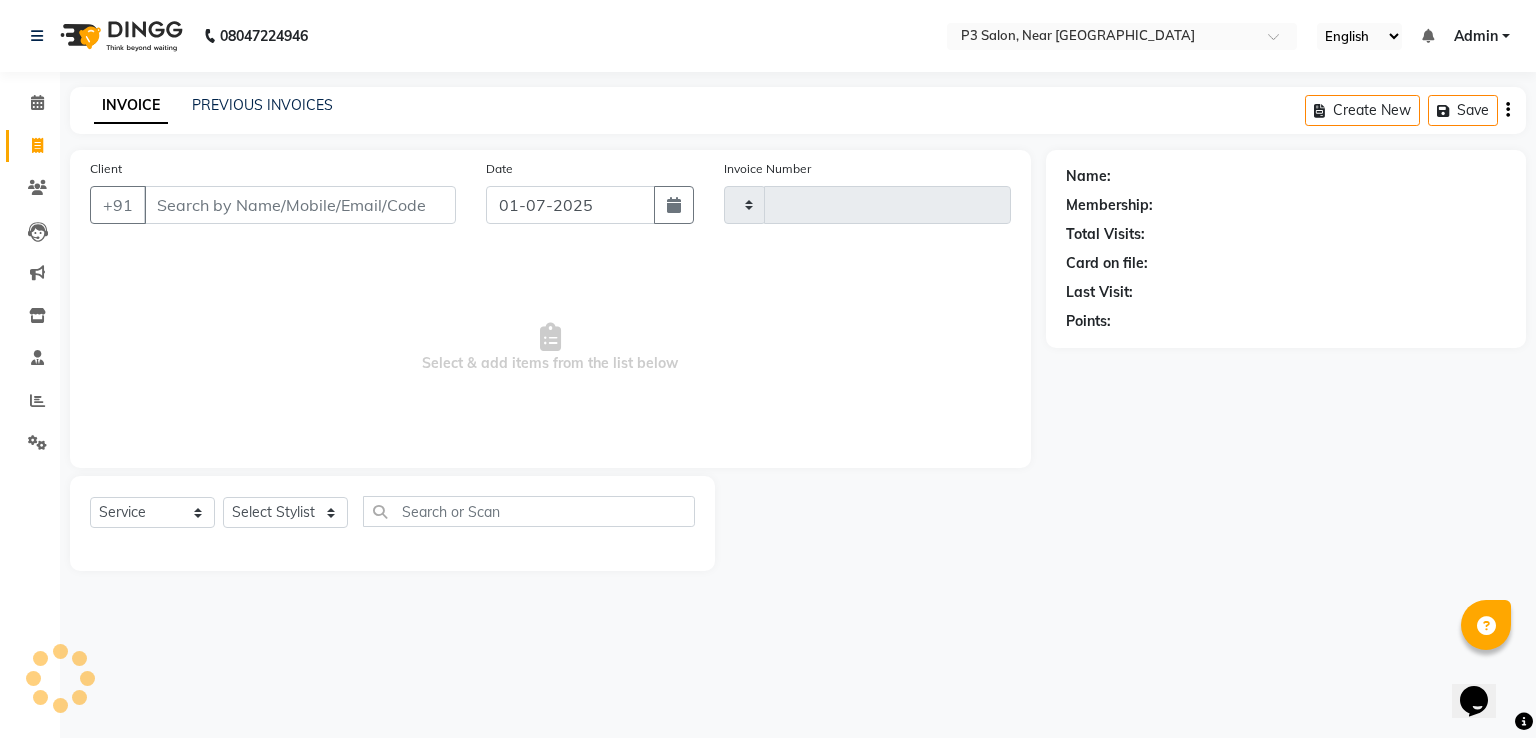 type on "0099" 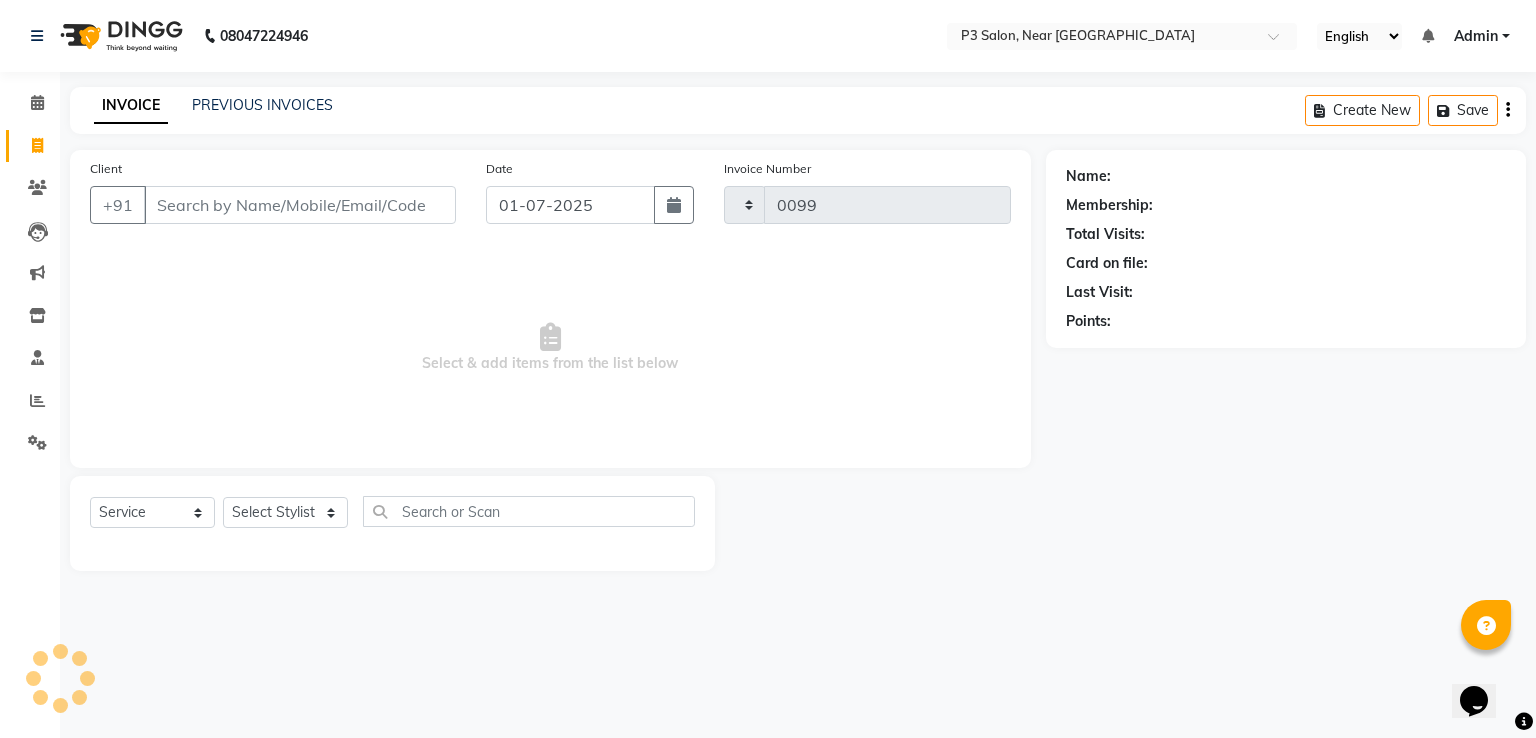 select on "5372" 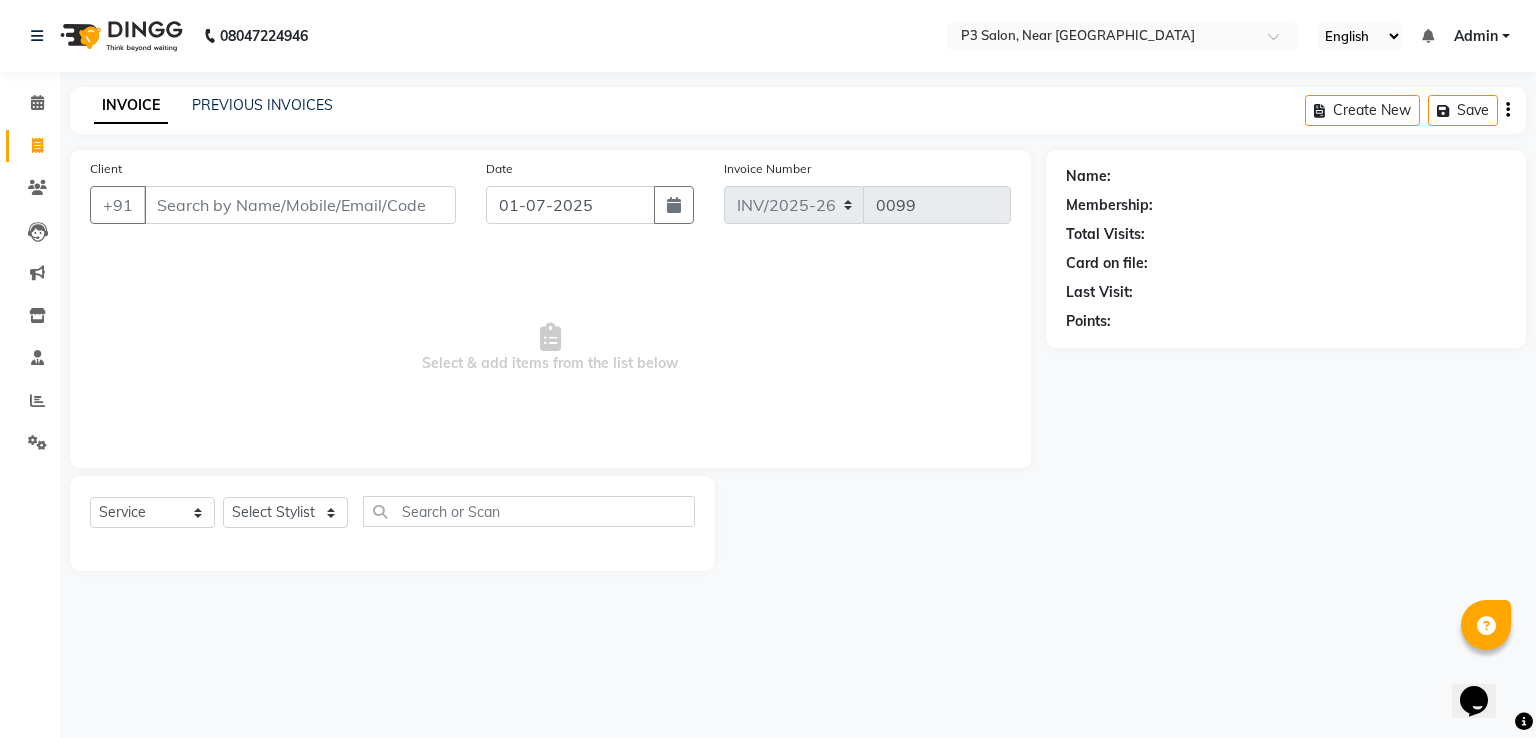 click on "Select & add items from the list below" at bounding box center (550, 348) 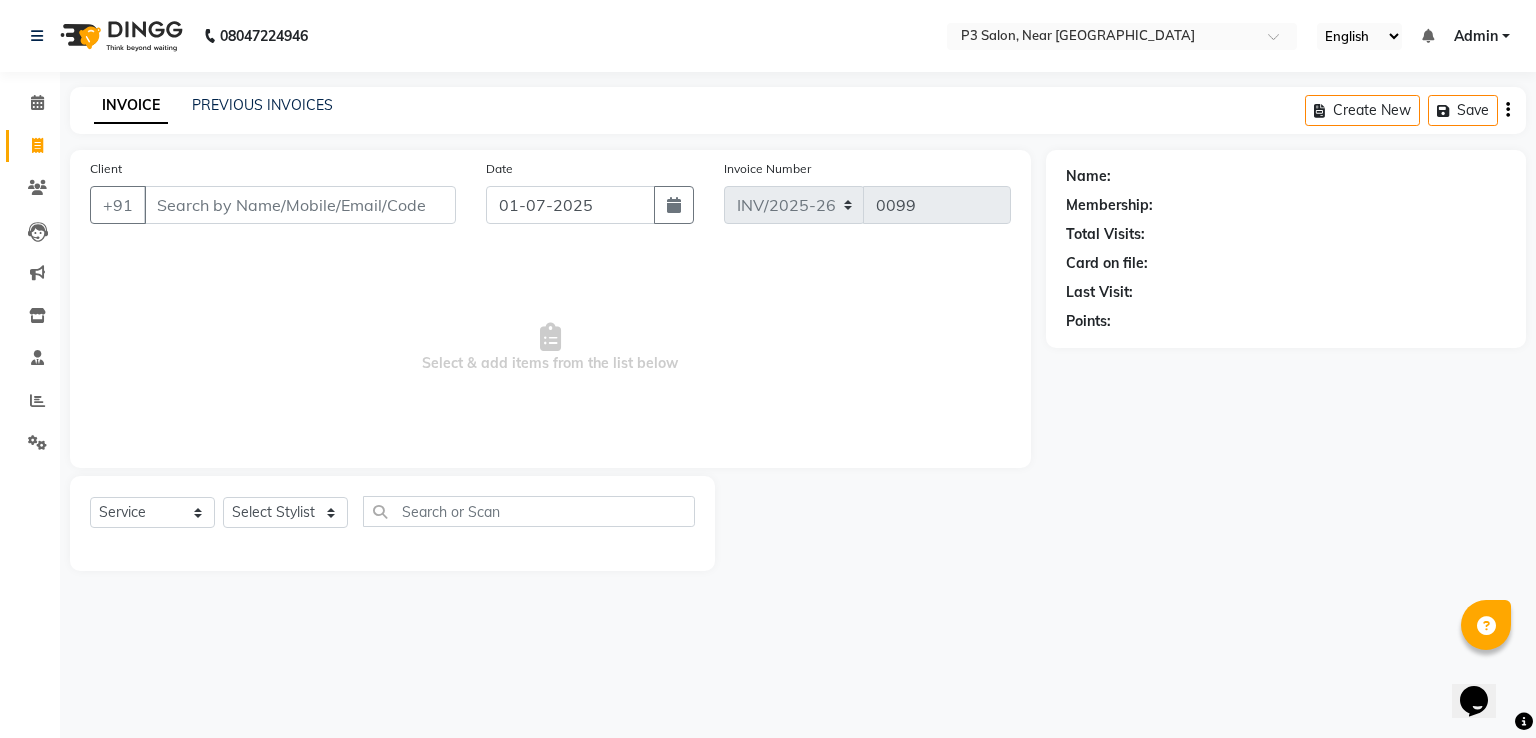 click on "Select & add items from the list below" at bounding box center [550, 348] 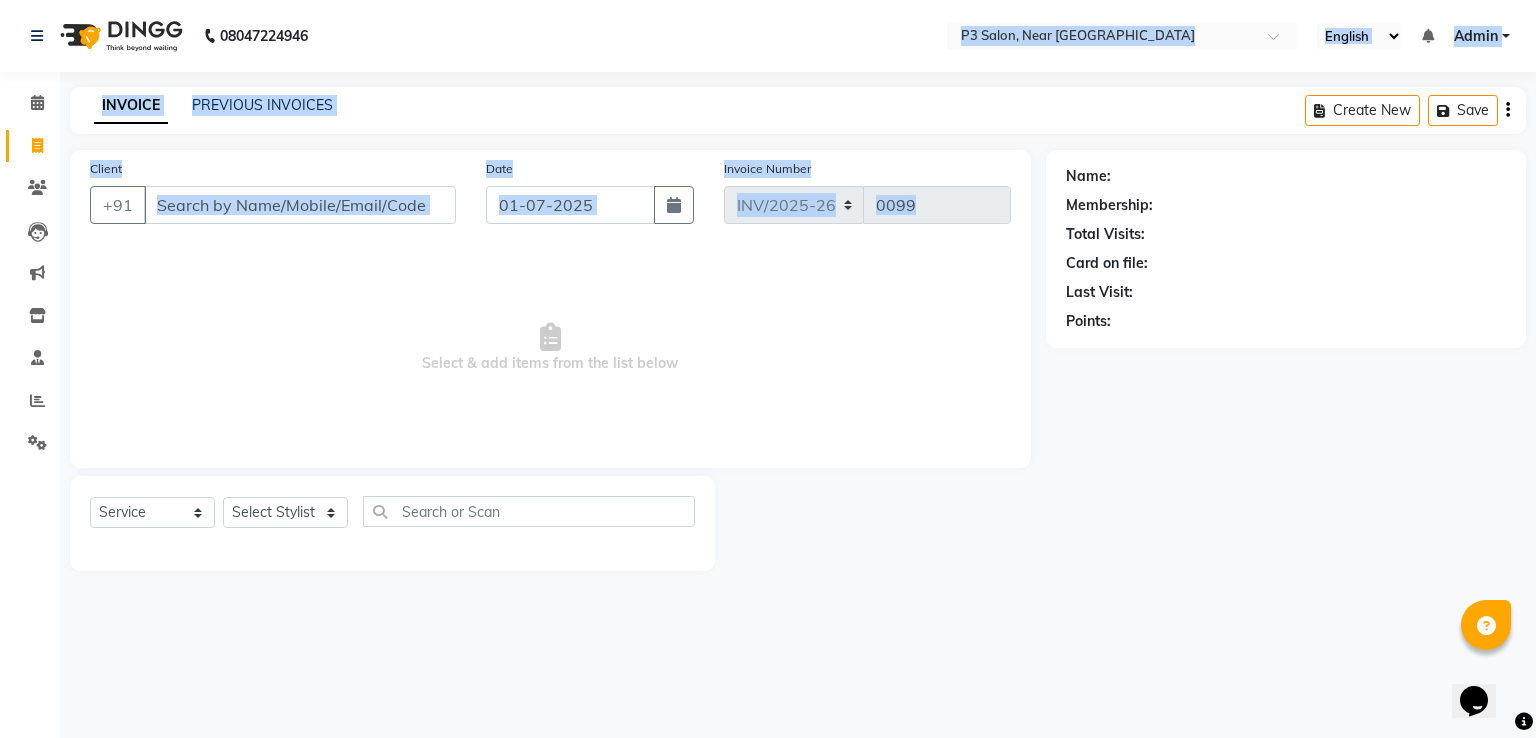 drag, startPoint x: 495, startPoint y: 23, endPoint x: 705, endPoint y: 298, distance: 346.013 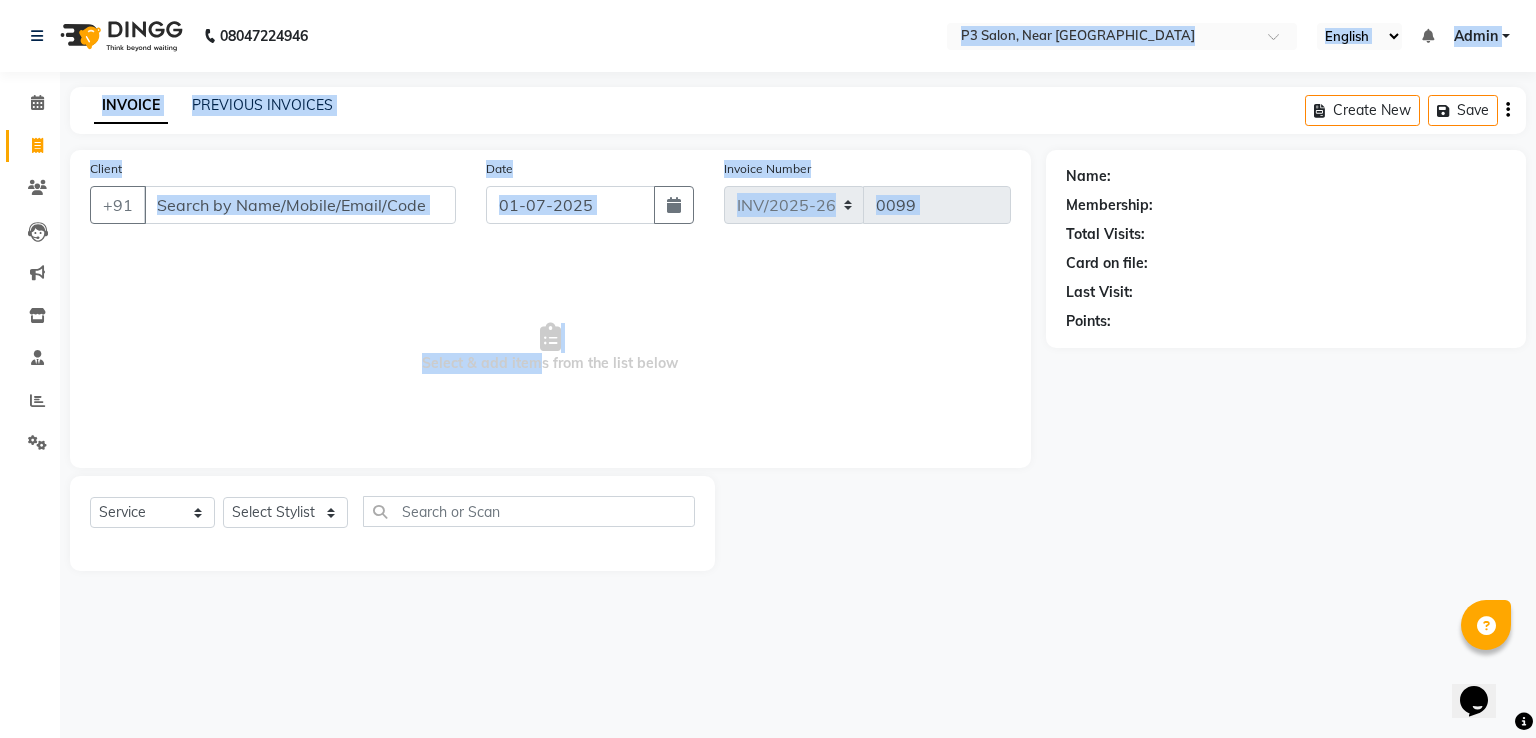 click on "Select & add items from the list below" at bounding box center [550, 348] 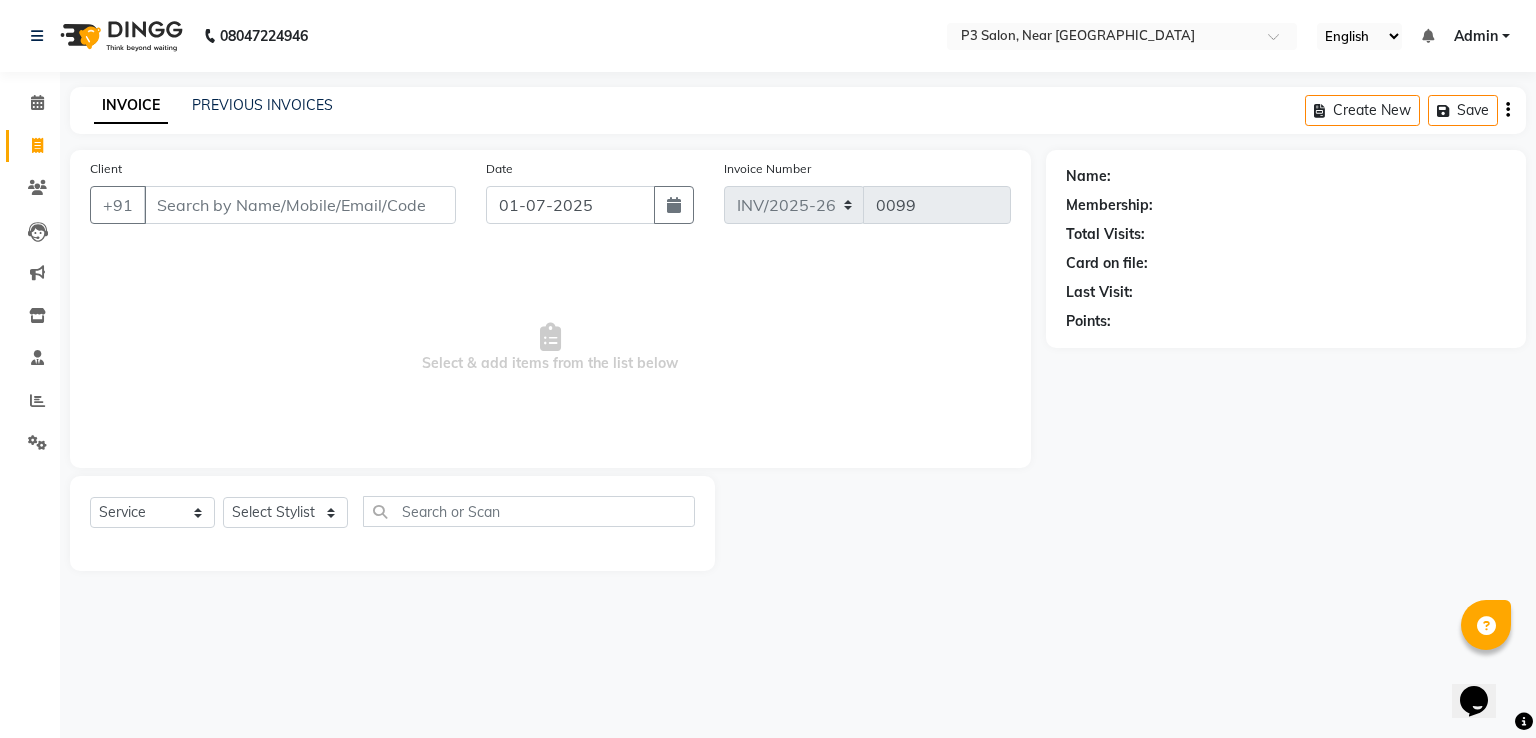 click on "Select & add items from the list below" at bounding box center [550, 348] 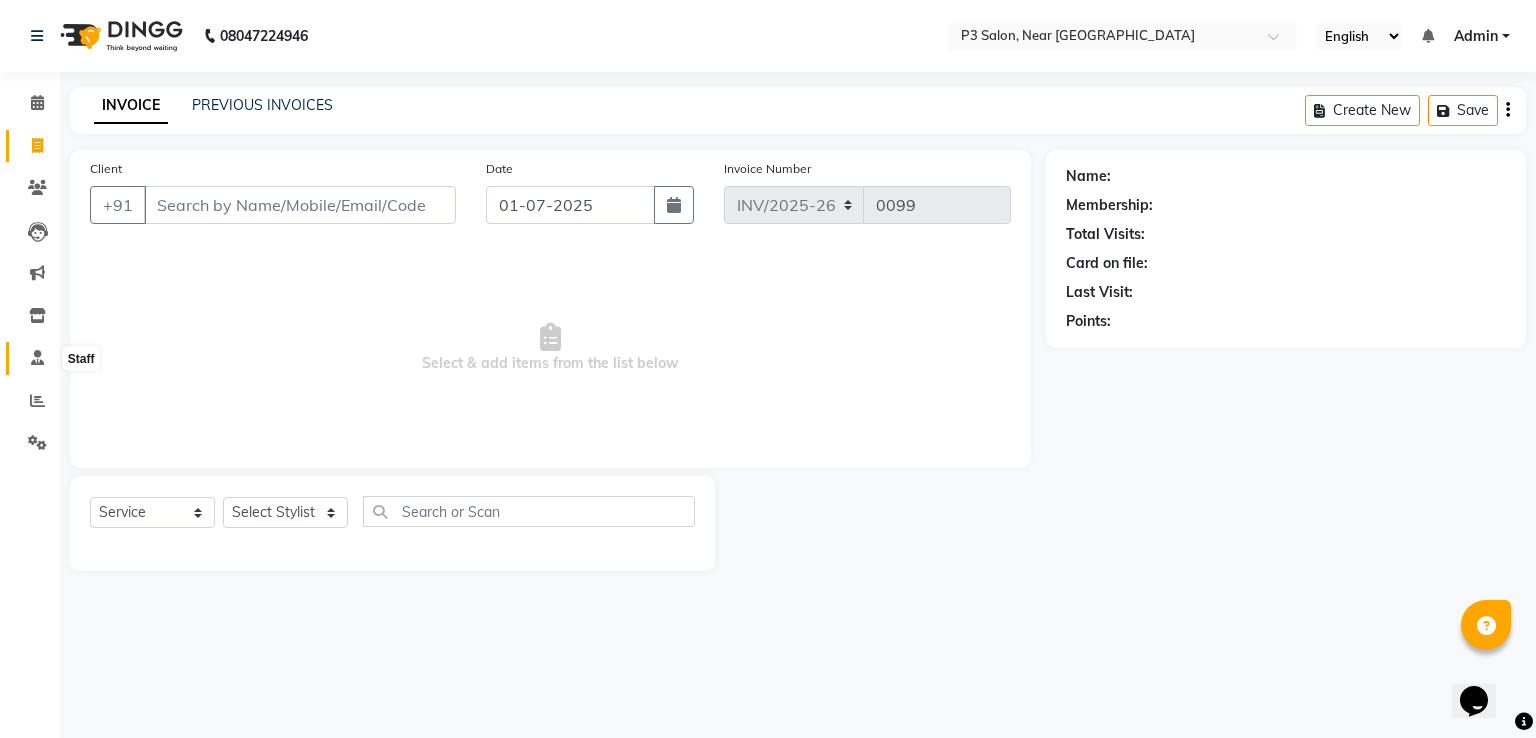 click 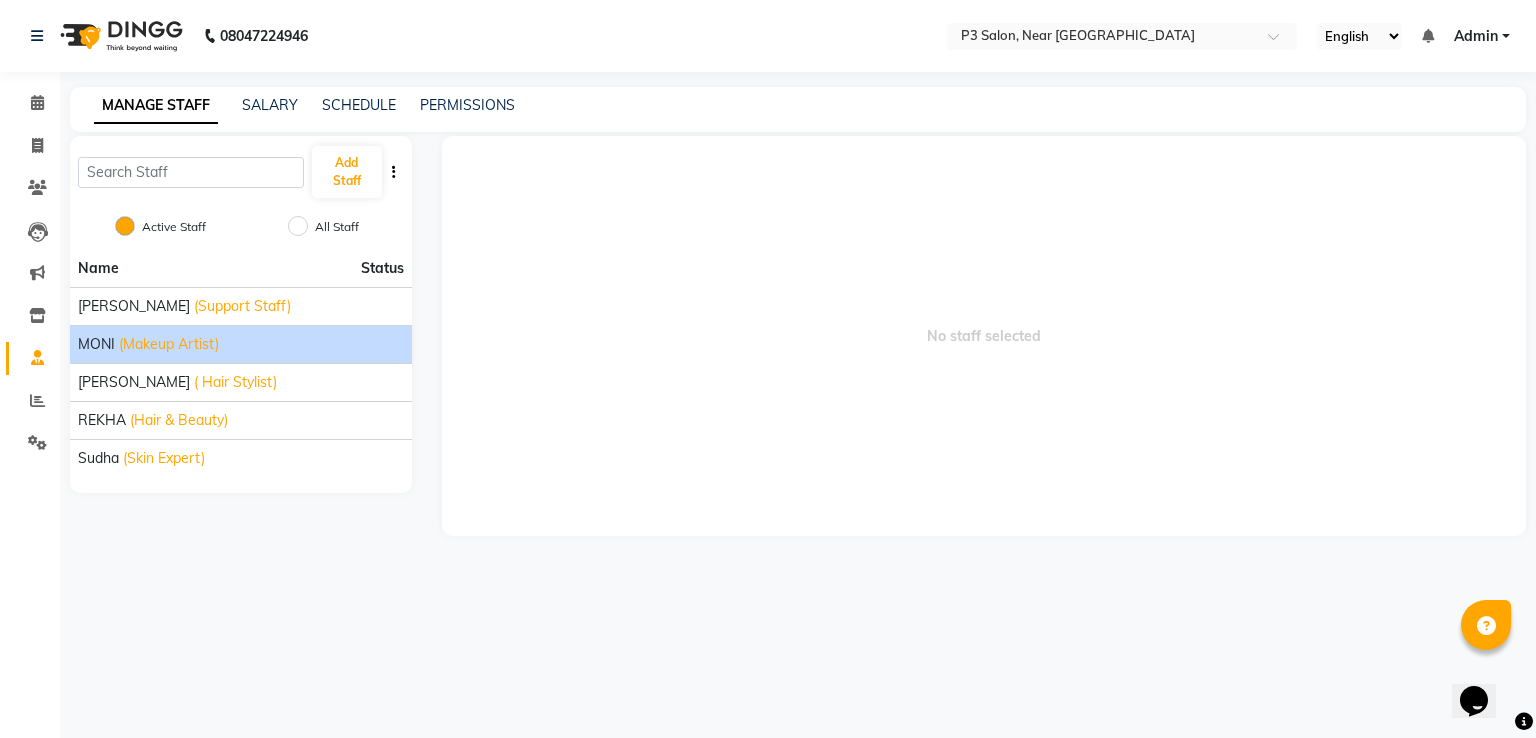 click on "(Makeup Artist)" 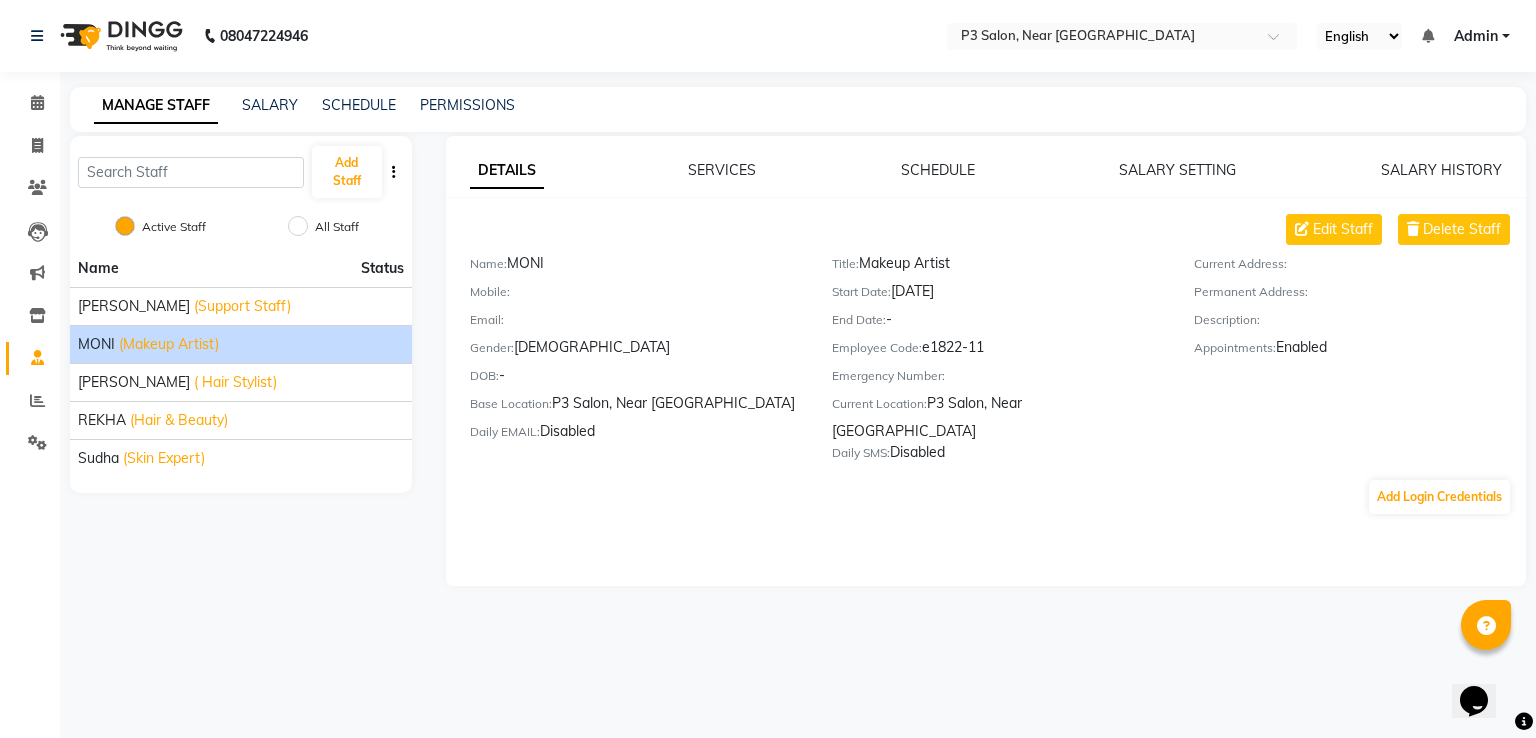 click on "DETAILS SERVICES SCHEDULE SALARY SETTING SALARY HISTORY Edit Staff Delete Staff Name:   MONI   Mobile:     Email:     Gender:   [DEMOGRAPHIC_DATA]  DOB:   -  Base Location:   P3 Salon, Near Rave Moti Mall  Daily EMAIL:   Disabled  Title:   Makeup Artist  Start Date:   [DATE]  End Date:   -  Employee Code:   e1822-11  Emergency Number:     Current Location:   P3 Salon, Near Rave Moti Mall  Daily SMS:   Disabled  Current Address:     Permanent Address:     Description:     Appointments:   Enabled  Add Login Credentials" 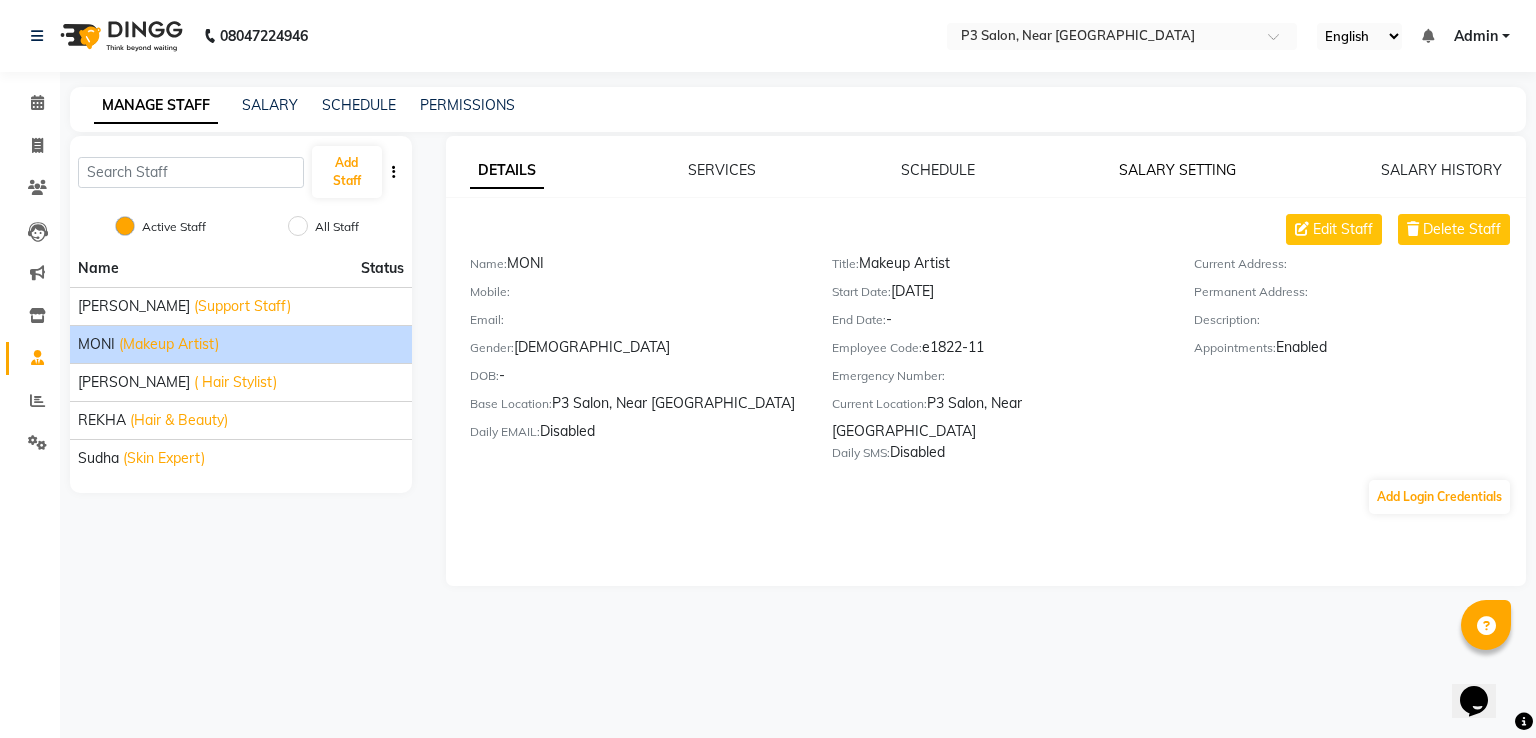 click on "SALARY SETTING" 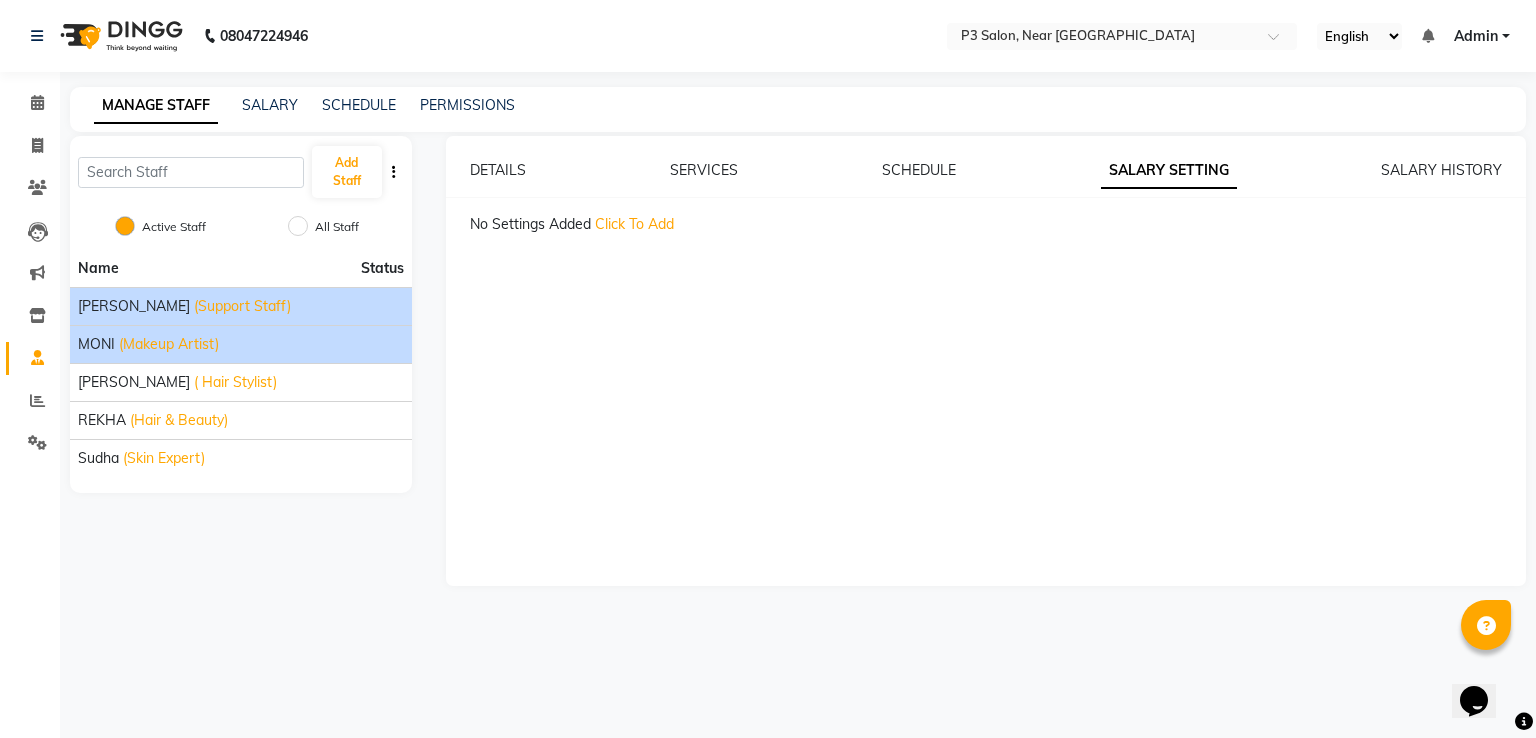 click on "(Support Staff)" 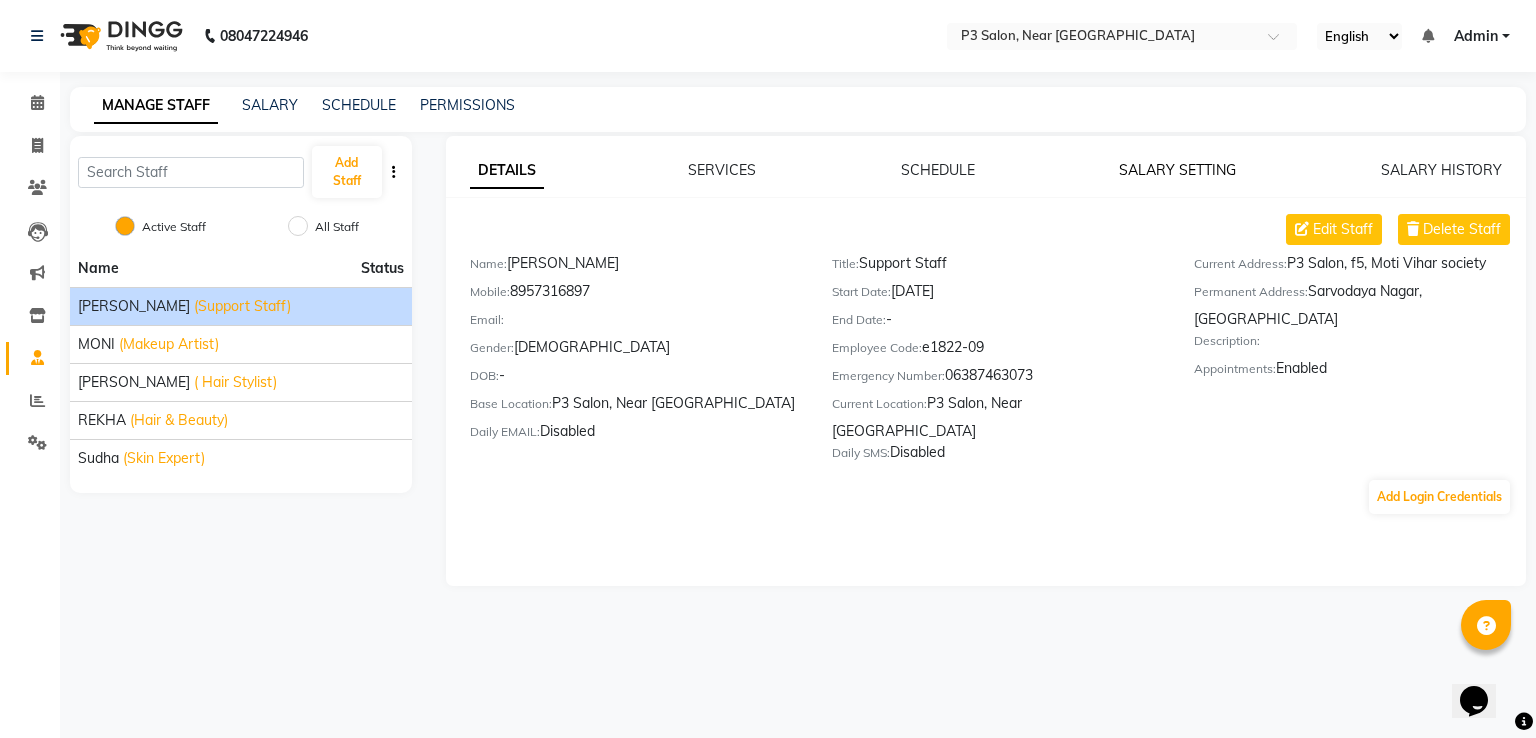 click on "SALARY SETTING" 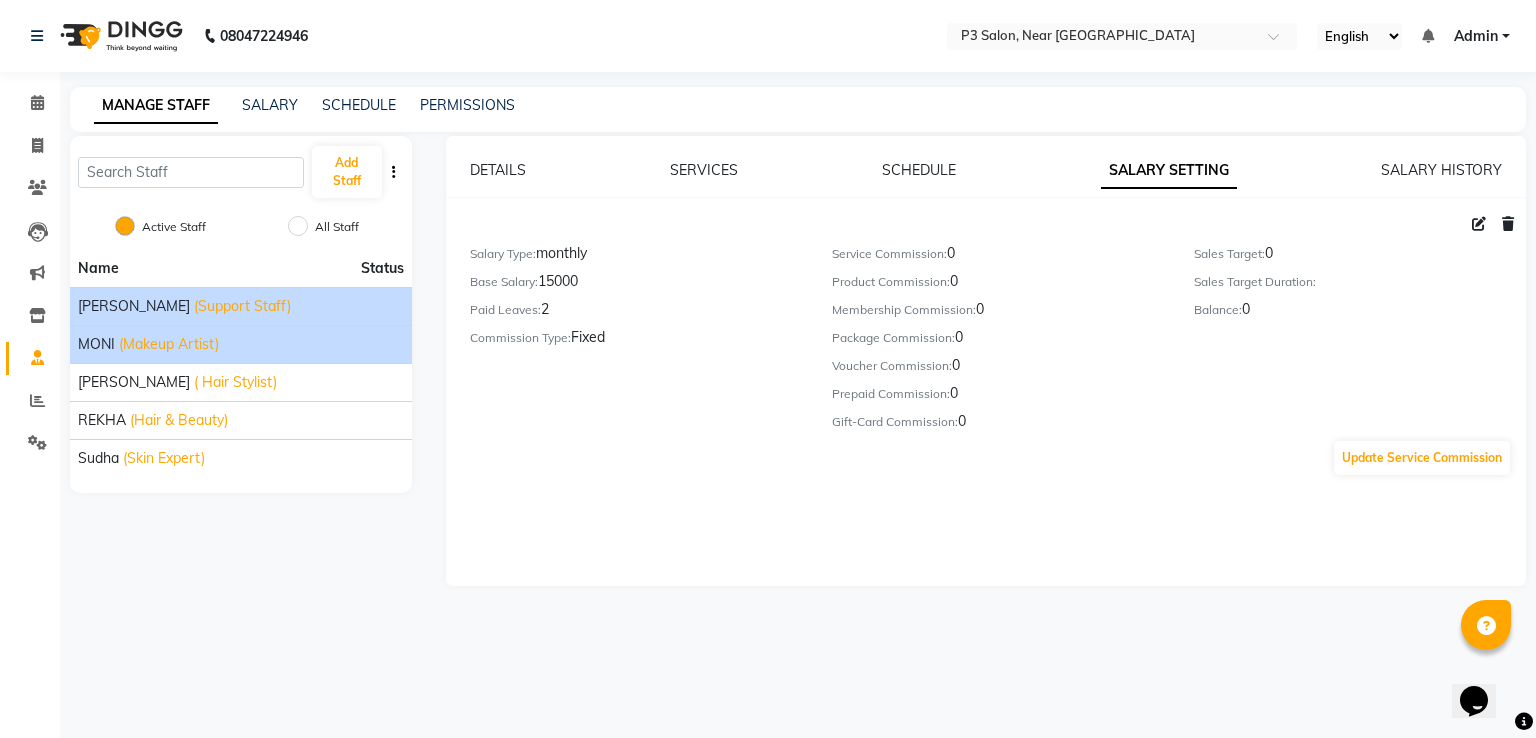click on "(Makeup Artist)" 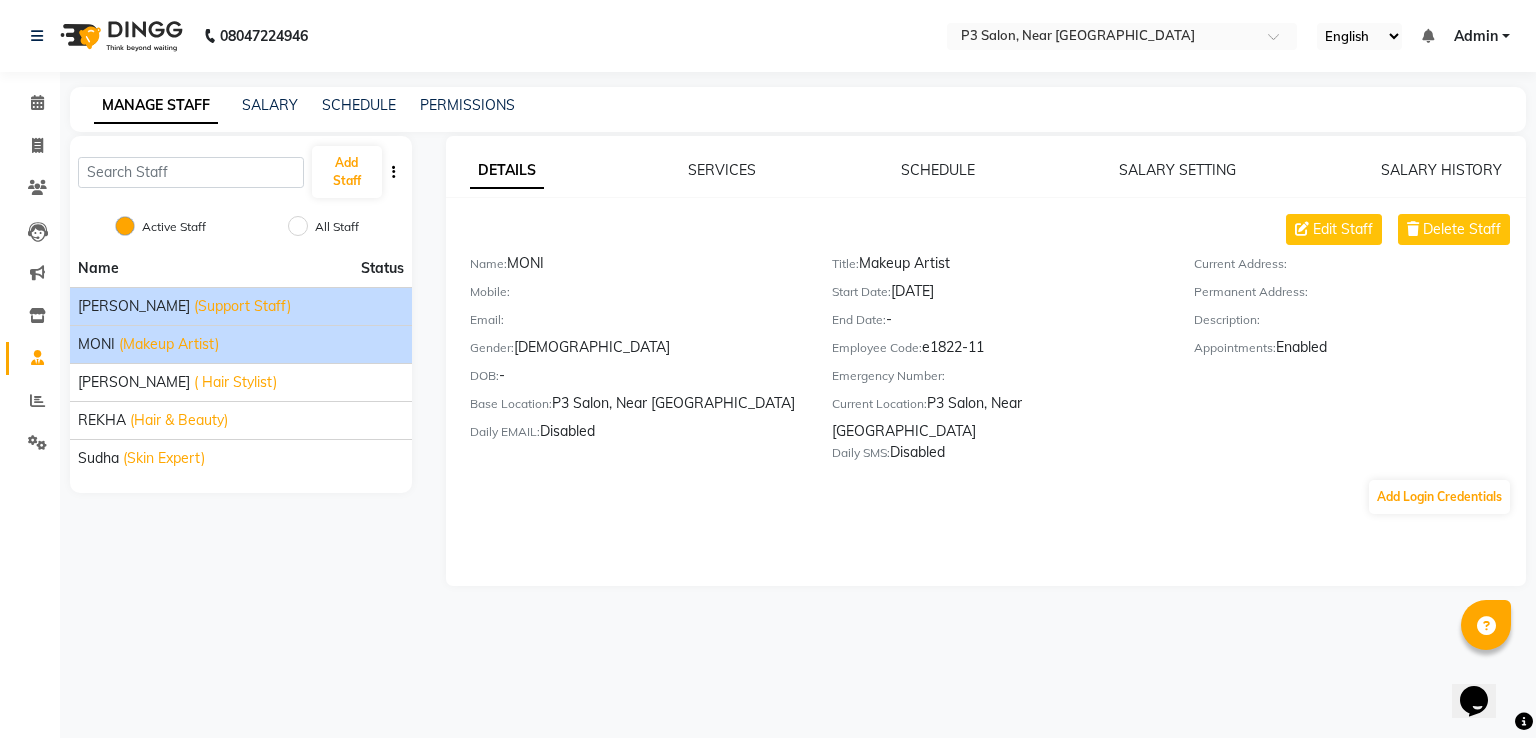 click on "(Support Staff)" 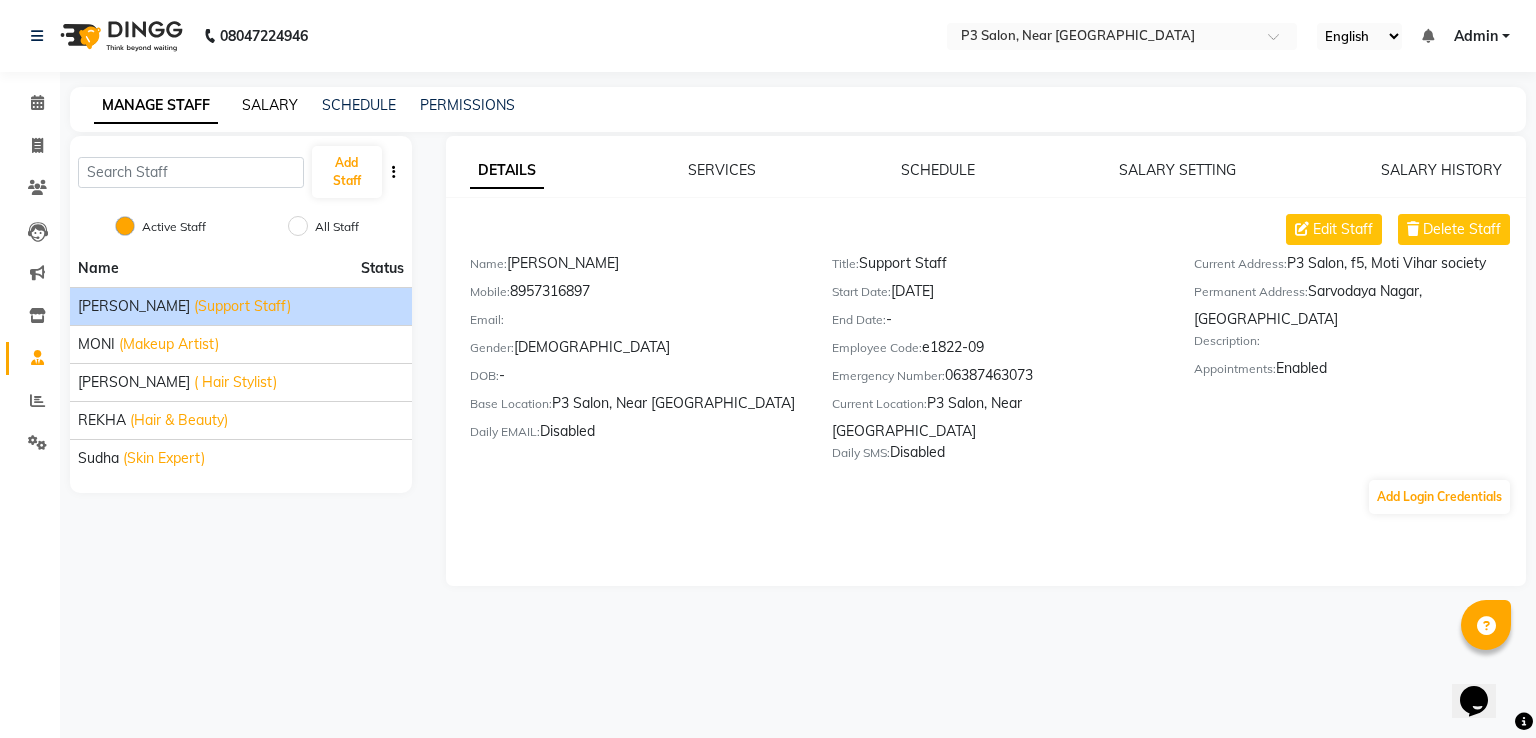click on "SALARY" 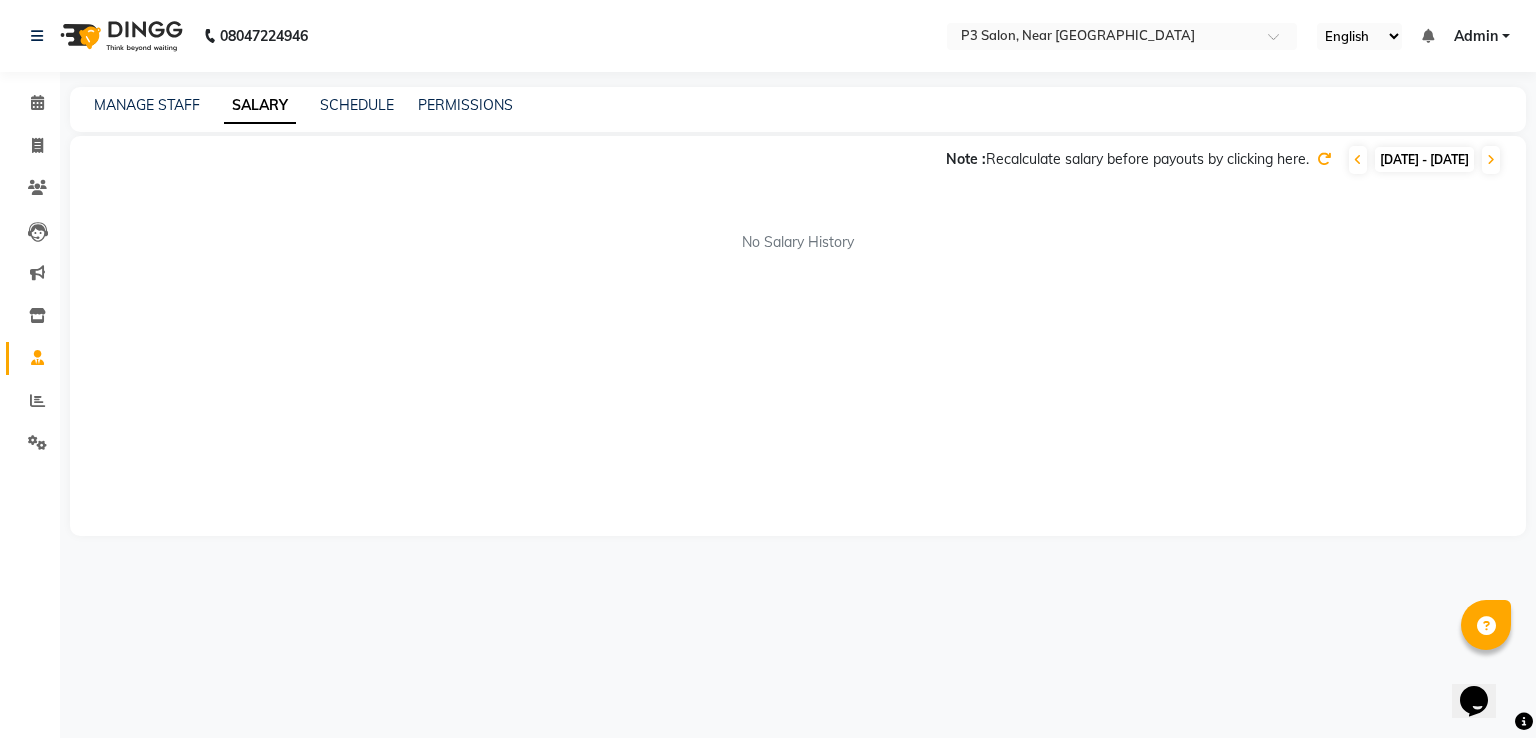 click 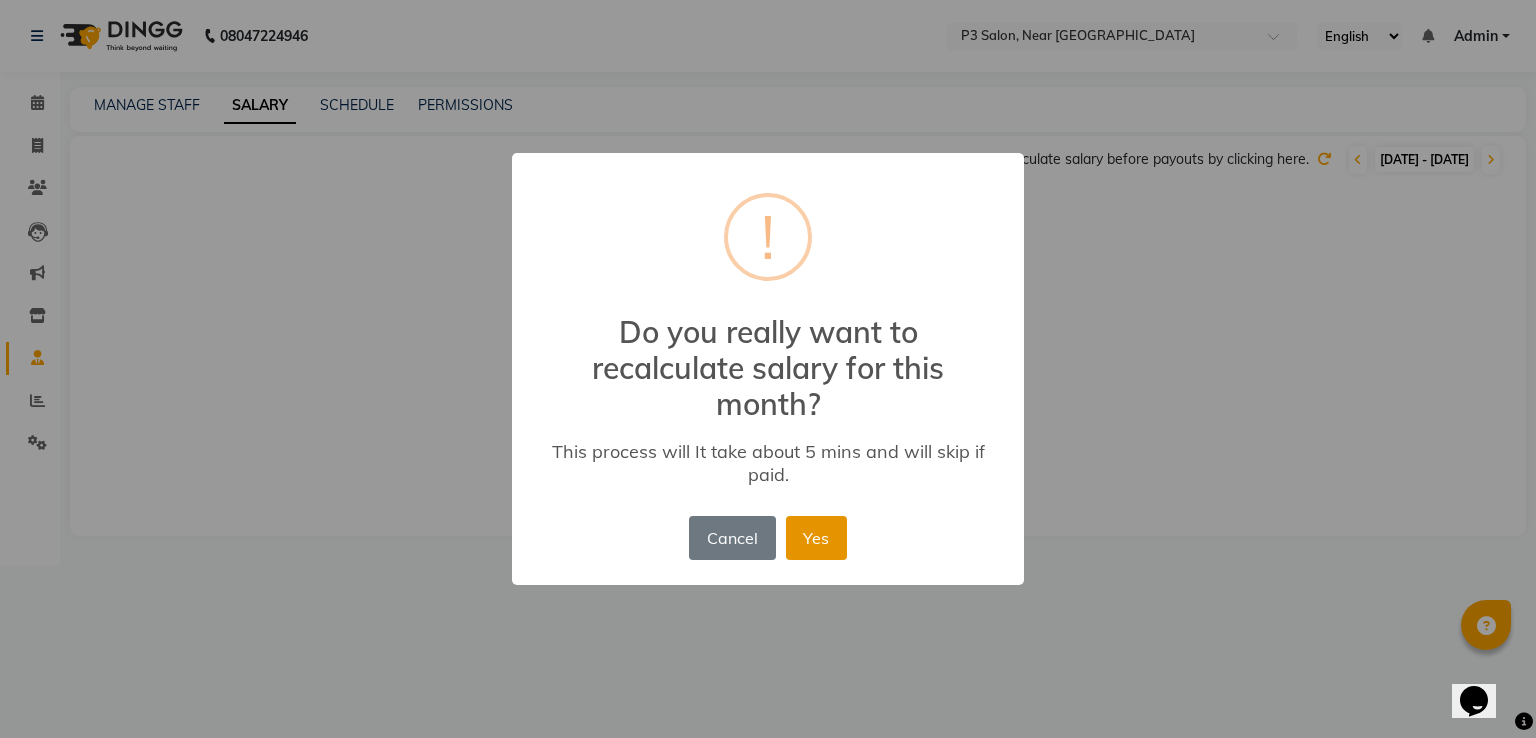 click on "Yes" at bounding box center [816, 538] 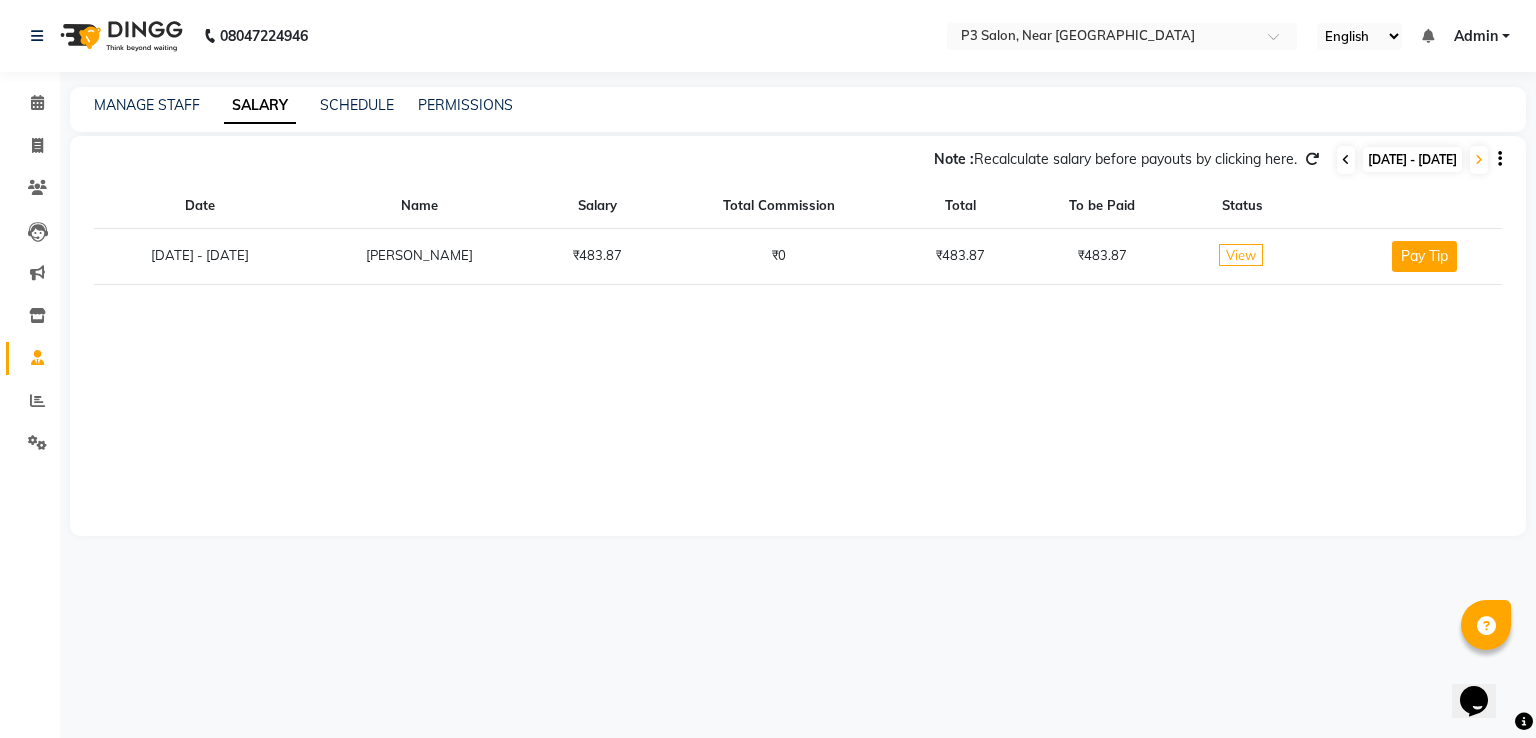 click 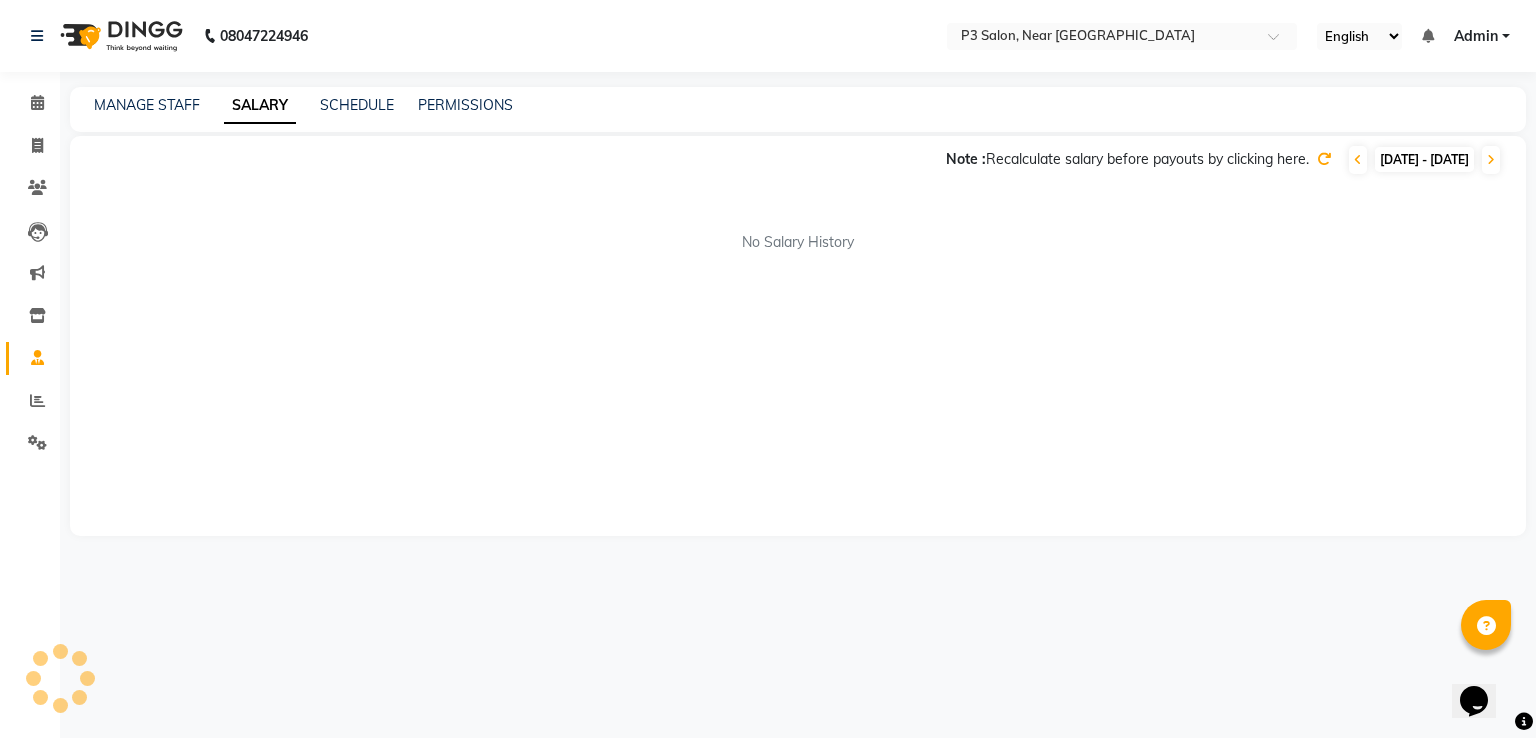 click 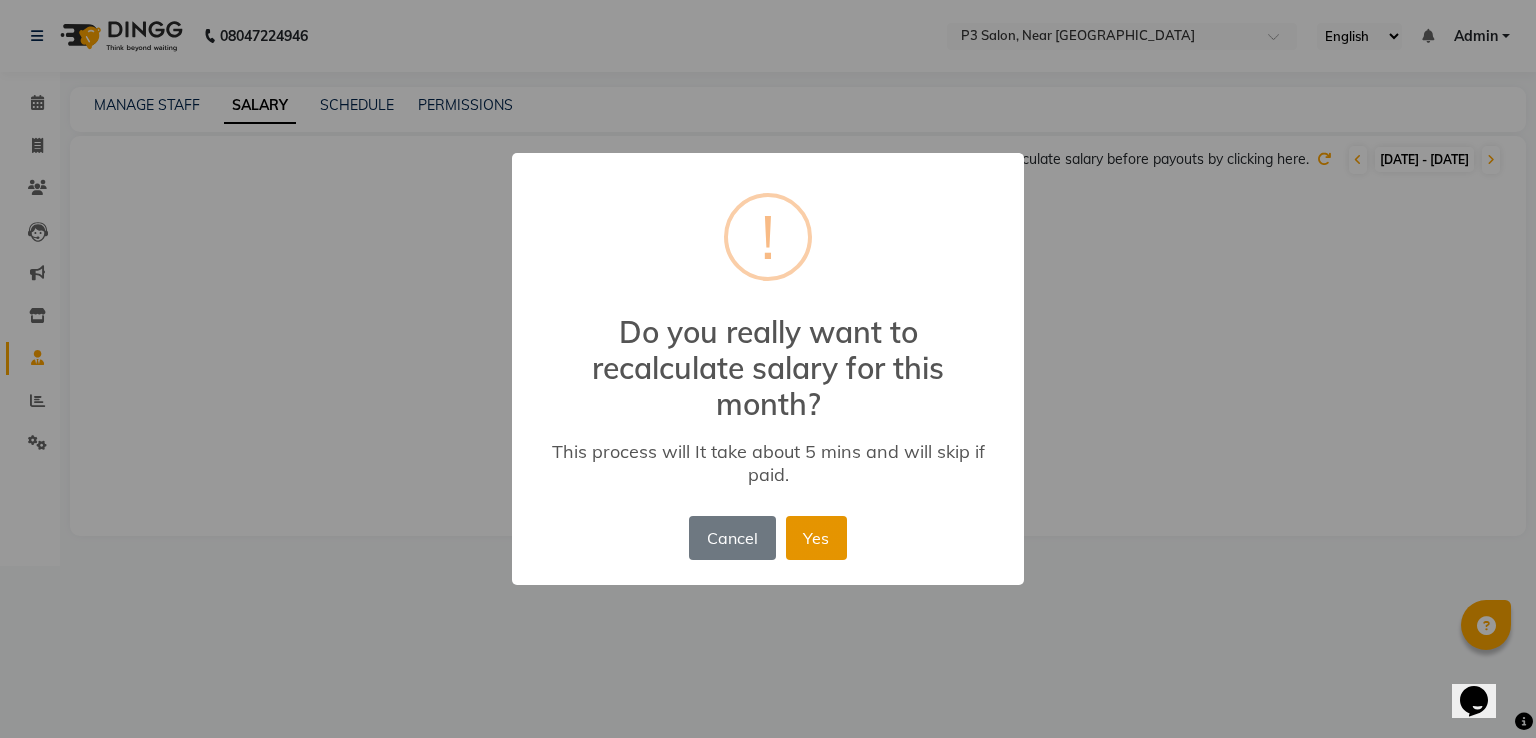 click on "Yes" at bounding box center [816, 538] 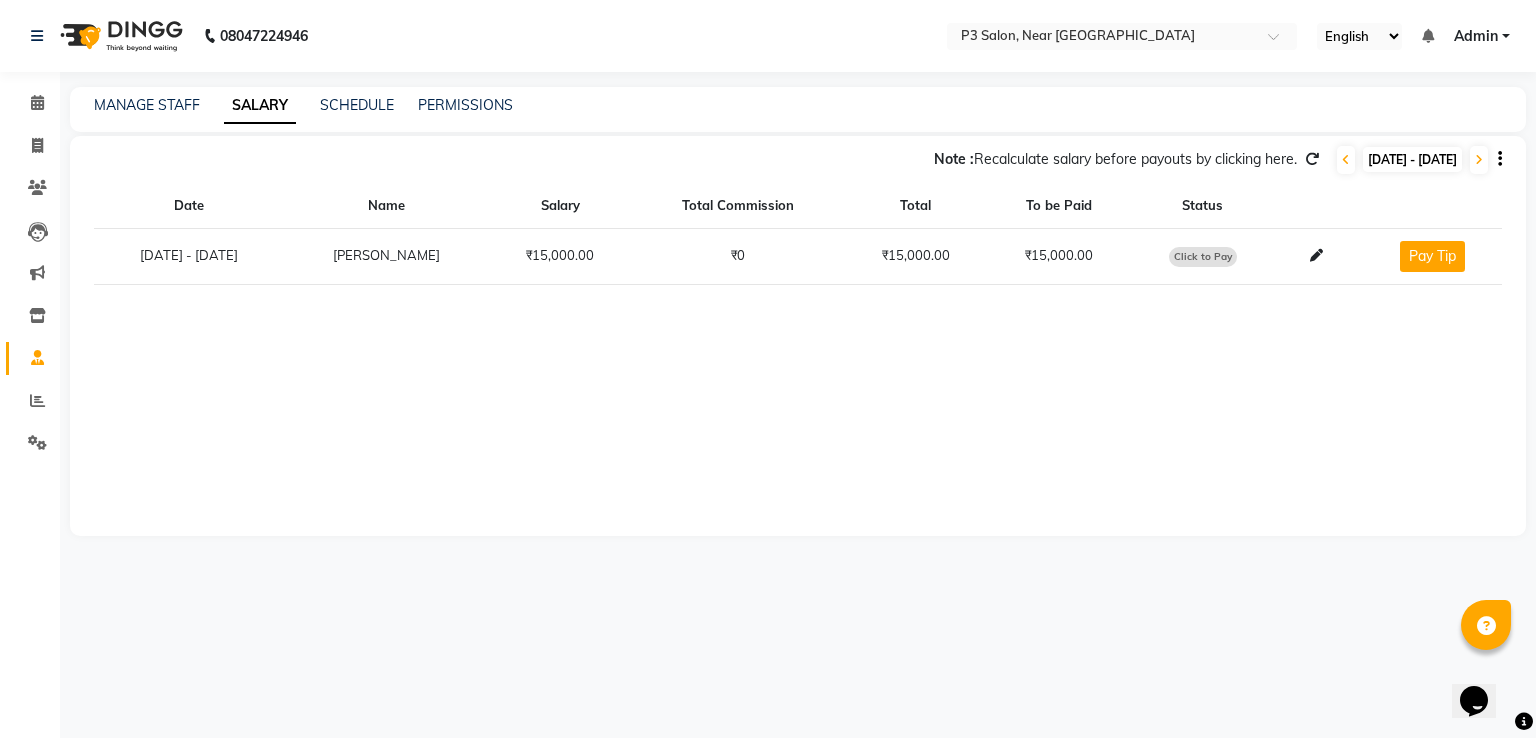 click on "Click to Pay" 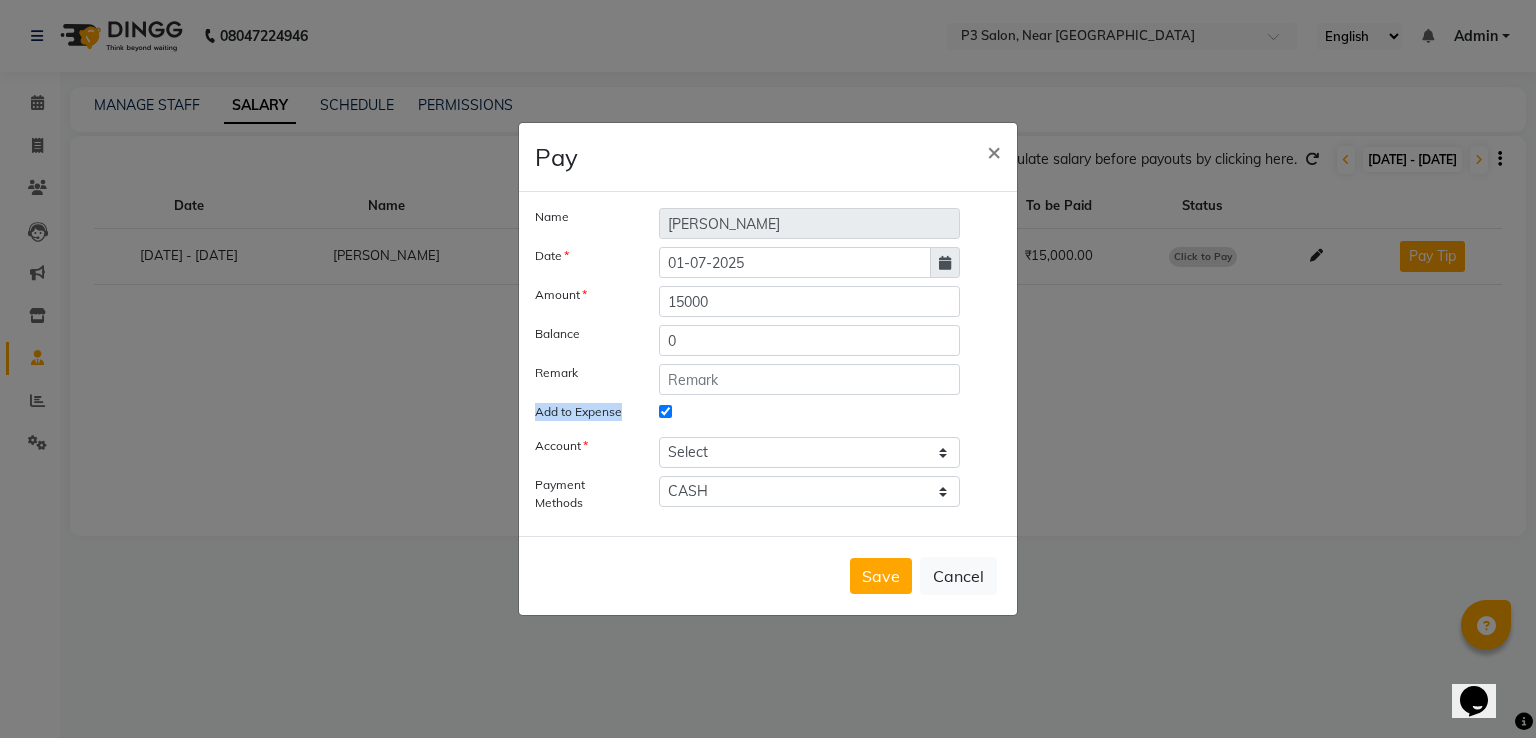 drag, startPoint x: 529, startPoint y: 413, endPoint x: 632, endPoint y: 401, distance: 103.69667 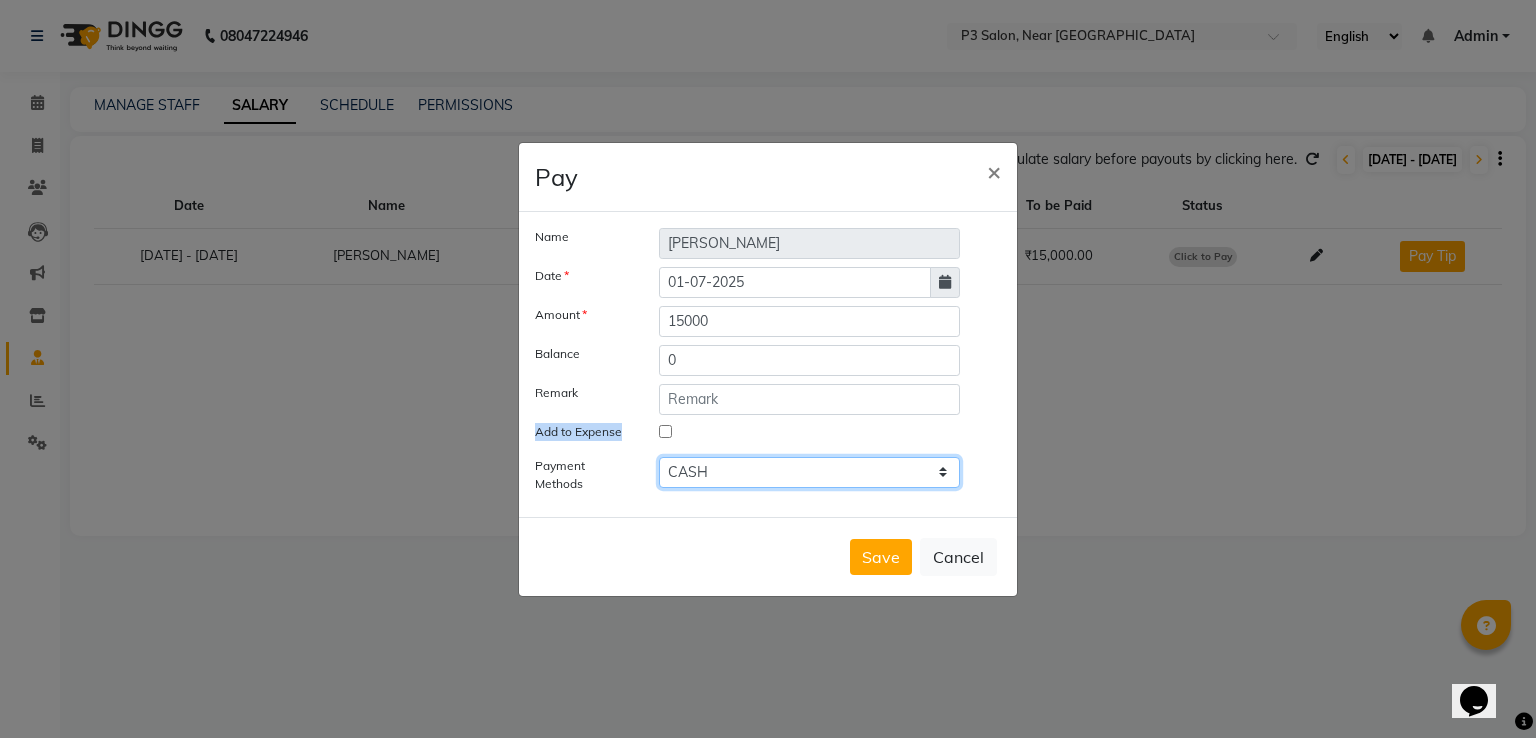 click on "CASH GPay PayTM ONLINE PhonePe CARD" 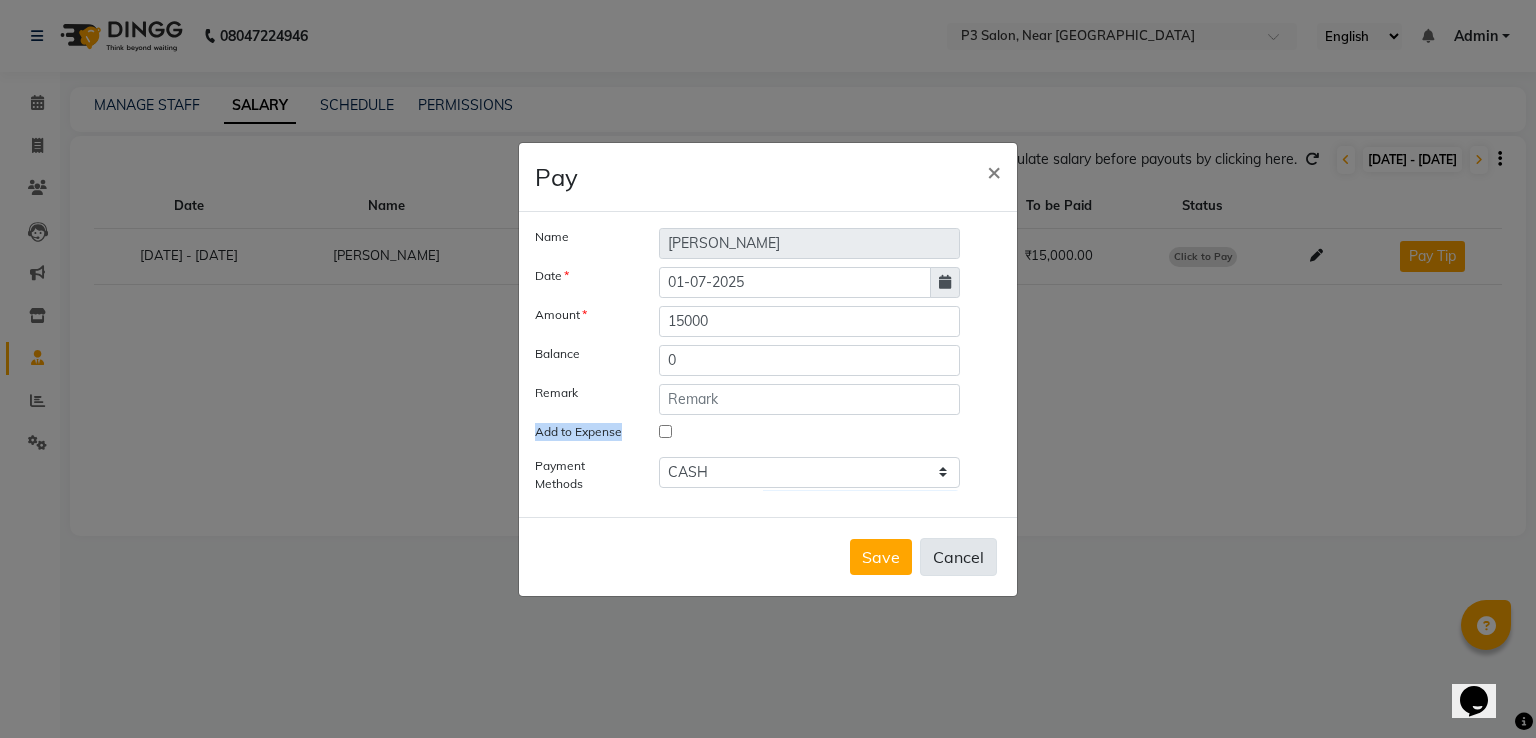click on "Cancel" 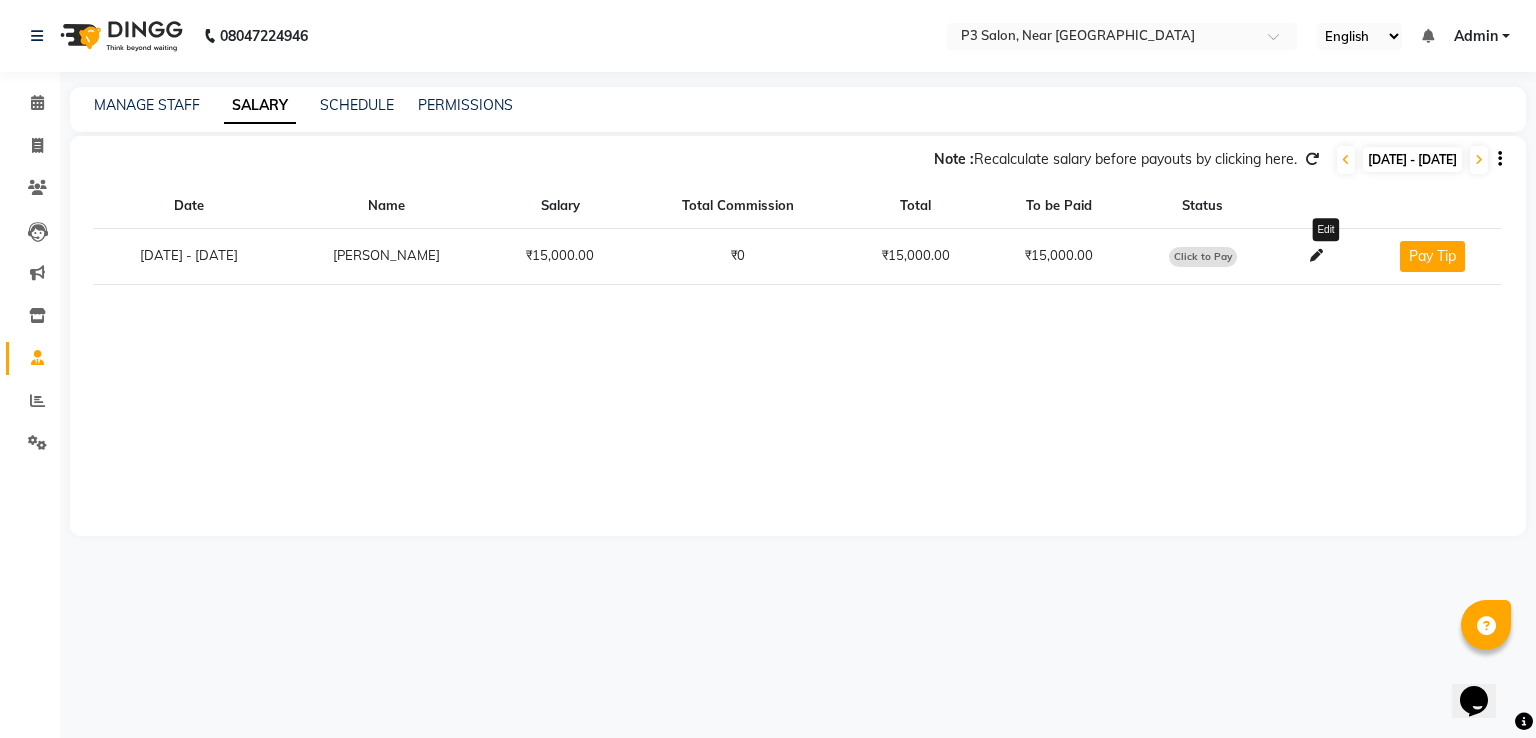 click 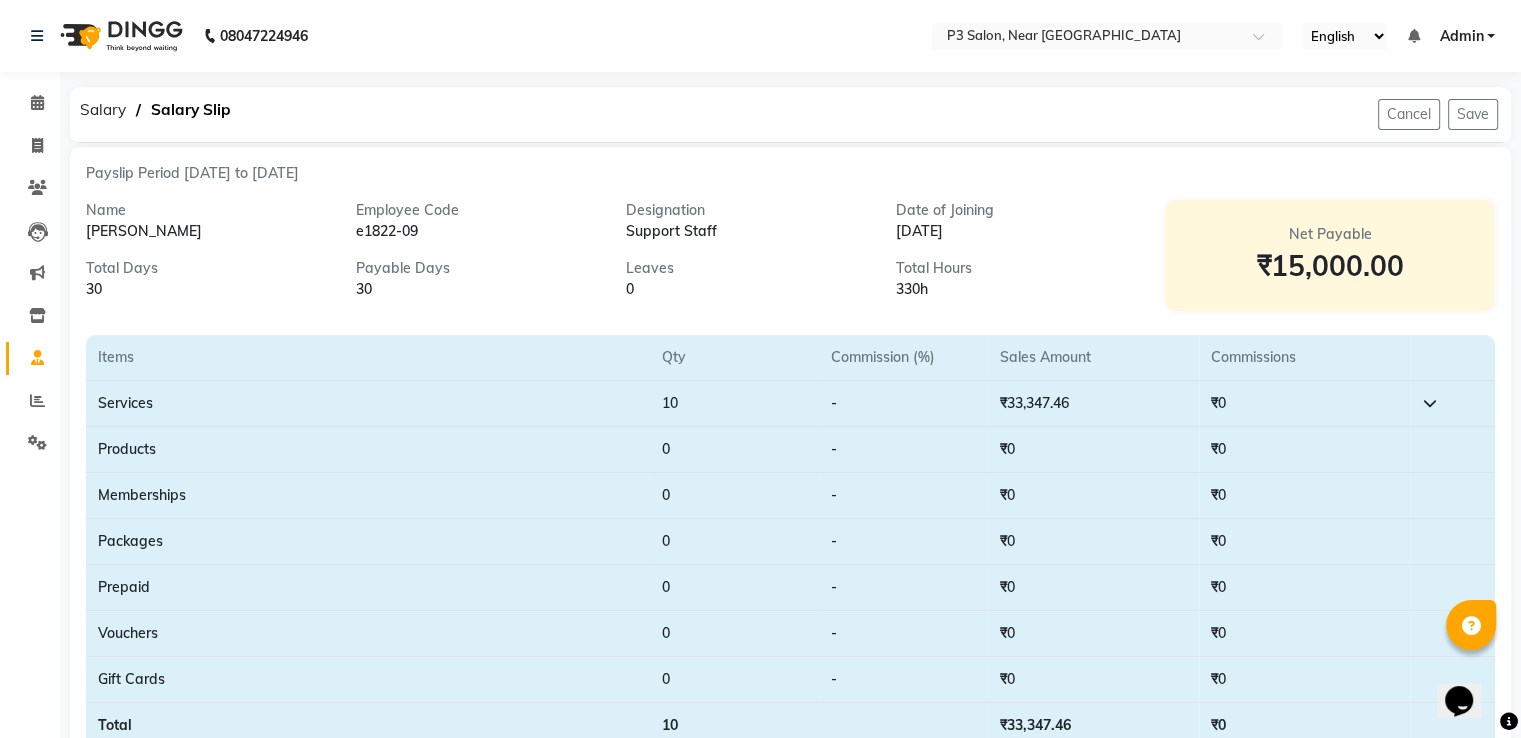 scroll, scrollTop: 544, scrollLeft: 0, axis: vertical 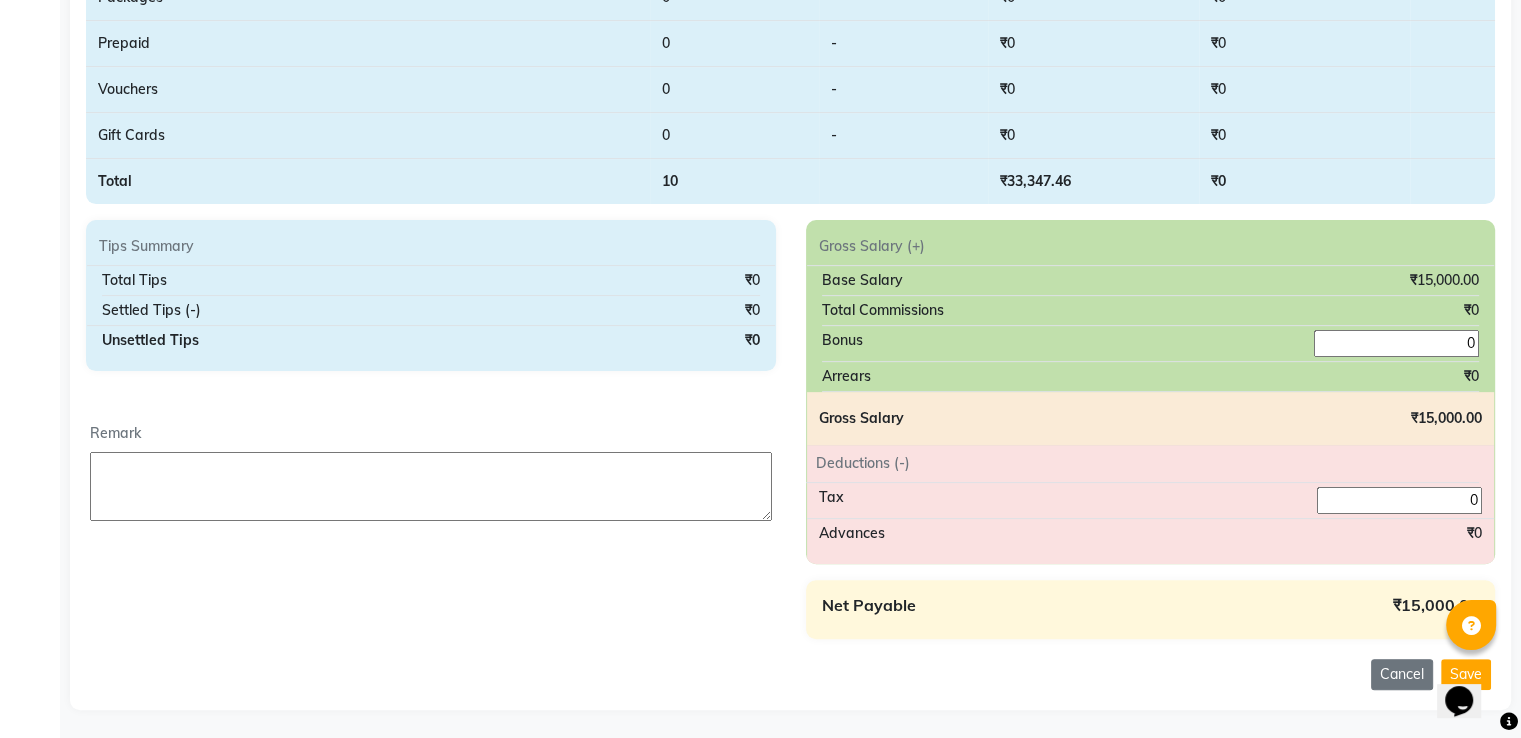 click on "0" at bounding box center [1396, 343] 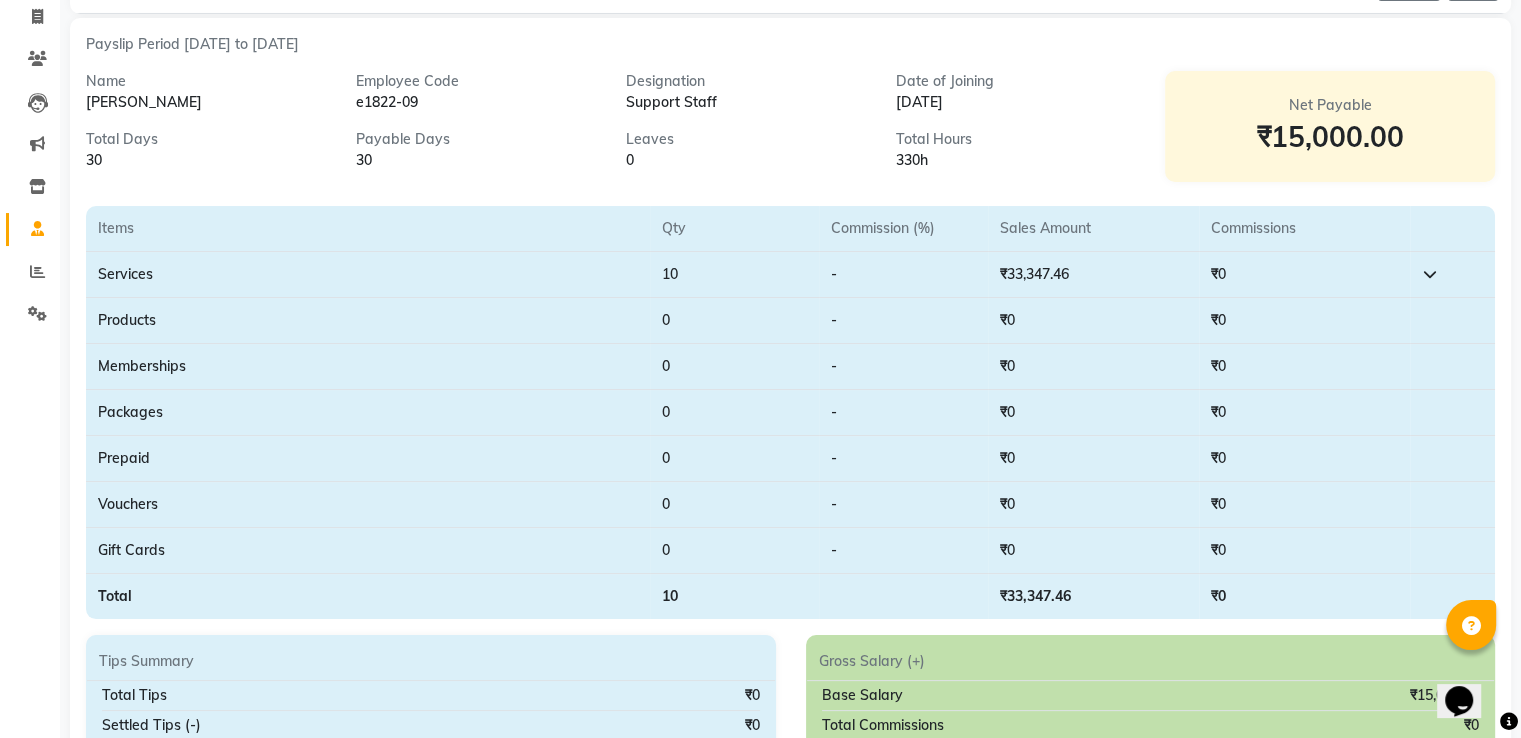 scroll, scrollTop: 0, scrollLeft: 0, axis: both 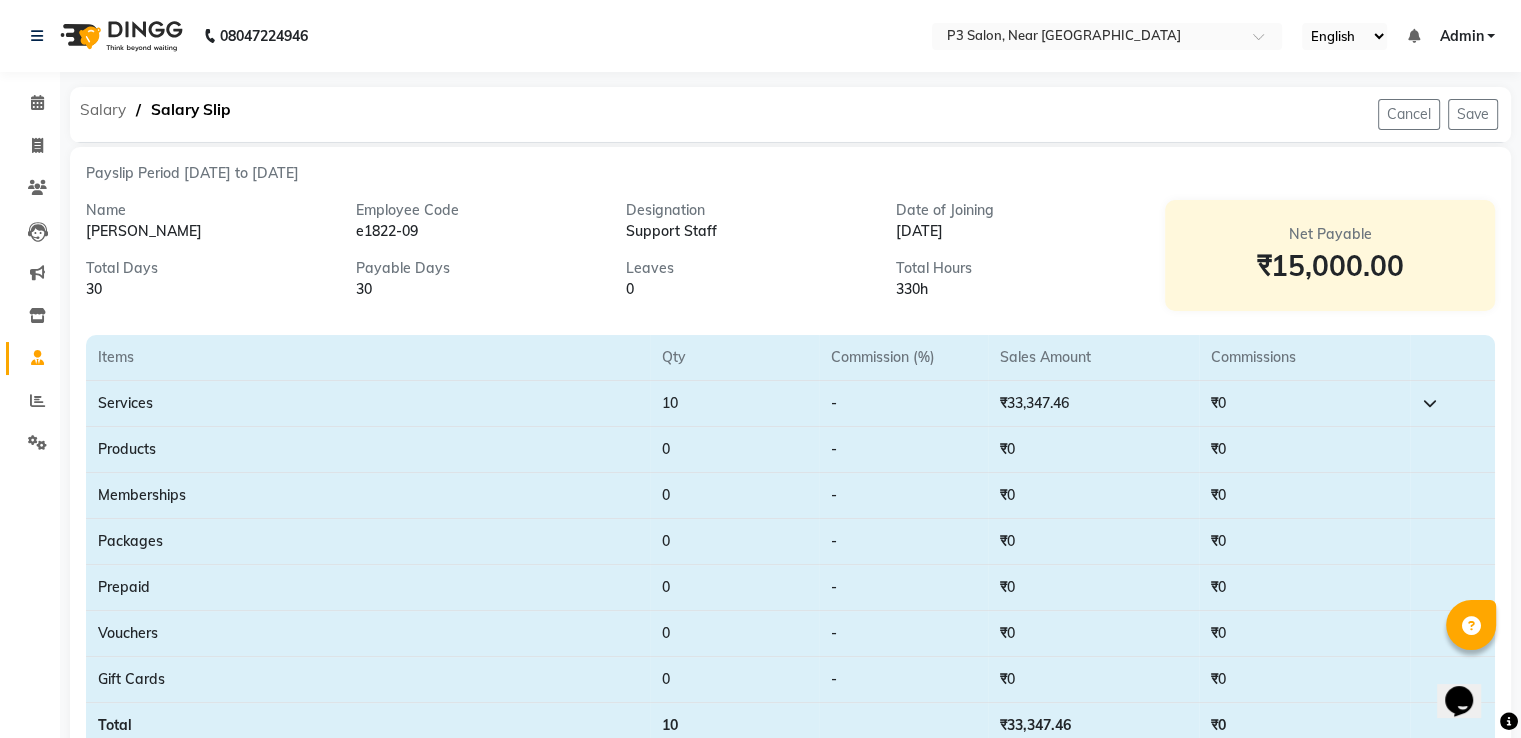 click on "Salary" 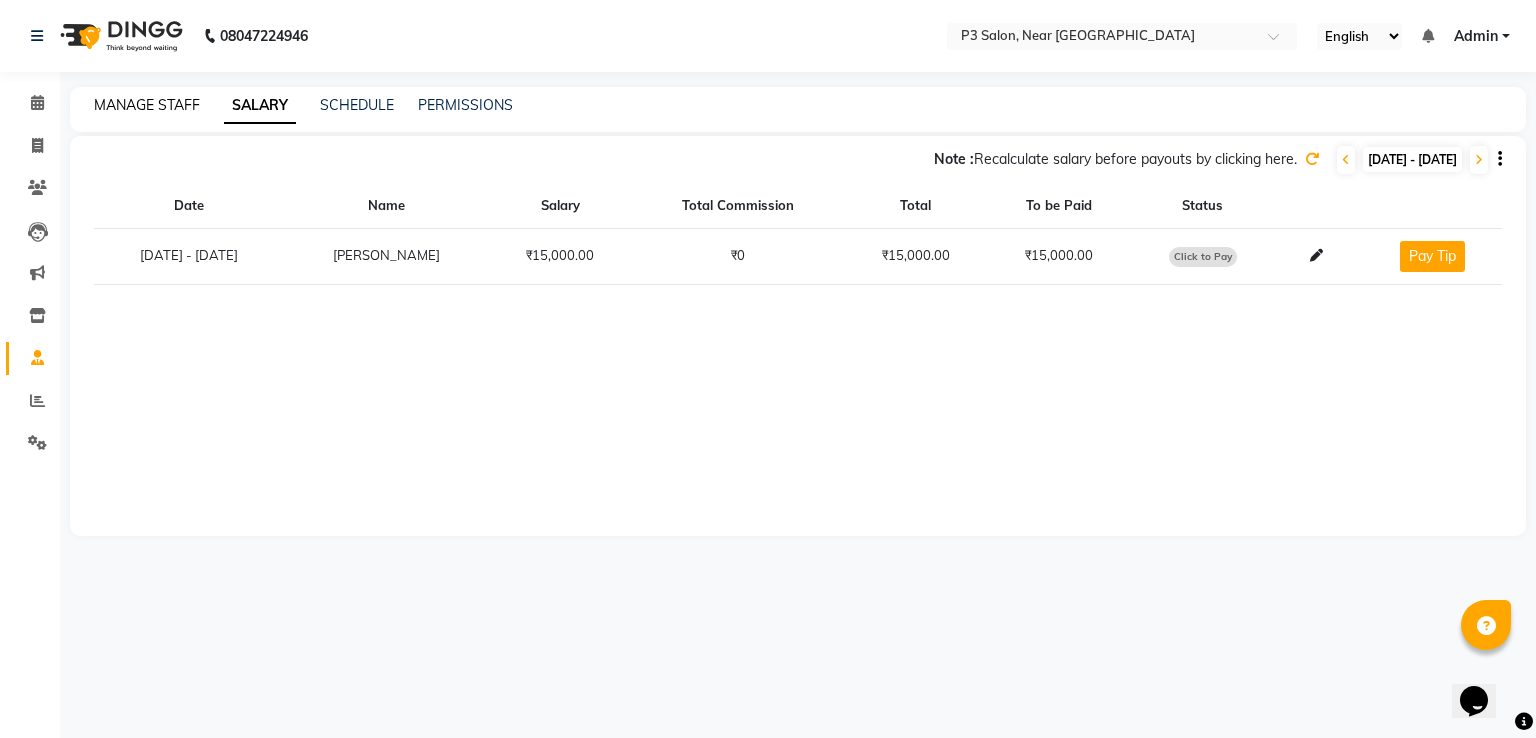 click on "MANAGE STAFF" 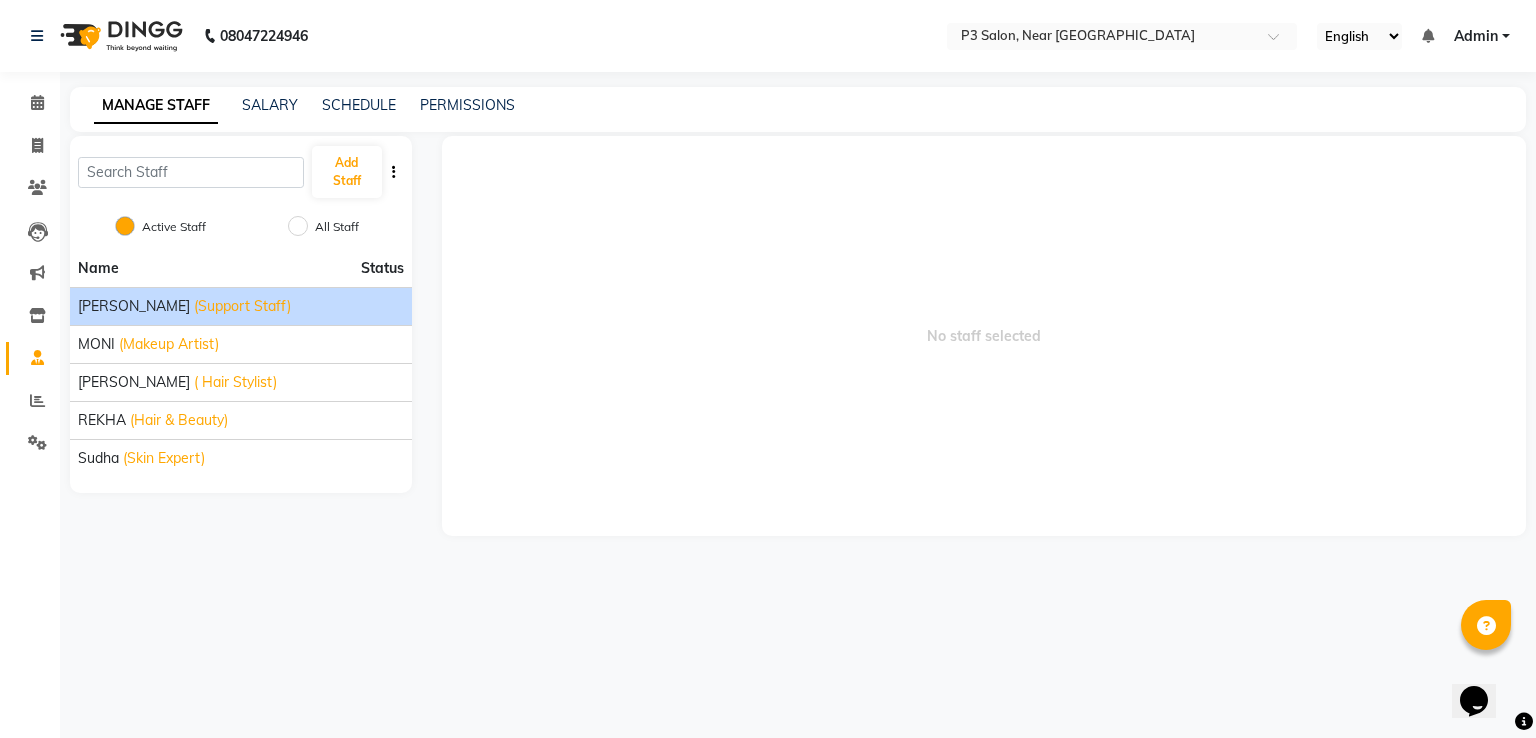 click on "(Support Staff)" 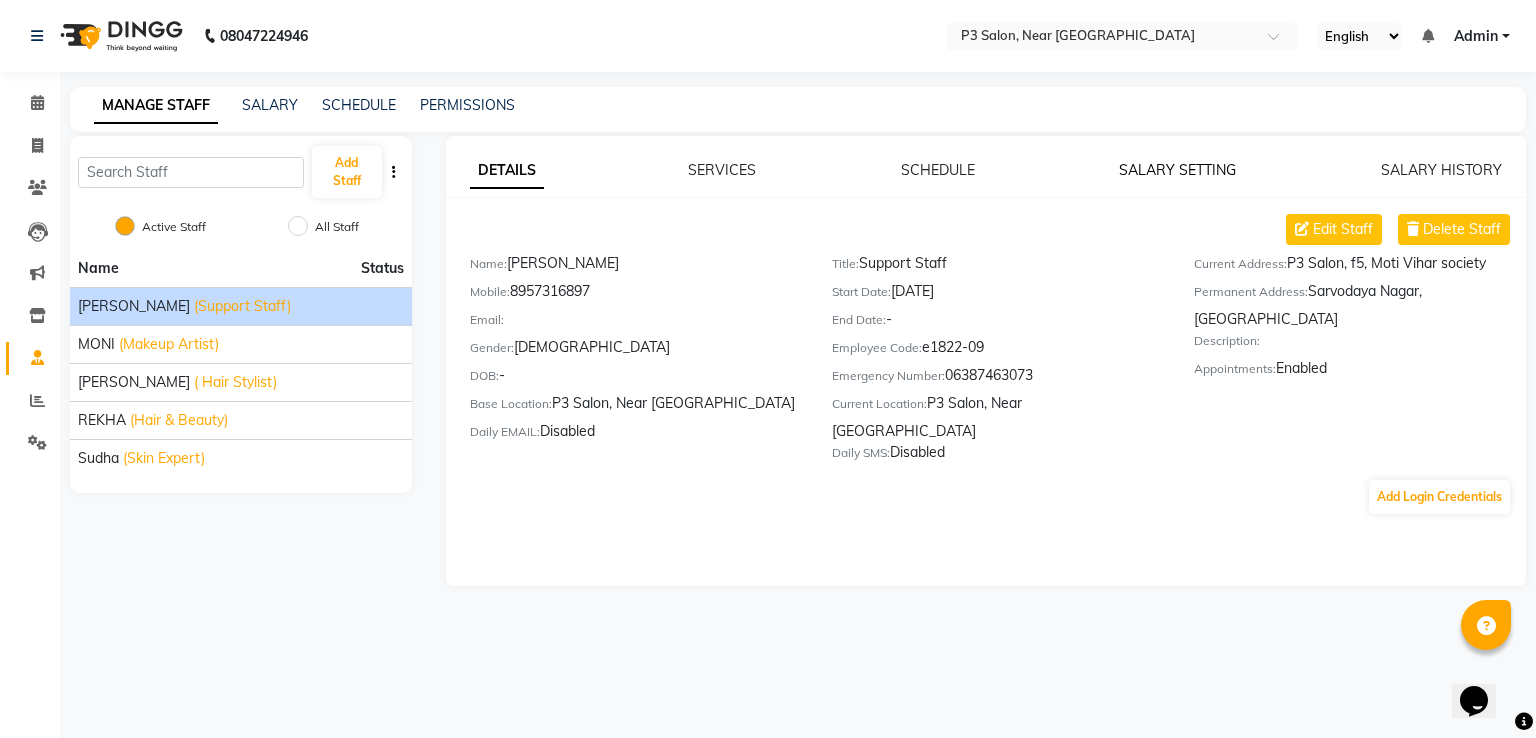 click on "SALARY SETTING" 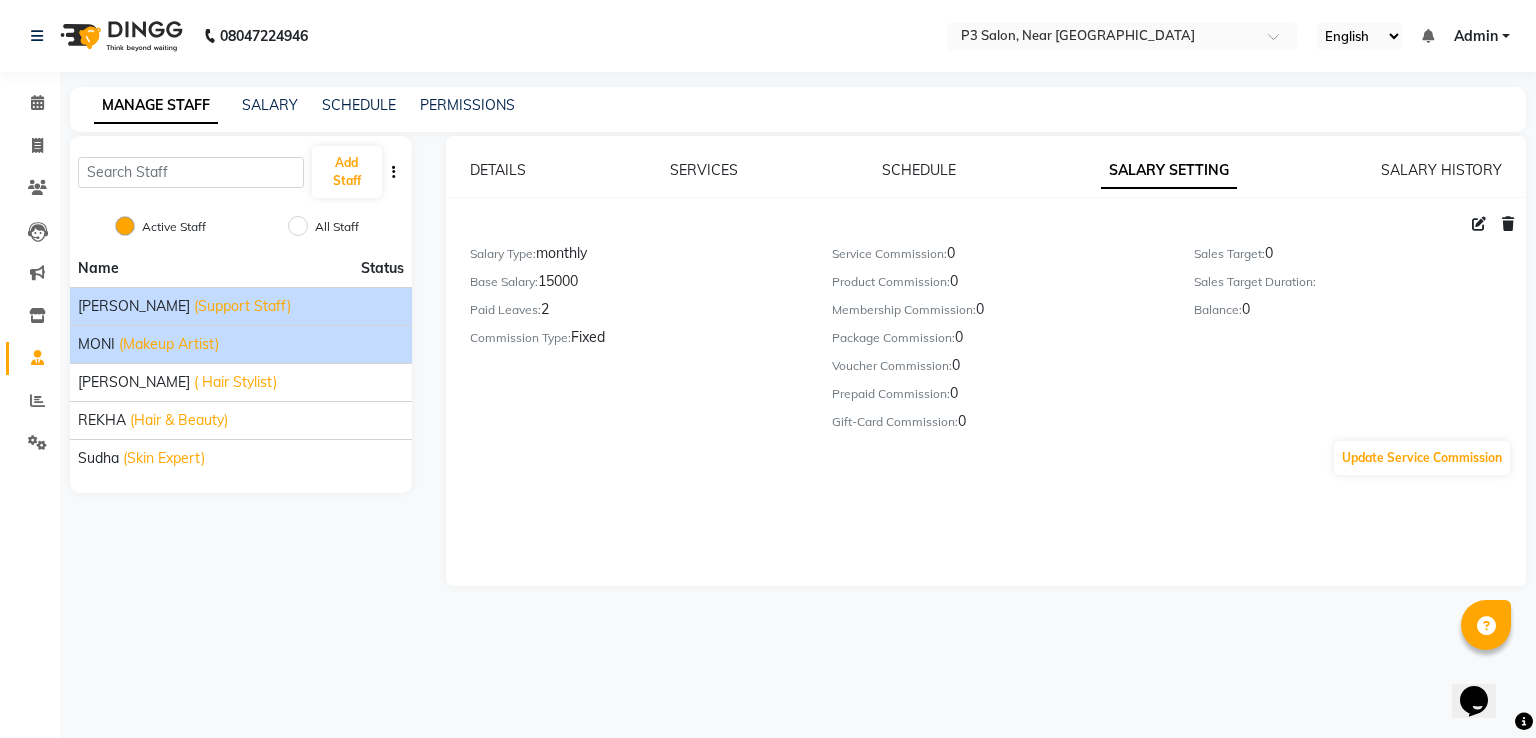 click on "(Makeup Artist)" 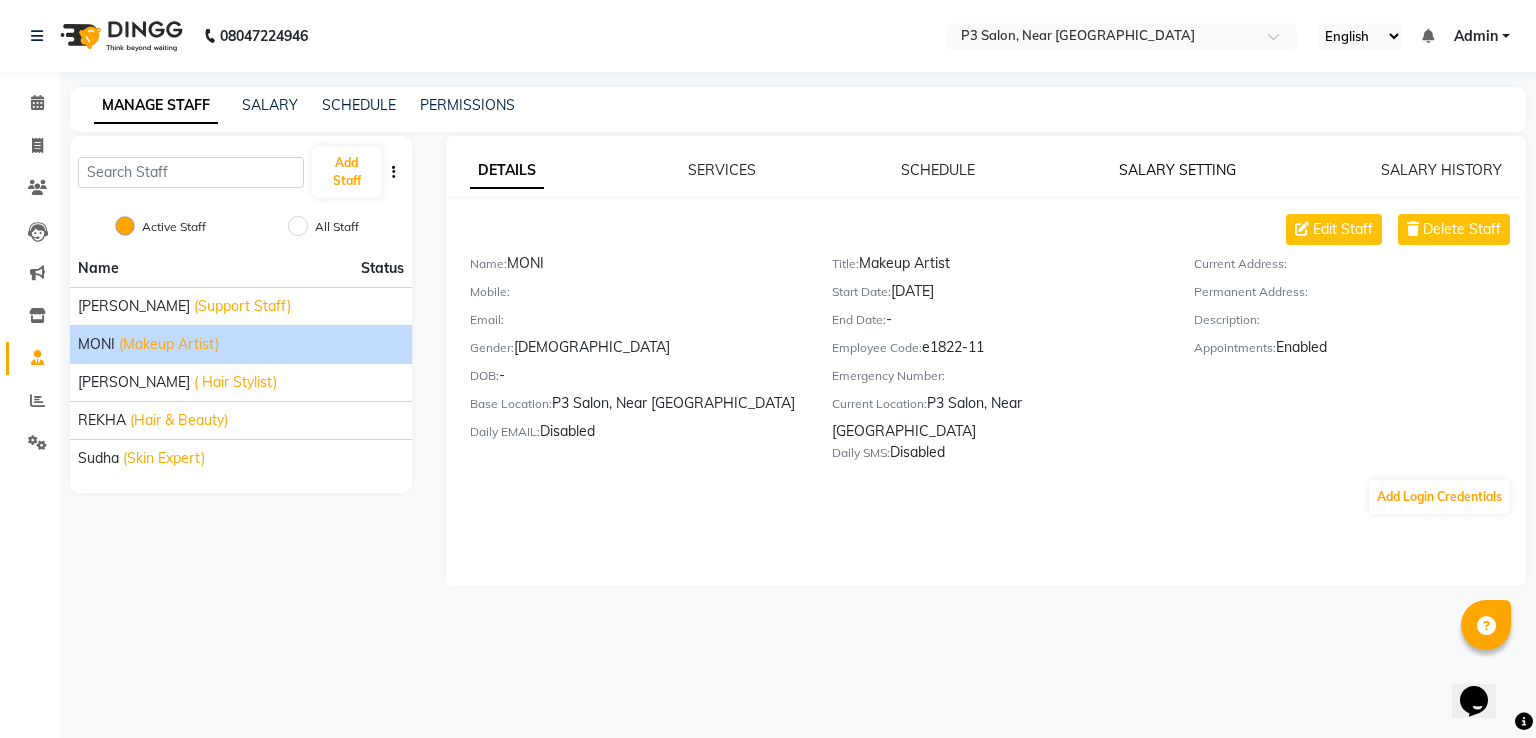 click on "SALARY SETTING" 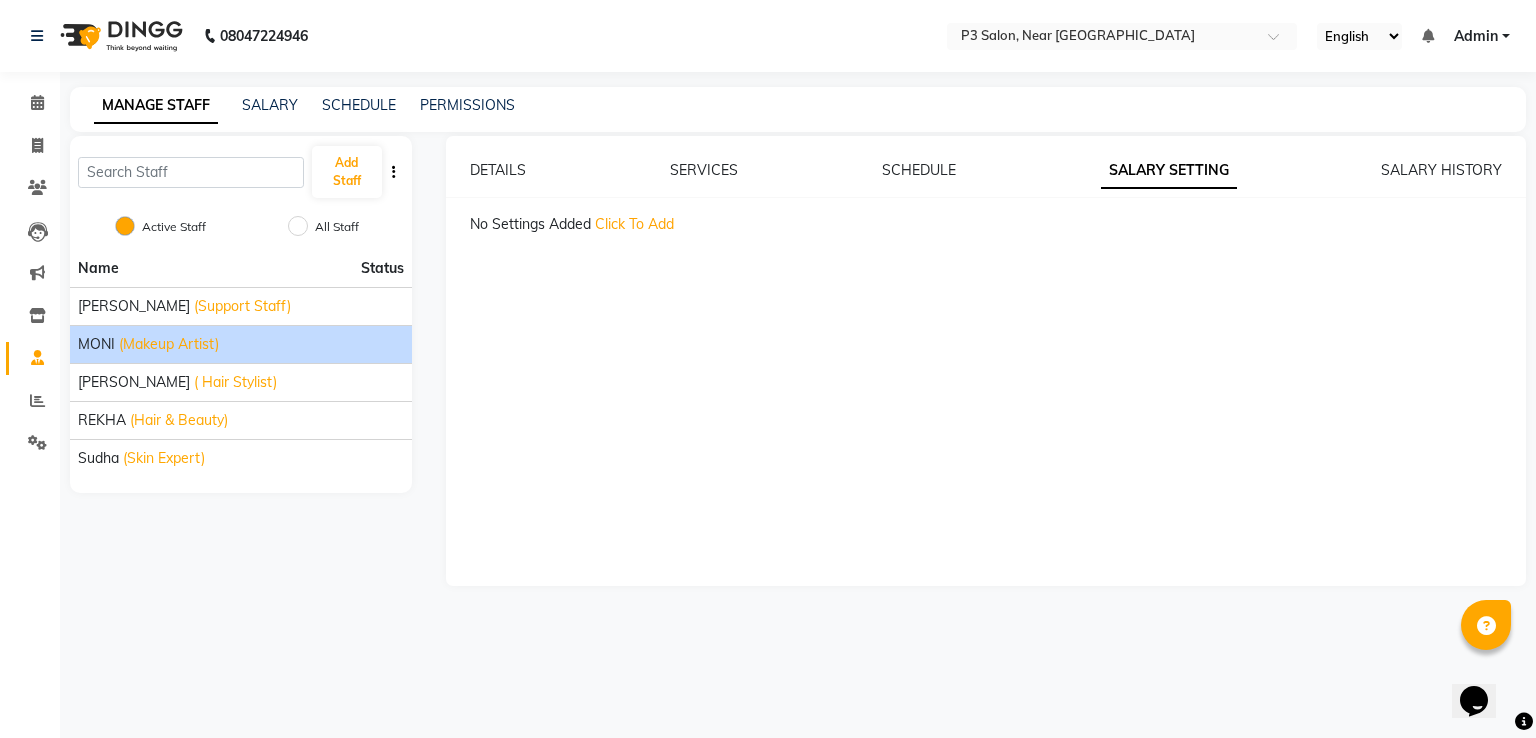 click on "Click To Add" 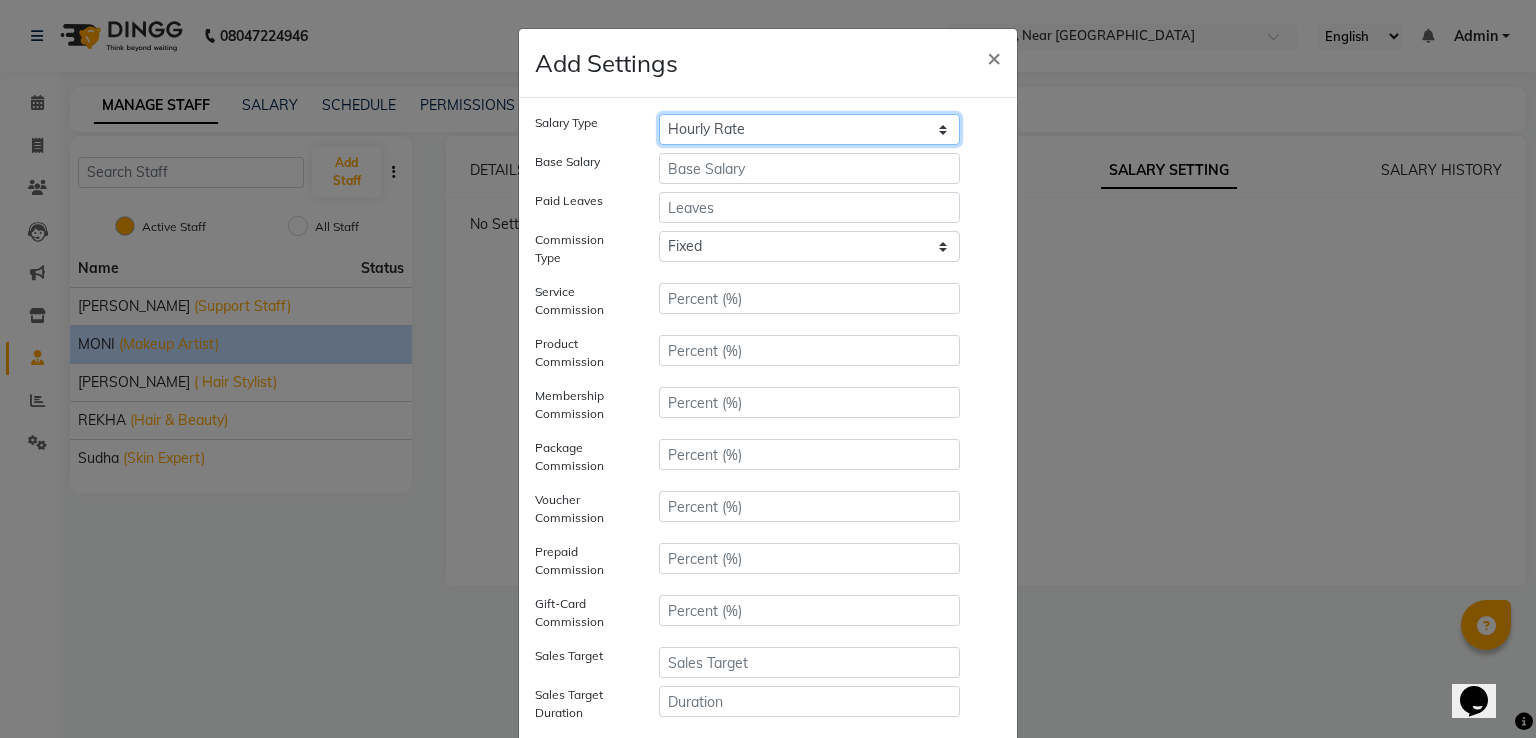 click on "Hourly Rate Bi-Weekly Twice Monthly Monthly Yearly" 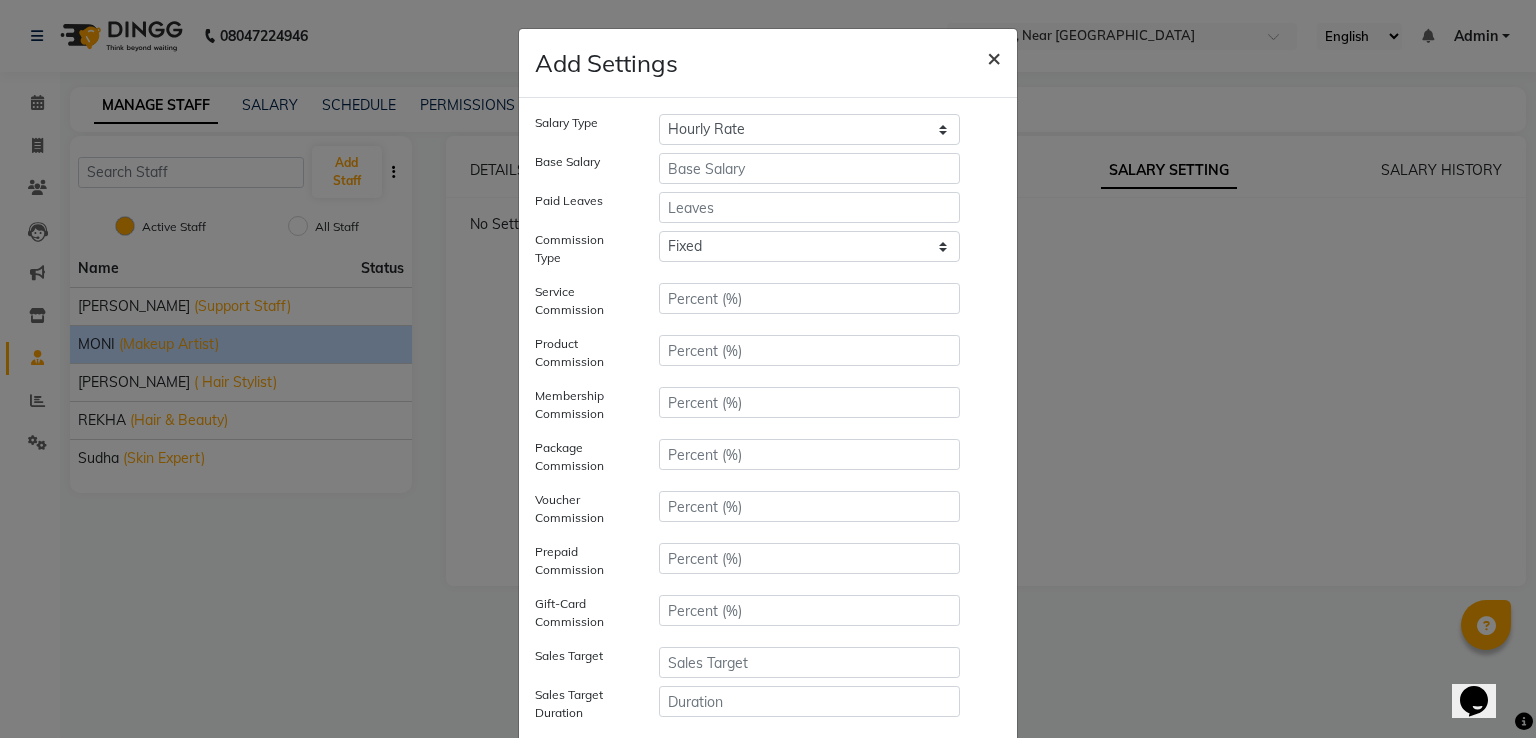 click on "×" 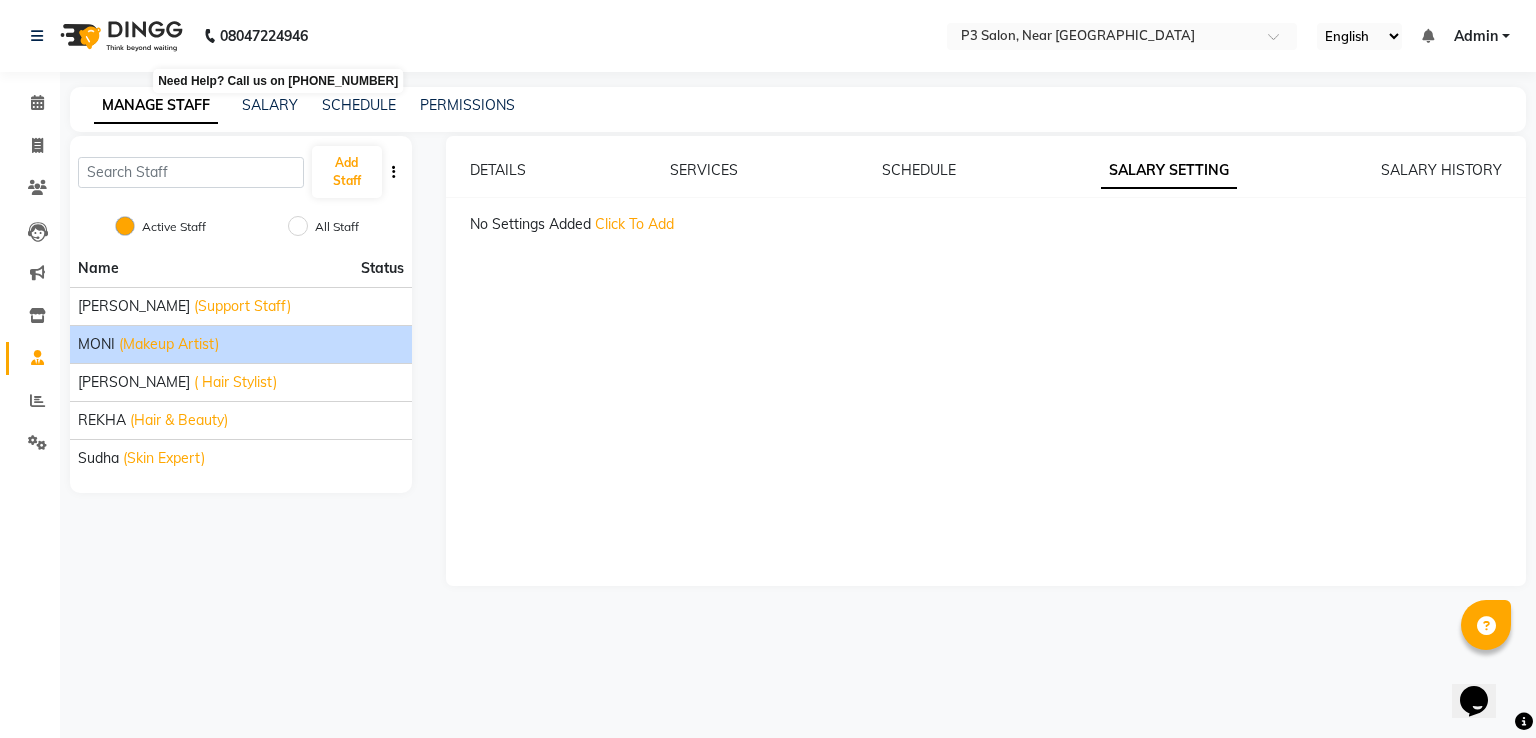 click on "08047224946" 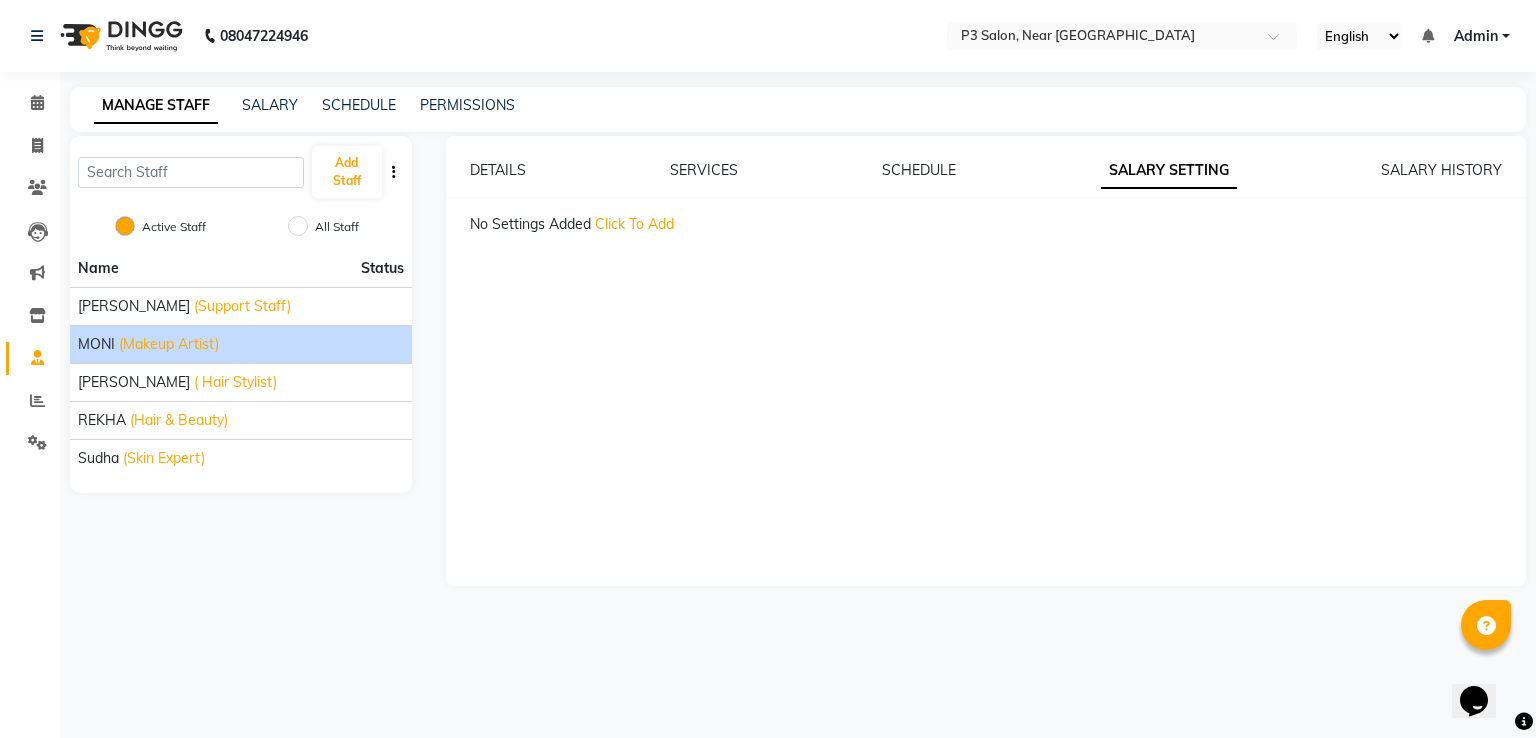 click on "MONI  (Makeup Artist)" 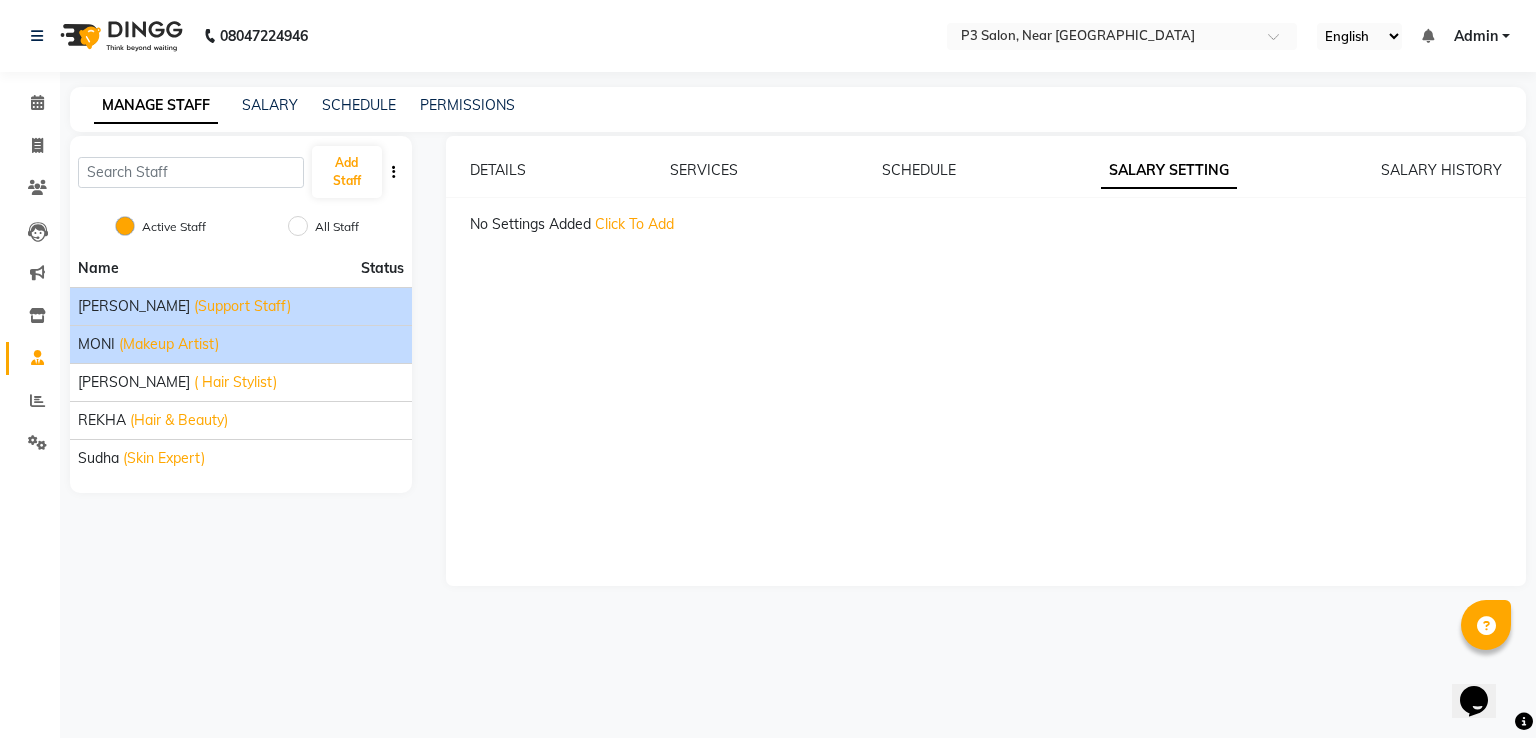 click on "[PERSON_NAME]" 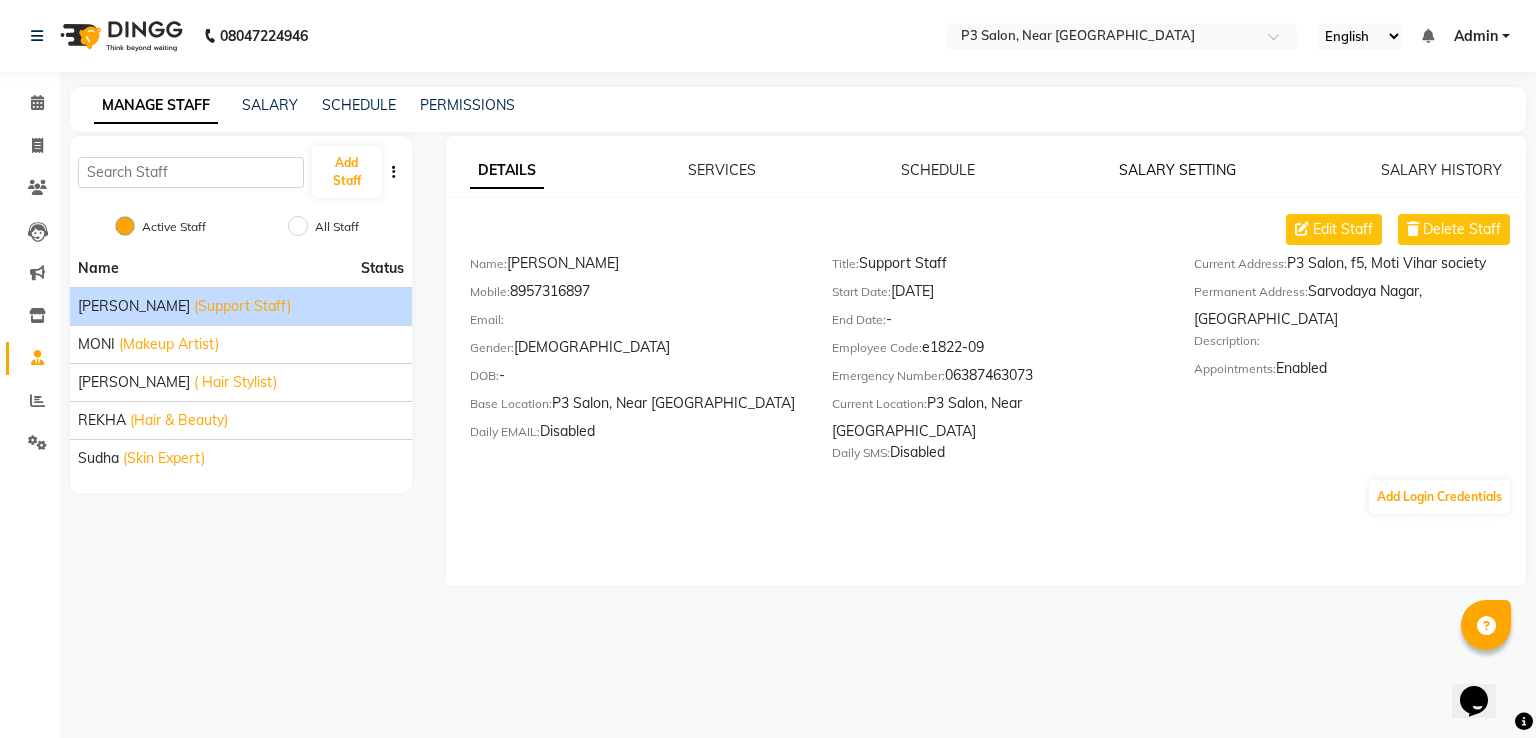 click on "SALARY SETTING" 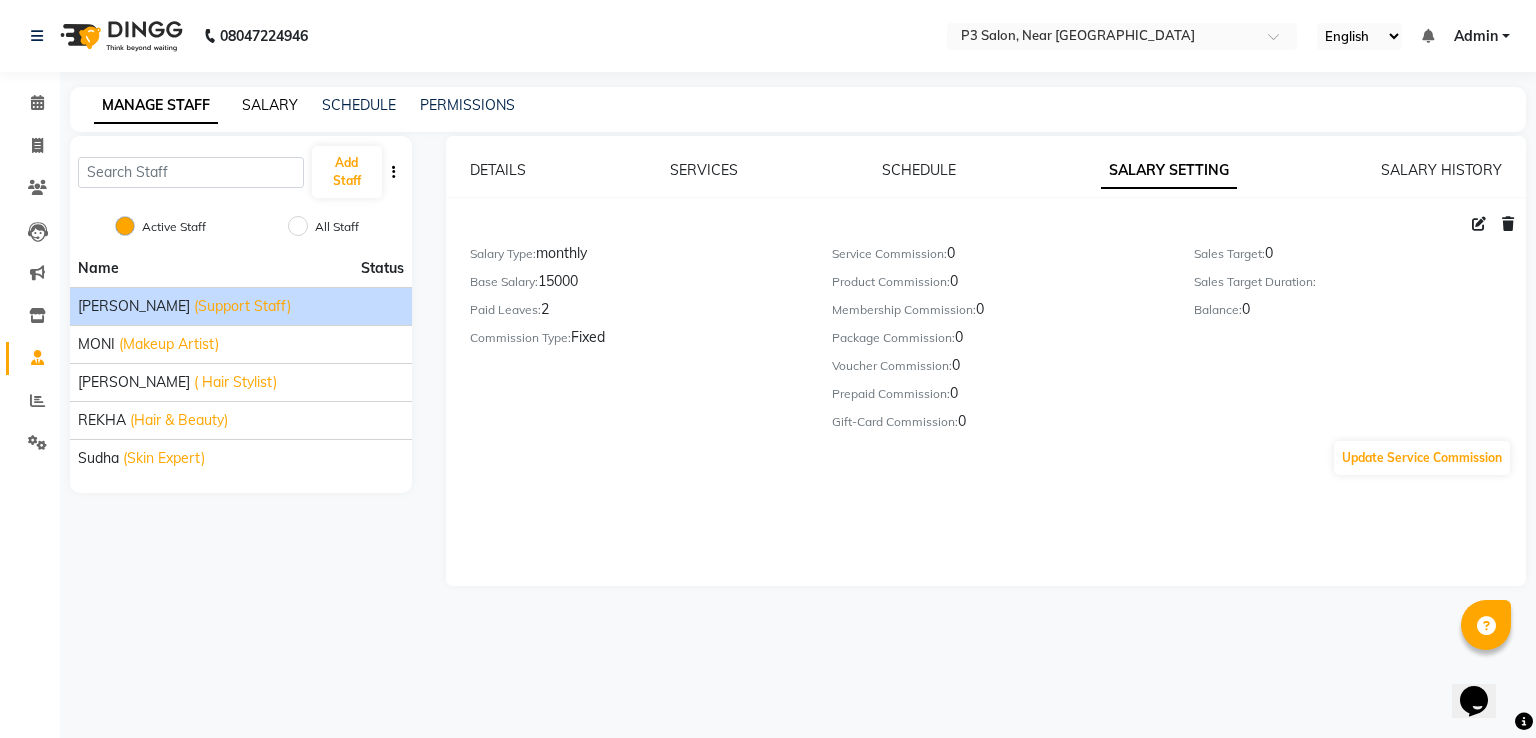 click on "SALARY" 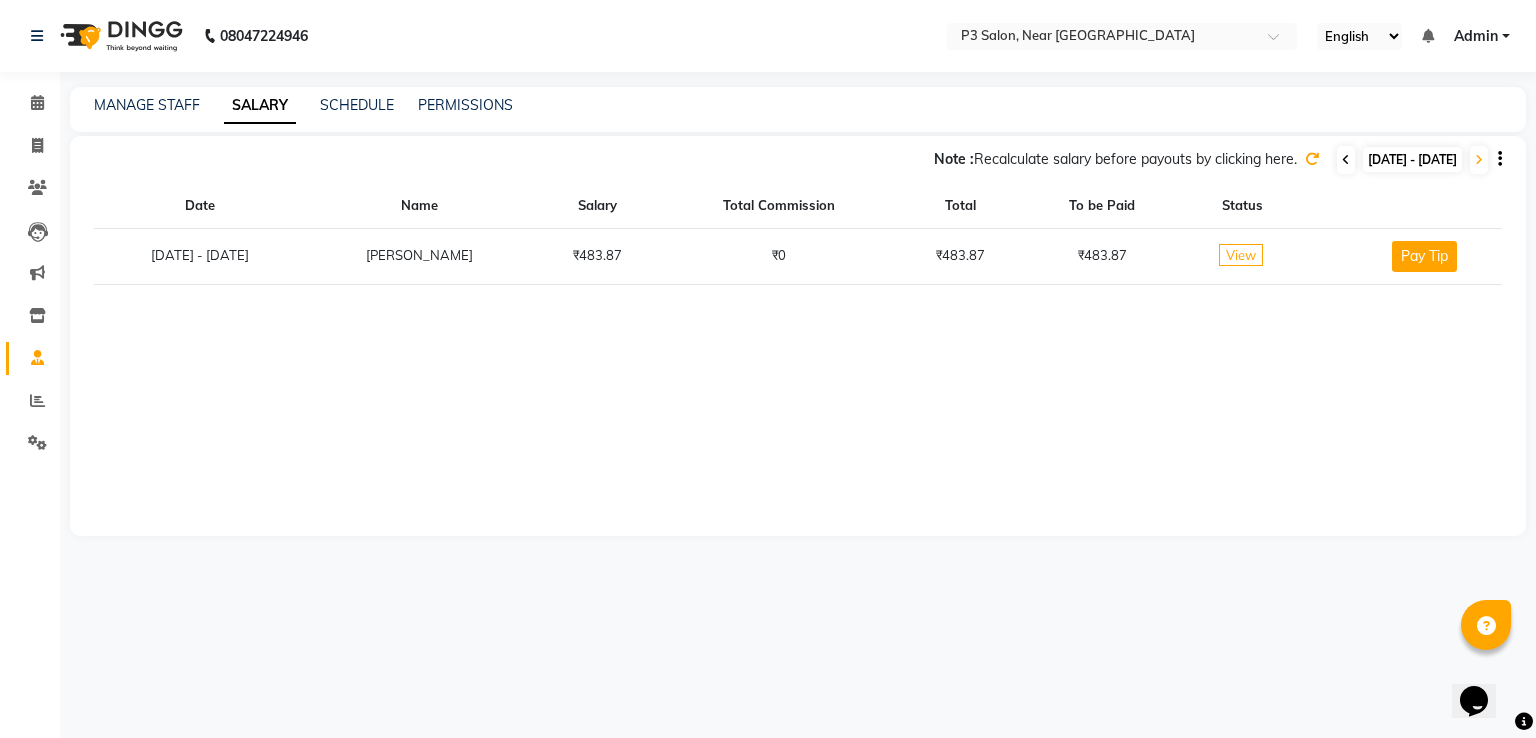 click 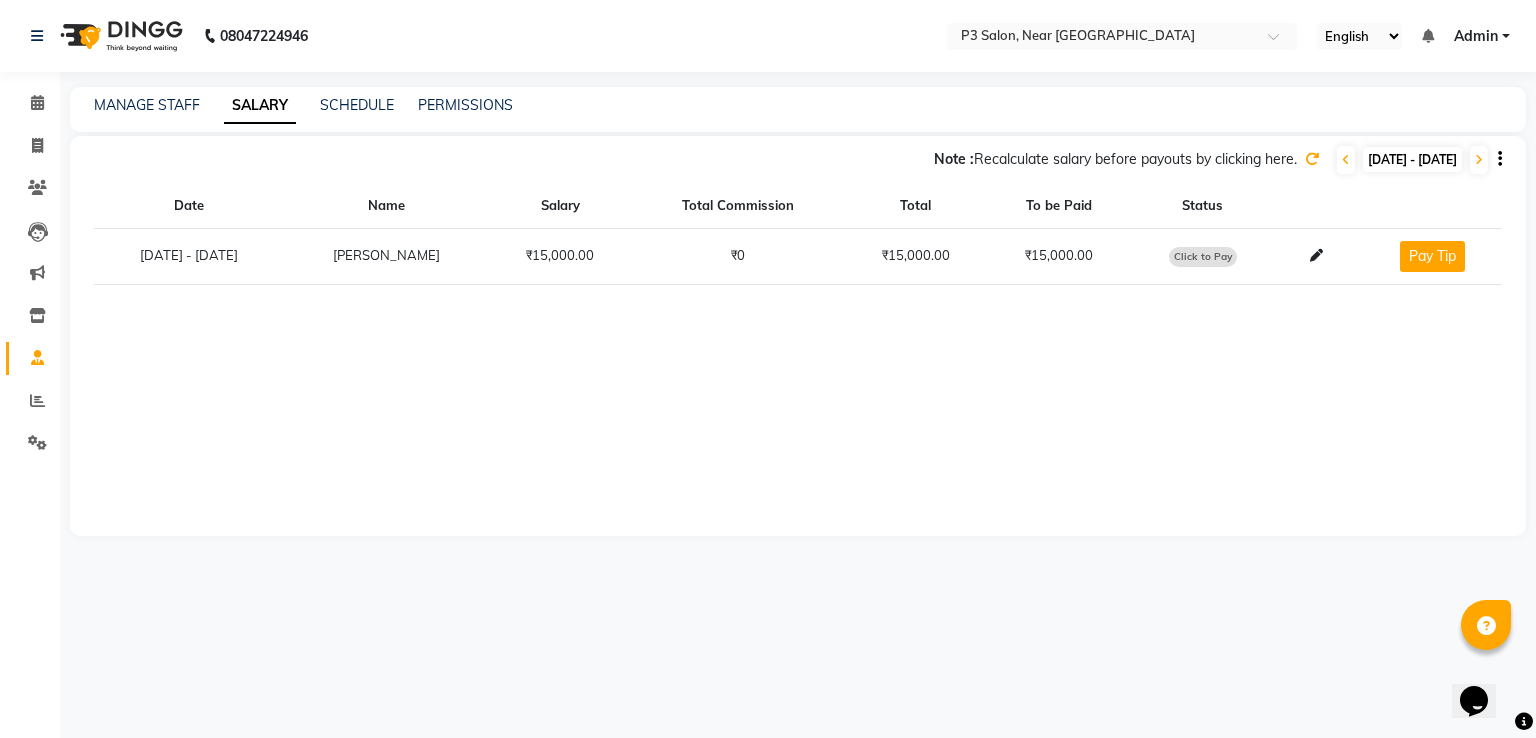 click 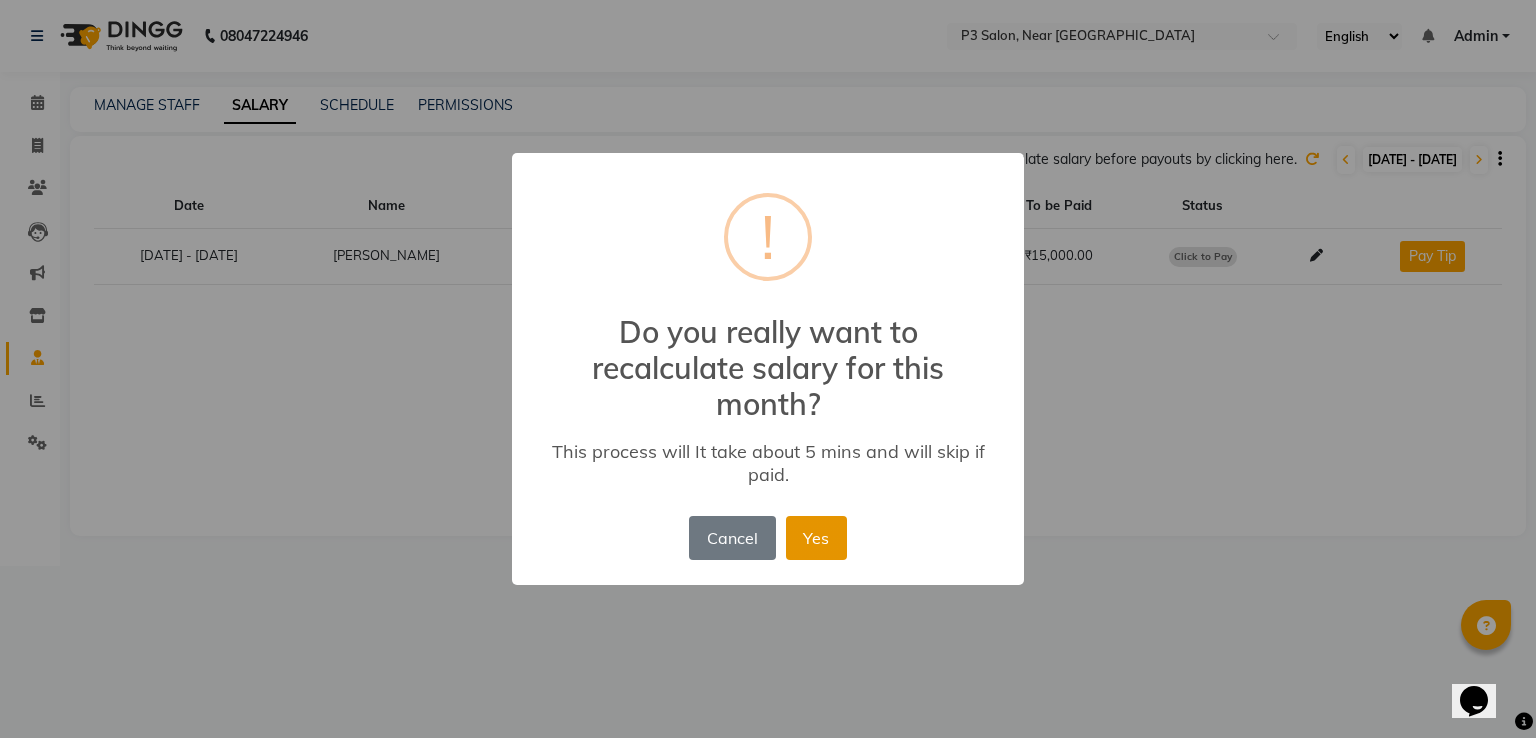 click on "Yes" at bounding box center [816, 538] 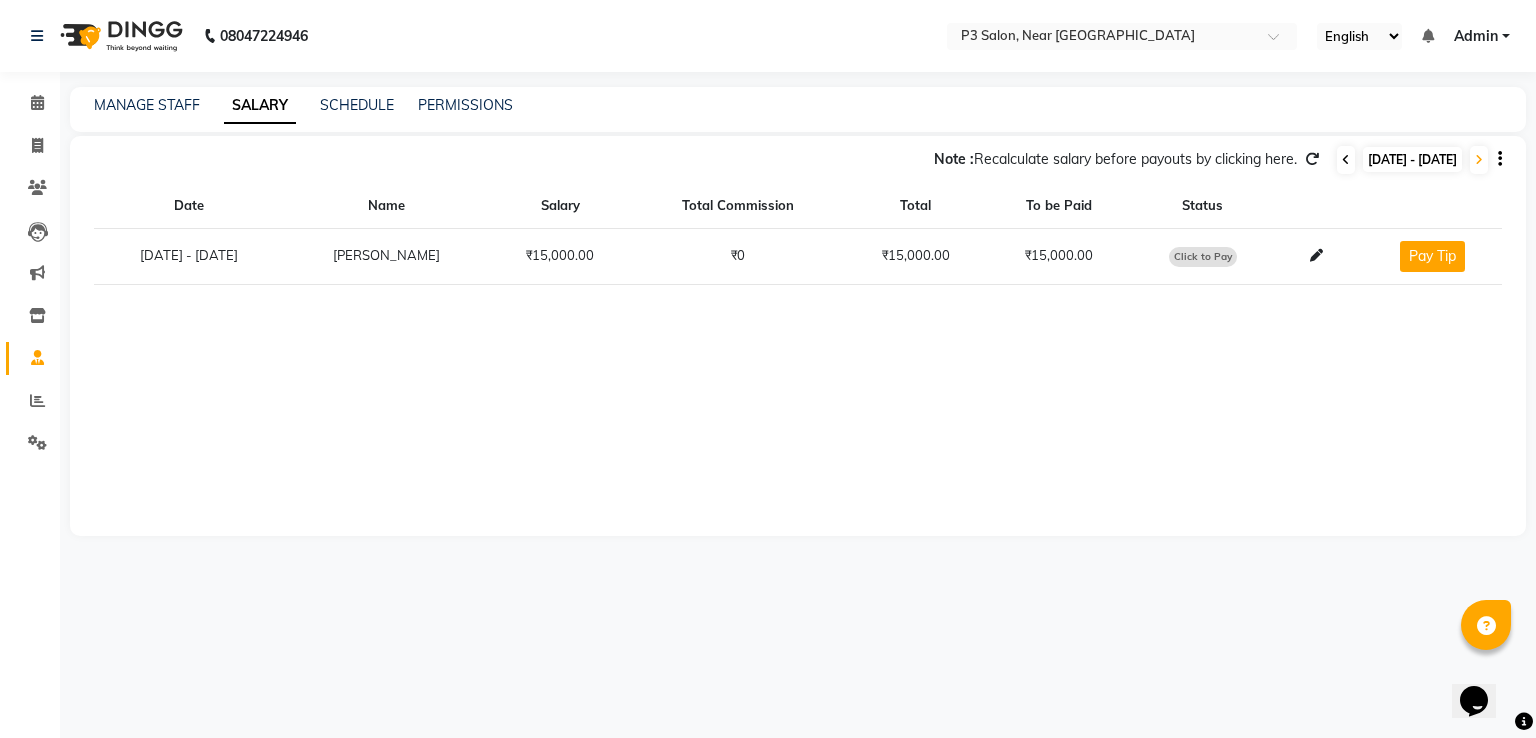 click 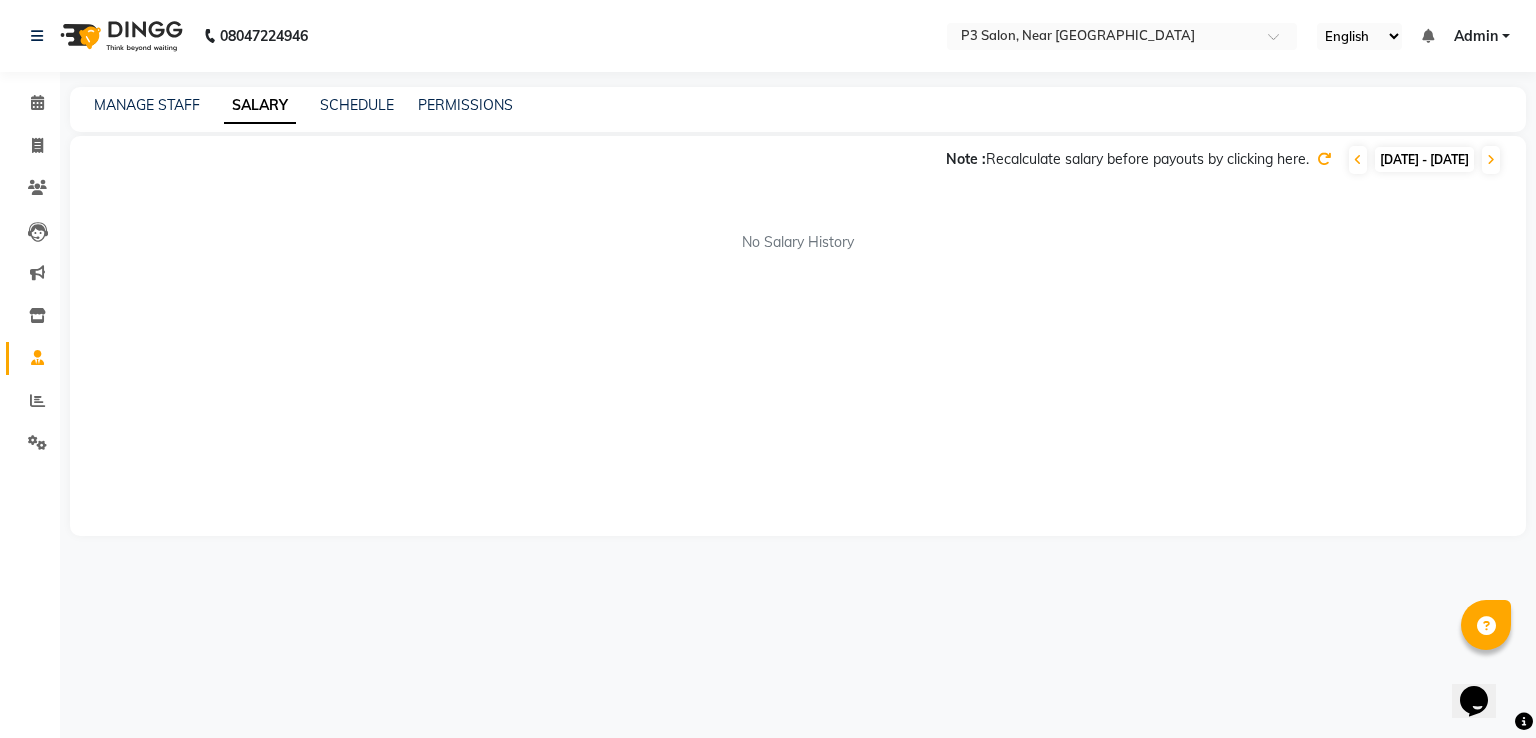 click on "[DATE] - [DATE]" 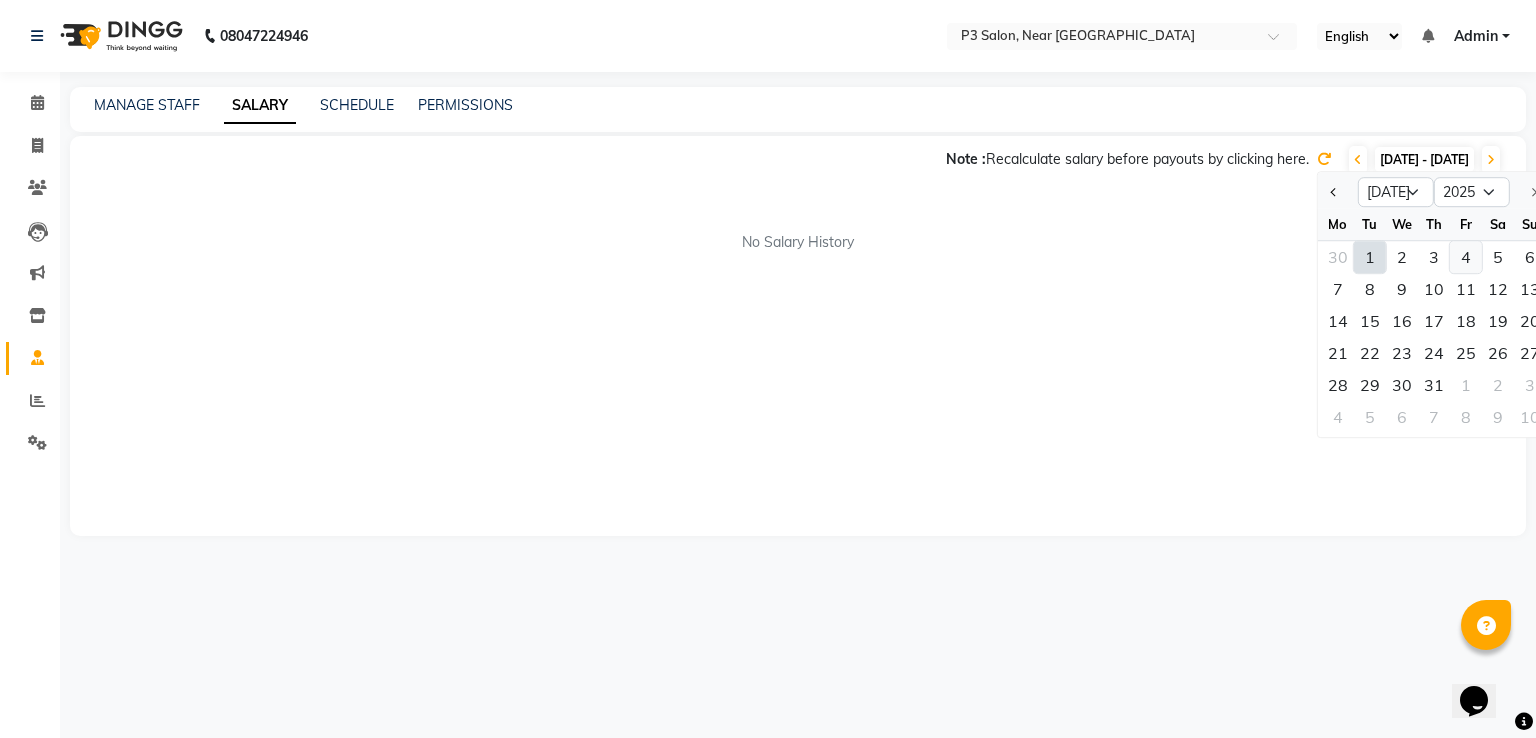 click on "4" at bounding box center [1466, 257] 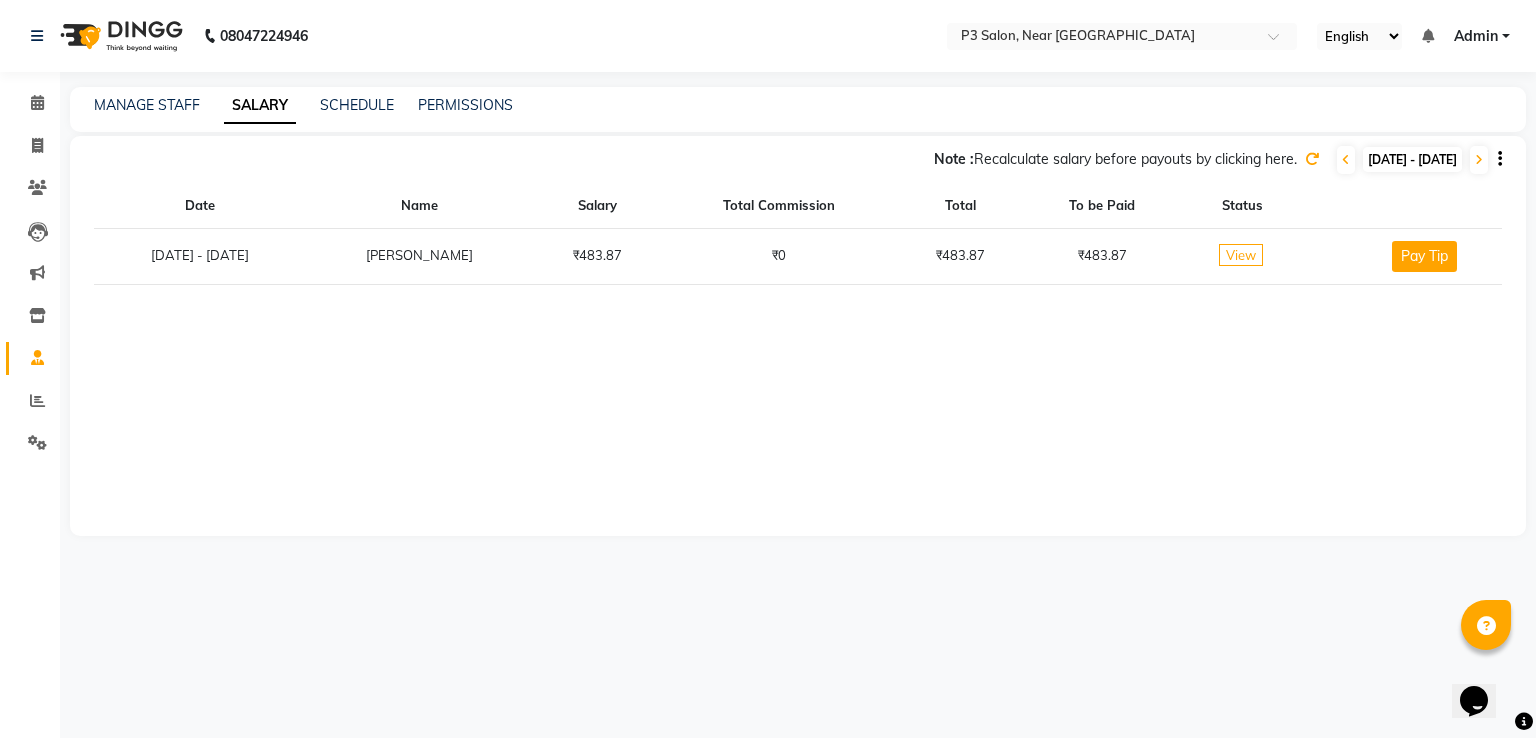click on "[DATE] - [DATE]" 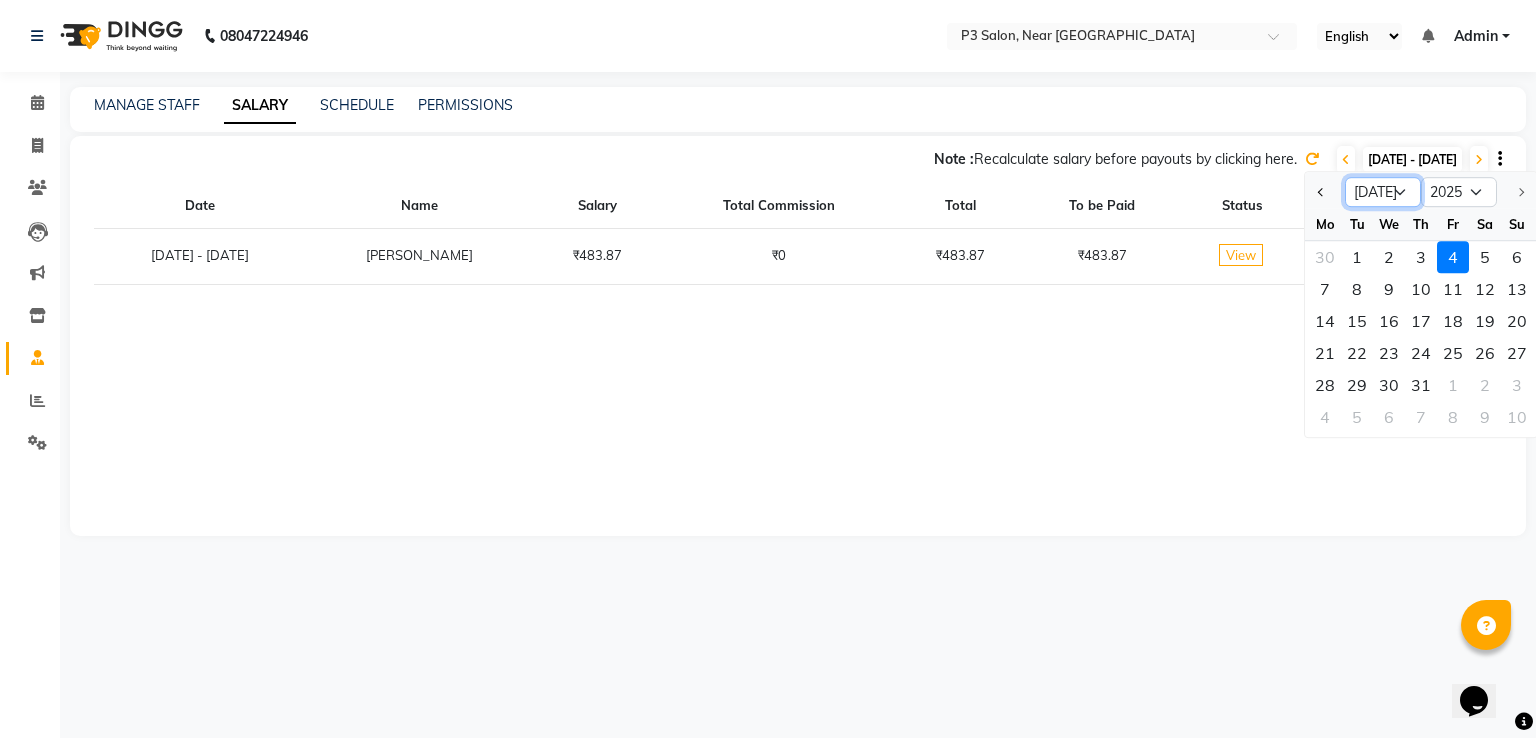 click on "Jan Feb Mar Apr May Jun [DATE]" at bounding box center (1383, 192) 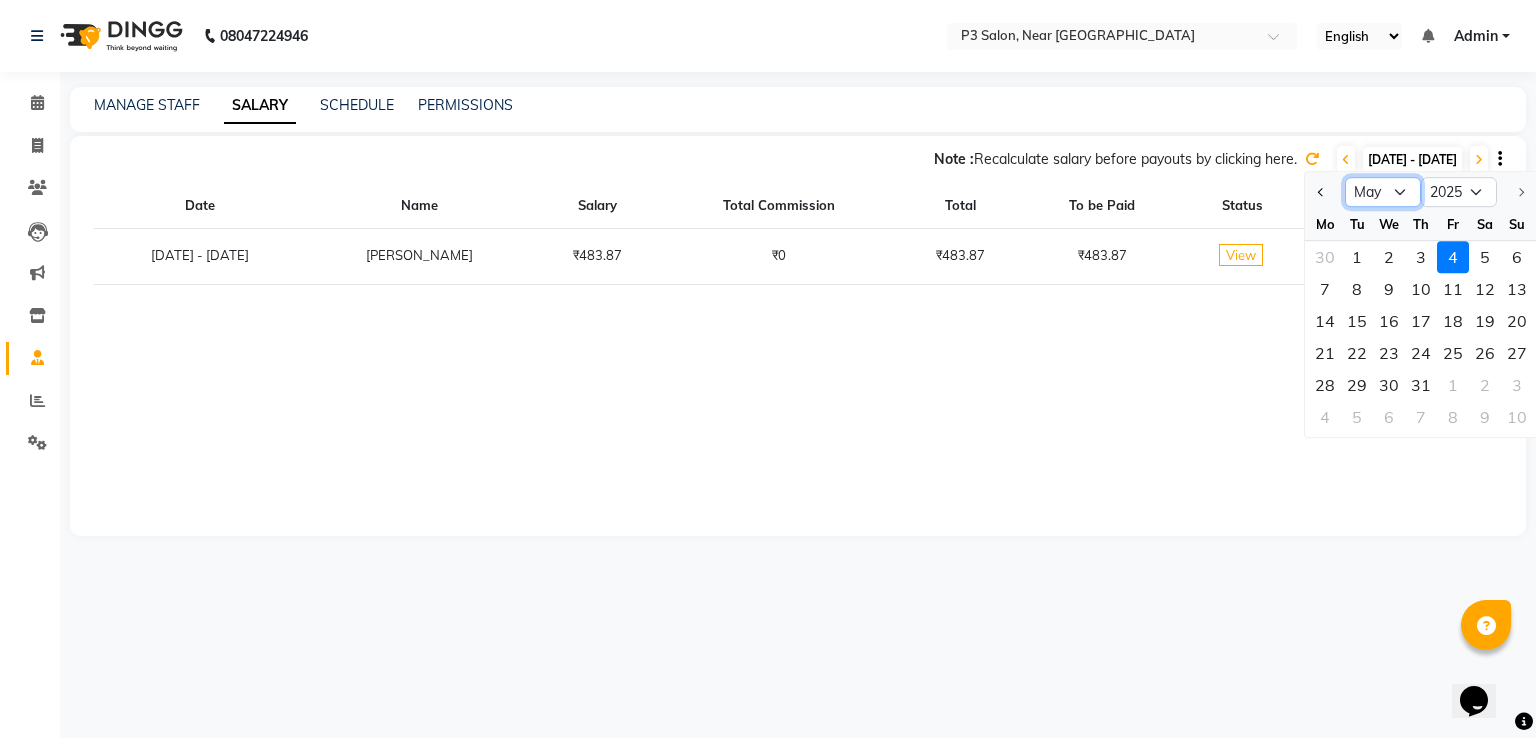 click on "Jan Feb Mar Apr May Jun [DATE]" at bounding box center [1383, 192] 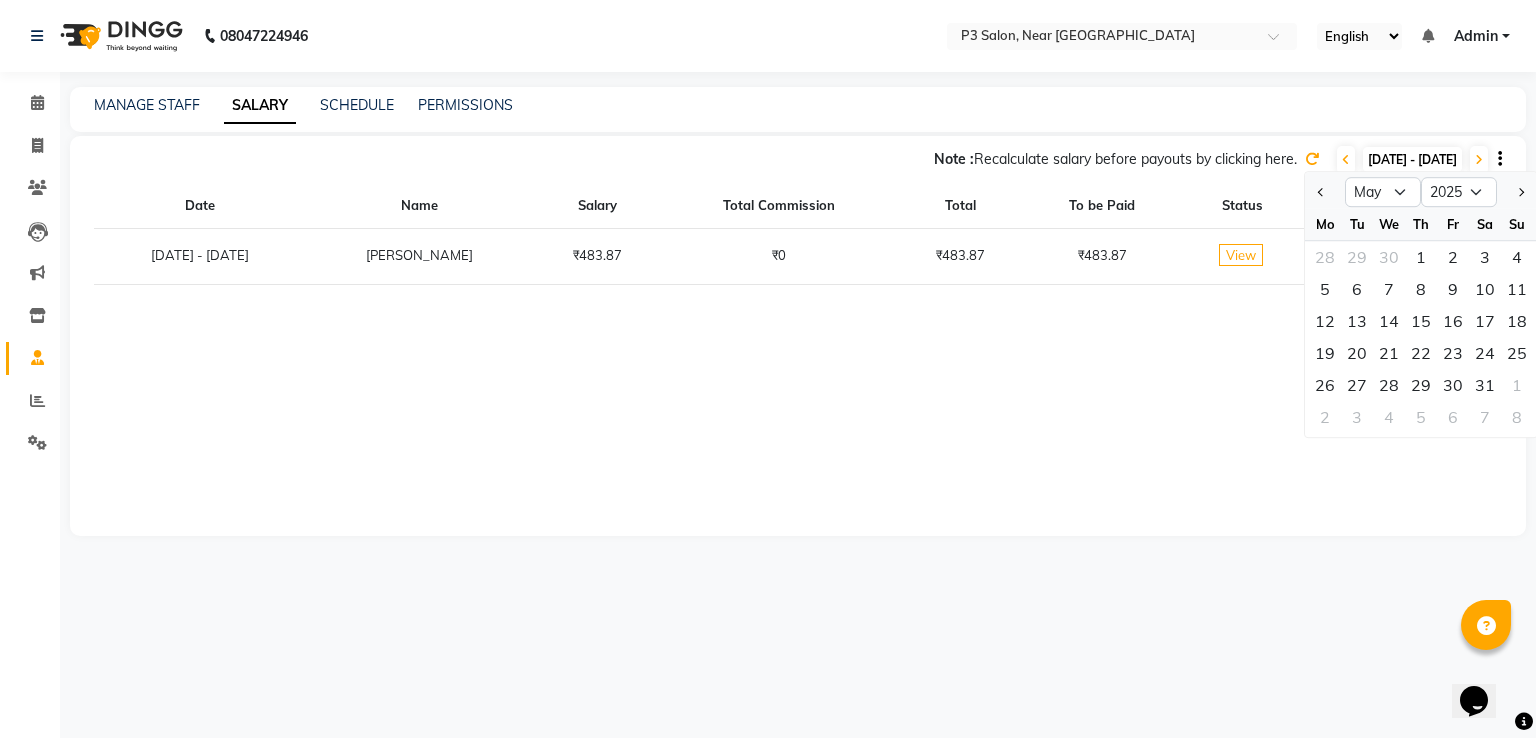 click on "[DATE] - [DATE]" 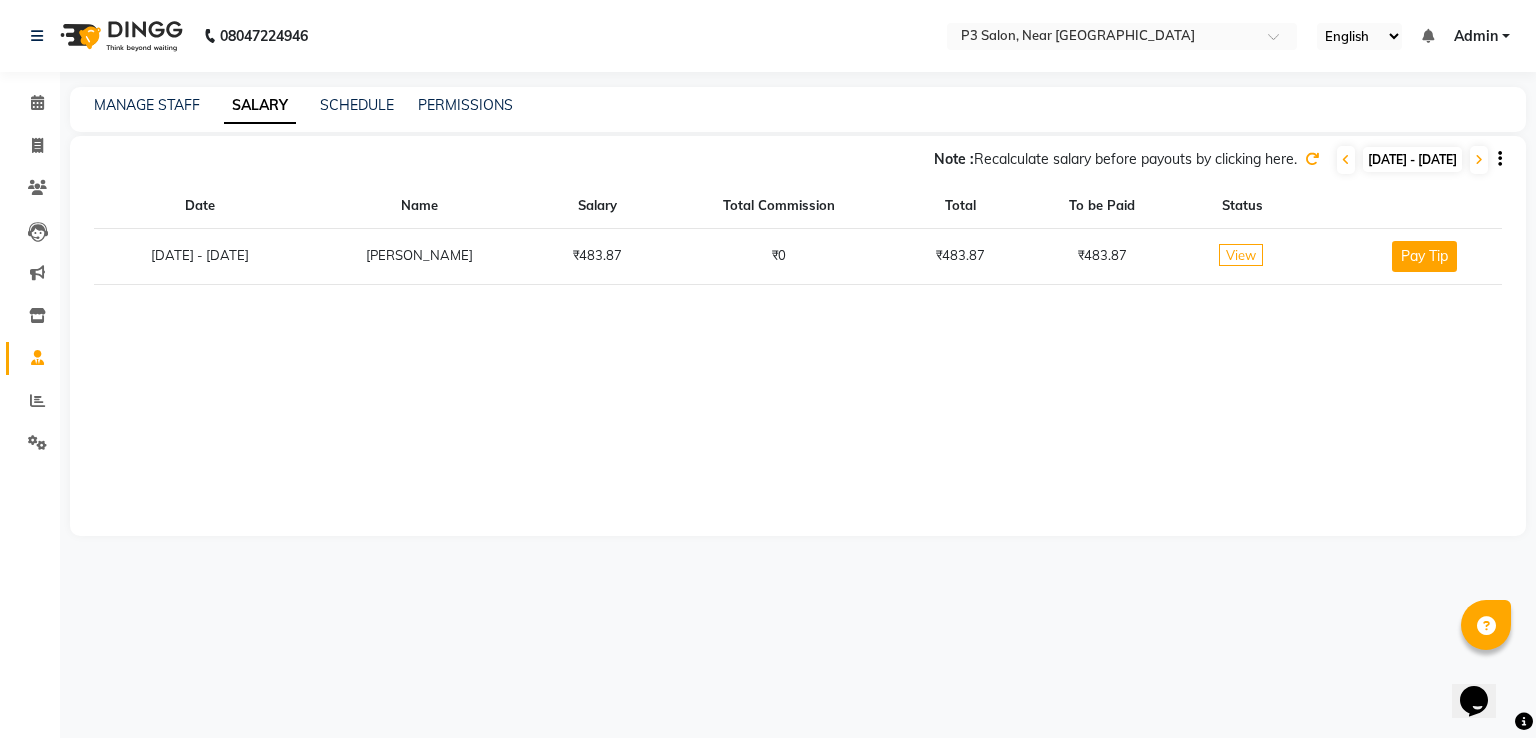 click on "[DATE] - [DATE]" 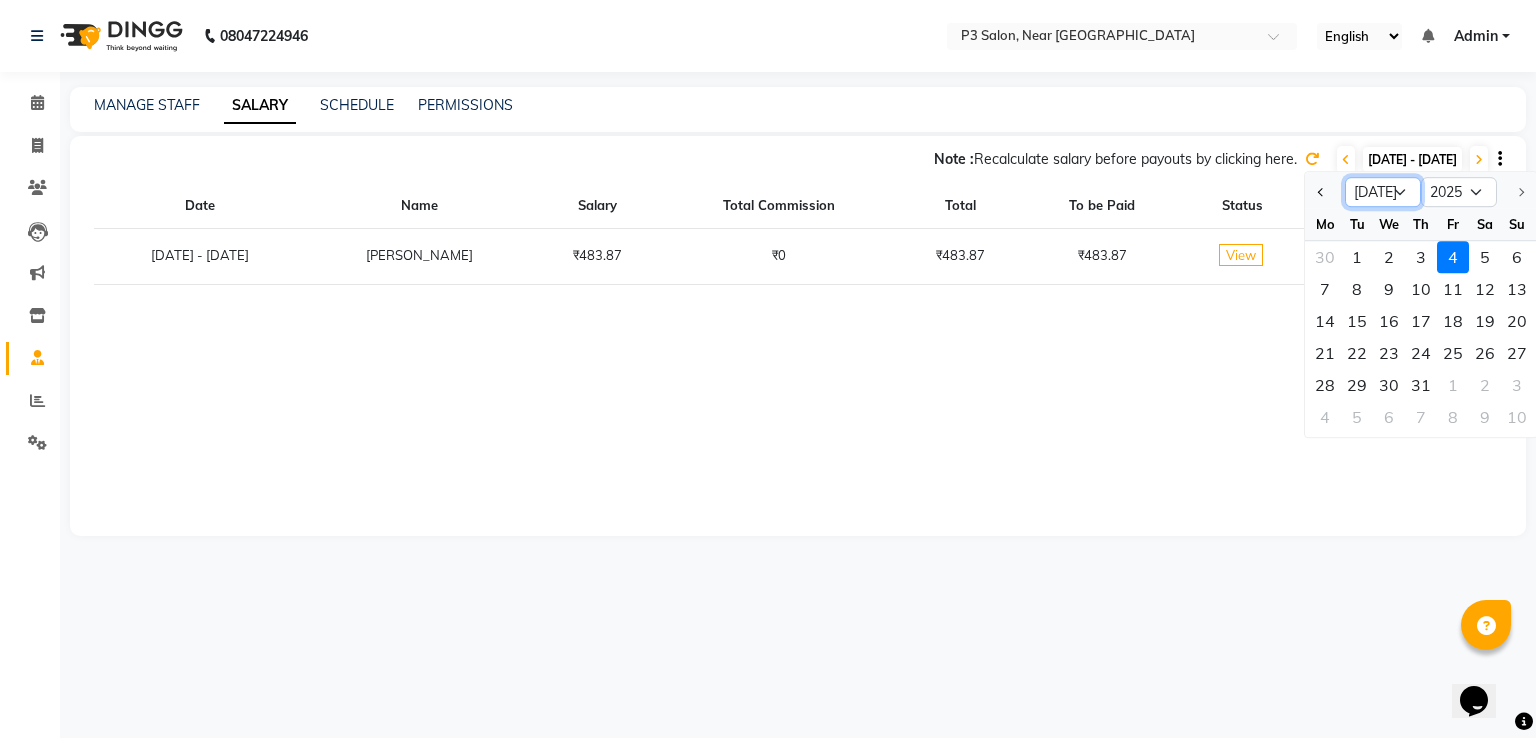 click on "Jan Feb Mar Apr May Jun [DATE]" at bounding box center [1383, 192] 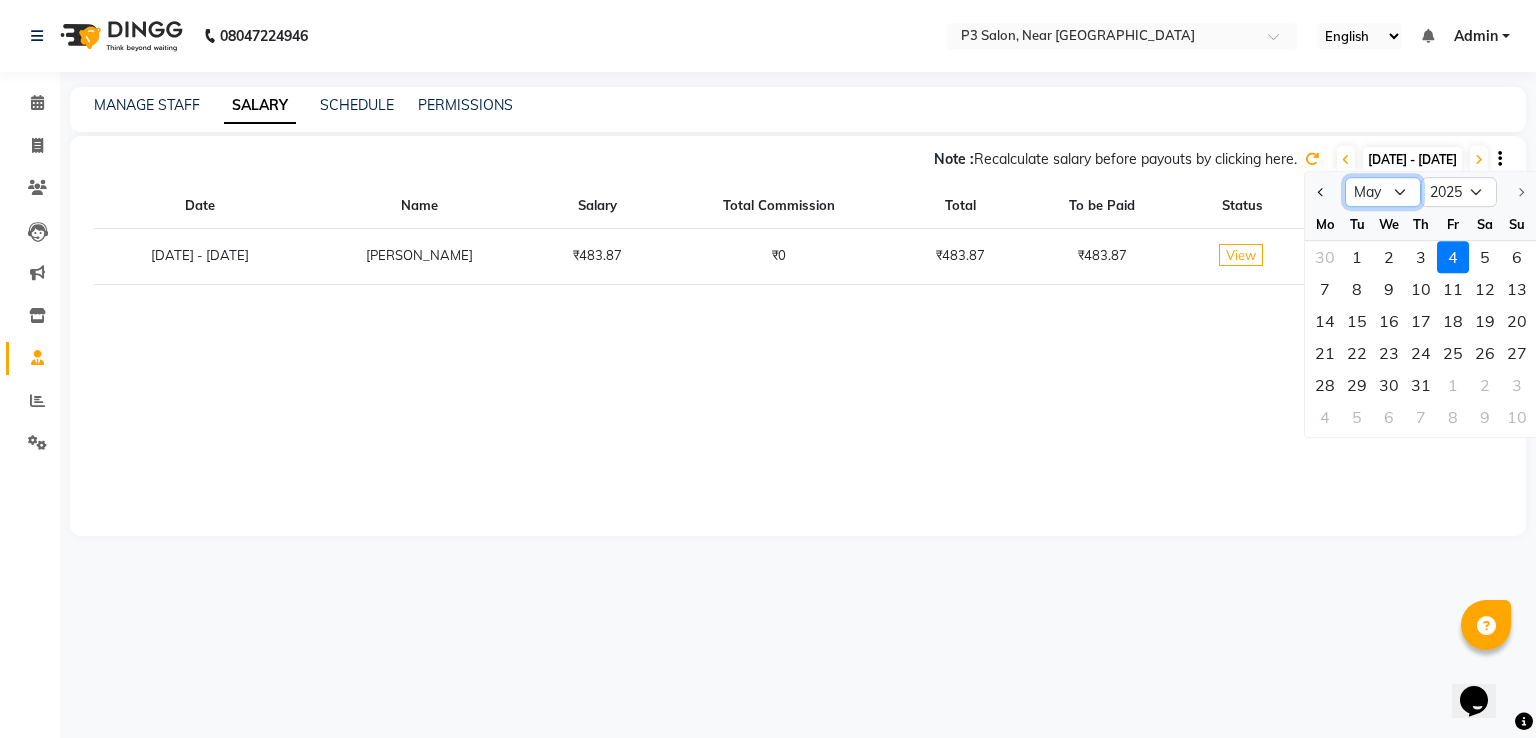 click on "Jan Feb Mar Apr May Jun [DATE]" at bounding box center [1383, 192] 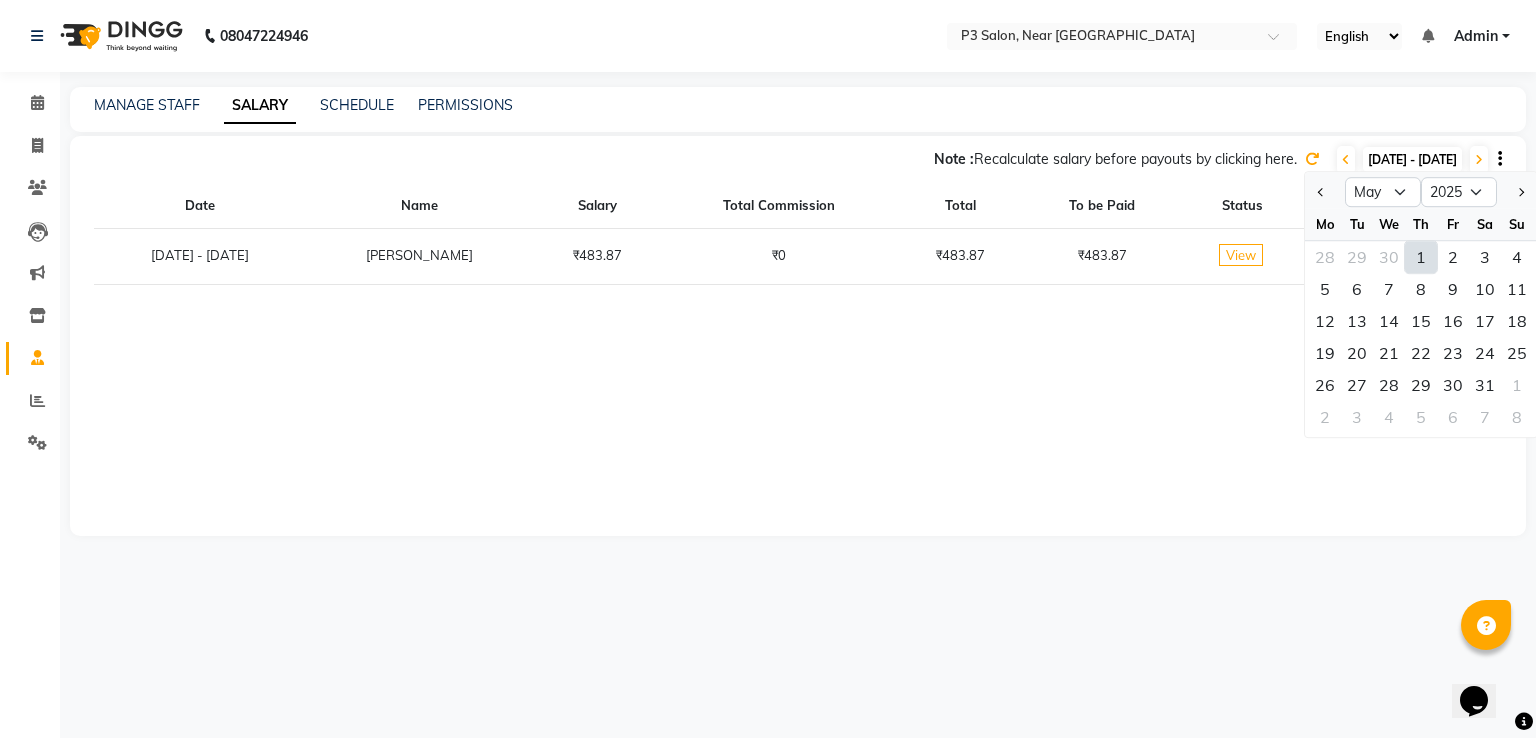 click on "1" at bounding box center (1421, 257) 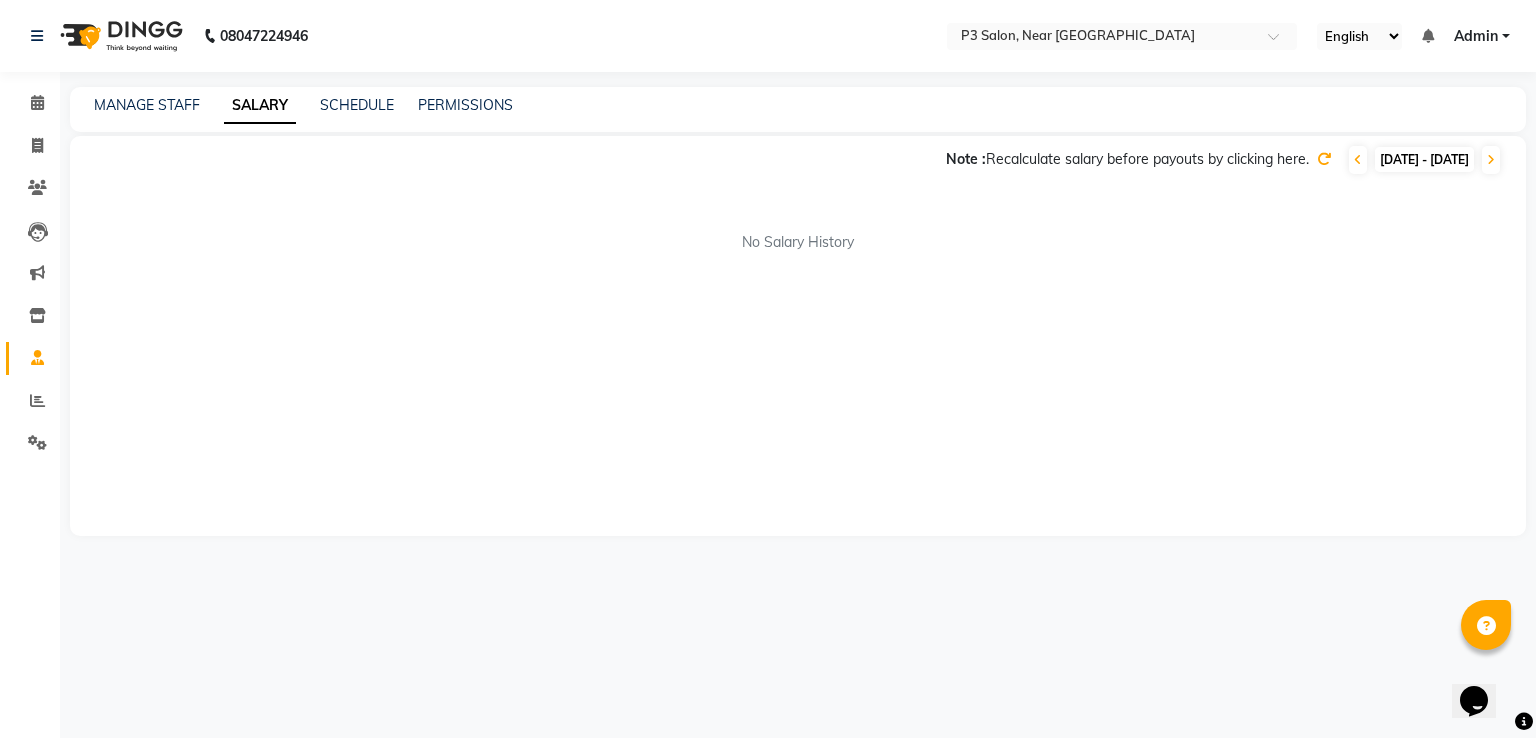 click 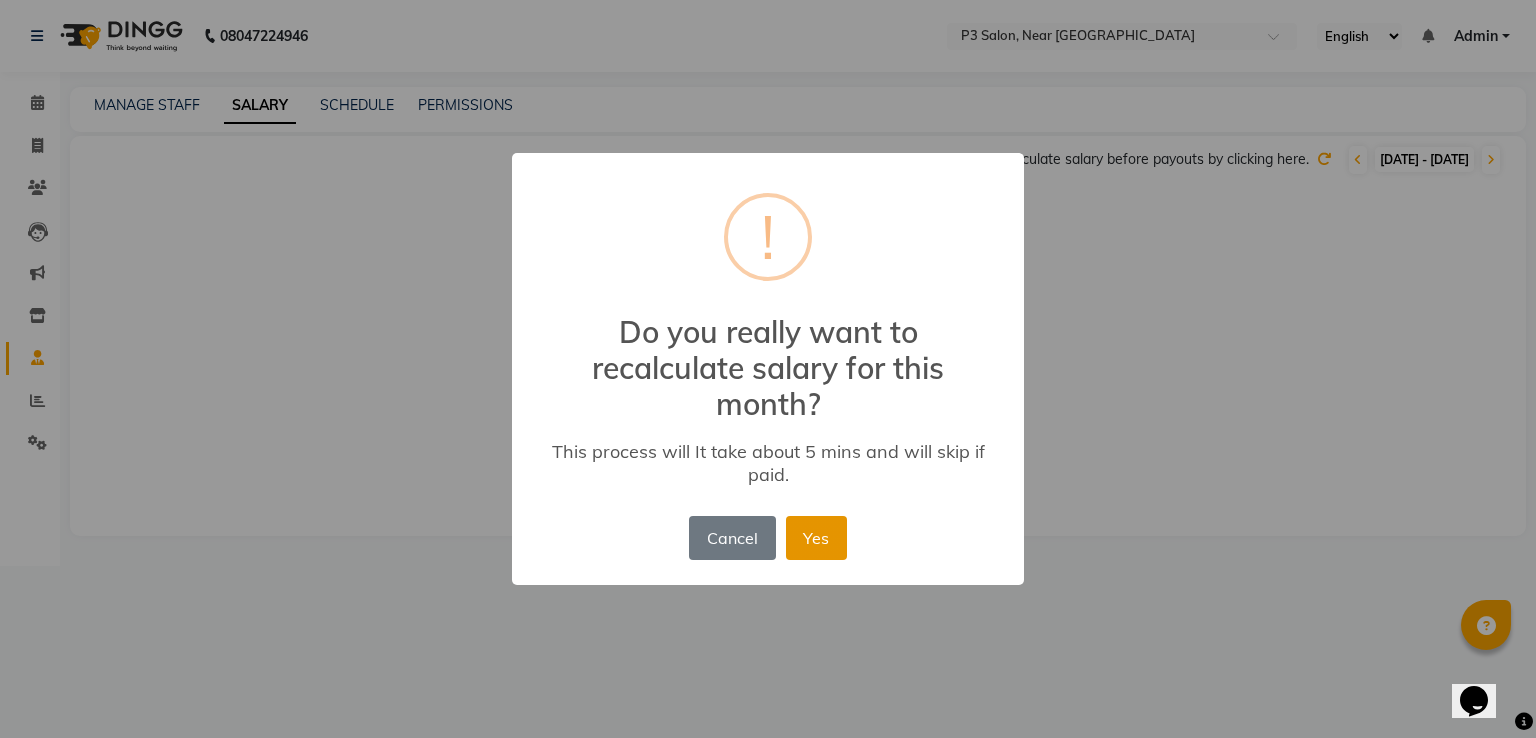 click on "Yes" at bounding box center (816, 538) 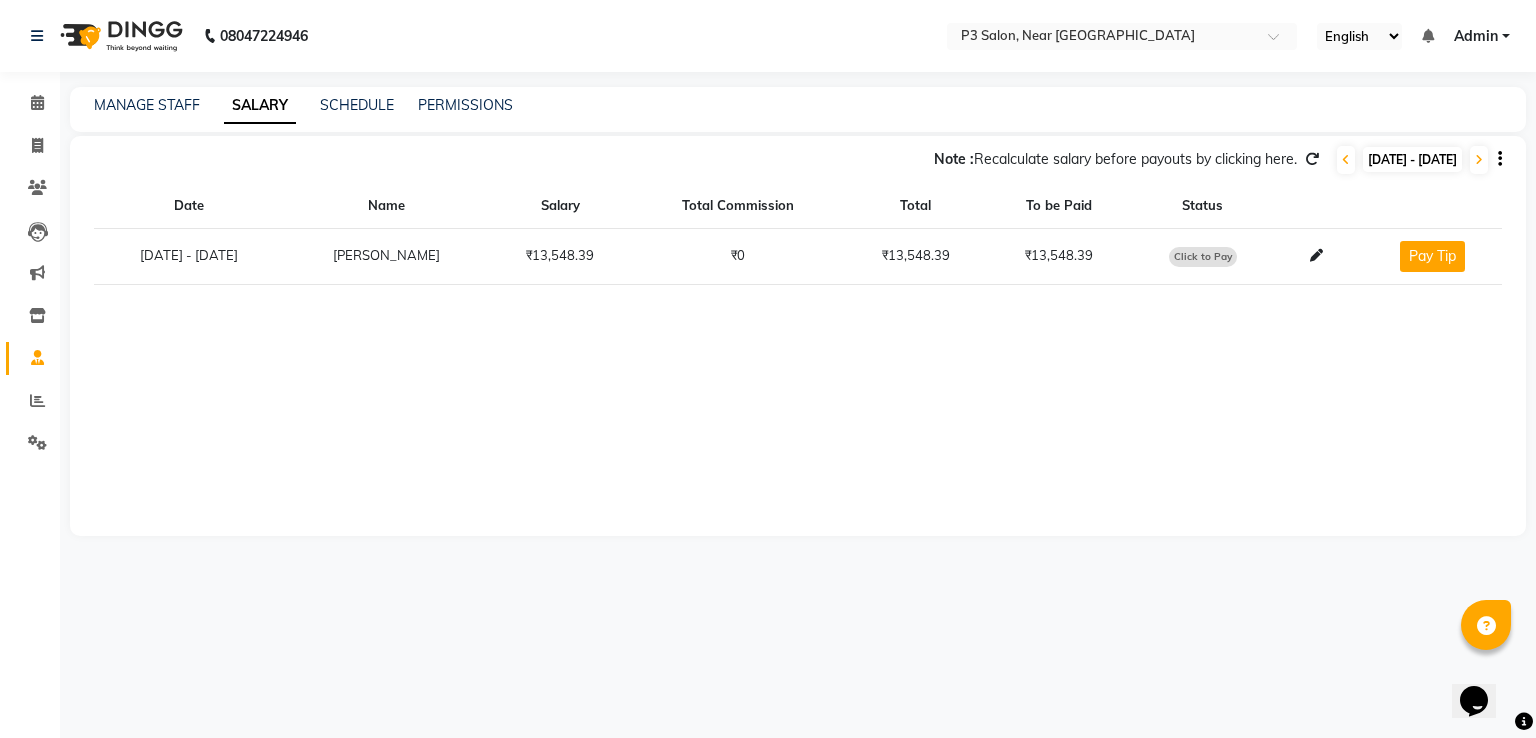 click on "₹13,548.39" 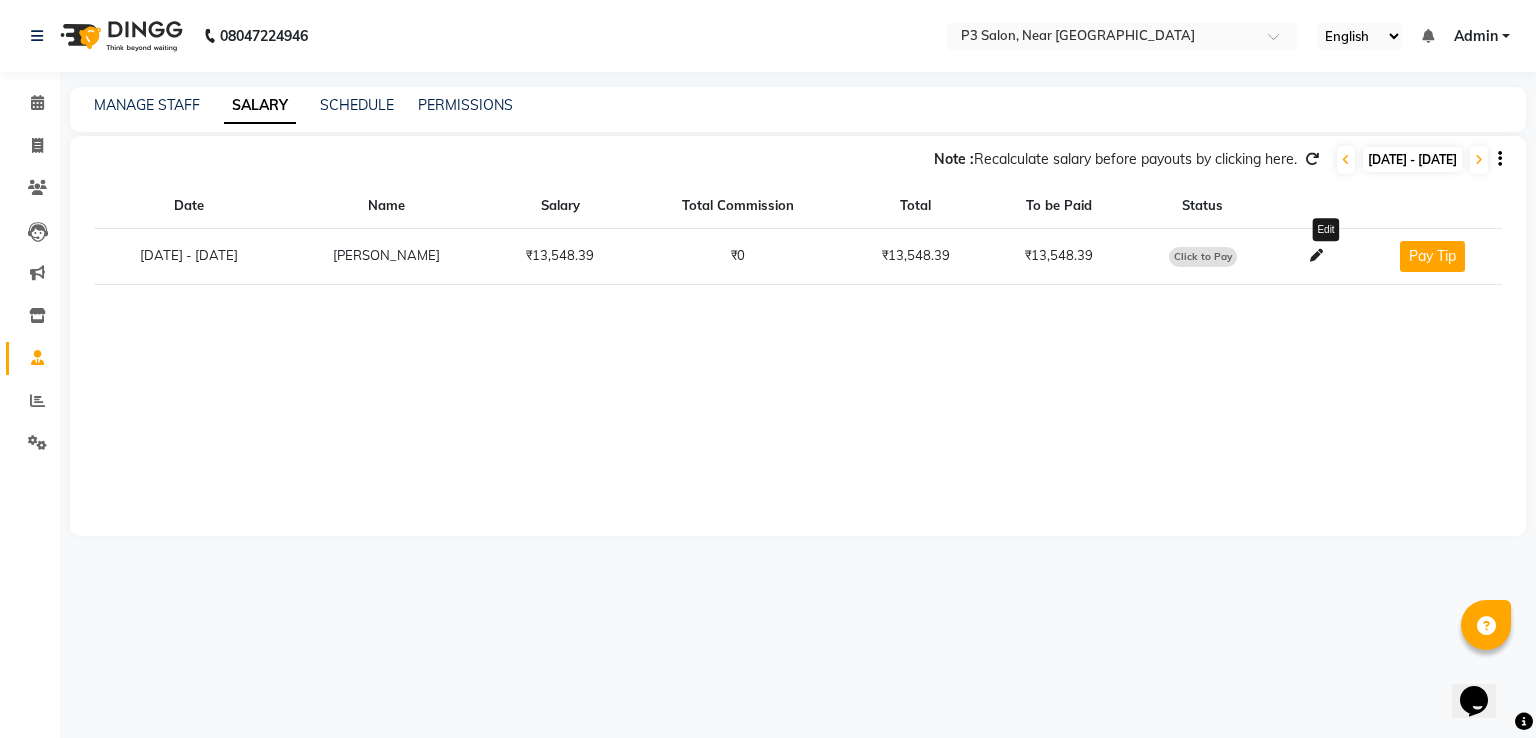 click 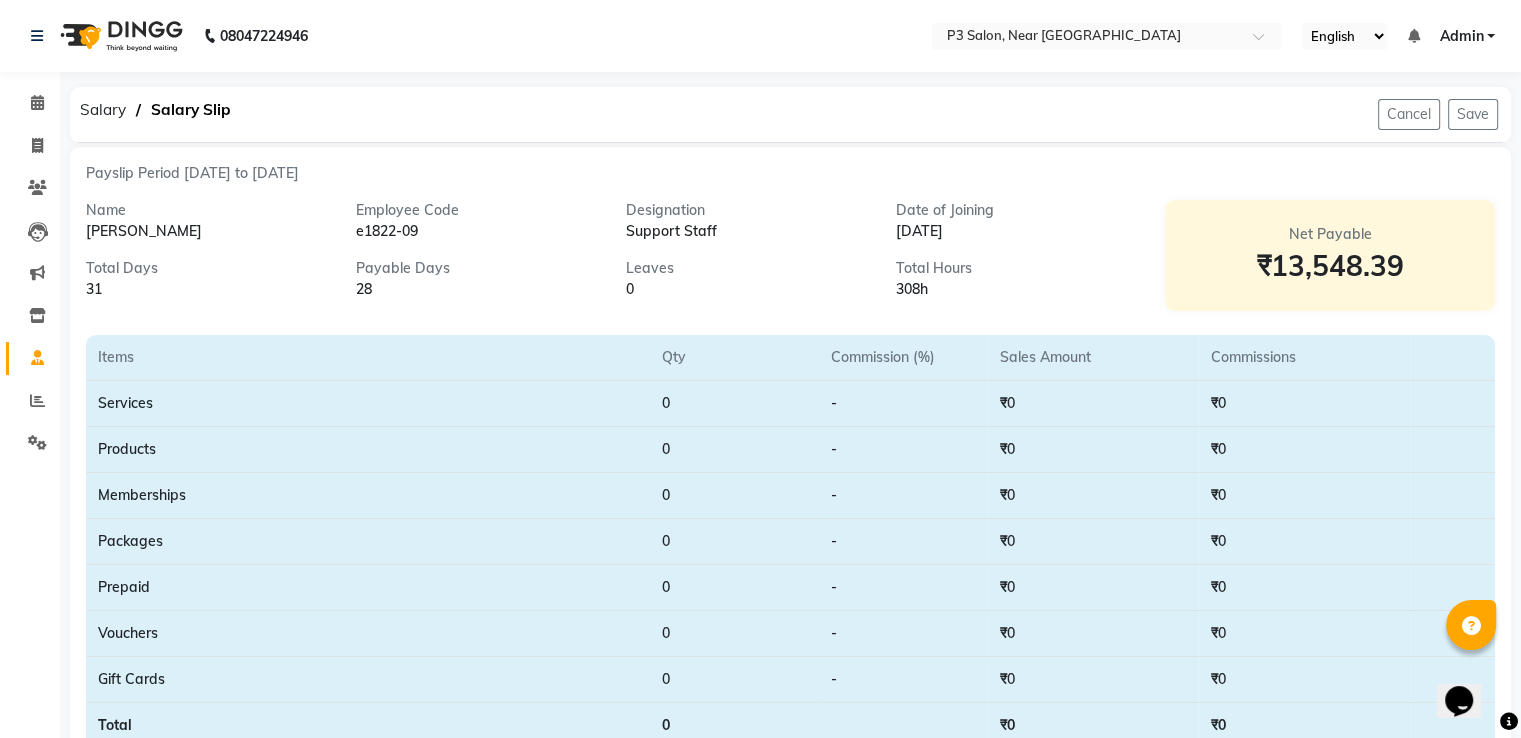 click on "₹13,548.39" at bounding box center (1330, 266) 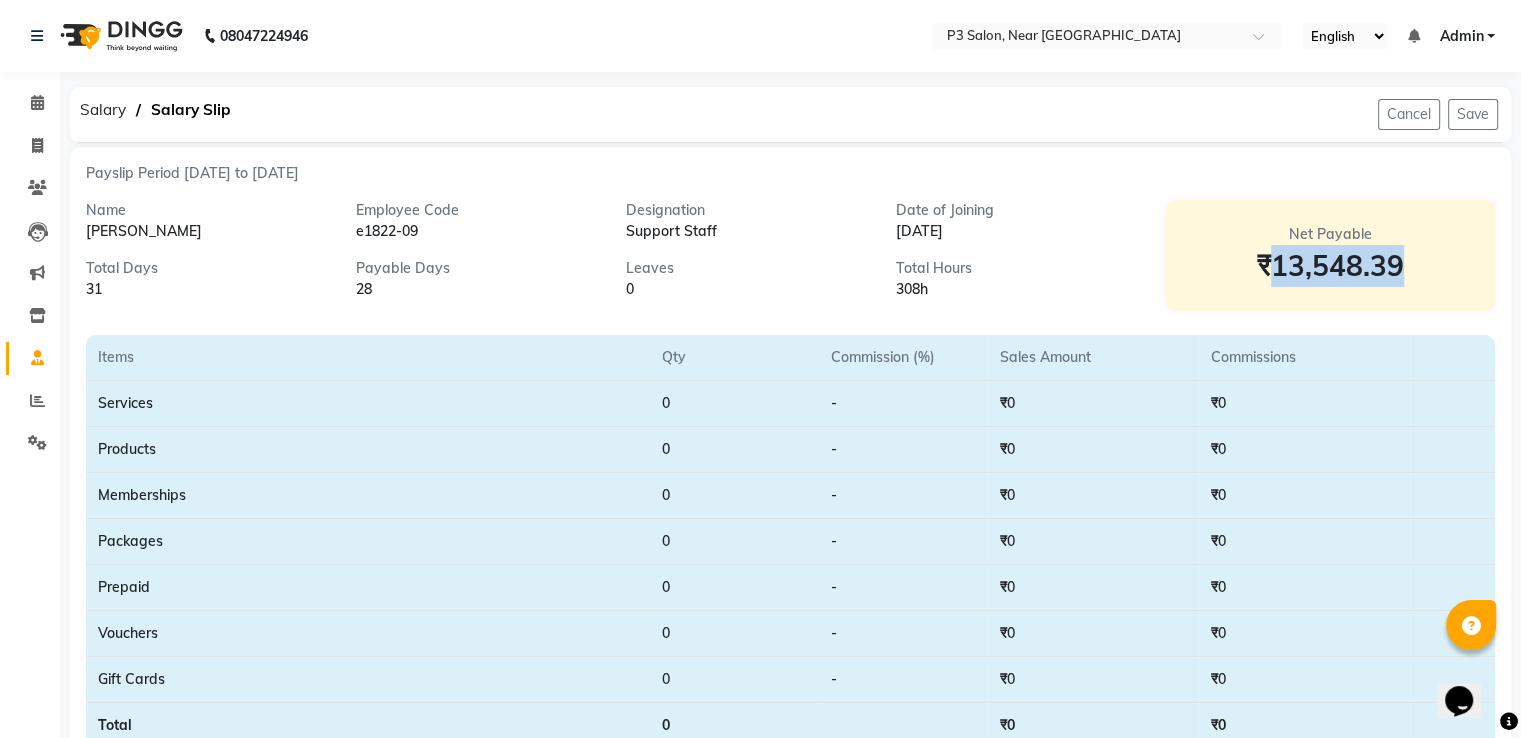 click on "₹13,548.39" at bounding box center [1330, 266] 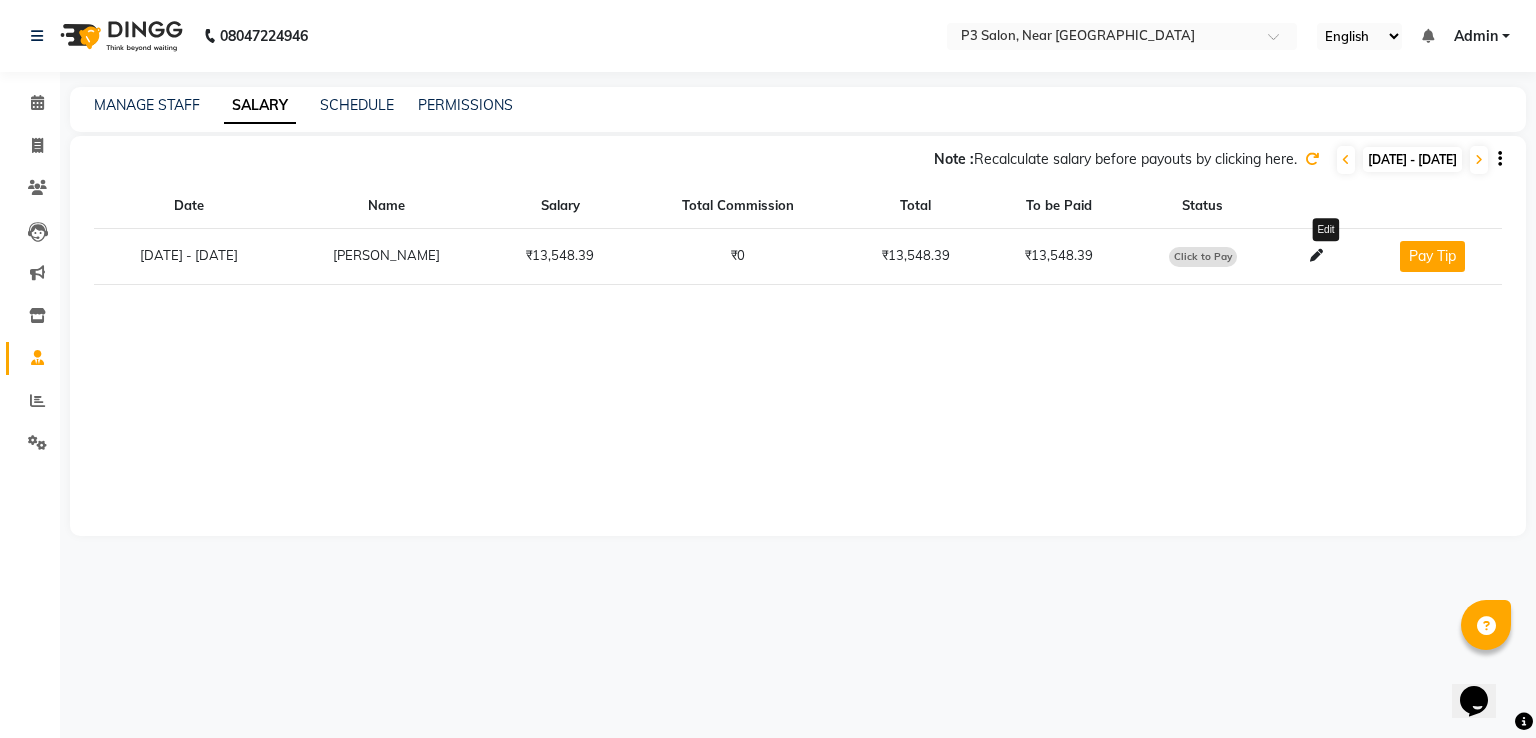 click 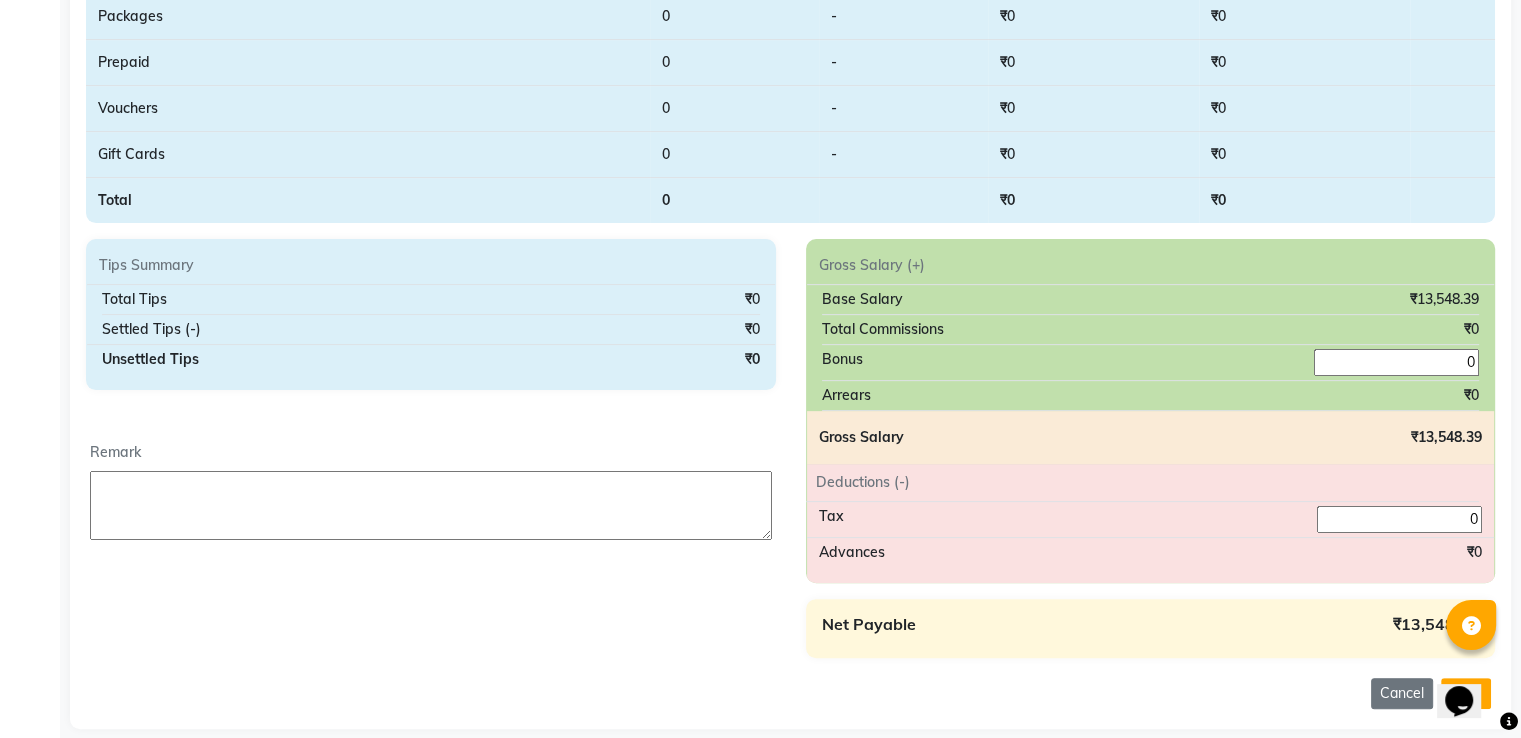 scroll, scrollTop: 544, scrollLeft: 0, axis: vertical 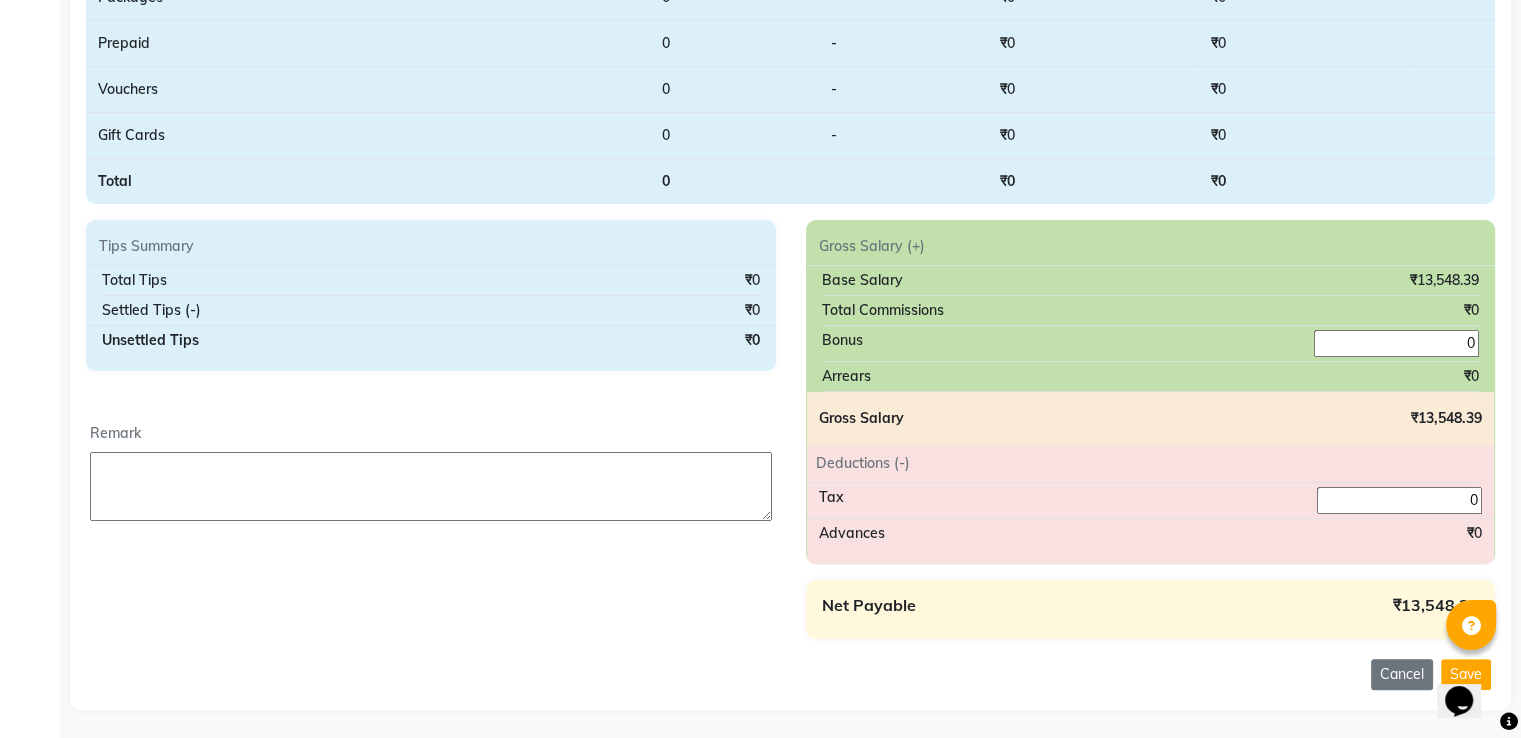 click on "0" at bounding box center (1396, 343) 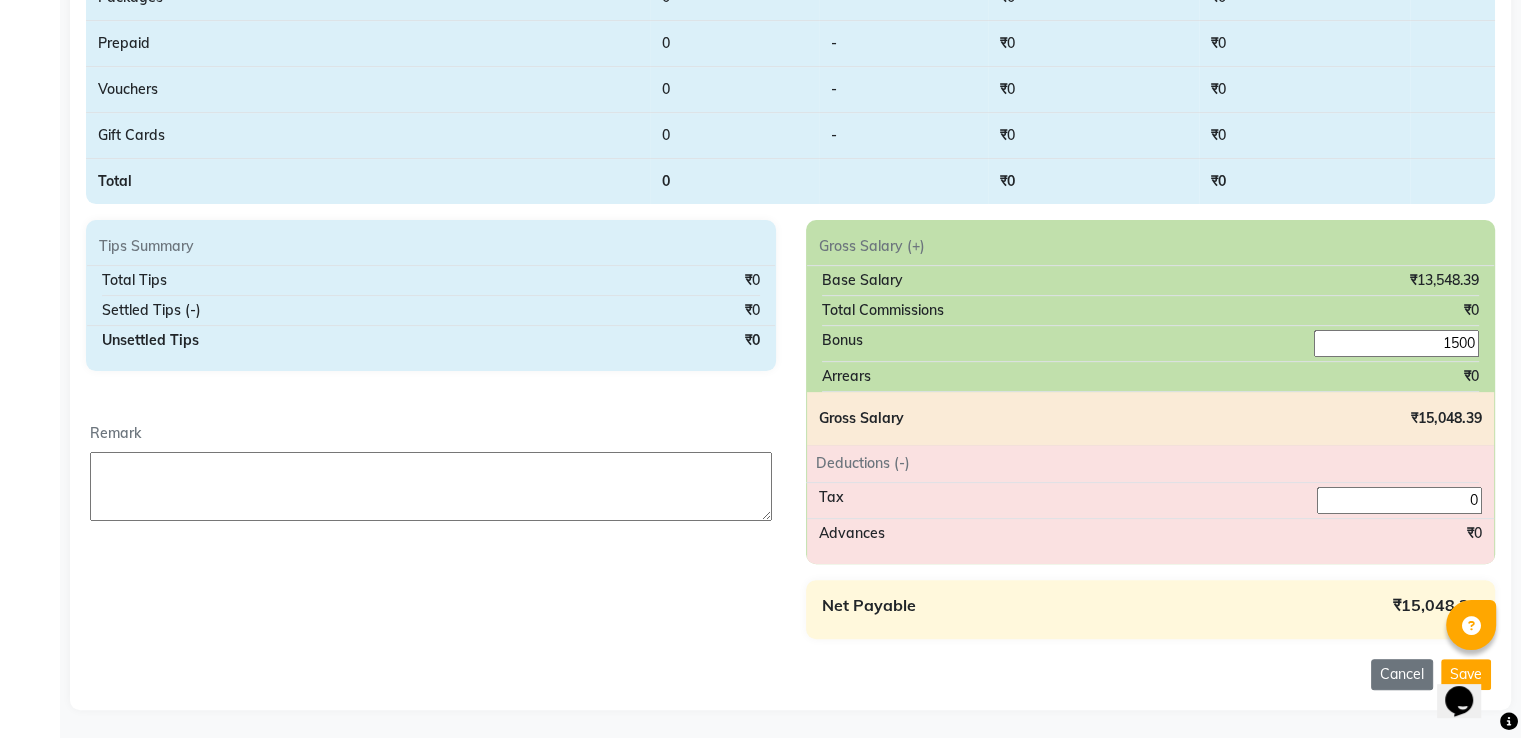 type on "1500" 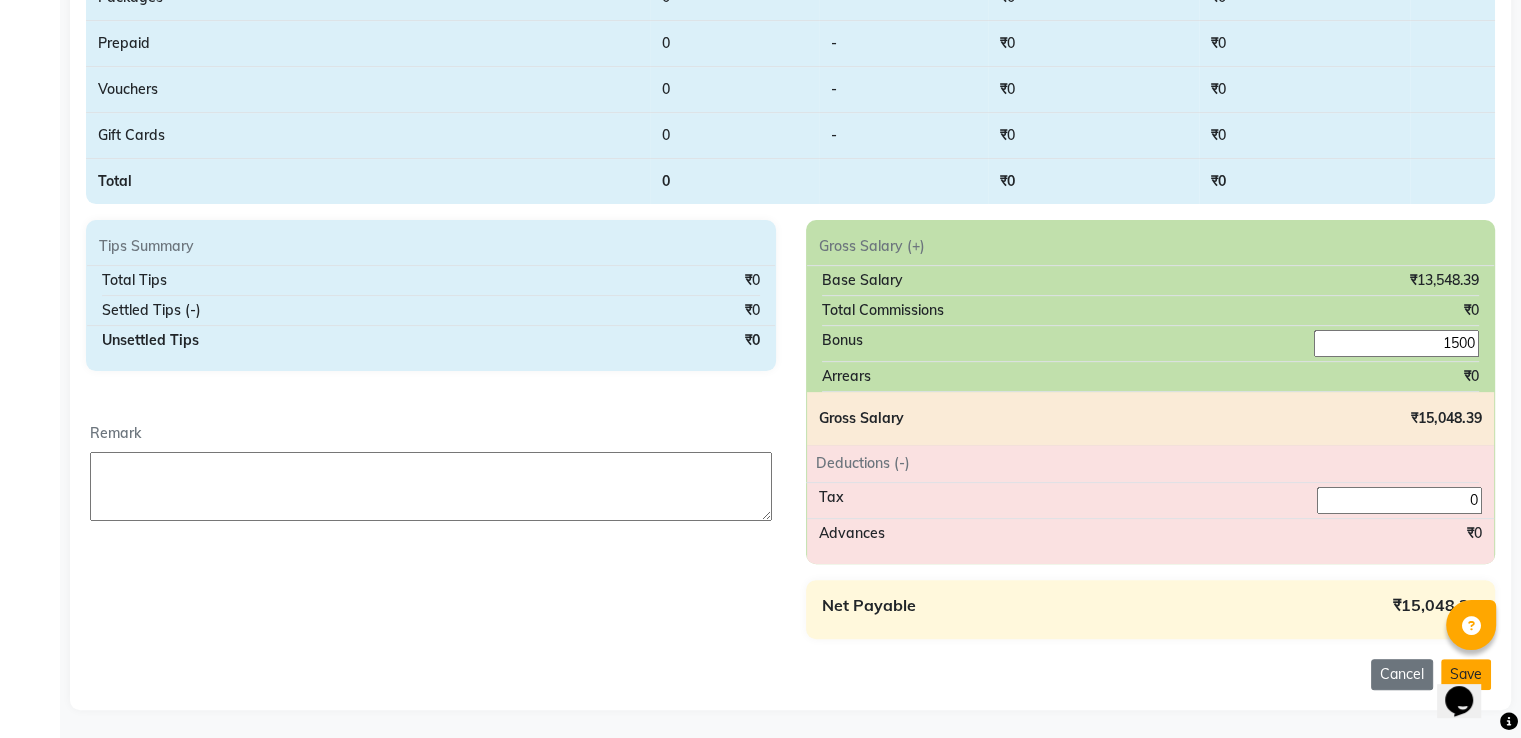 click on "Save" 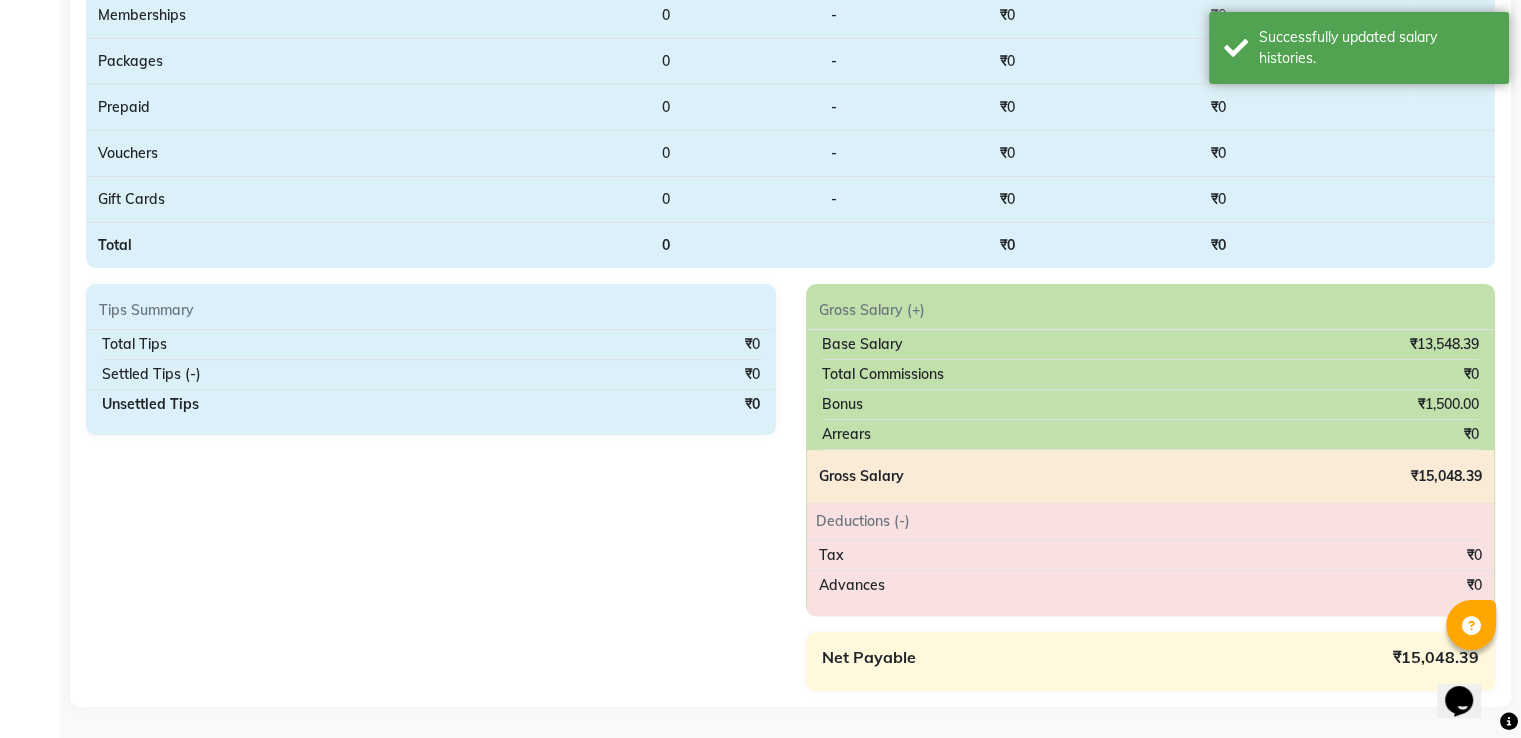 scroll, scrollTop: 0, scrollLeft: 0, axis: both 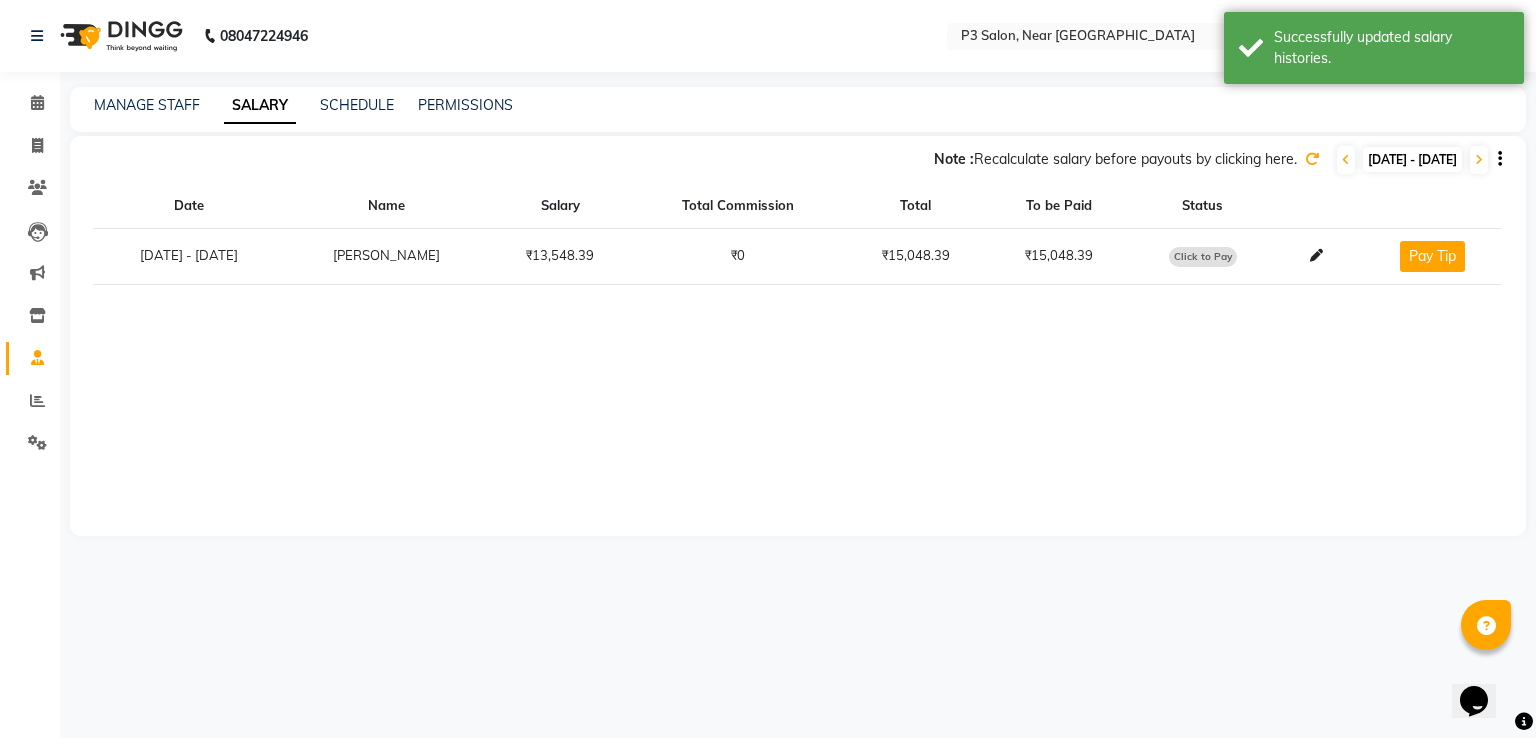 click on "₹0" 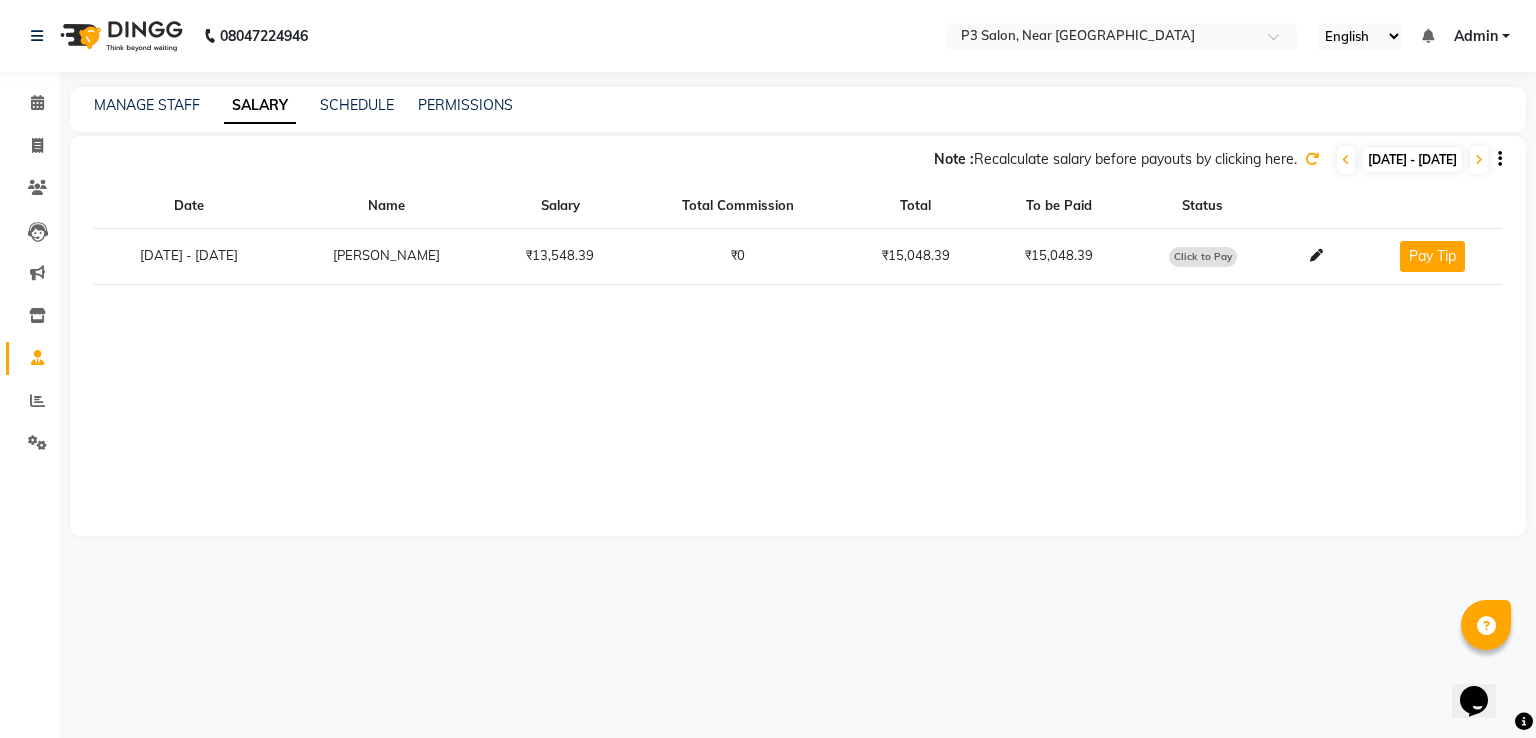 click on "Click to Pay" 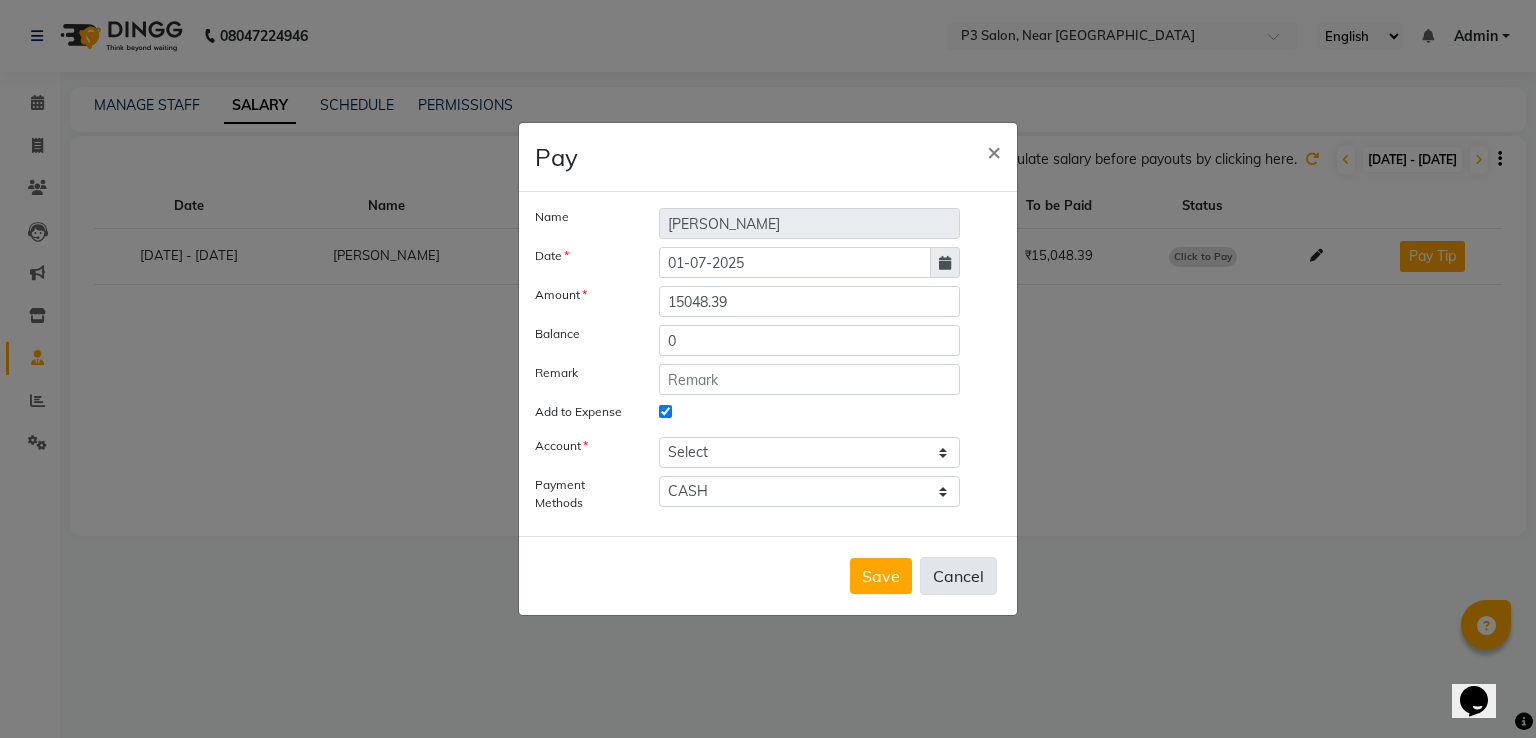 click on "Cancel" 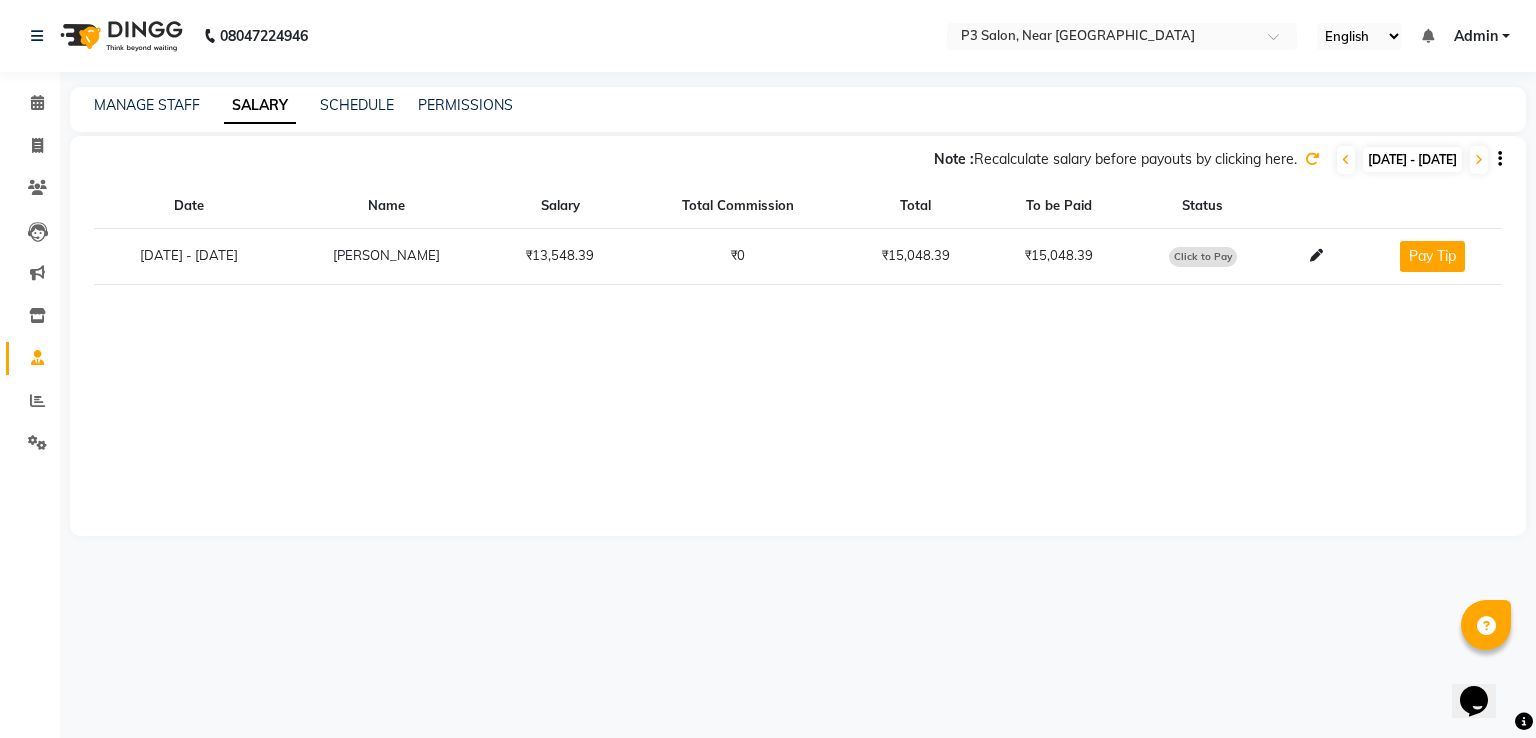 click on "₹13,548.39" 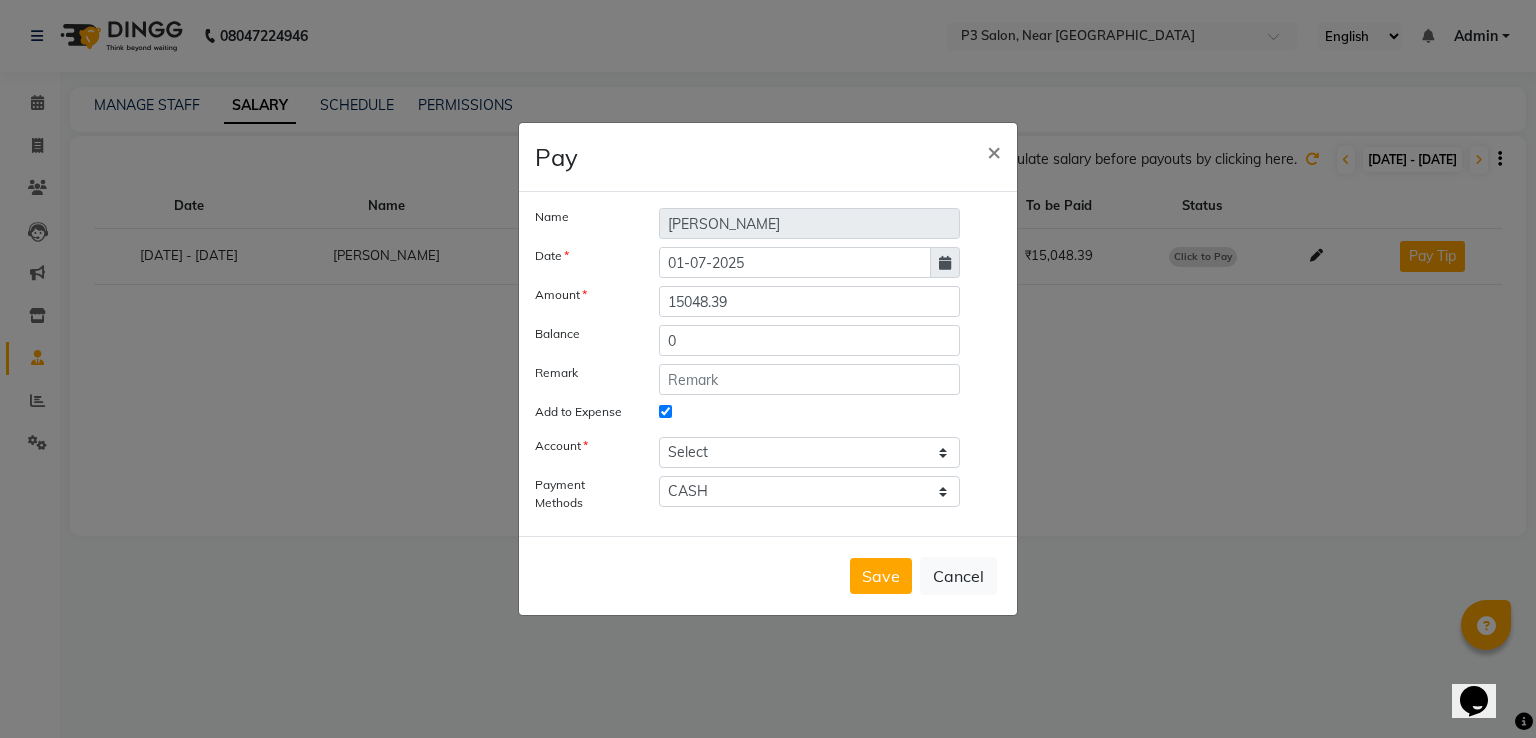 click 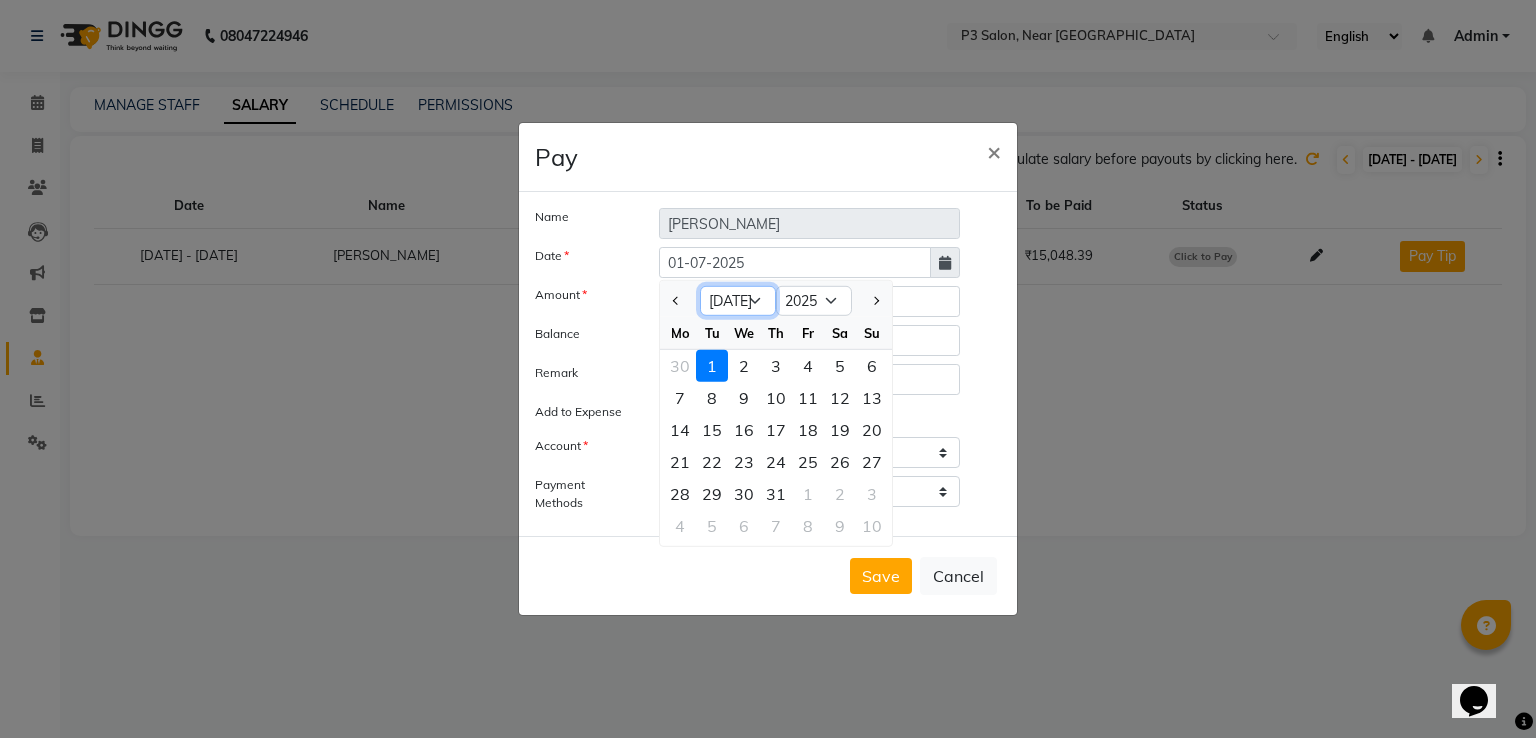 click on "Jan Feb Mar Apr May Jun [DATE] Aug Sep Oct Nov Dec" 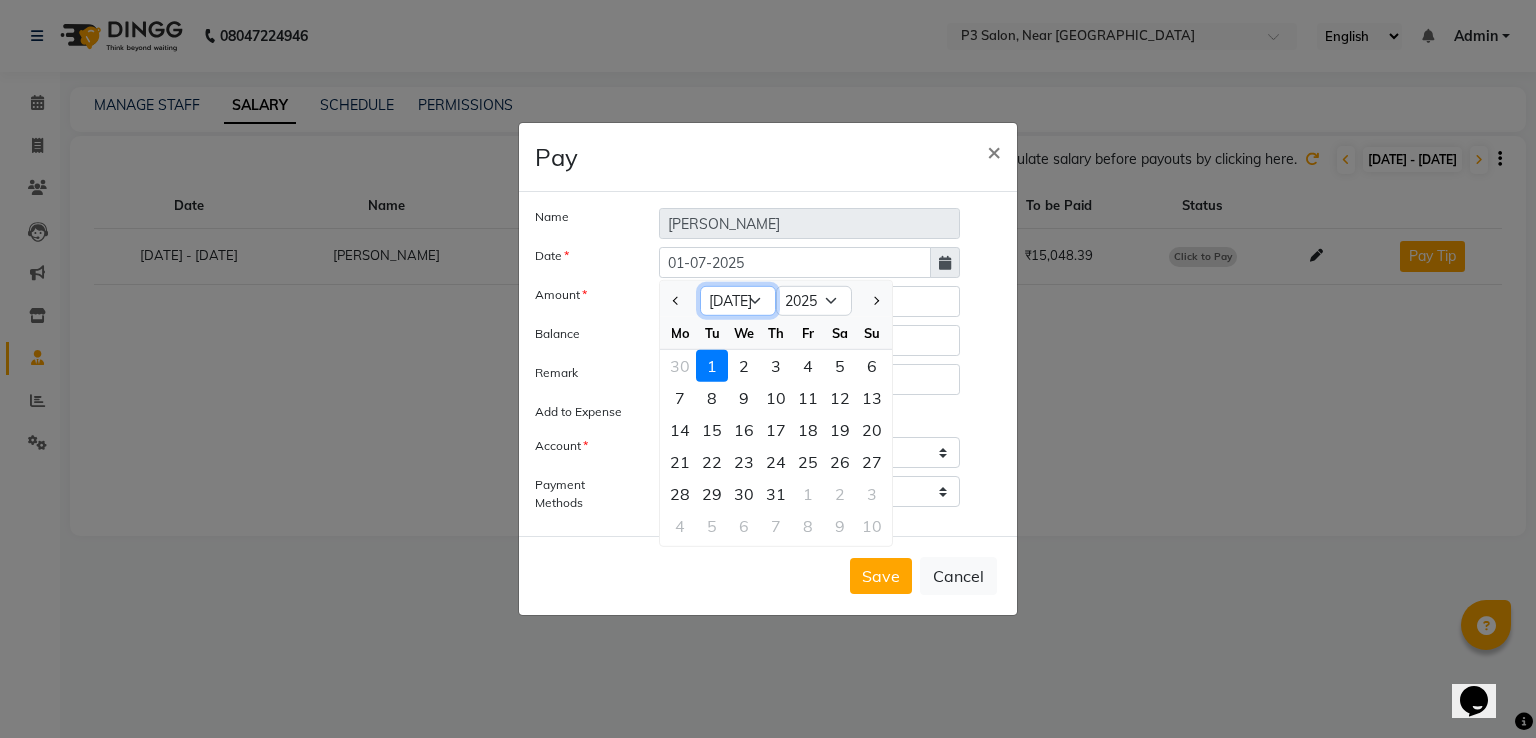 select on "6" 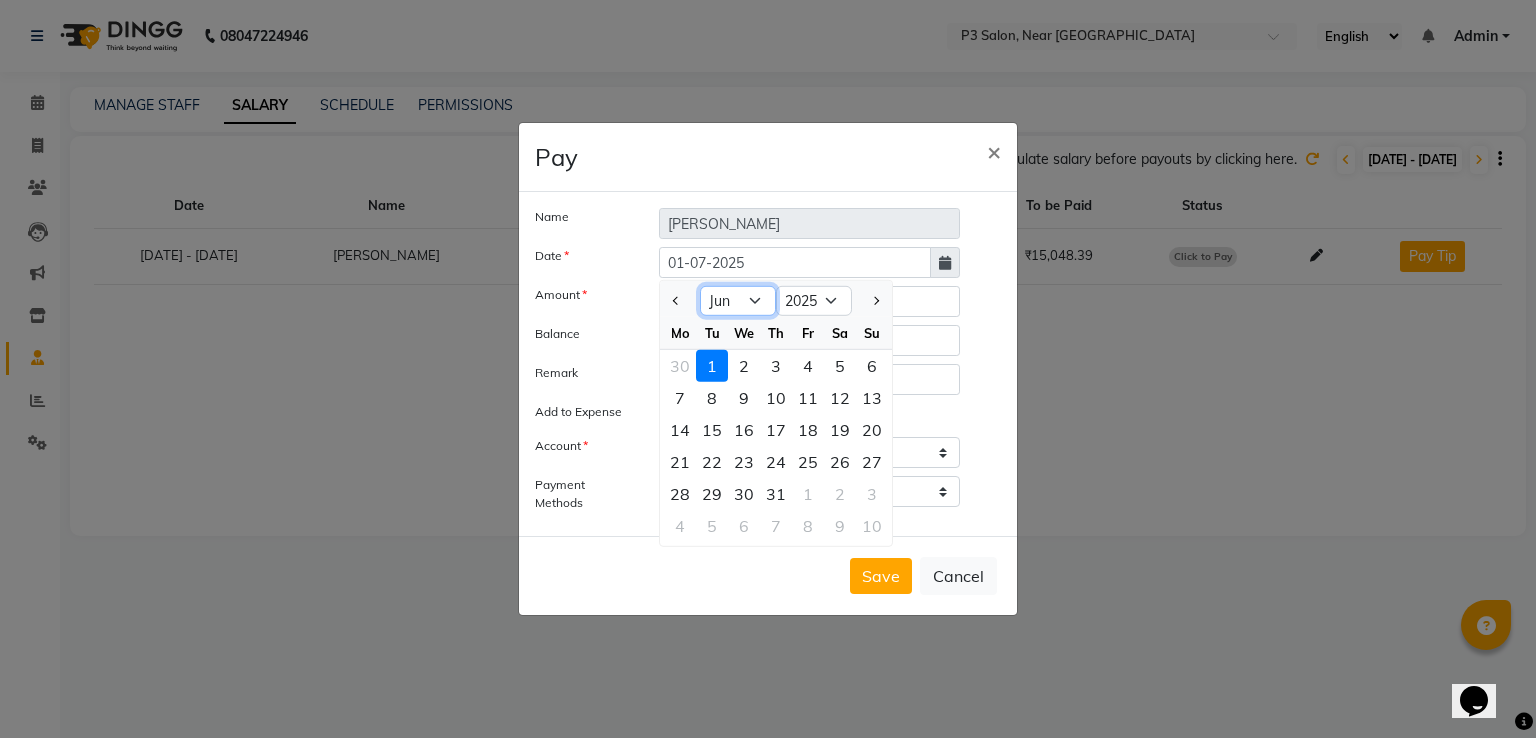 click on "Jan Feb Mar Apr May Jun [DATE] Aug Sep Oct Nov Dec" 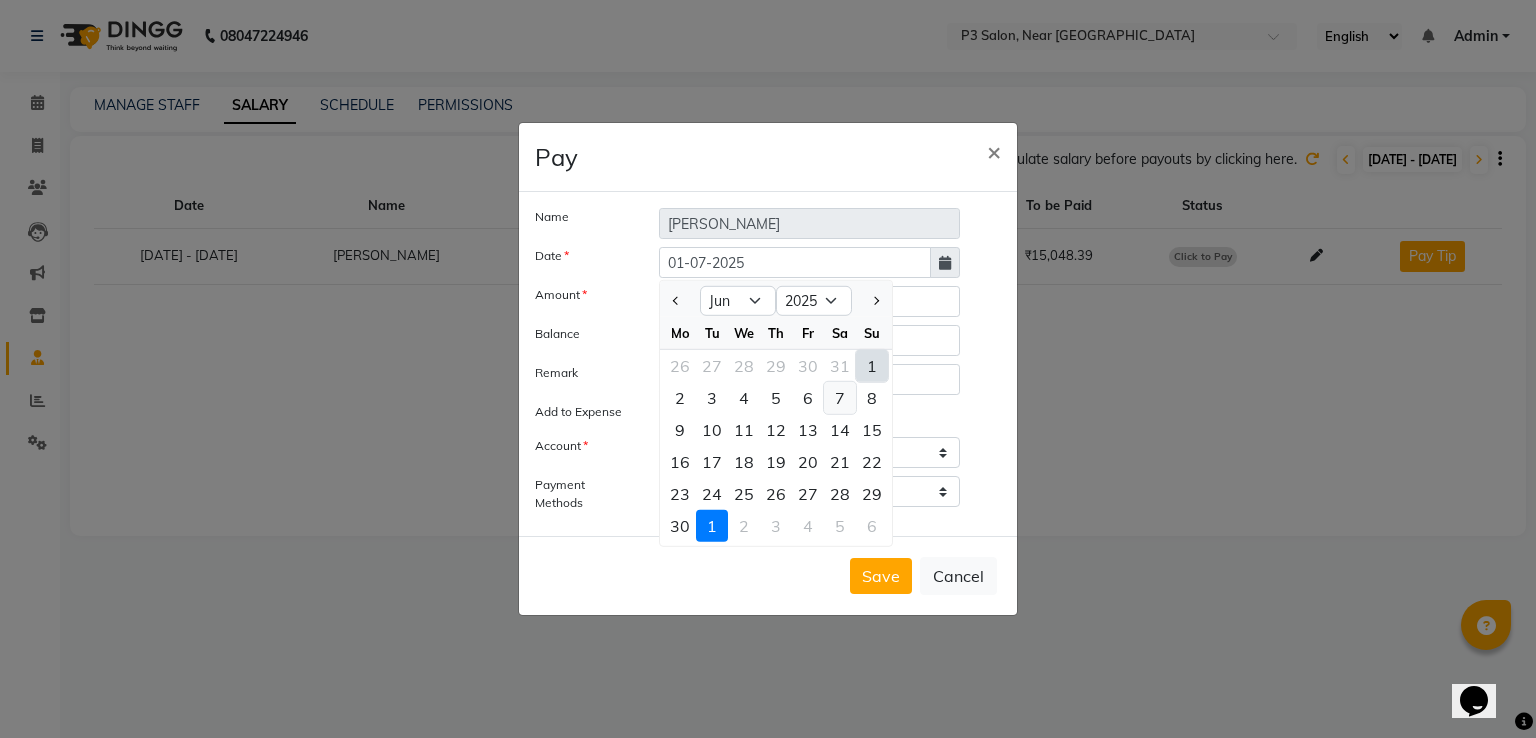 click on "7" 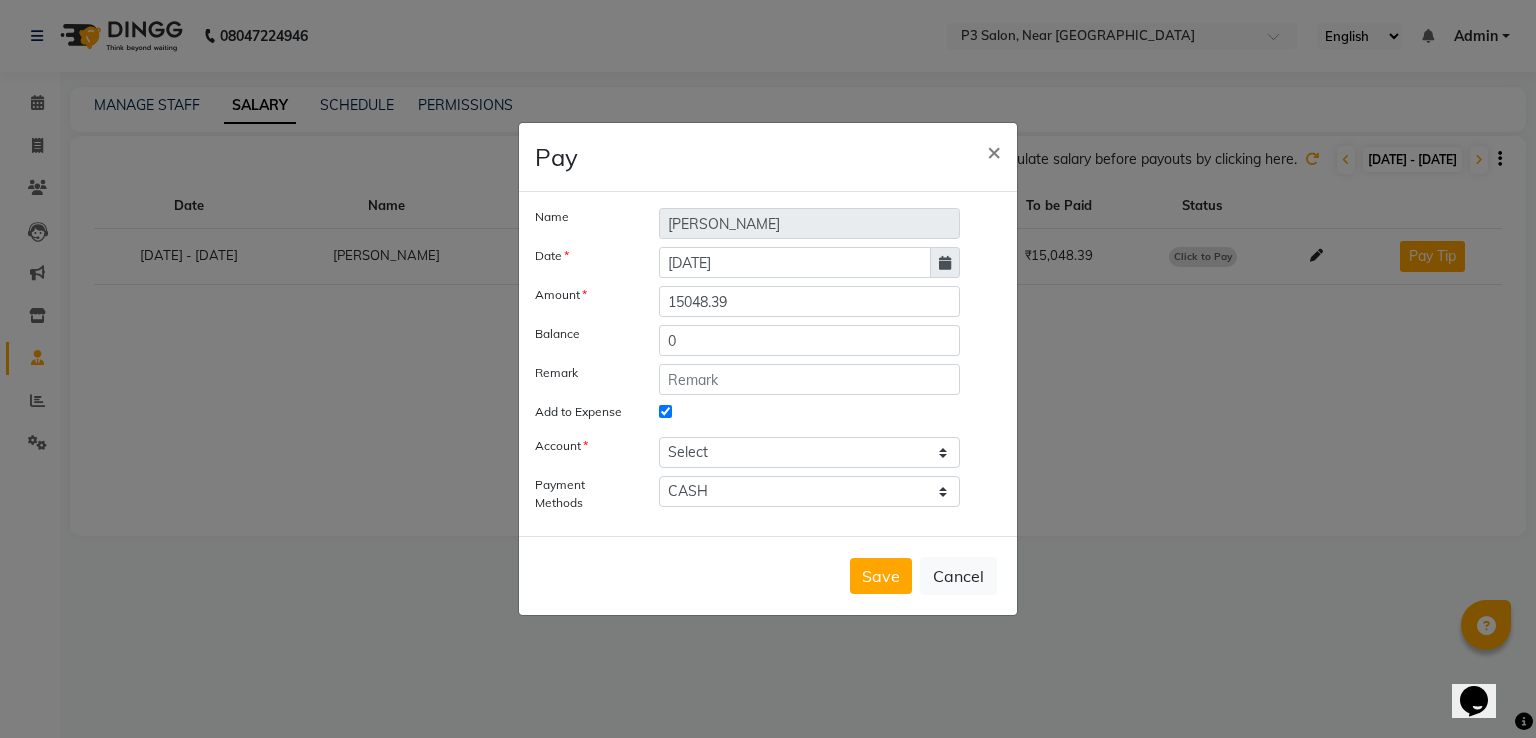 click on "Add to Expense" at bounding box center [665, 411] 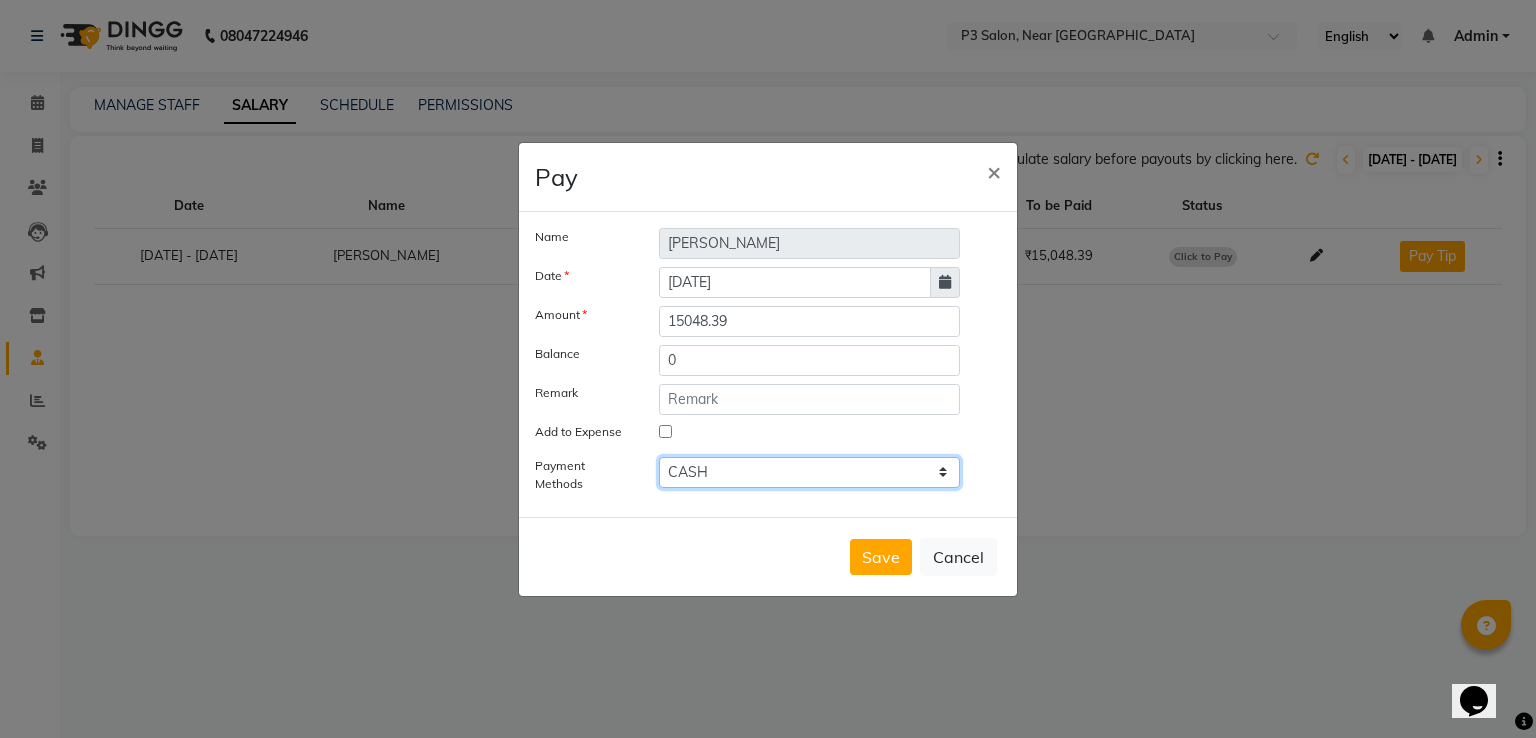 drag, startPoint x: 832, startPoint y: 474, endPoint x: 800, endPoint y: 485, distance: 33.83785 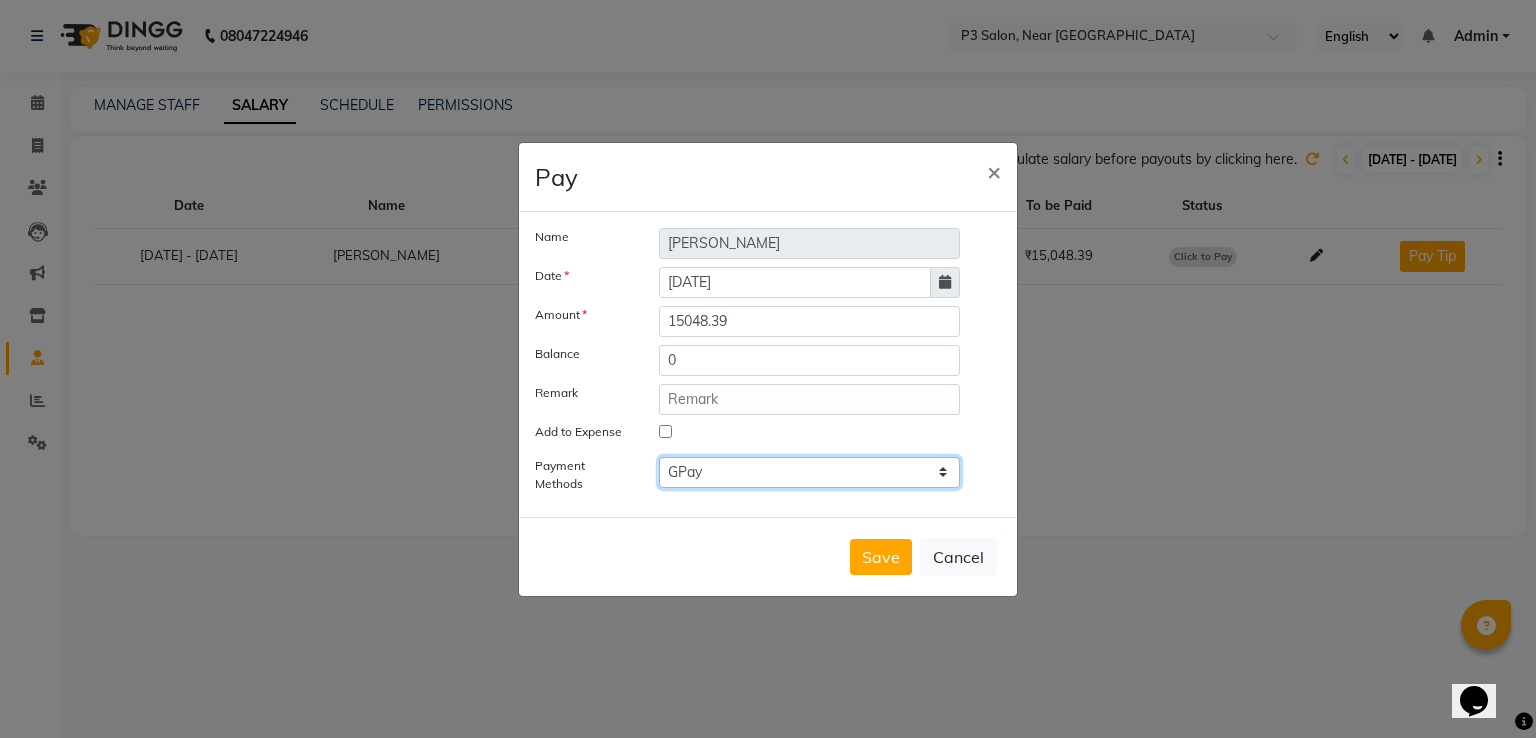 click on "CASH GPay PayTM ONLINE PhonePe CARD" 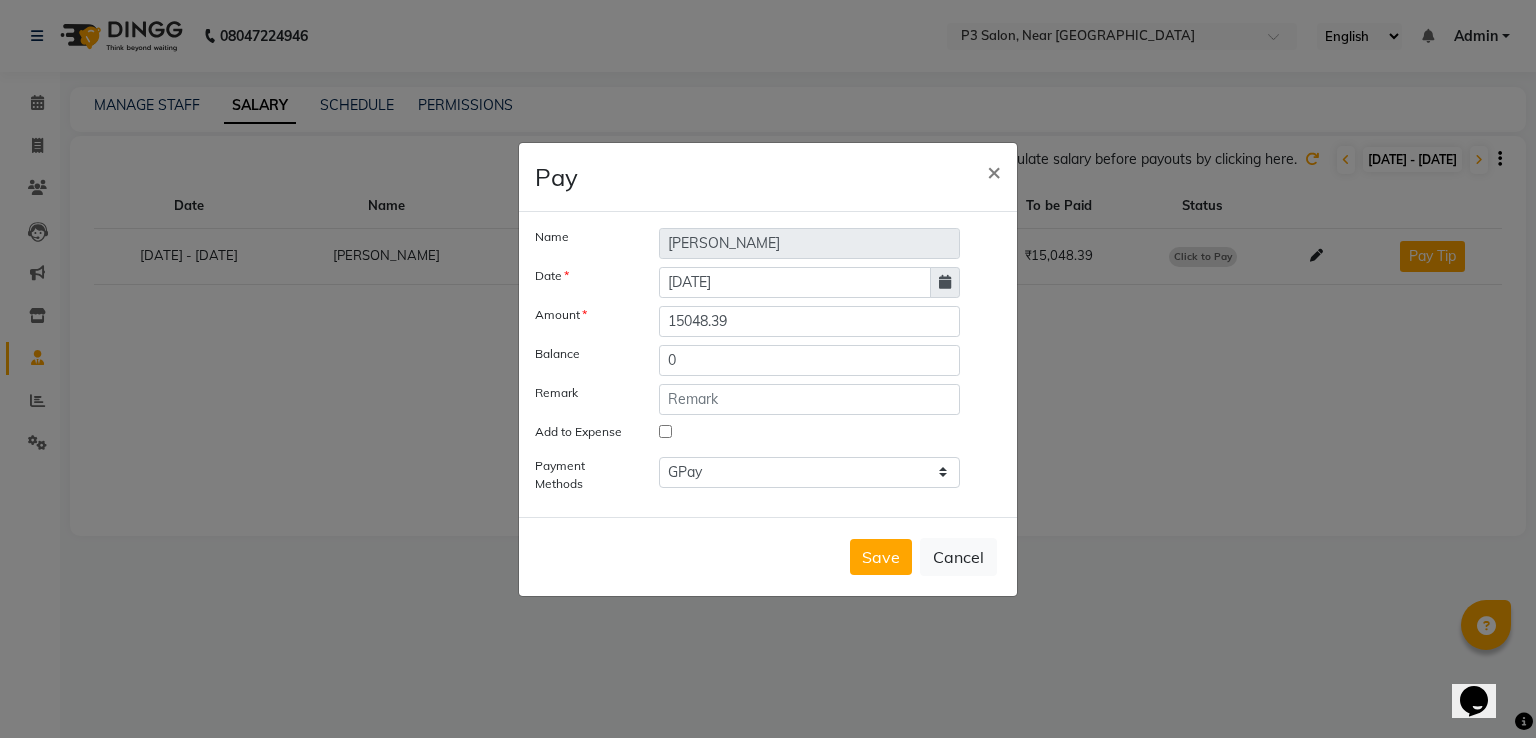 click on "Save" 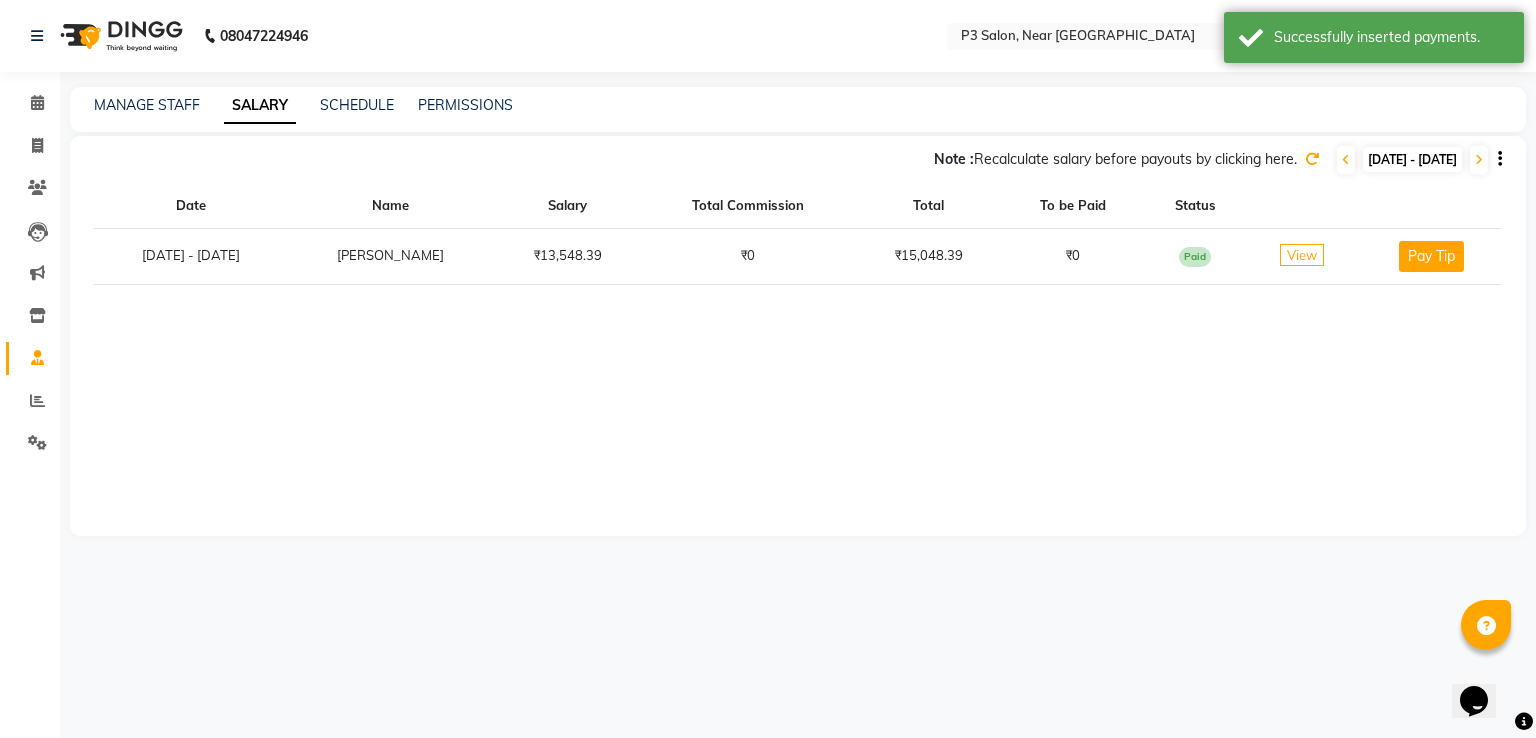 click on "View" 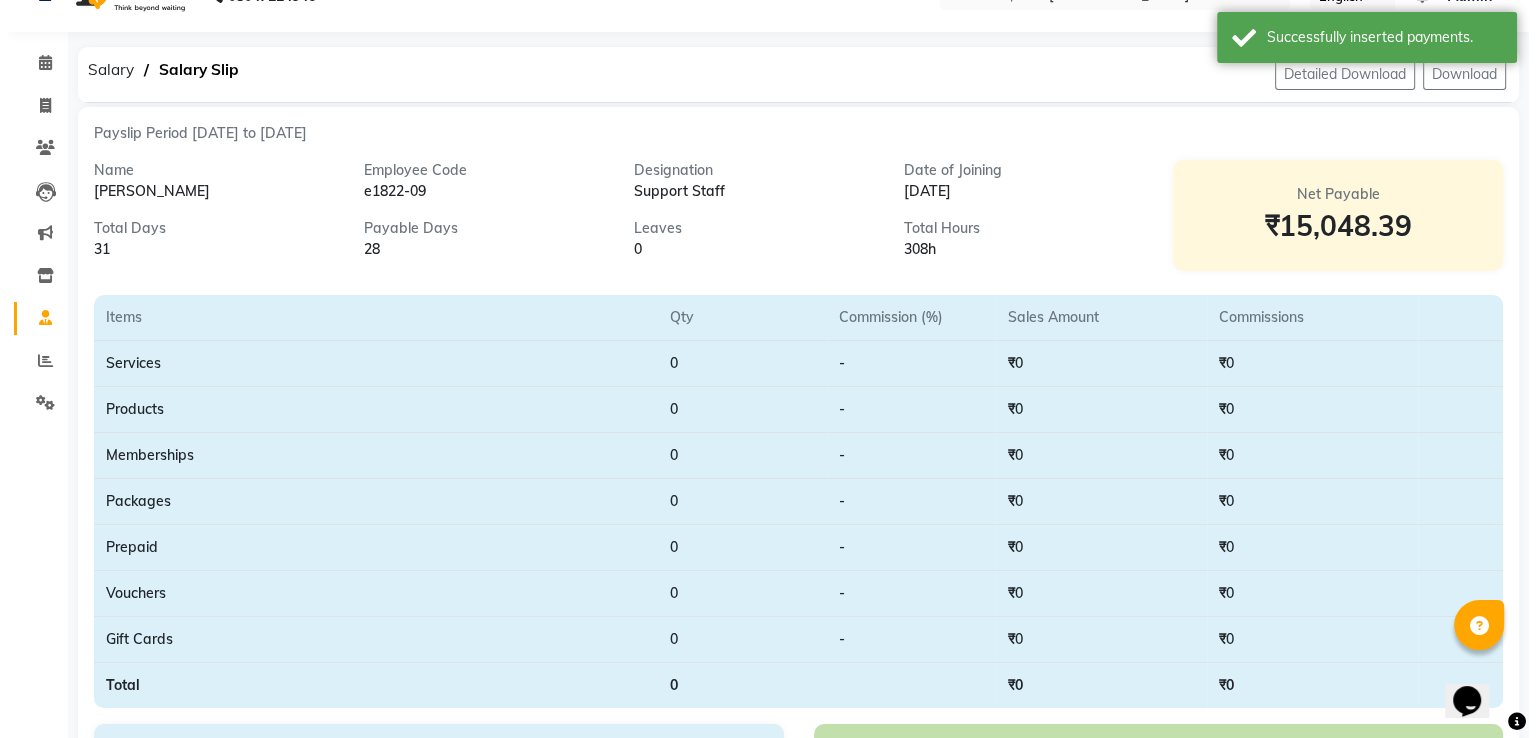 scroll, scrollTop: 0, scrollLeft: 0, axis: both 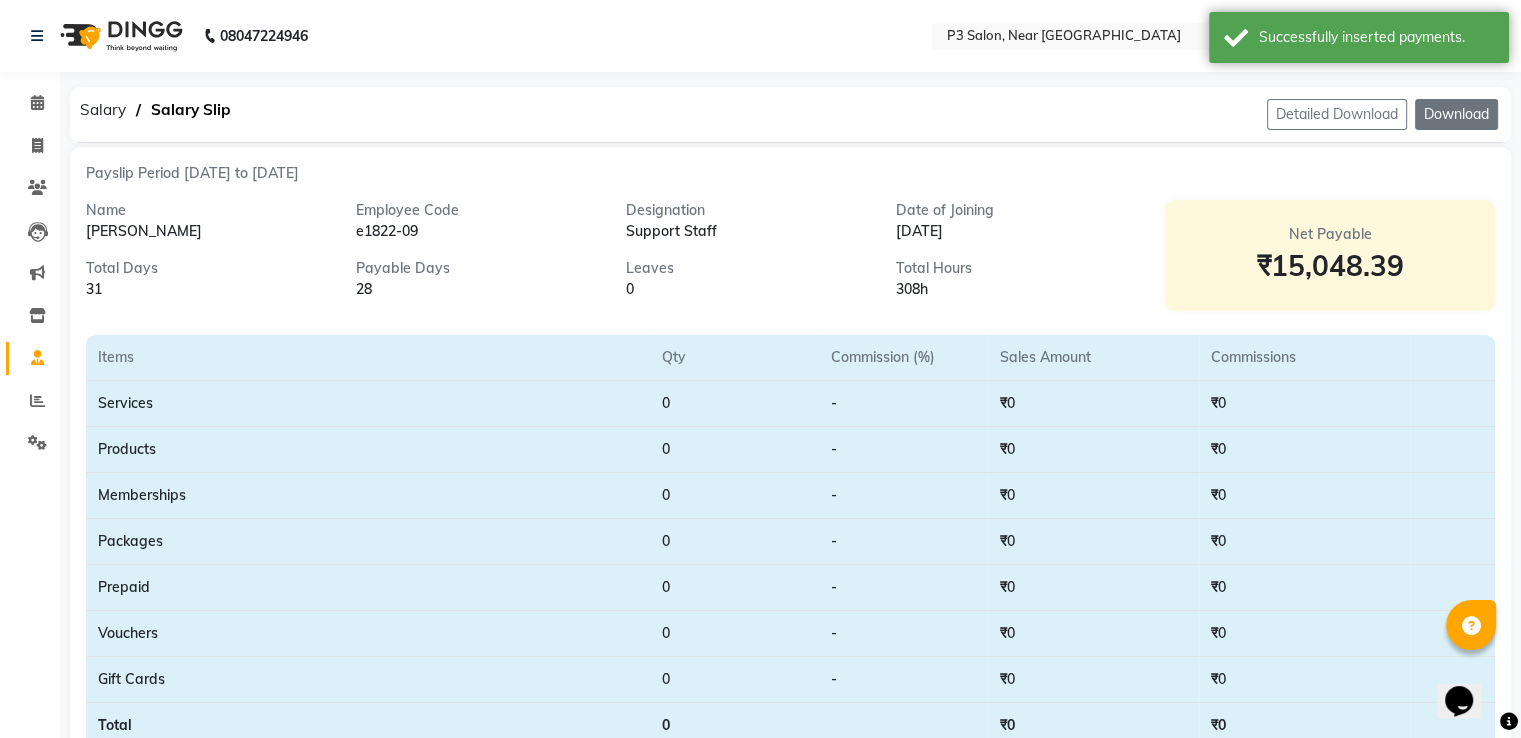 click on "Download" 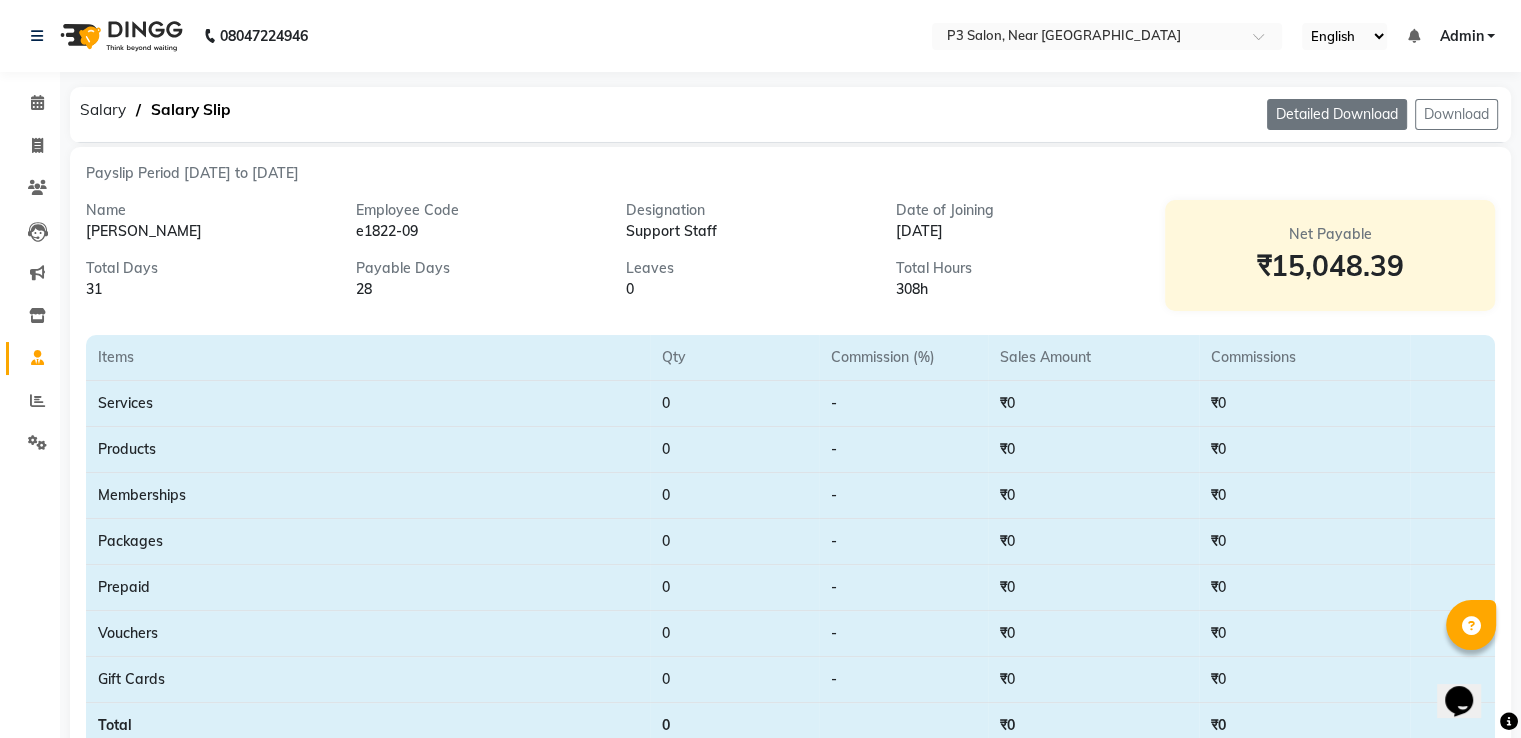 click on "Detailed Download" 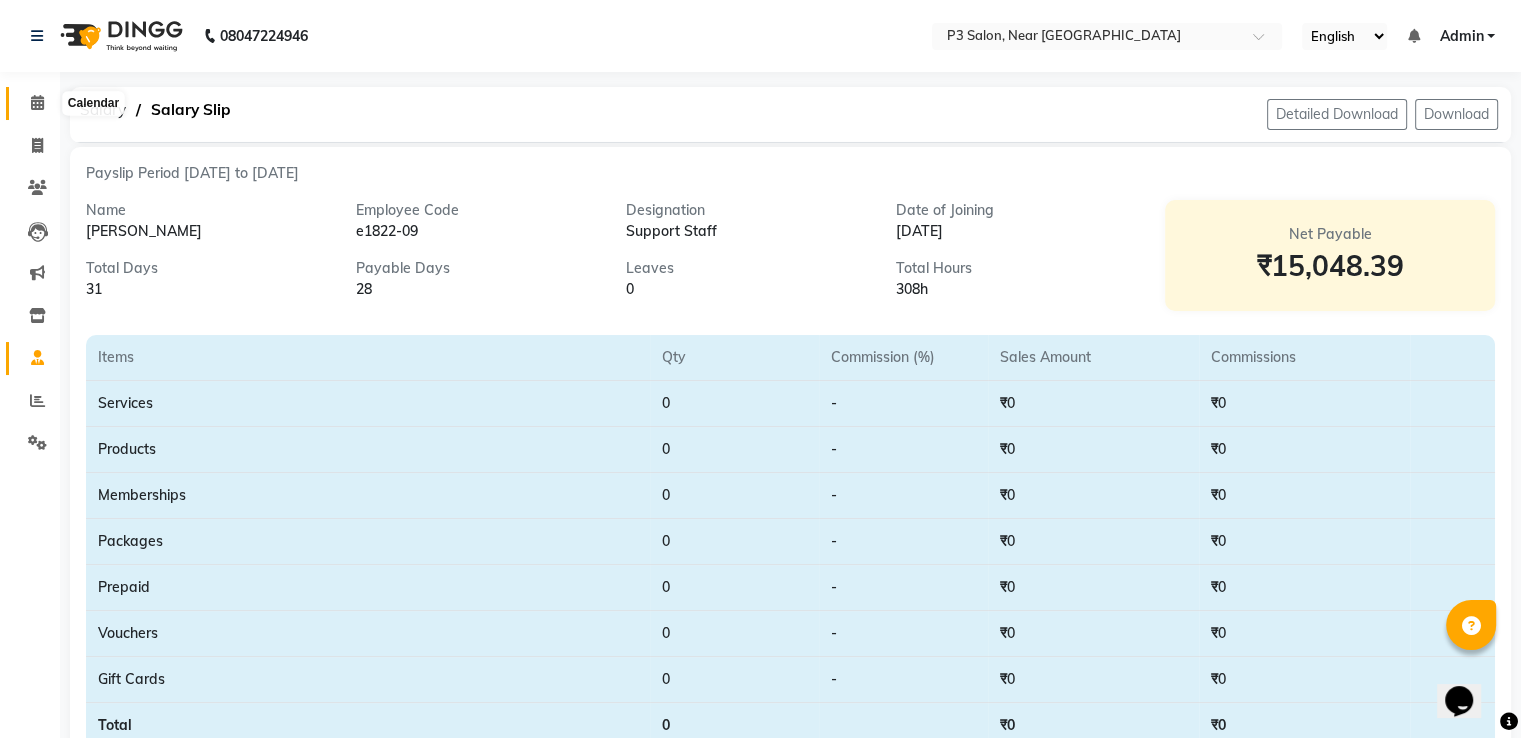 click 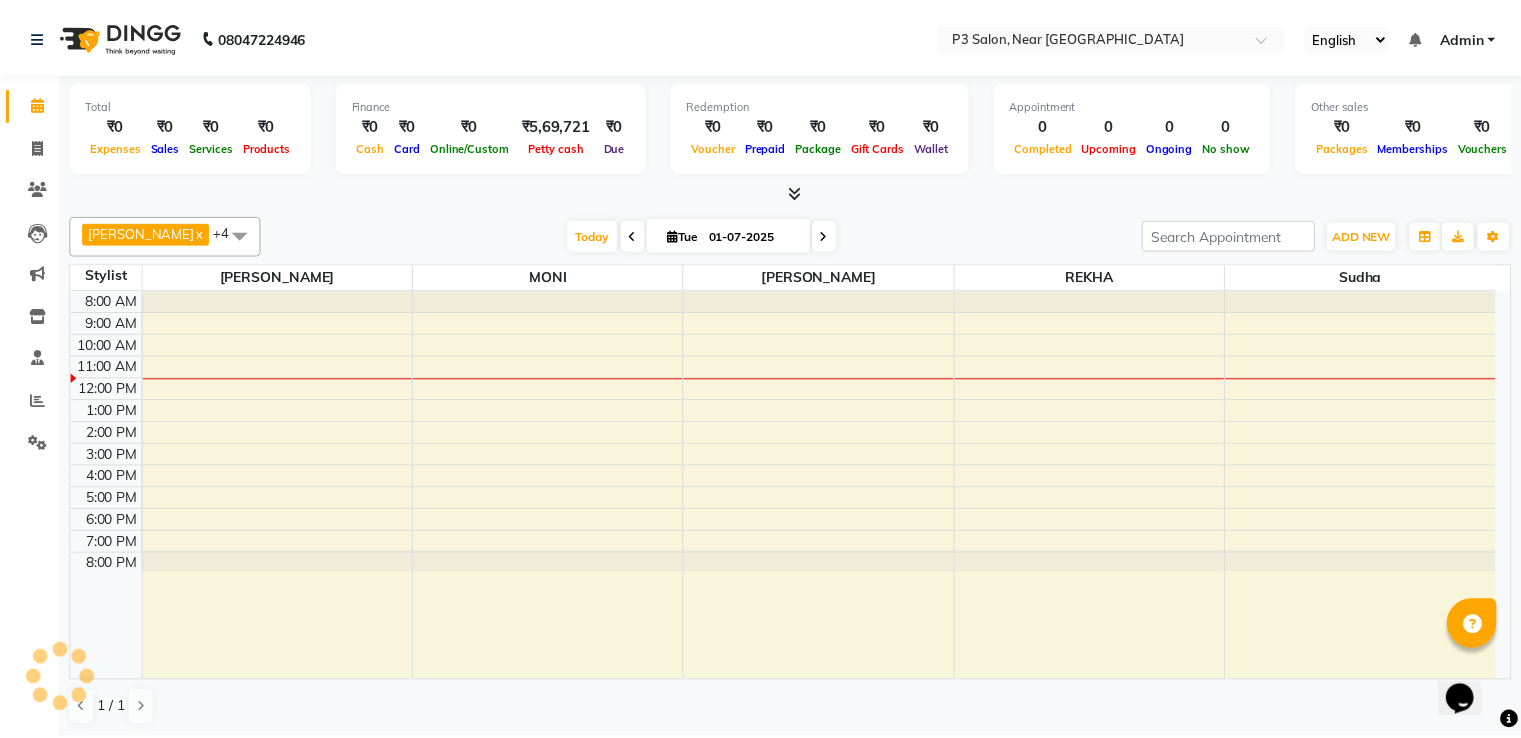 scroll, scrollTop: 1, scrollLeft: 0, axis: vertical 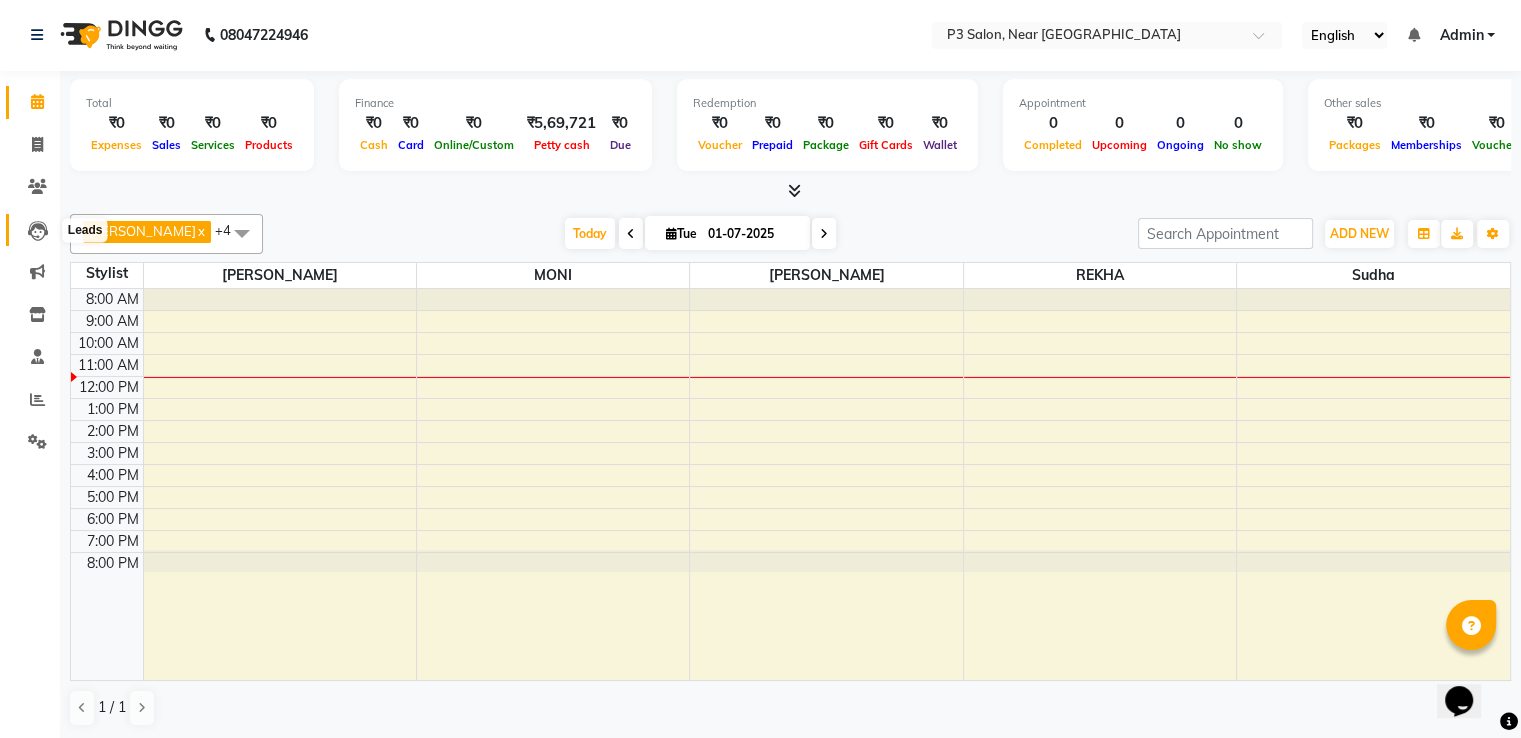 click 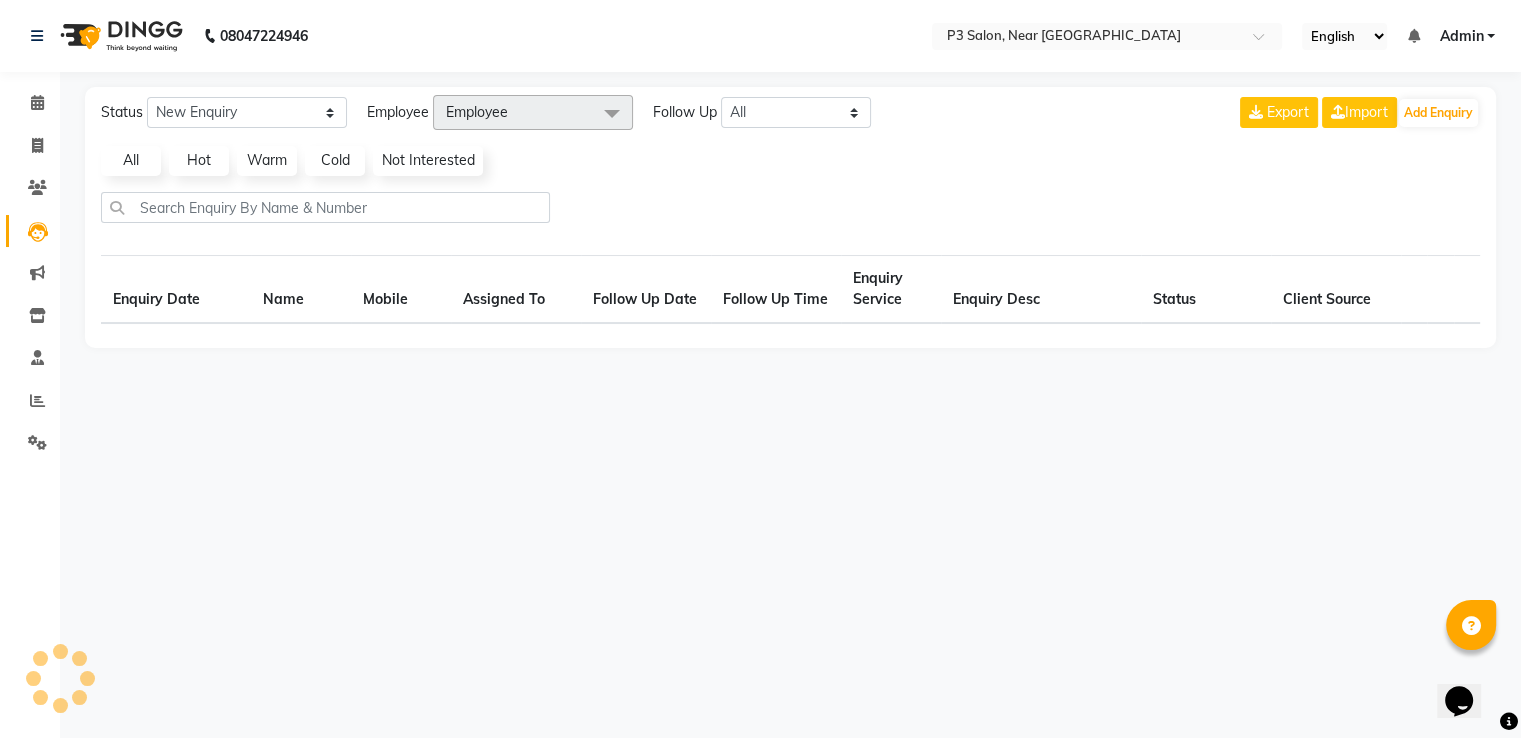 scroll, scrollTop: 0, scrollLeft: 0, axis: both 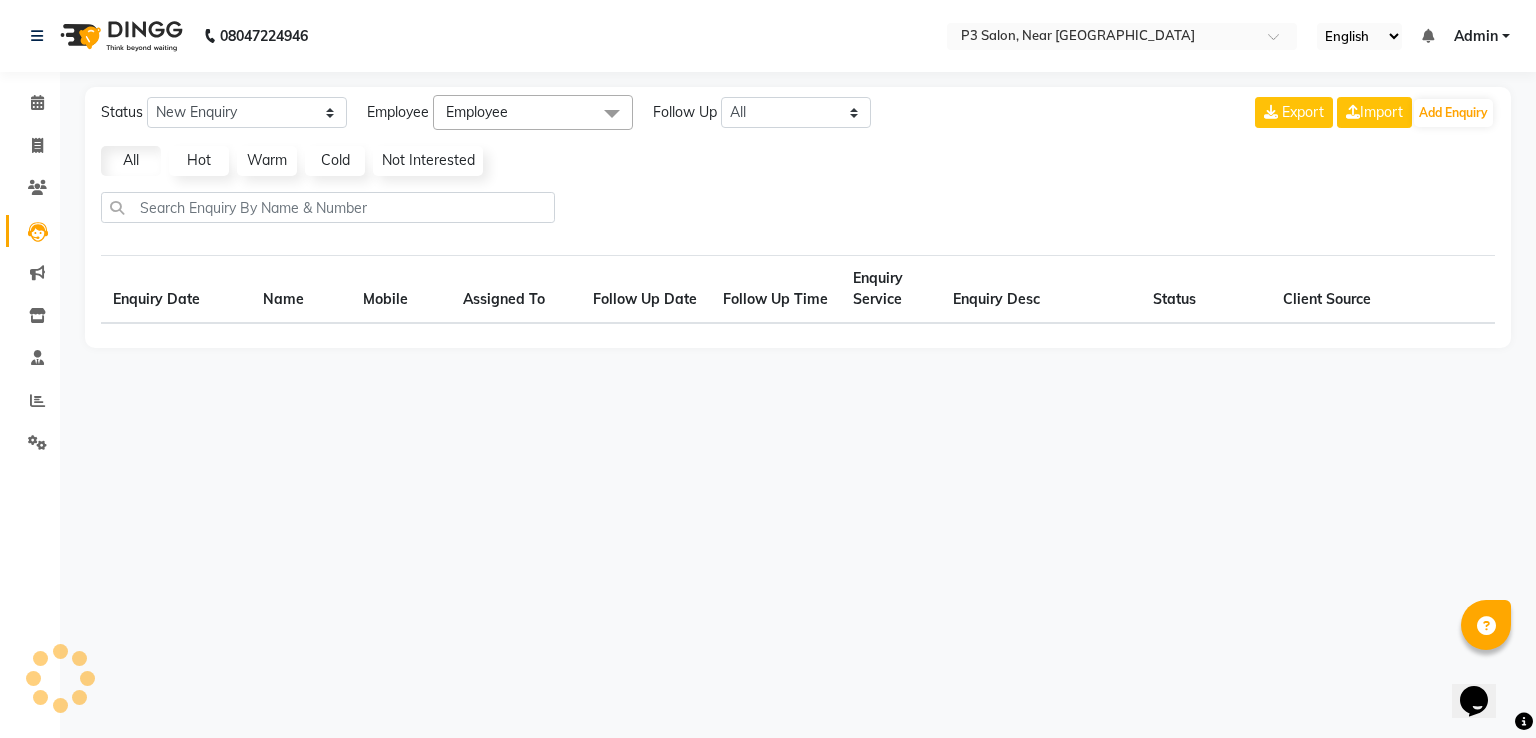 select on "10" 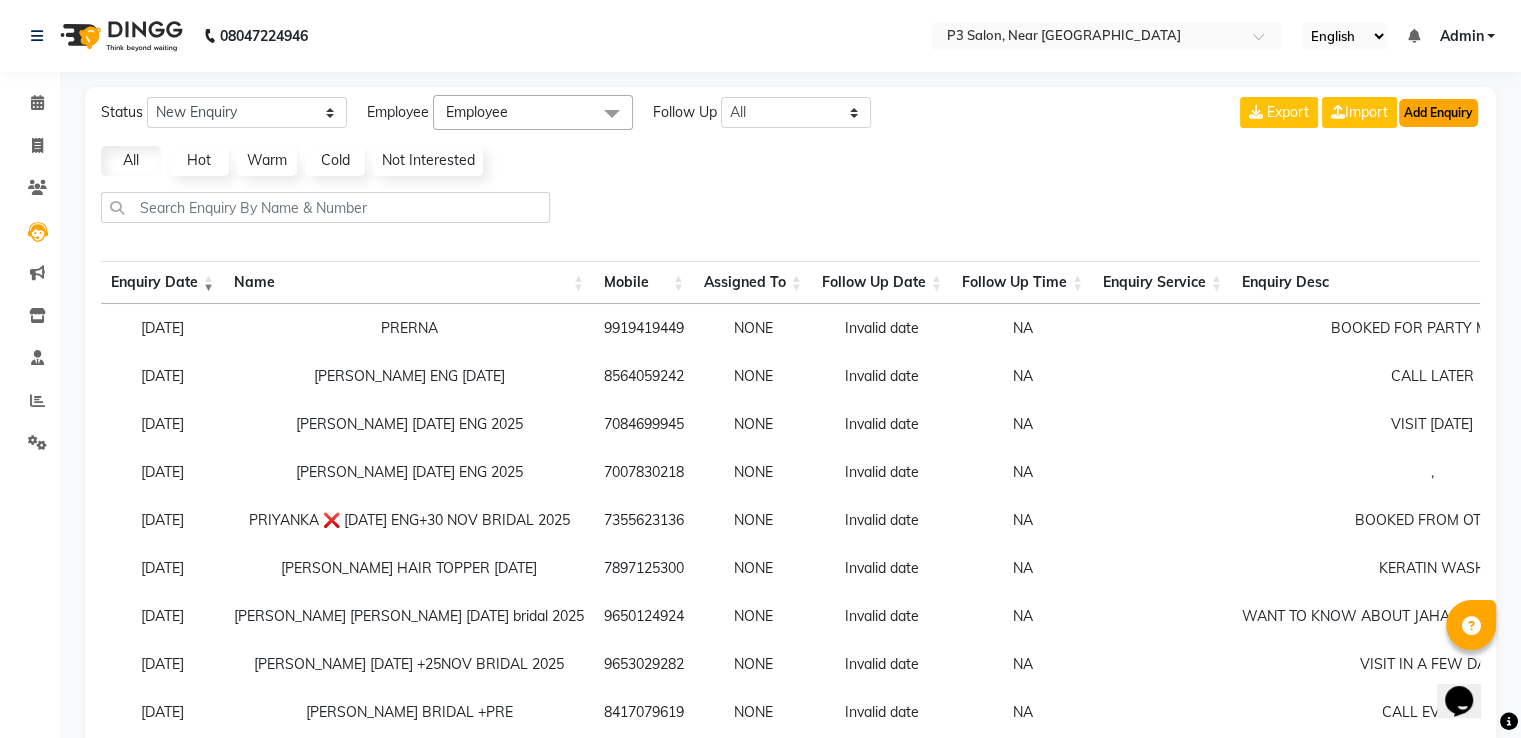 click on "Add Enquiry" 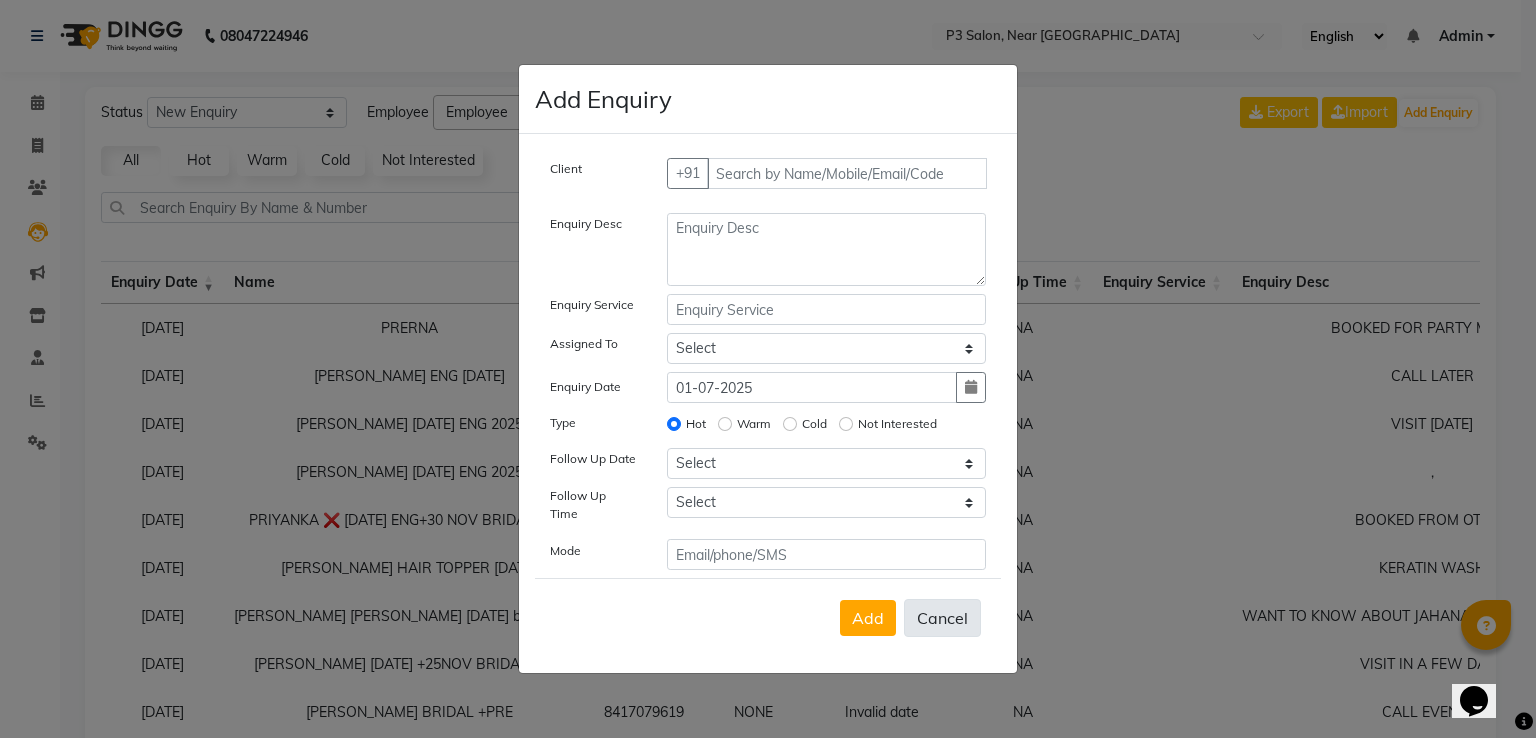 click on "Cancel" 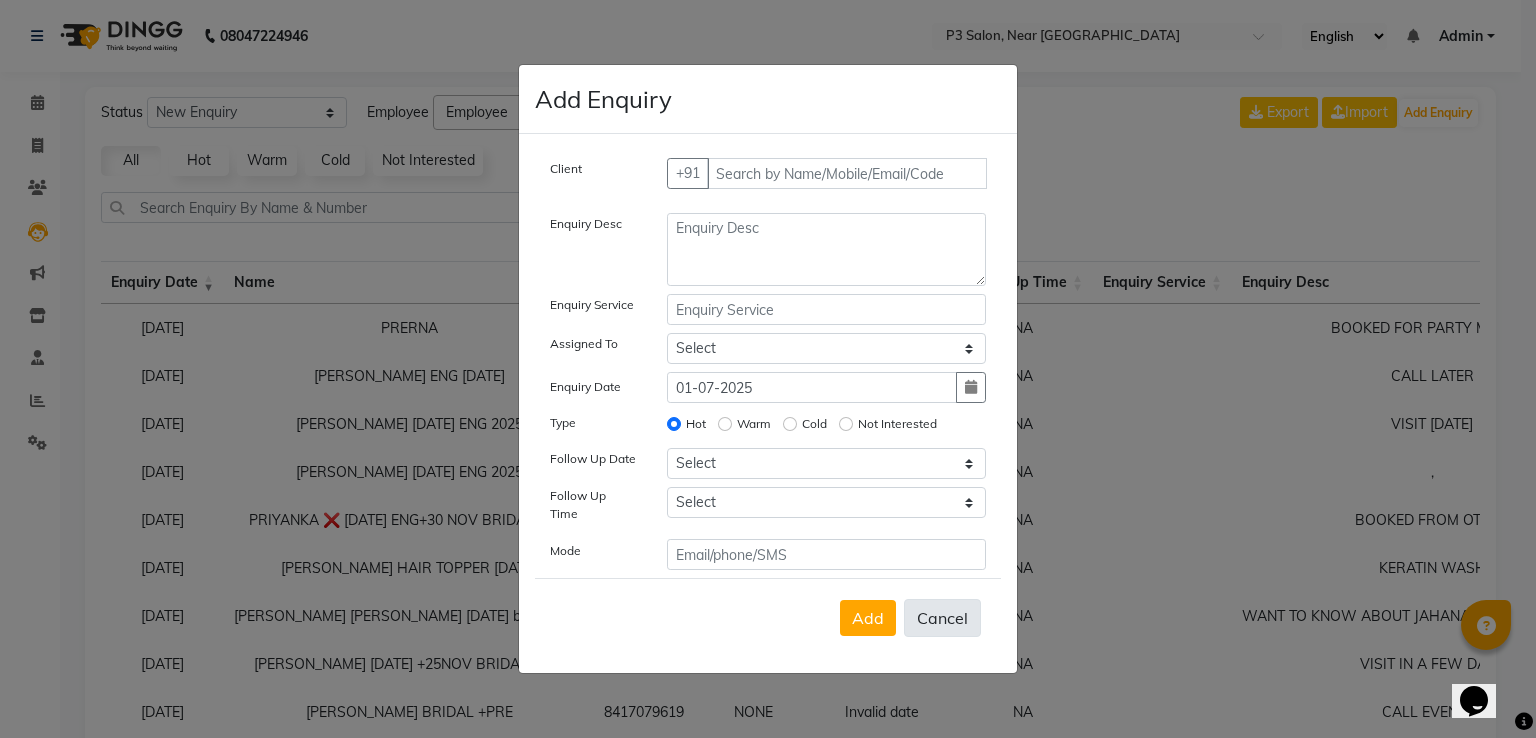 select 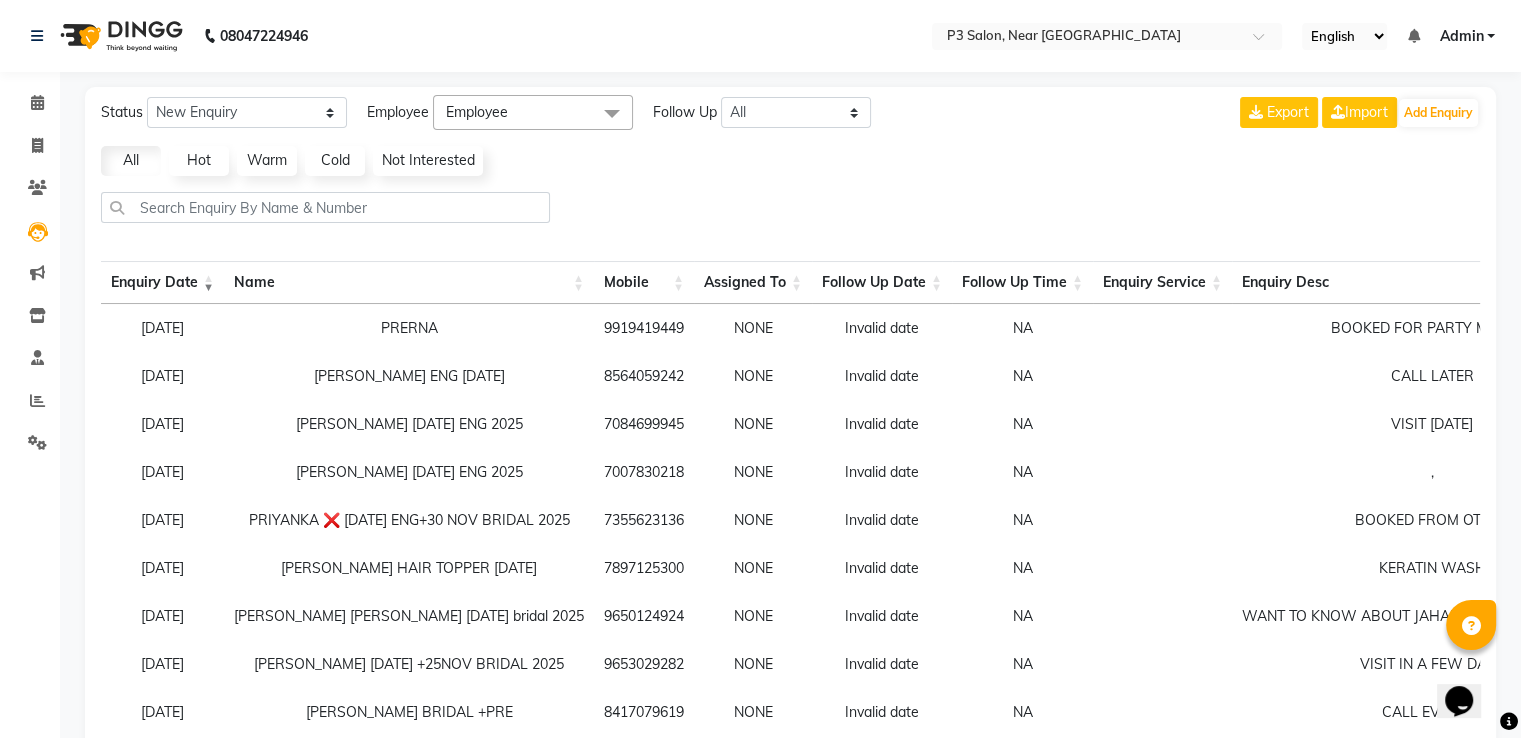 click 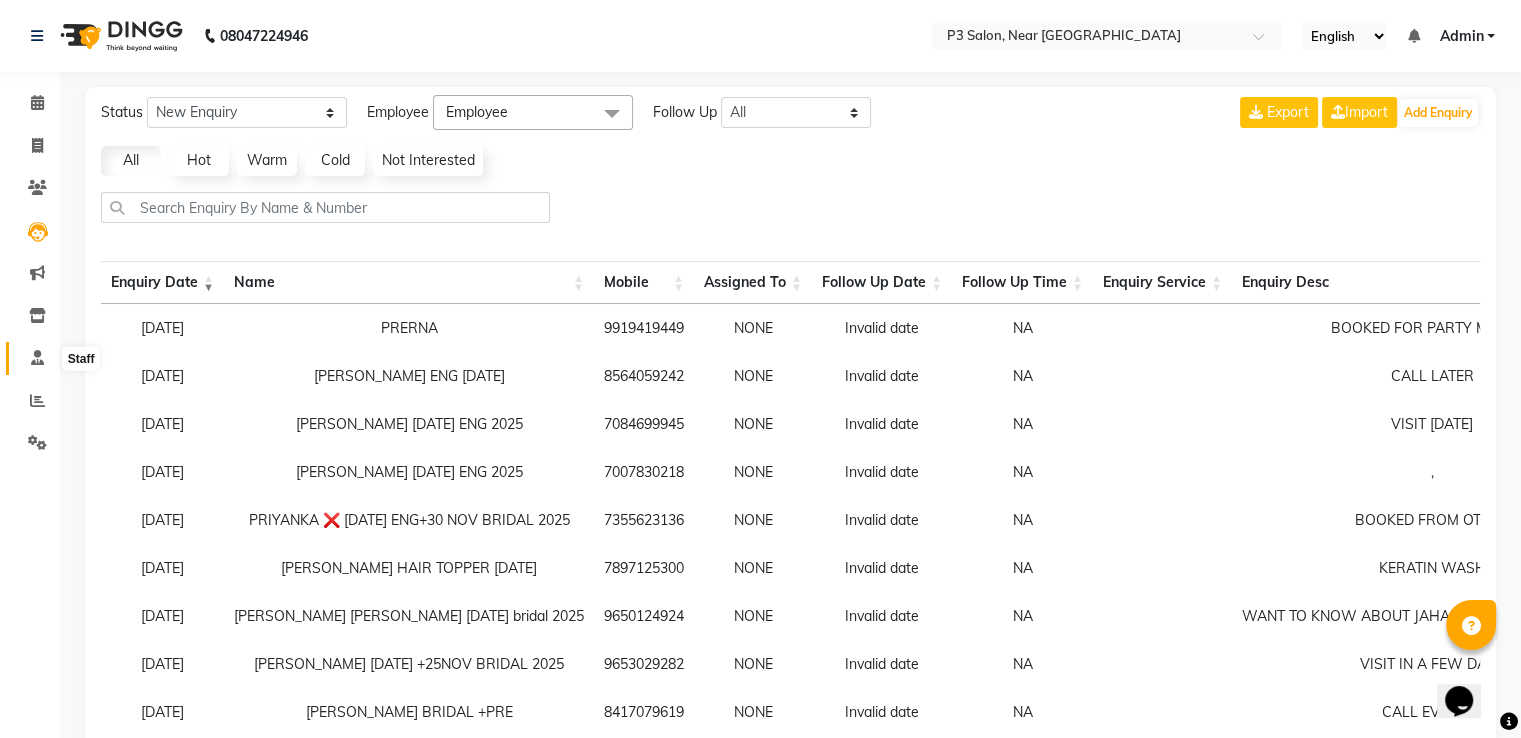 click 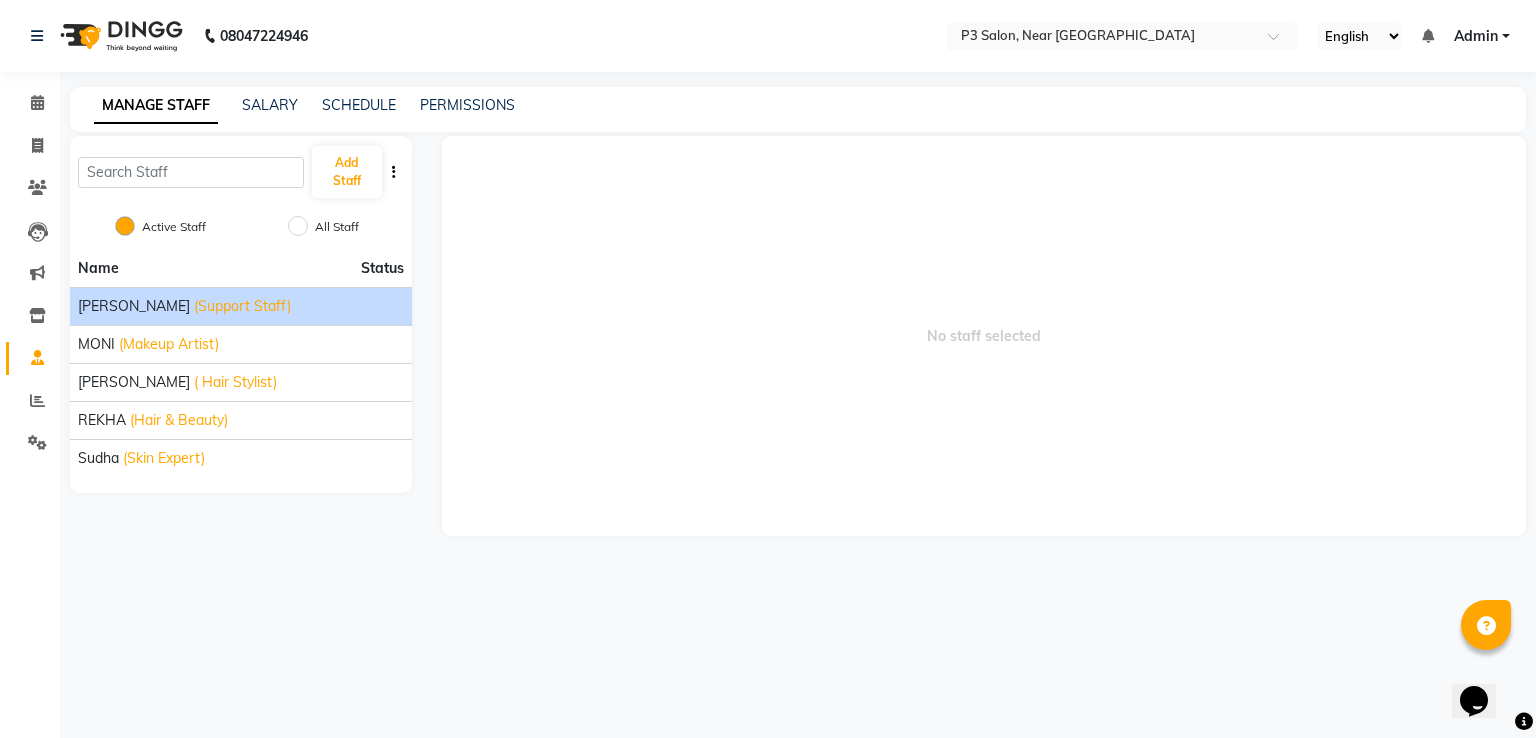 click on "[PERSON_NAME]  (Support Staff)" 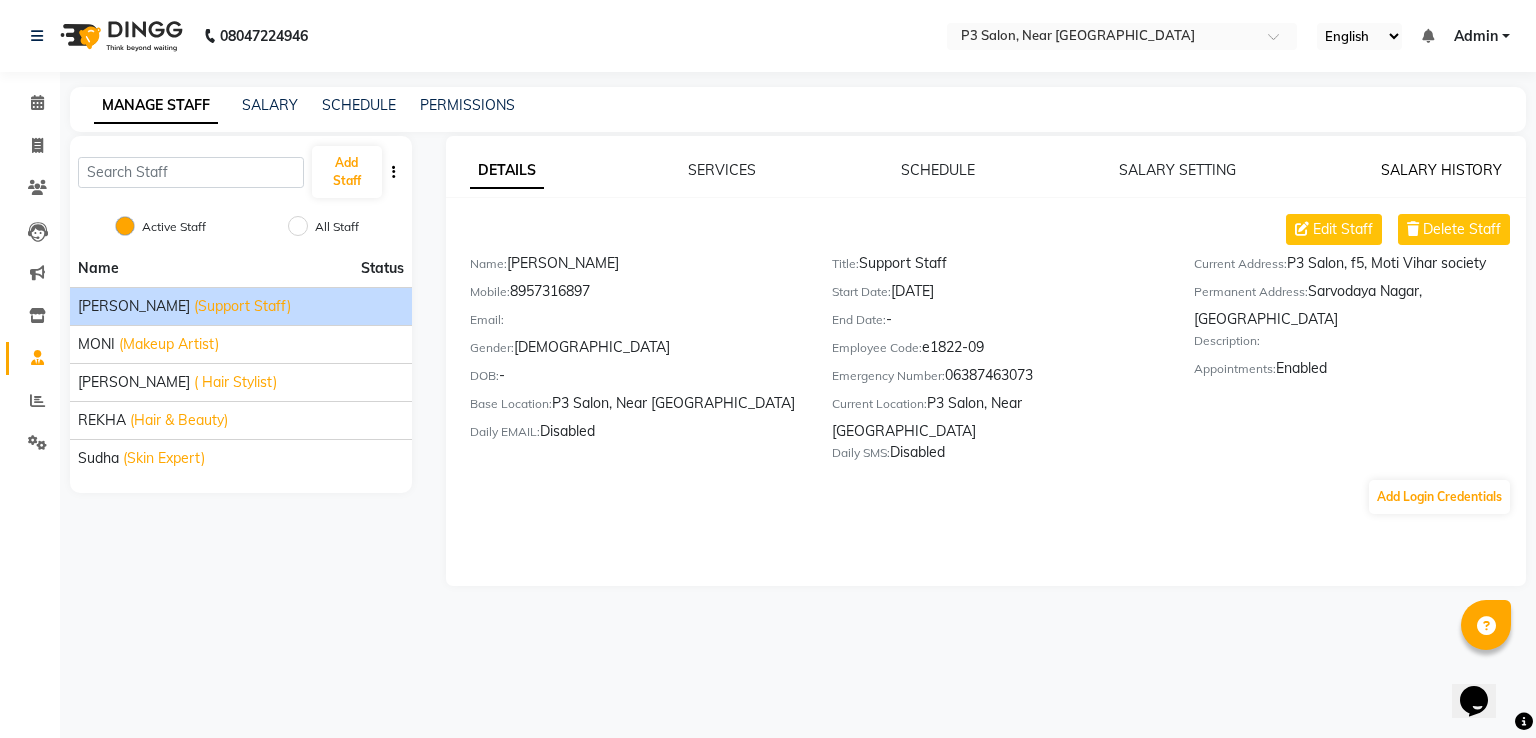drag, startPoint x: 1464, startPoint y: 163, endPoint x: 1474, endPoint y: 165, distance: 10.198039 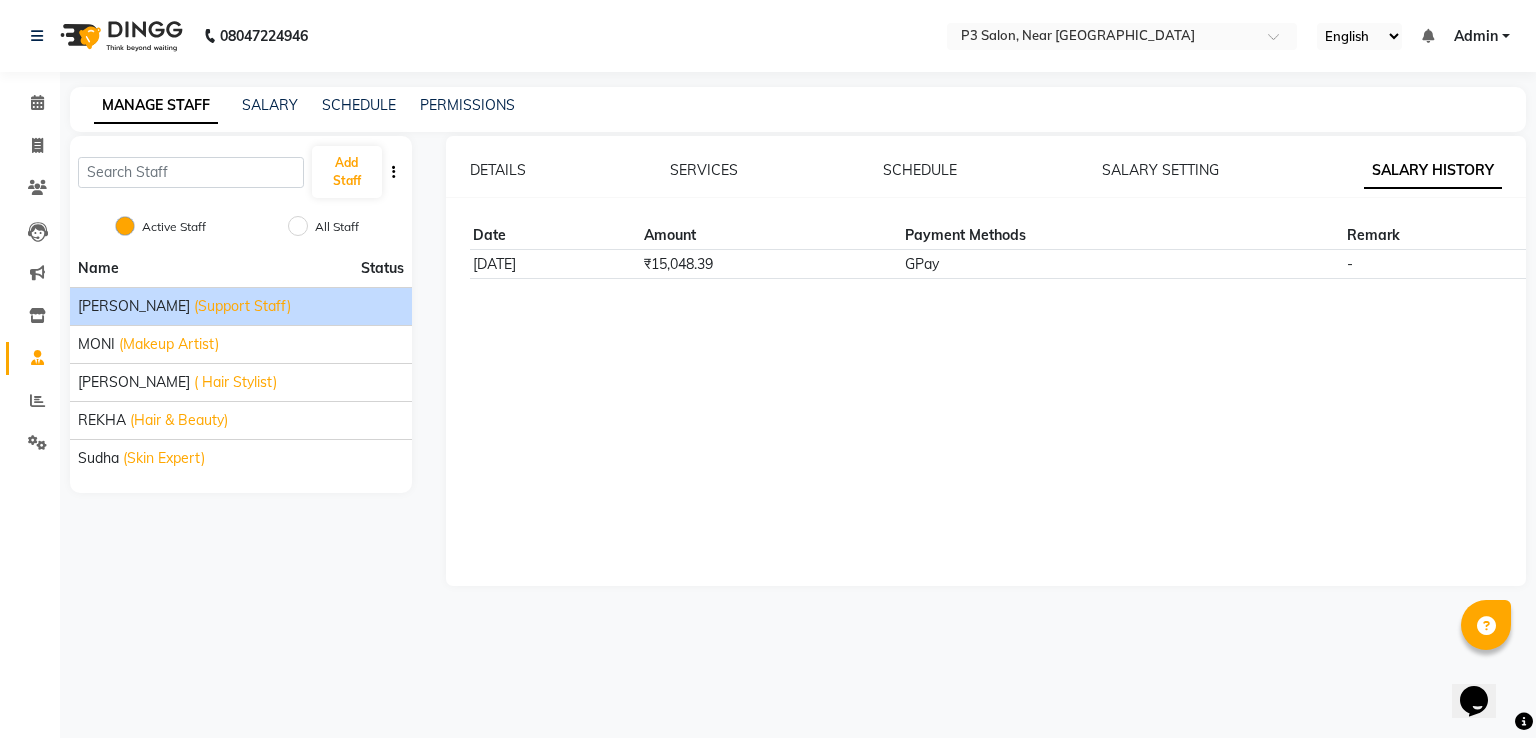 click on "₹15,048.39" 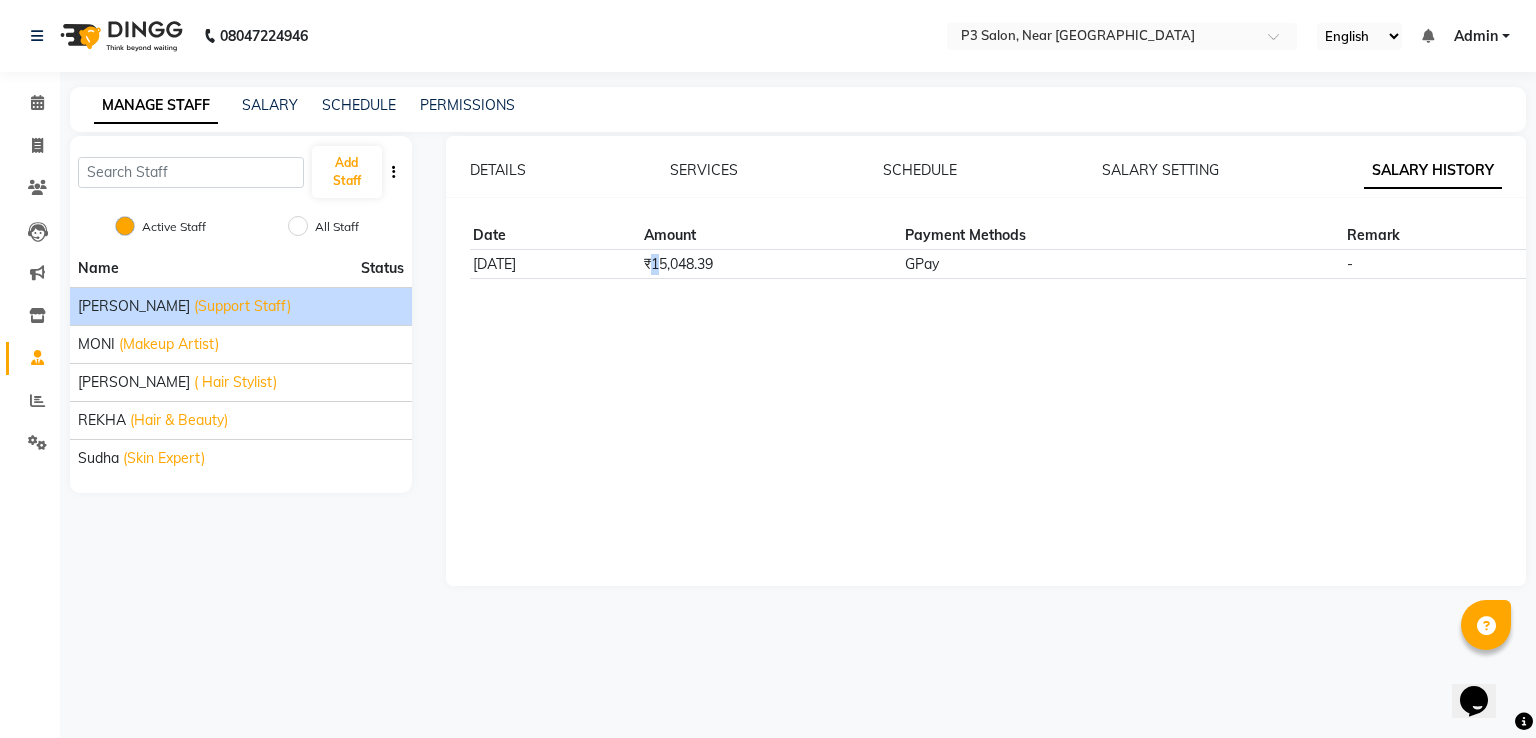 click on "₹15,048.39" 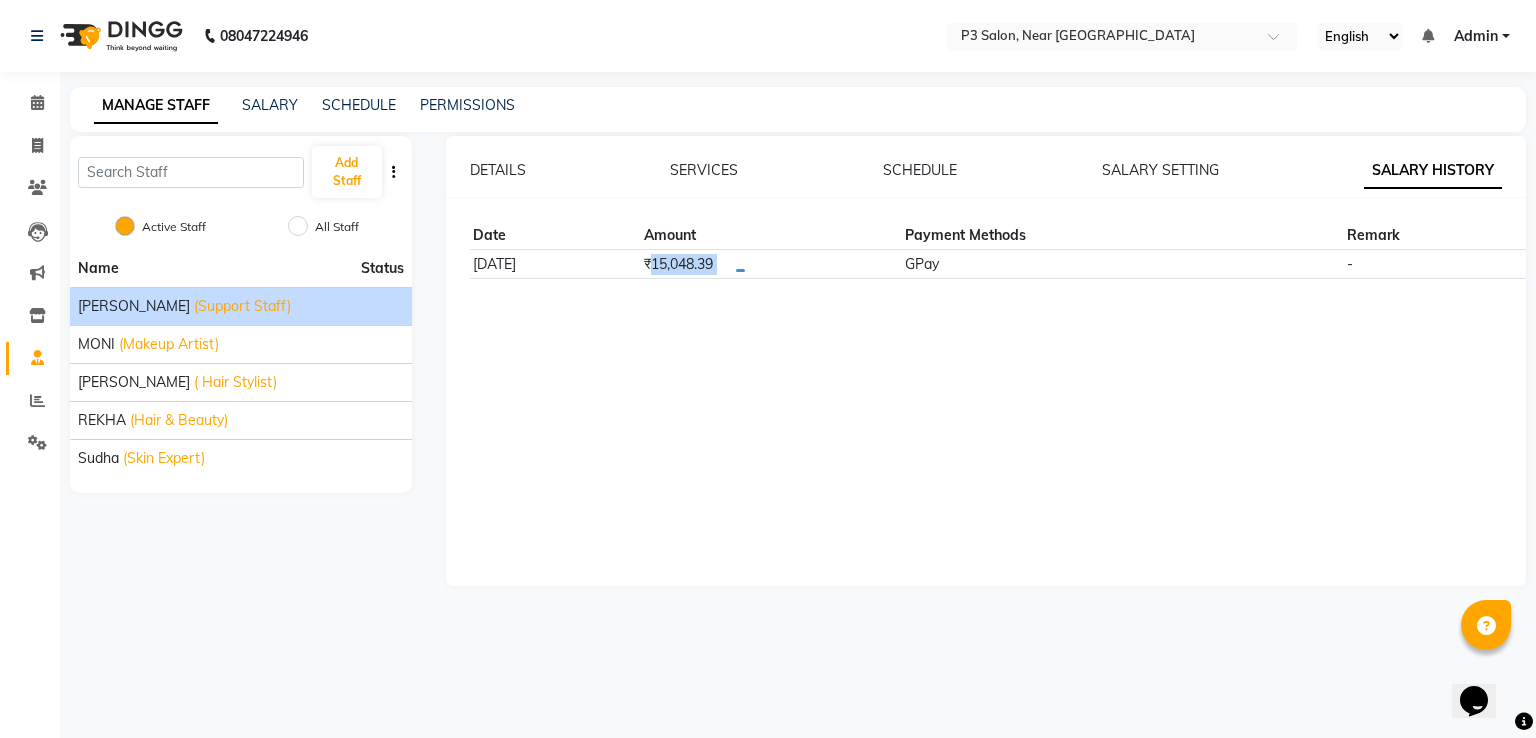 click on "₹15,048.39" 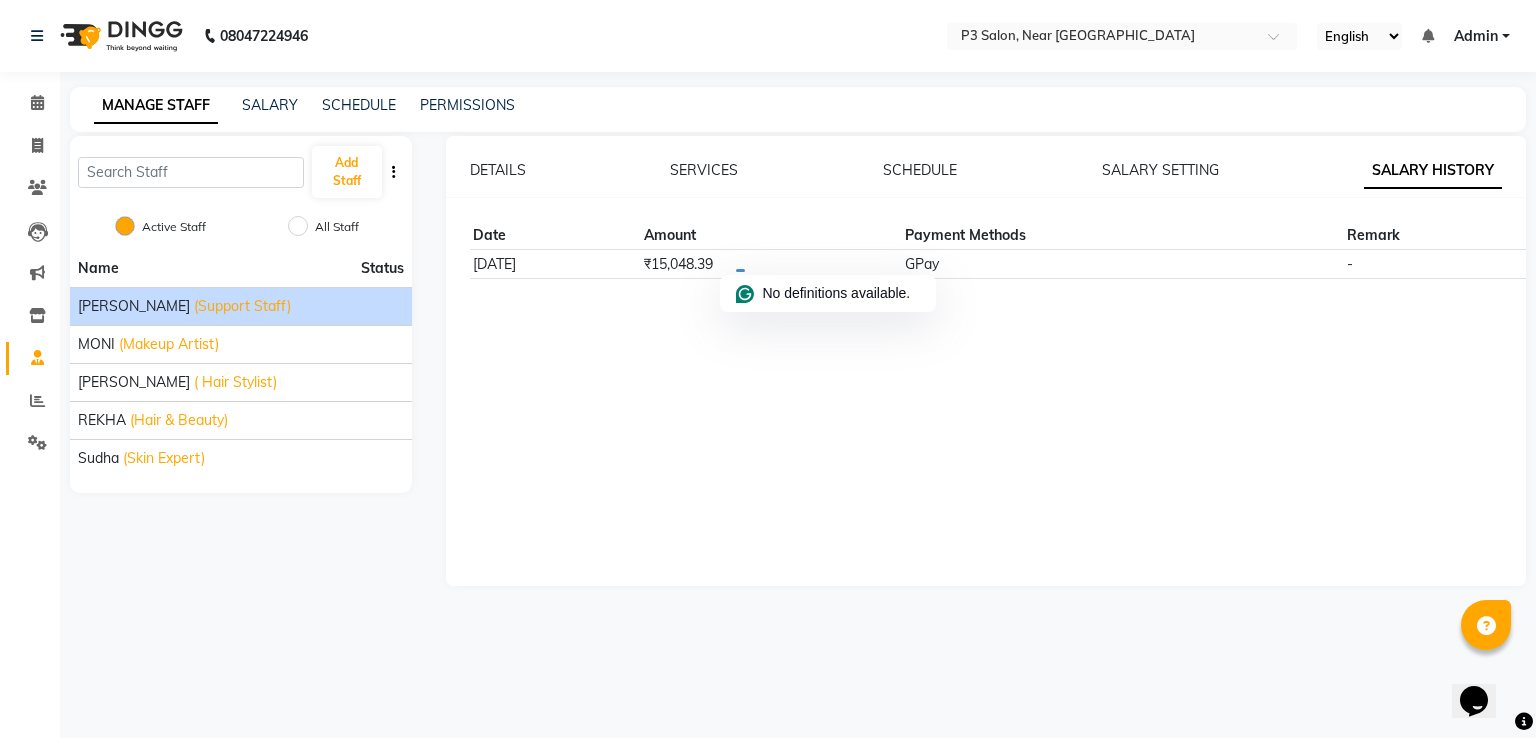 click on "MANAGE STAFF SALARY SCHEDULE PERMISSIONS" 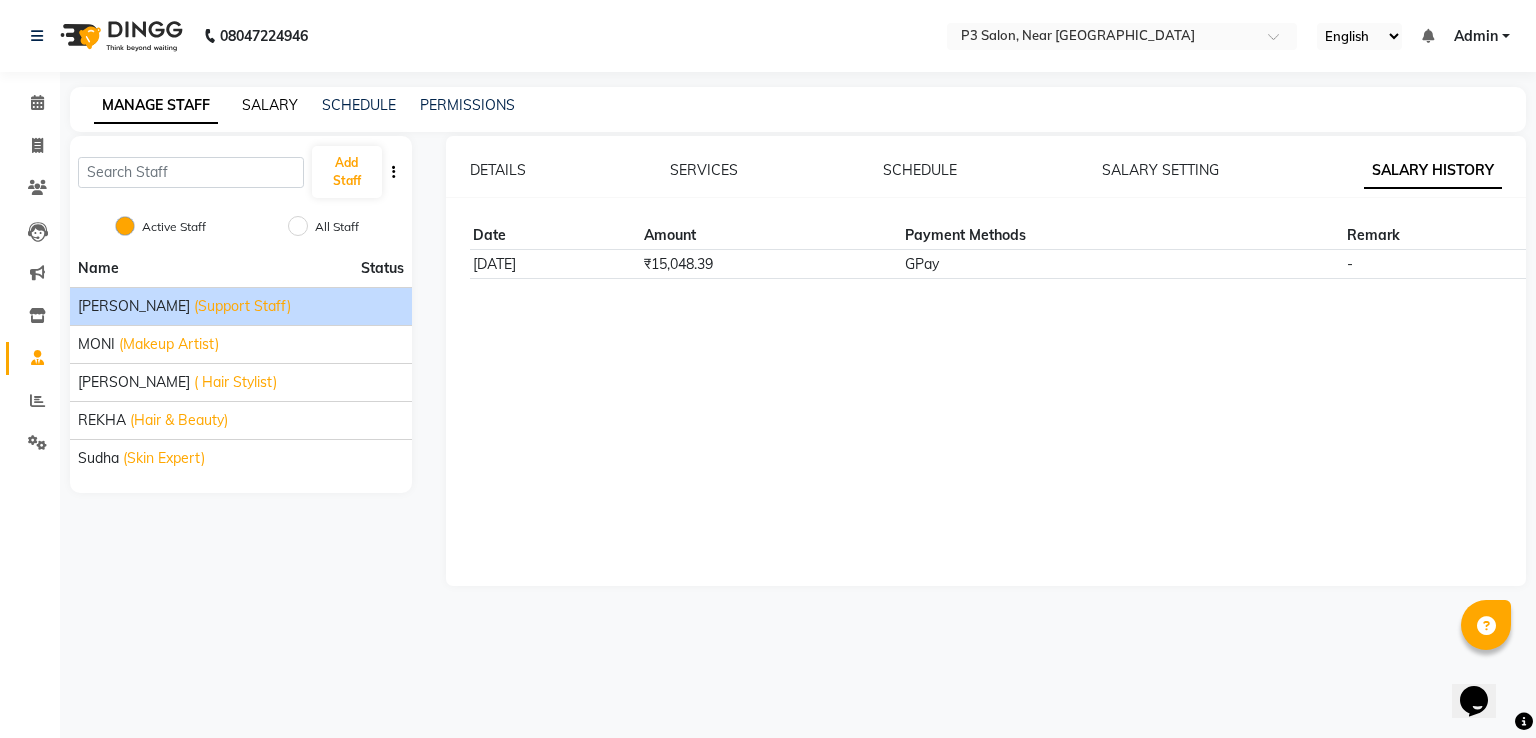click on "SALARY" 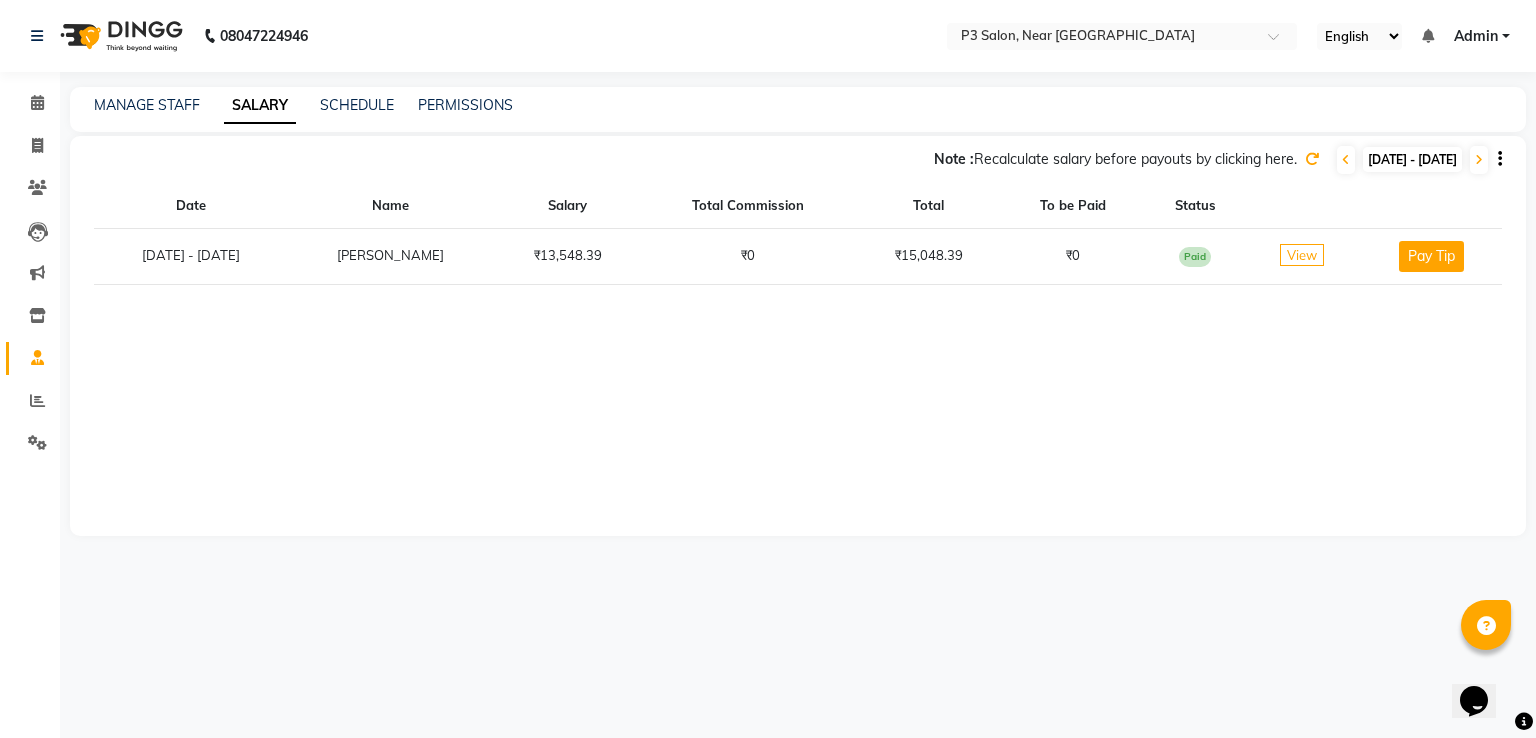 click on "View" 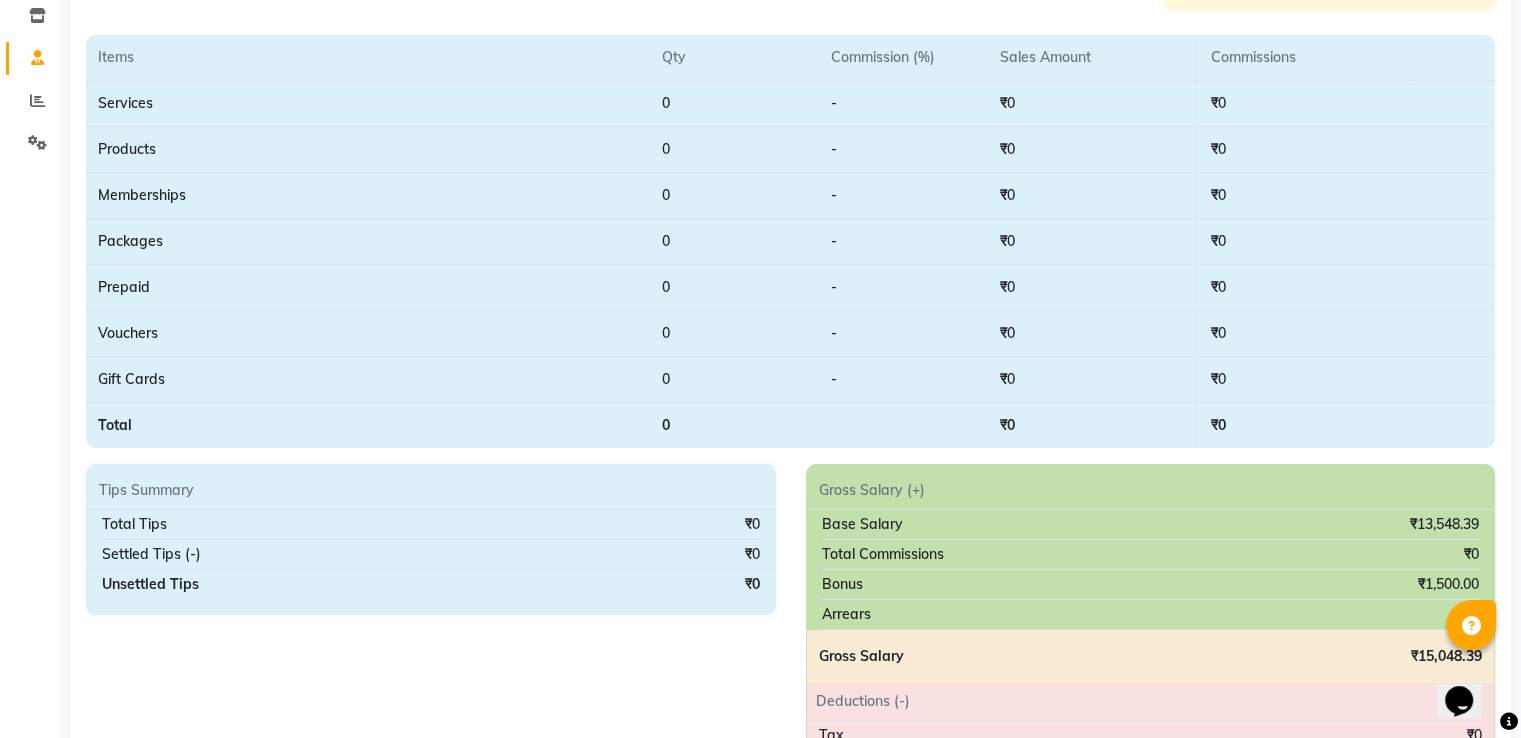 scroll, scrollTop: 0, scrollLeft: 0, axis: both 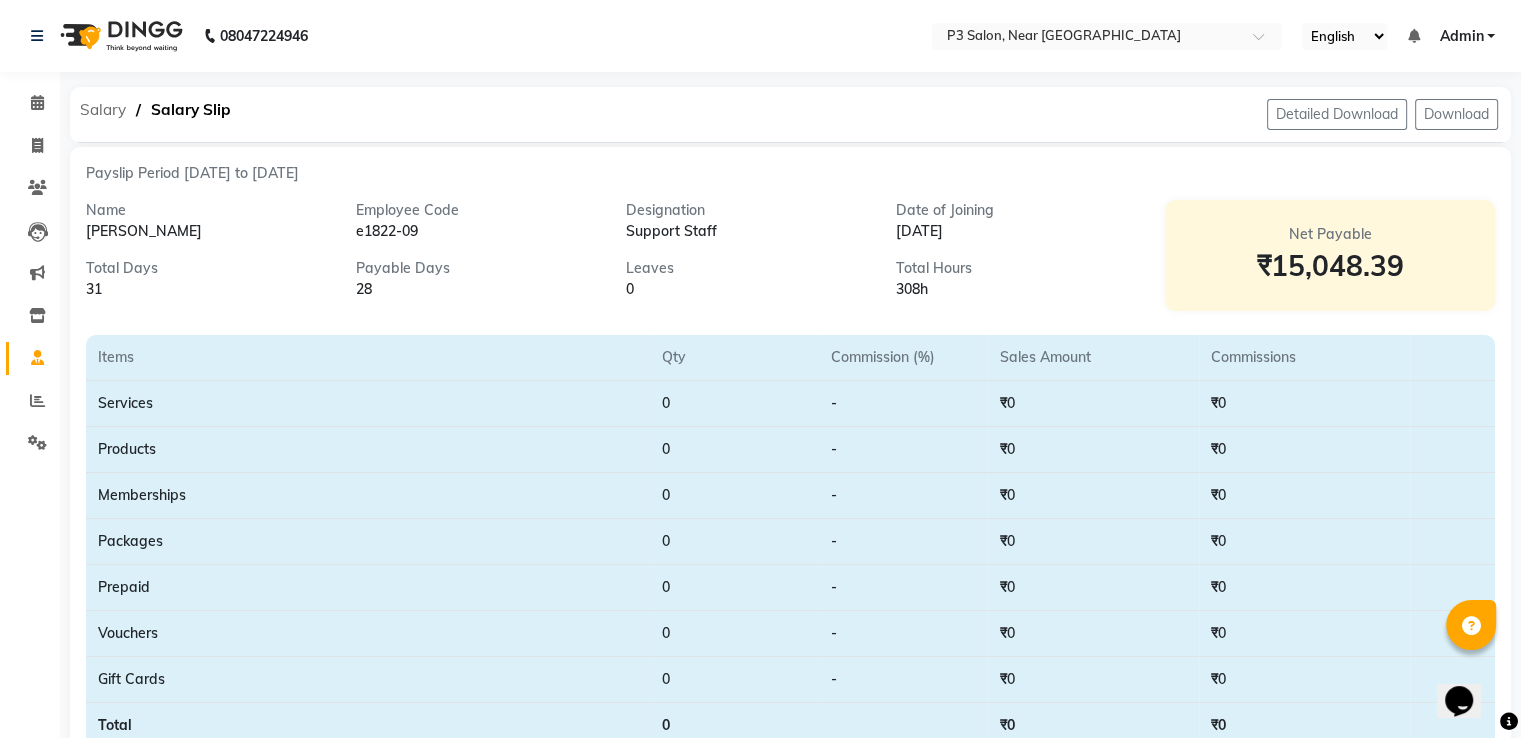 click on "Salary" 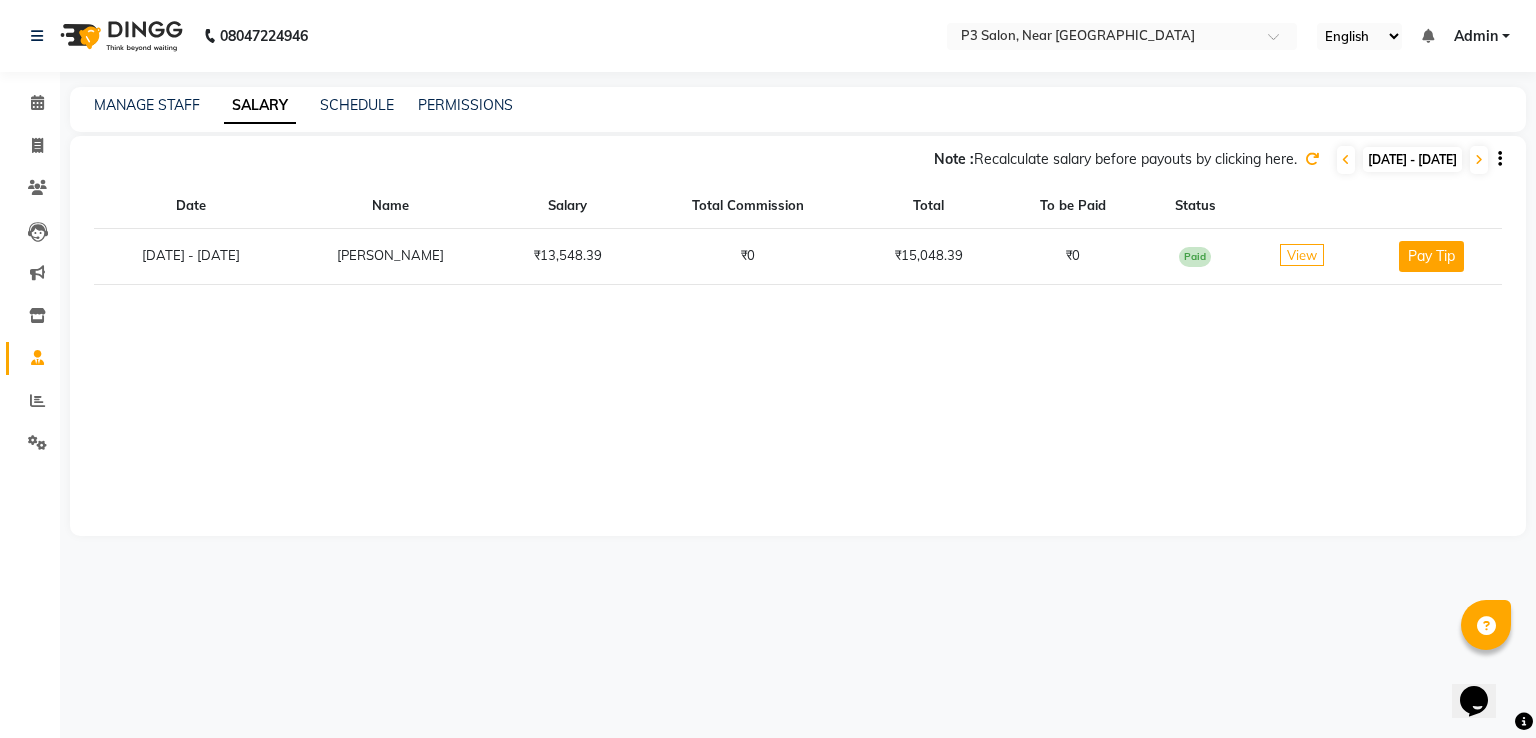 click on "Pay Tip" 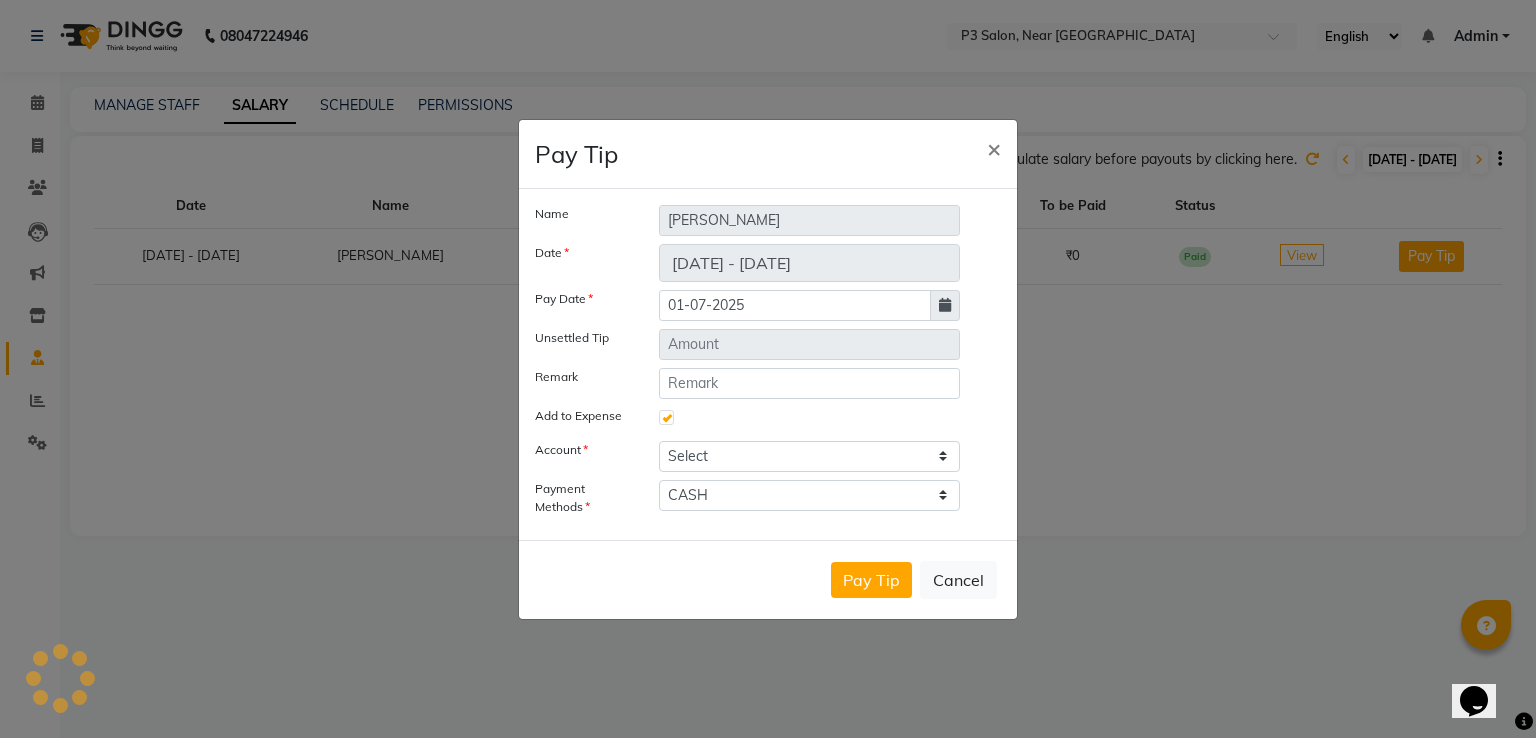 type on "0" 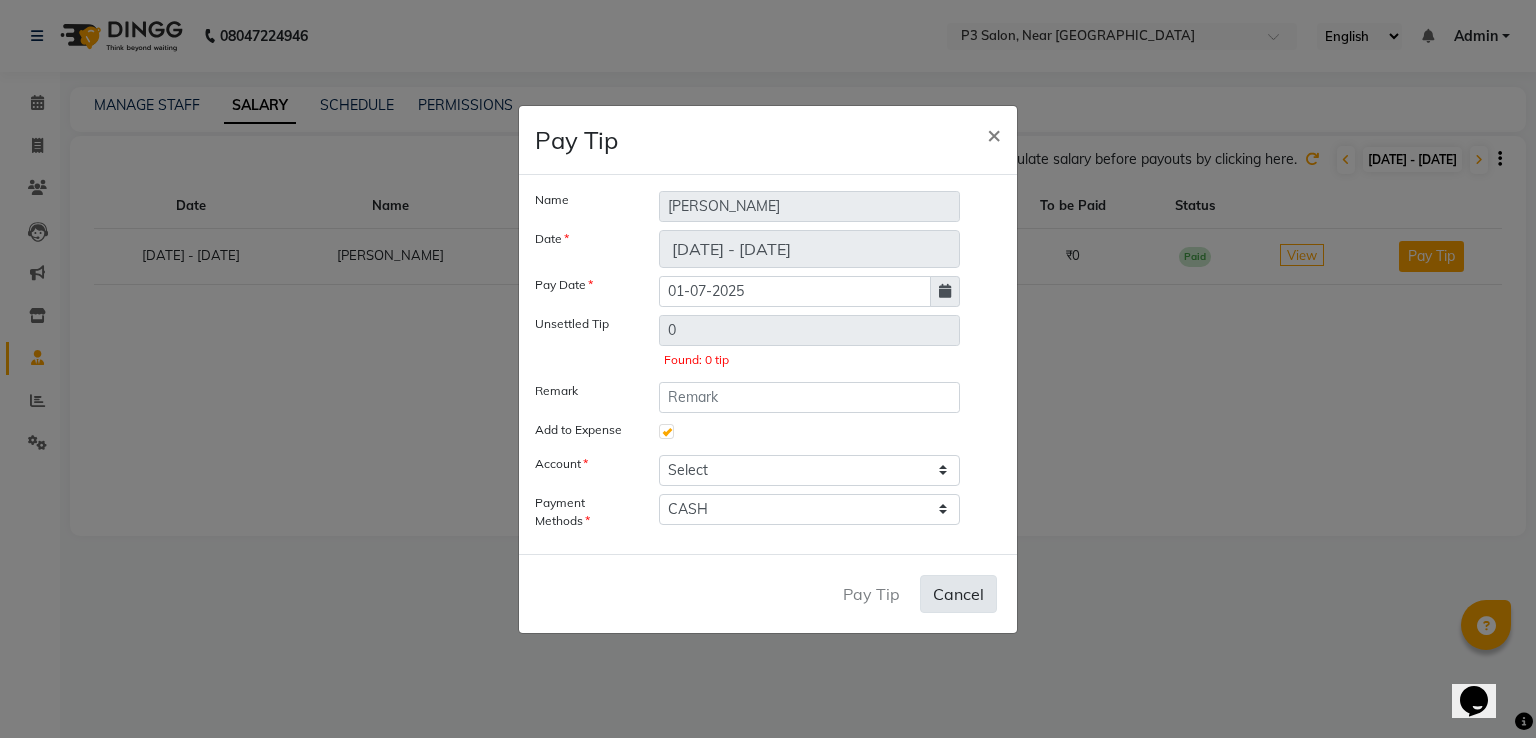 click on "Cancel" 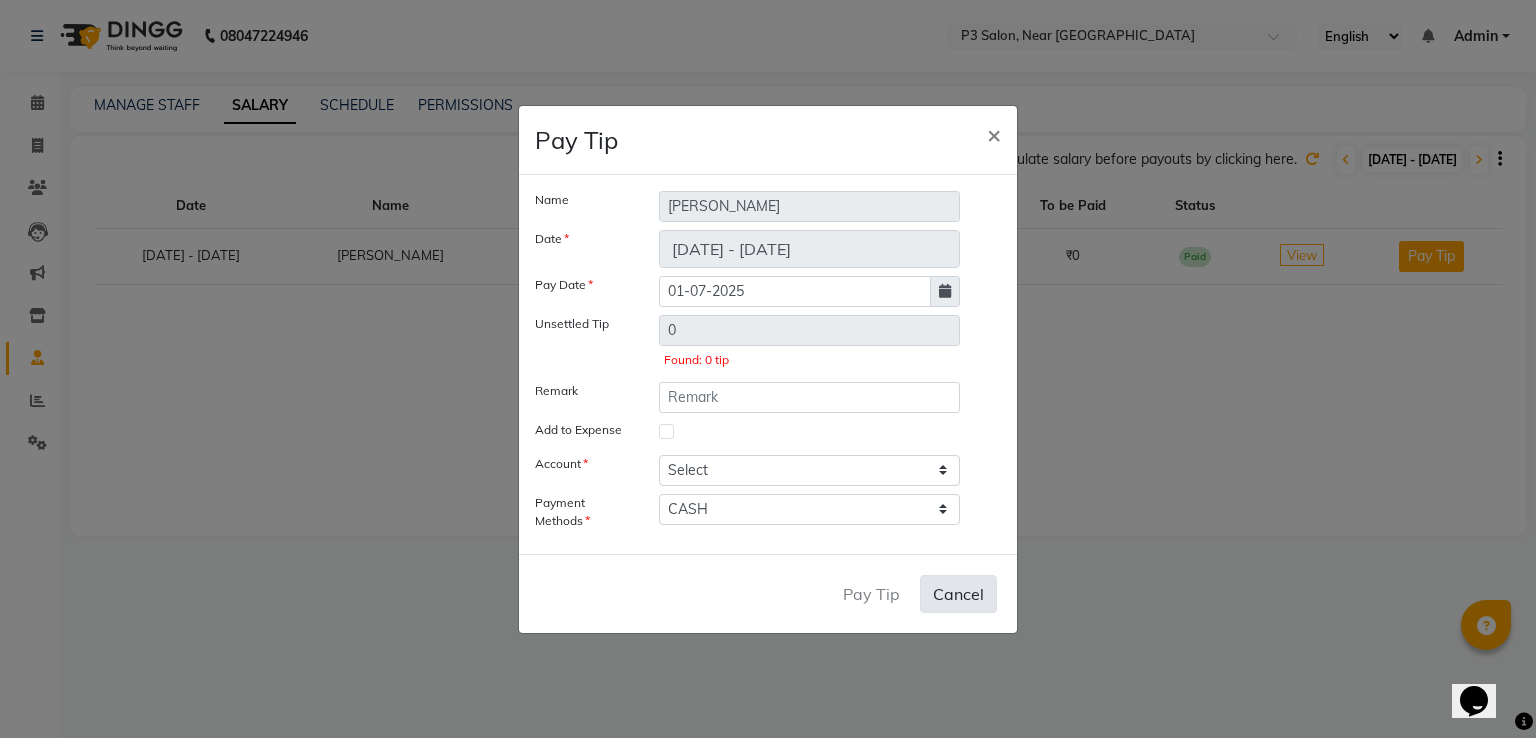 type 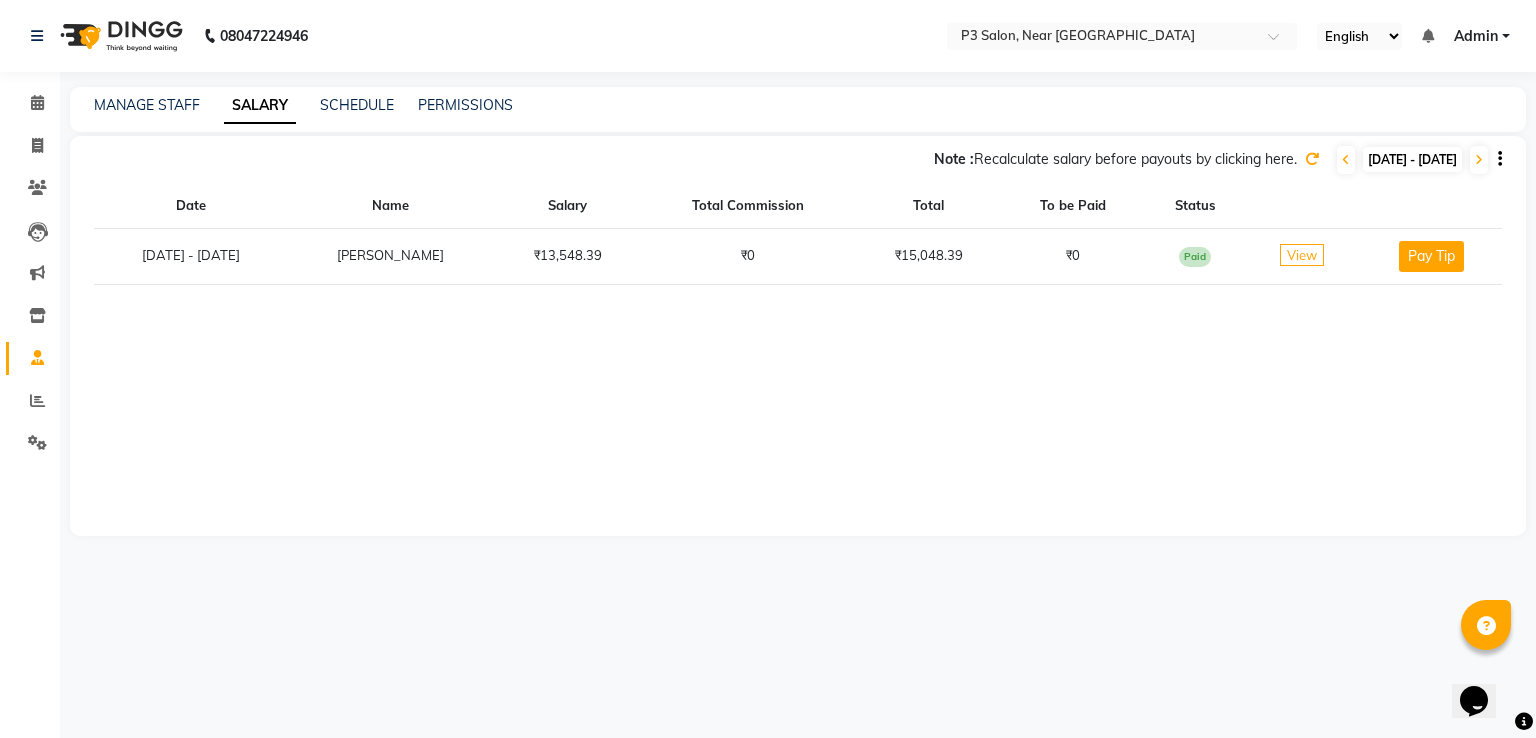 click on "₹13,548.39" 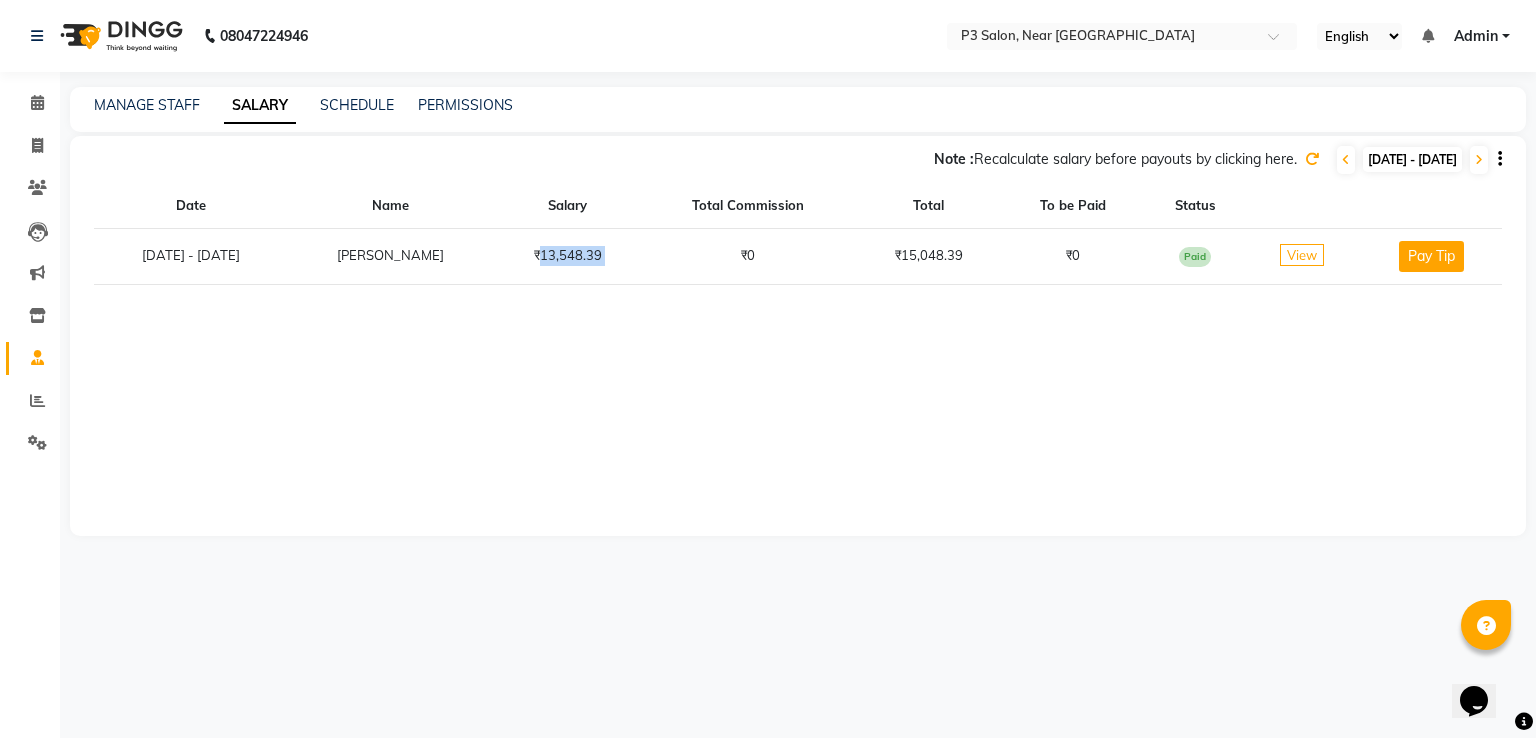 click on "₹13,548.39" 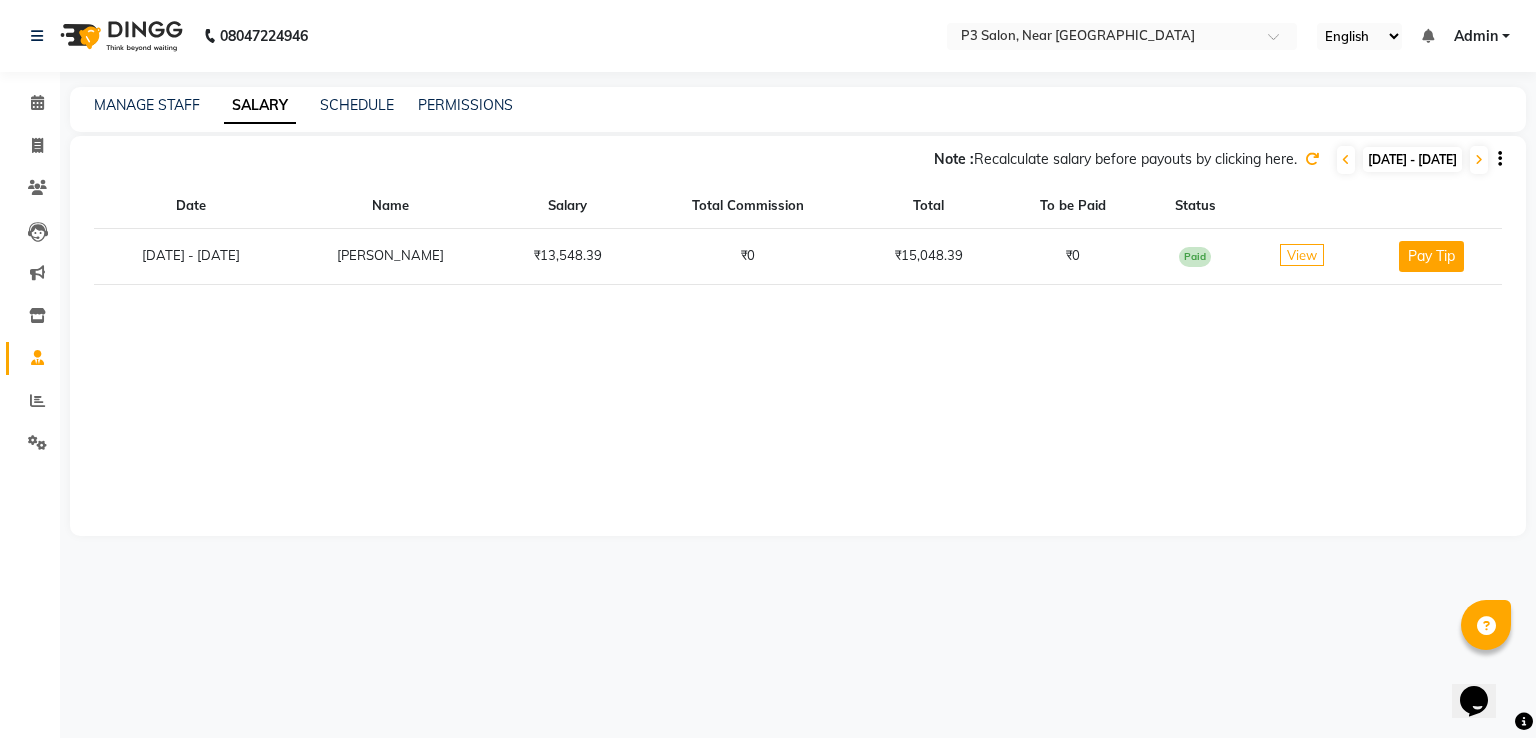 click on "Note :  Recalculate salary before payouts by clicking here.  [DATE] - [DATE]" 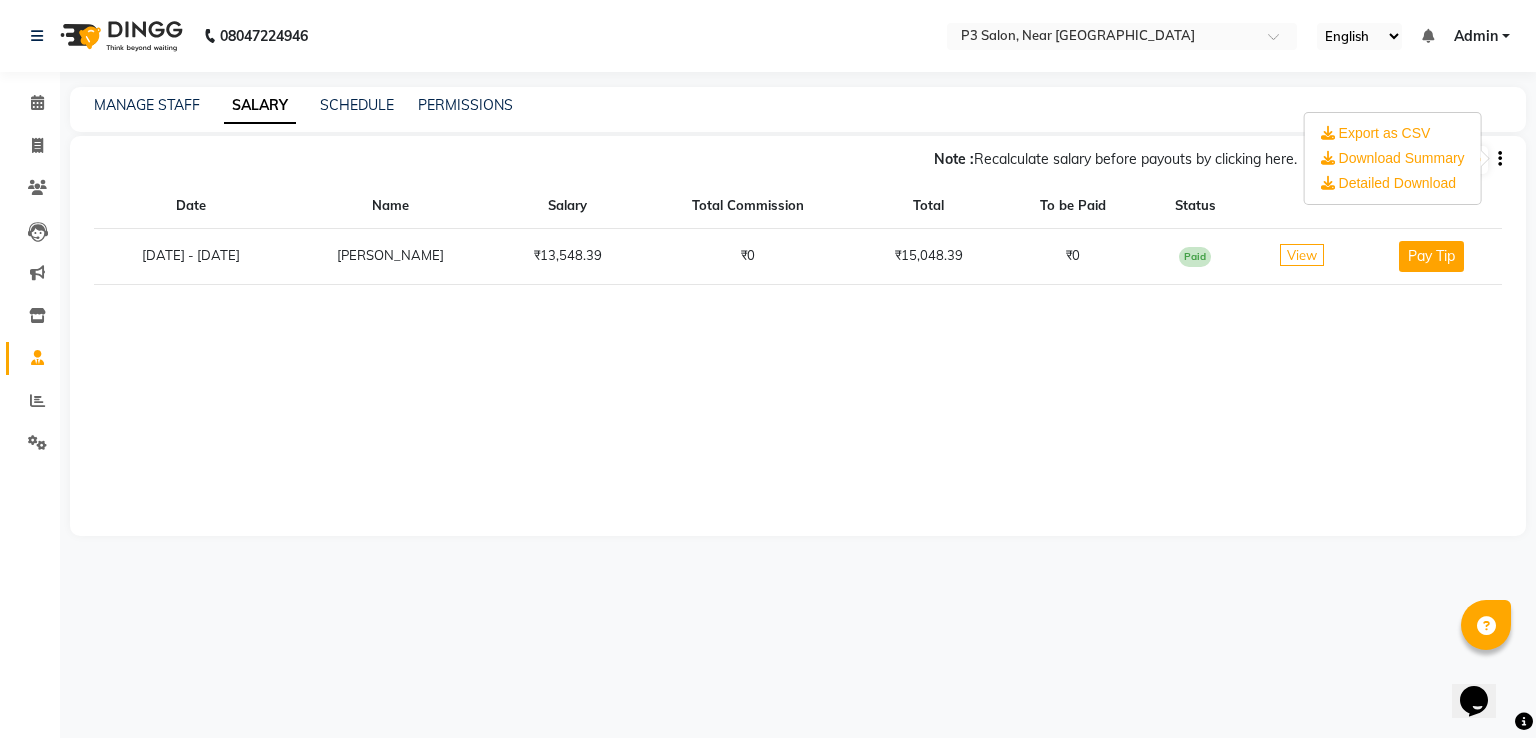 click on "Note :  Recalculate salary before payouts by clicking here.  [DATE] - [DATE]  Date Name Salary Total Commission Total To be Paid Status [DATE] - [DATE] [PERSON_NAME]   ₹13,548.39   ₹0   ₹15,048.39   ₹0   Paid   View   Pay Tip" 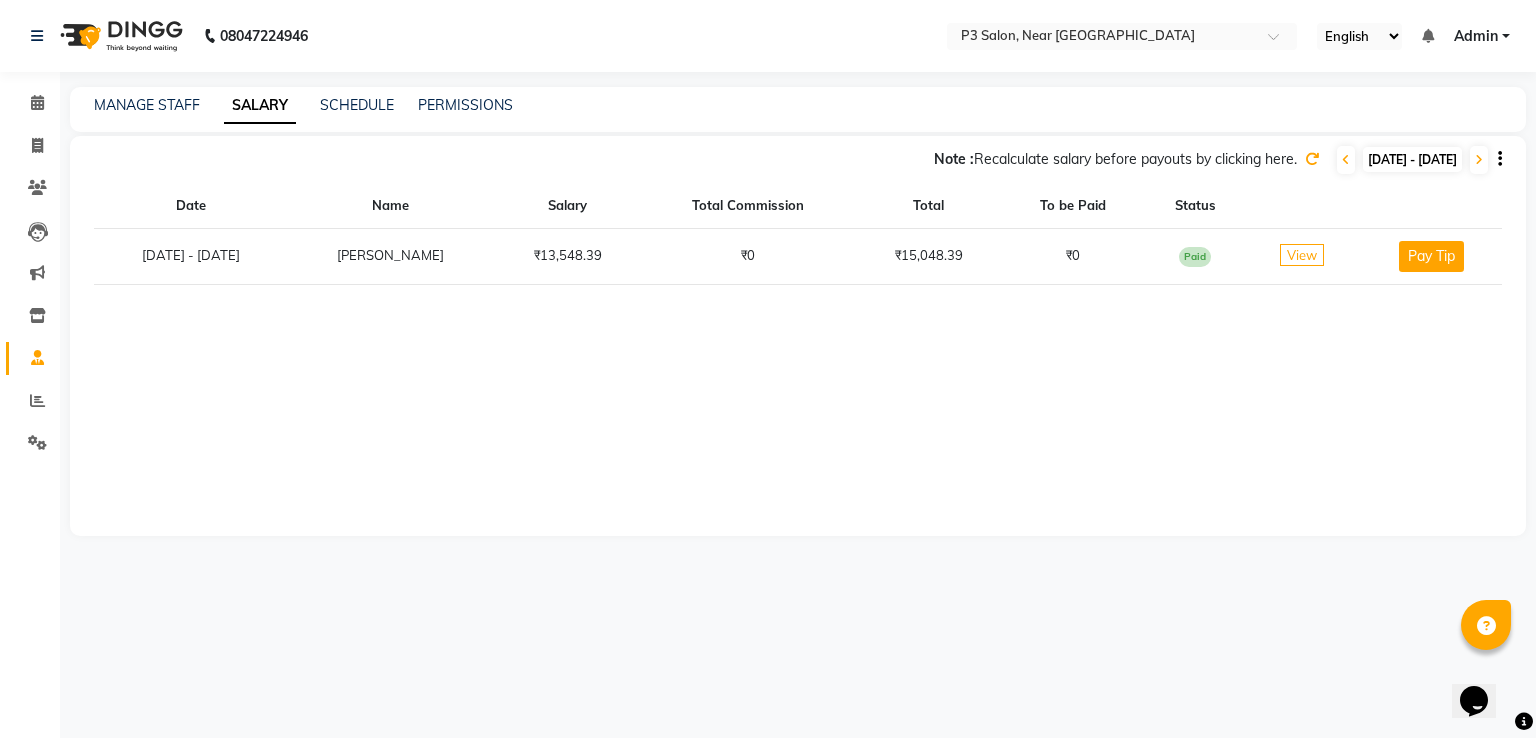 drag, startPoint x: 1255, startPoint y: 269, endPoint x: 1452, endPoint y: 341, distance: 209.74509 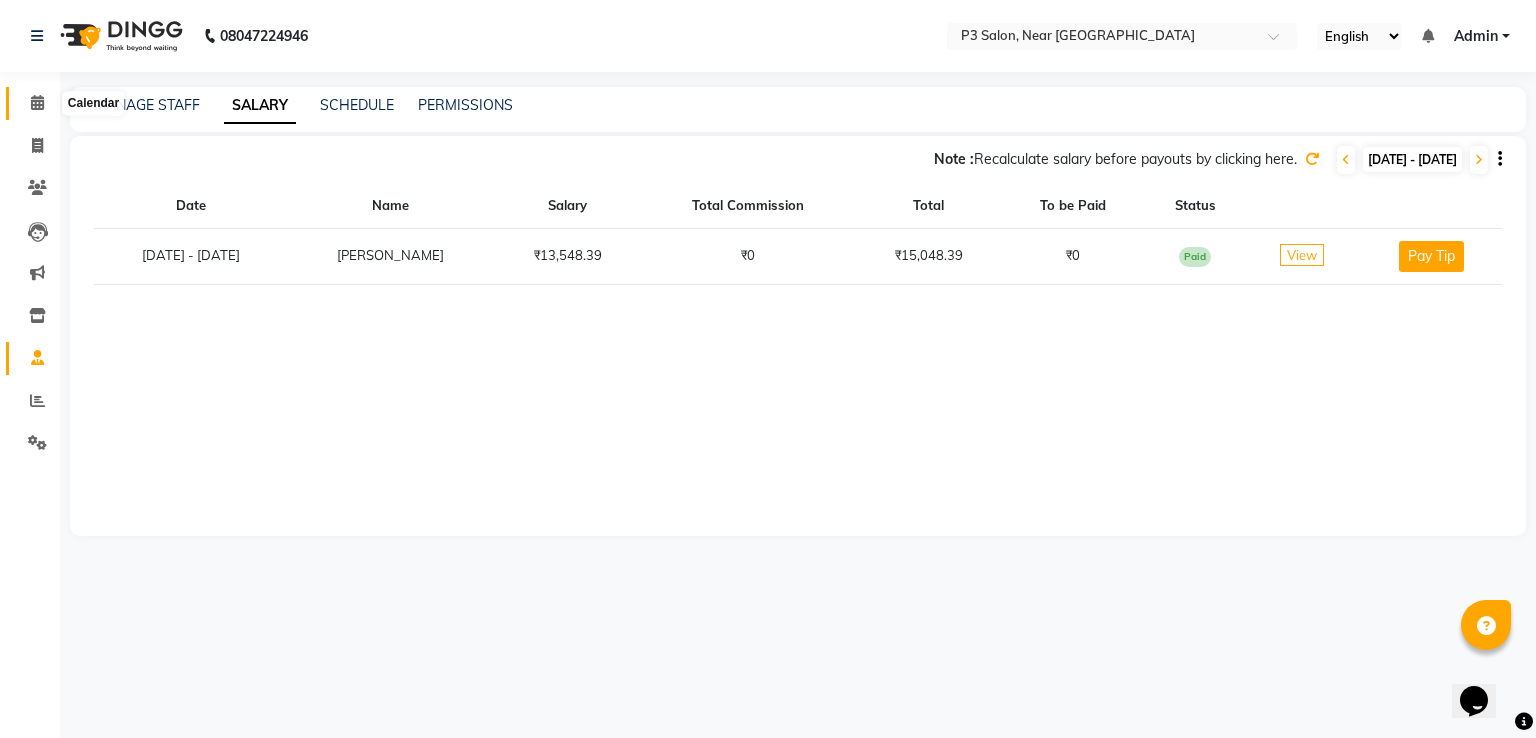 click 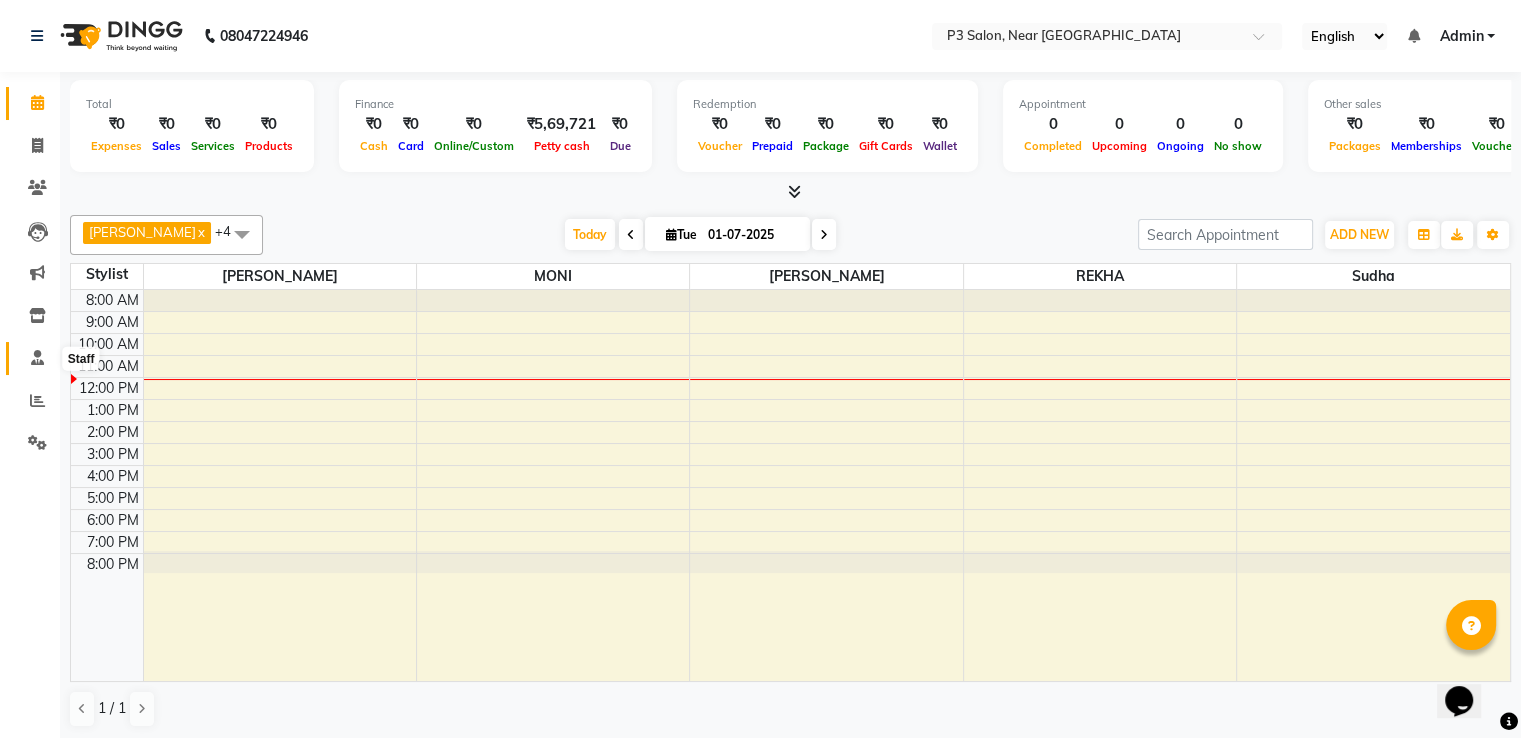 click 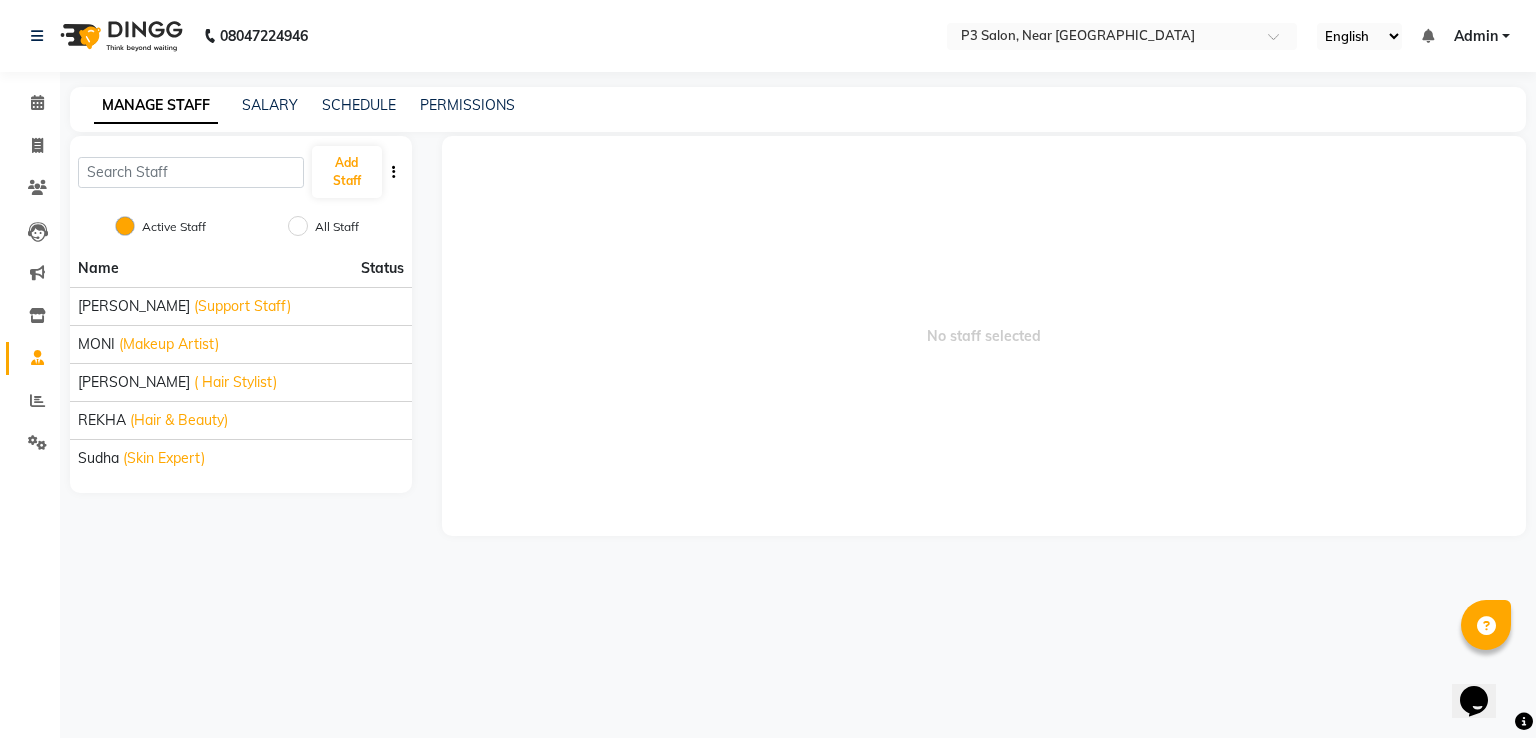 click on "MANAGE STAFF SALARY SCHEDULE PERMISSIONS" 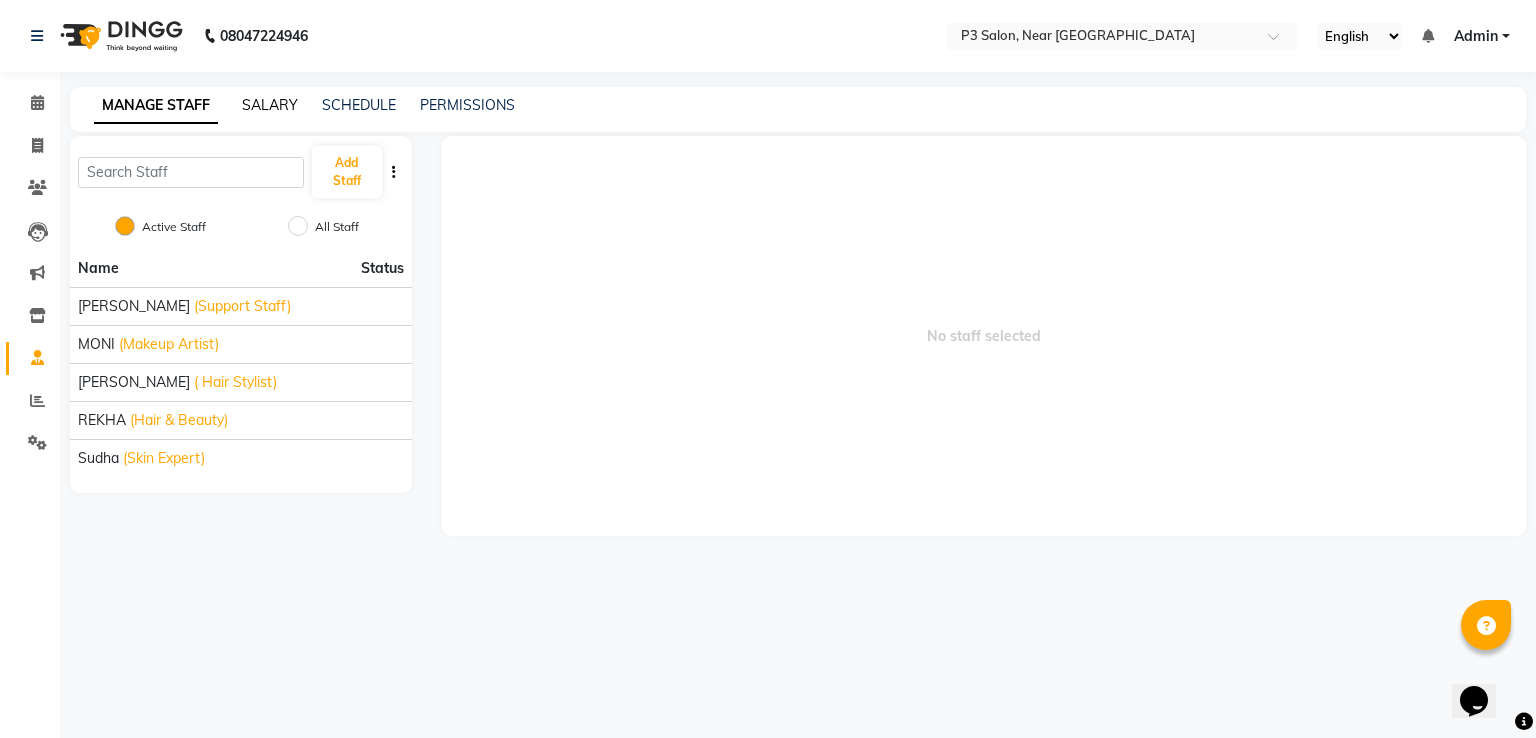 click on "SALARY" 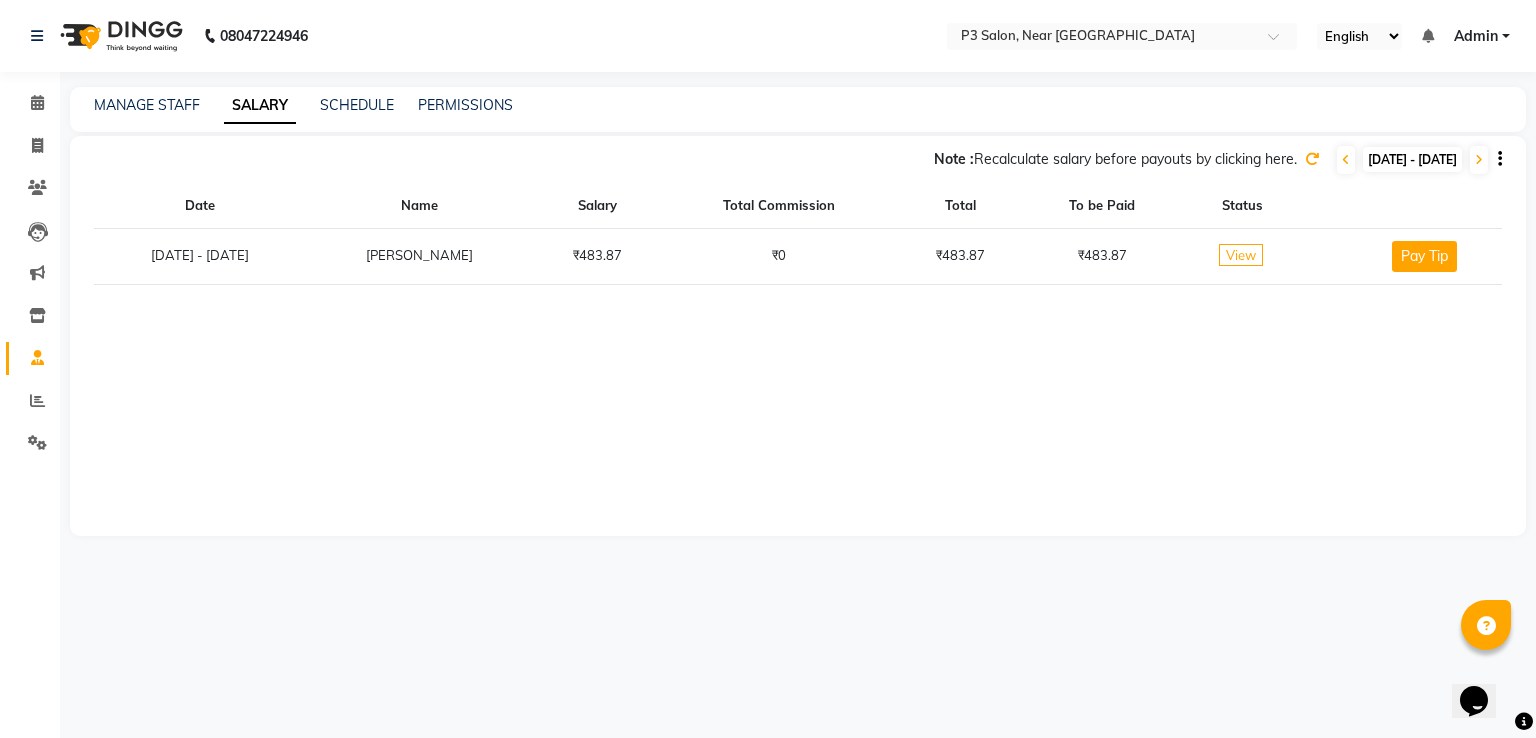click on "₹483.87" 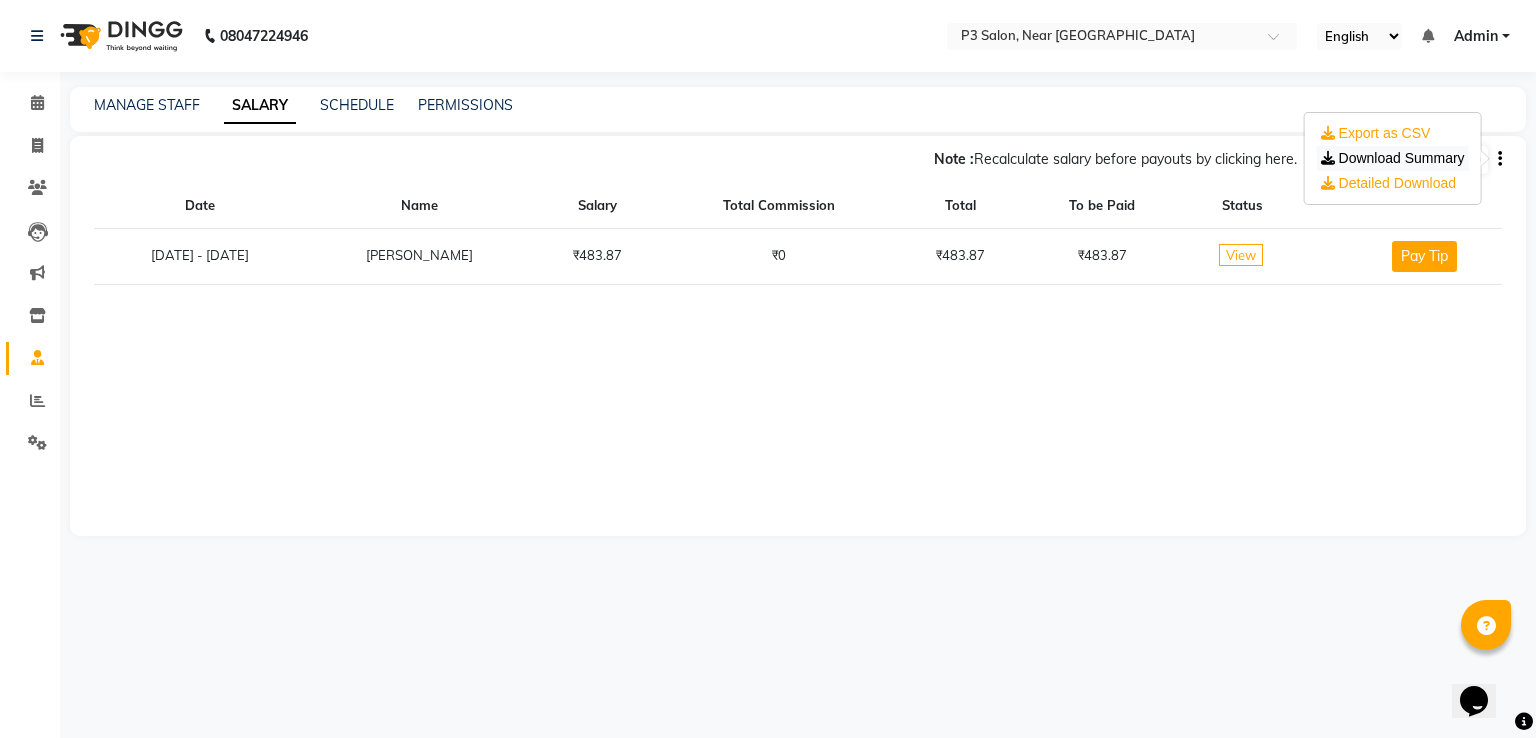 click on "Download Summary" at bounding box center (1393, 158) 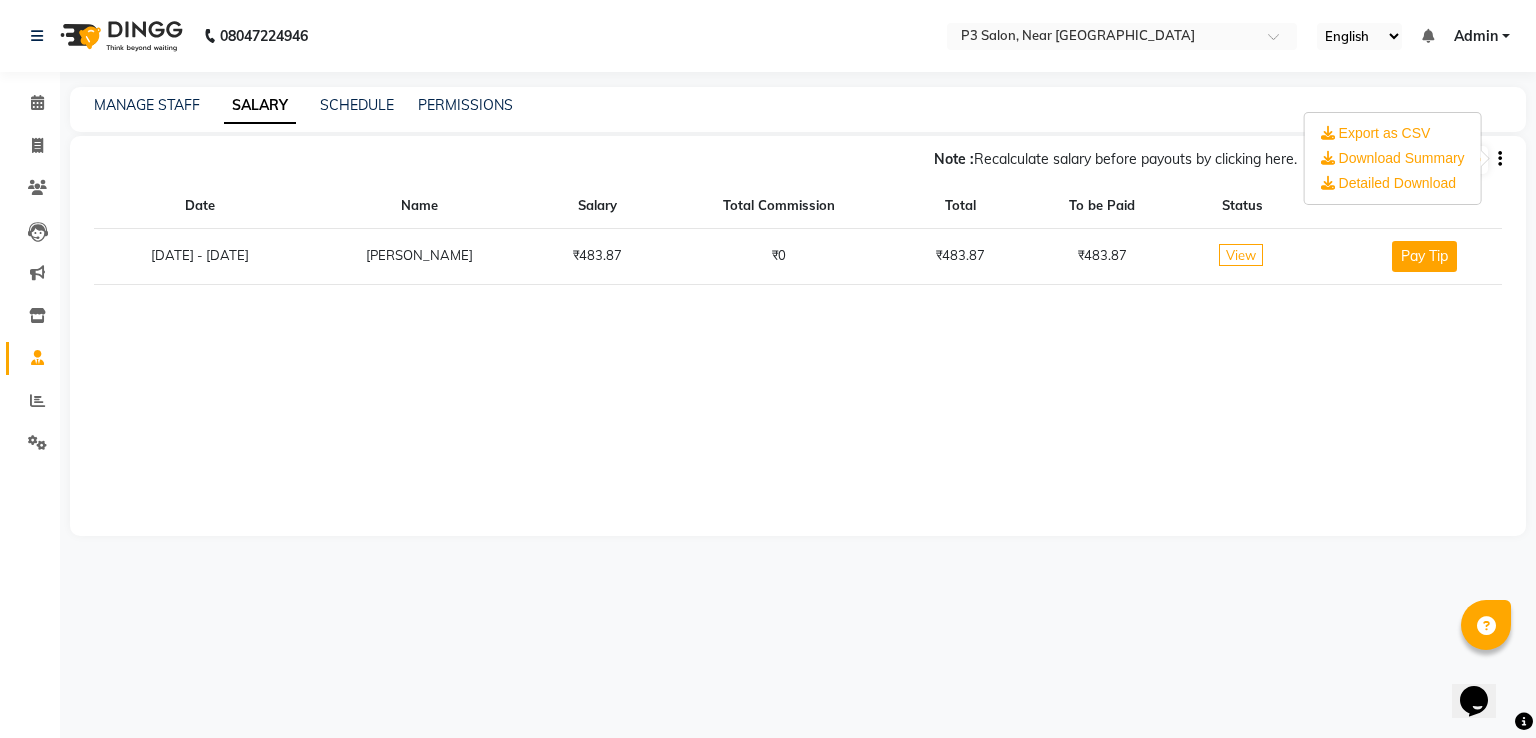 click on "Note :  Recalculate salary before payouts by clicking here.  [DATE] - [DATE]  Date Name Salary Total Commission Total To be Paid Status [DATE] - [DATE] [PERSON_NAME]   ₹483.87   ₹0   ₹483.87   ₹483.87   View   Pay Tip" 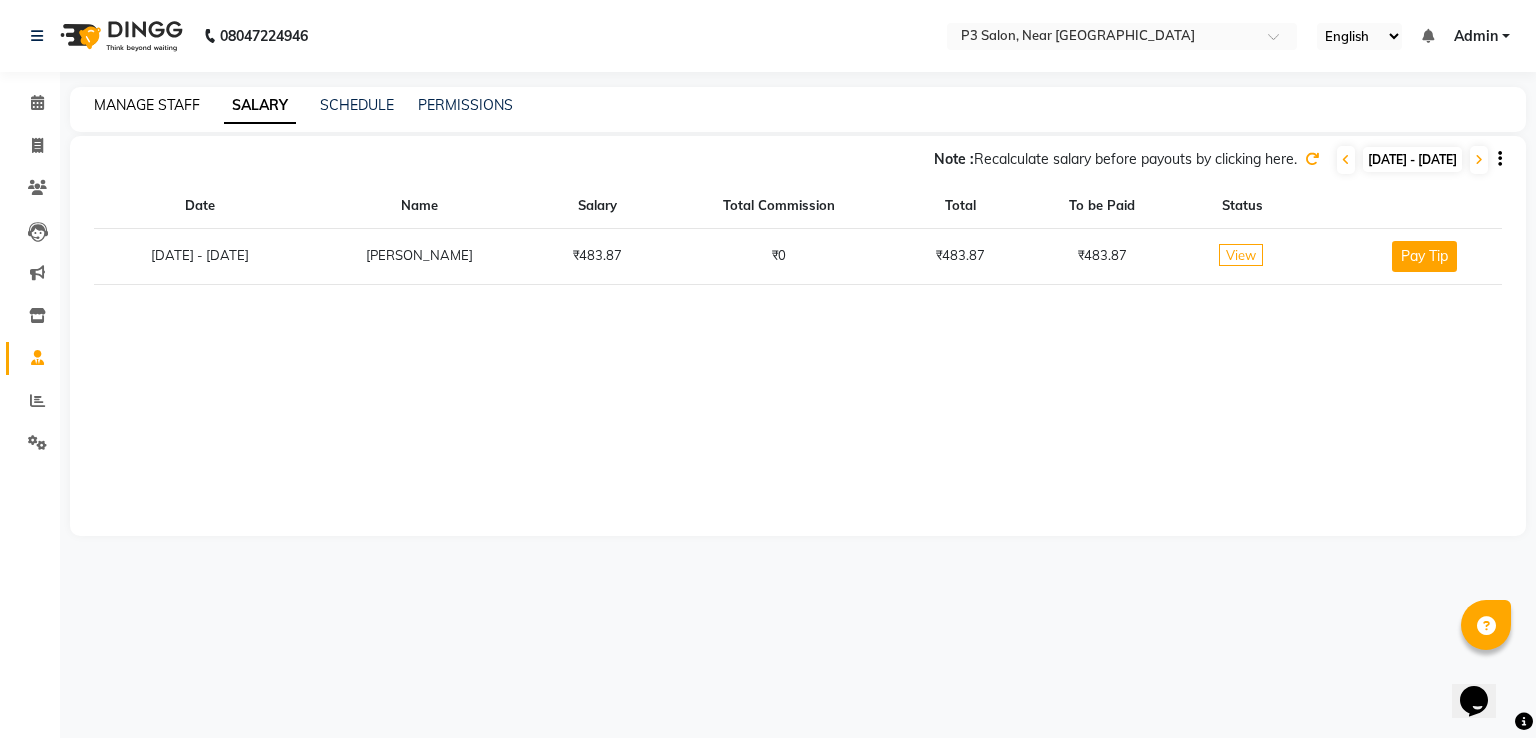click on "MANAGE STAFF" 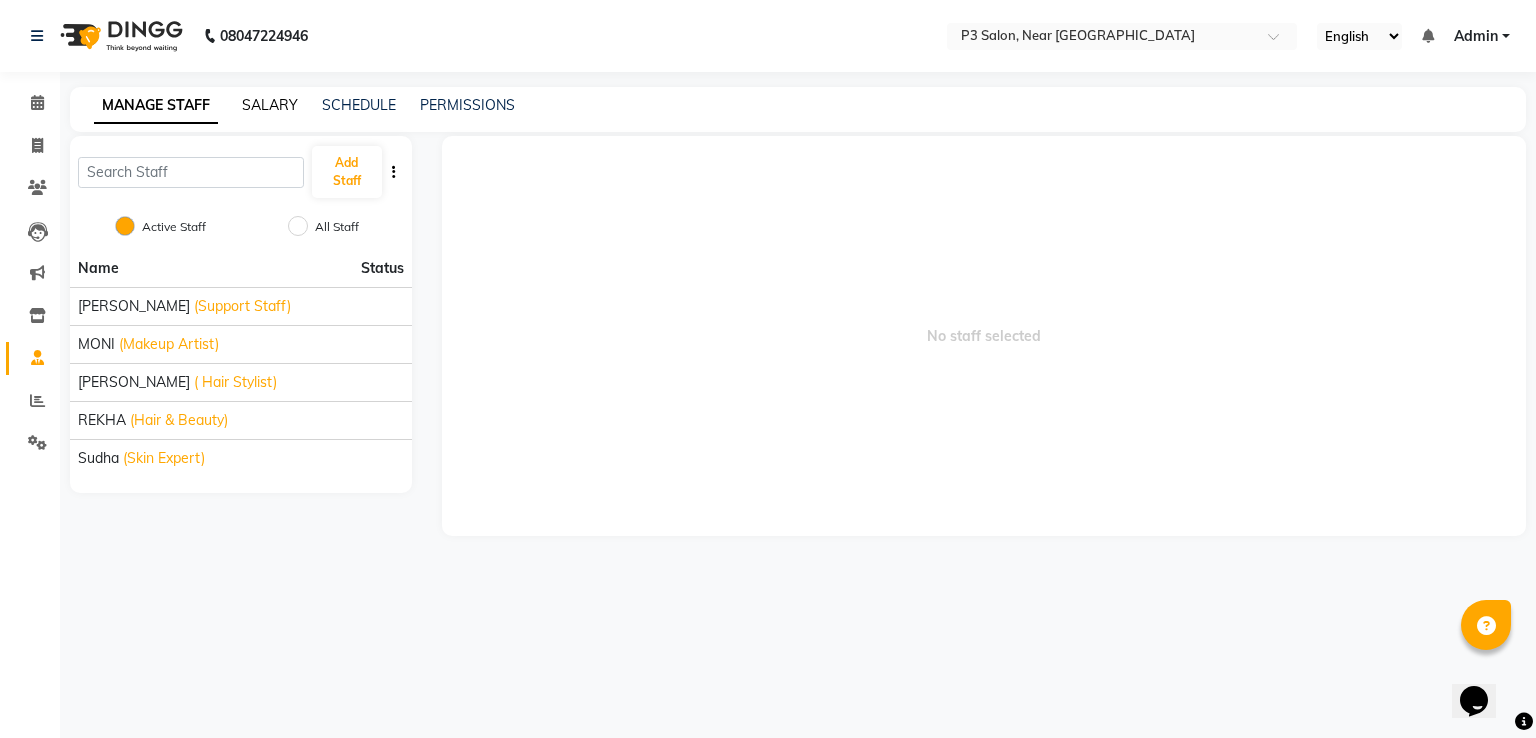 click on "SALARY" 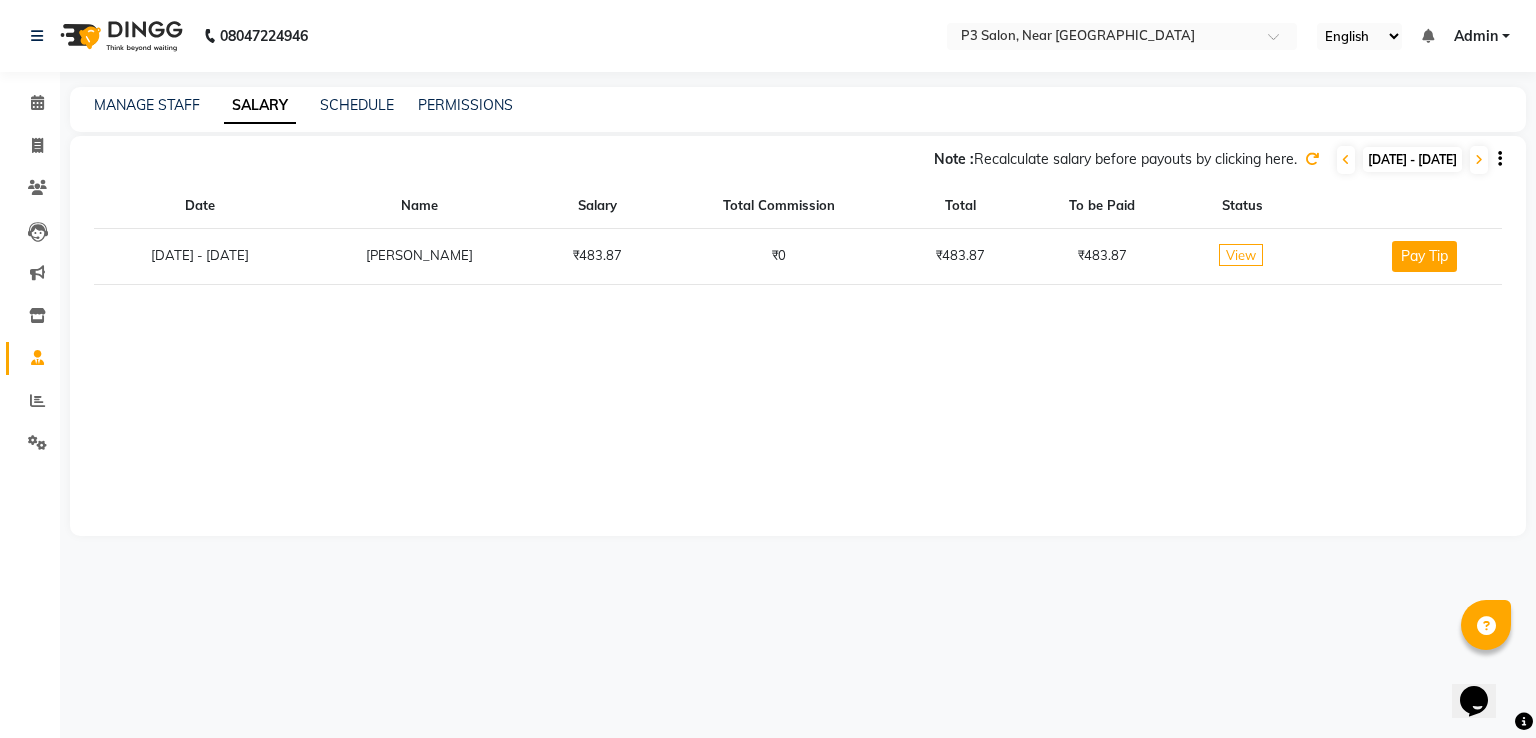 click 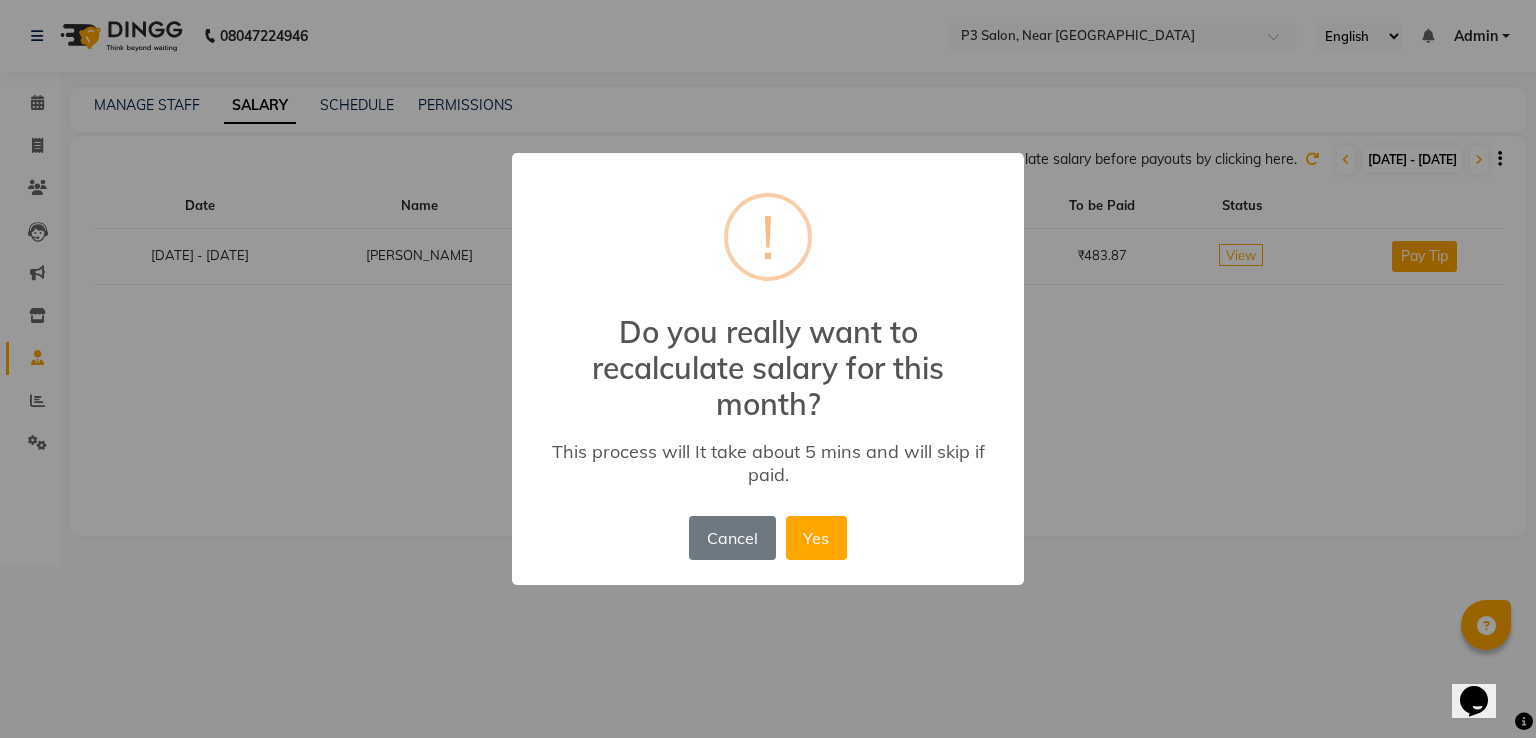 click on "Yes" at bounding box center [816, 538] 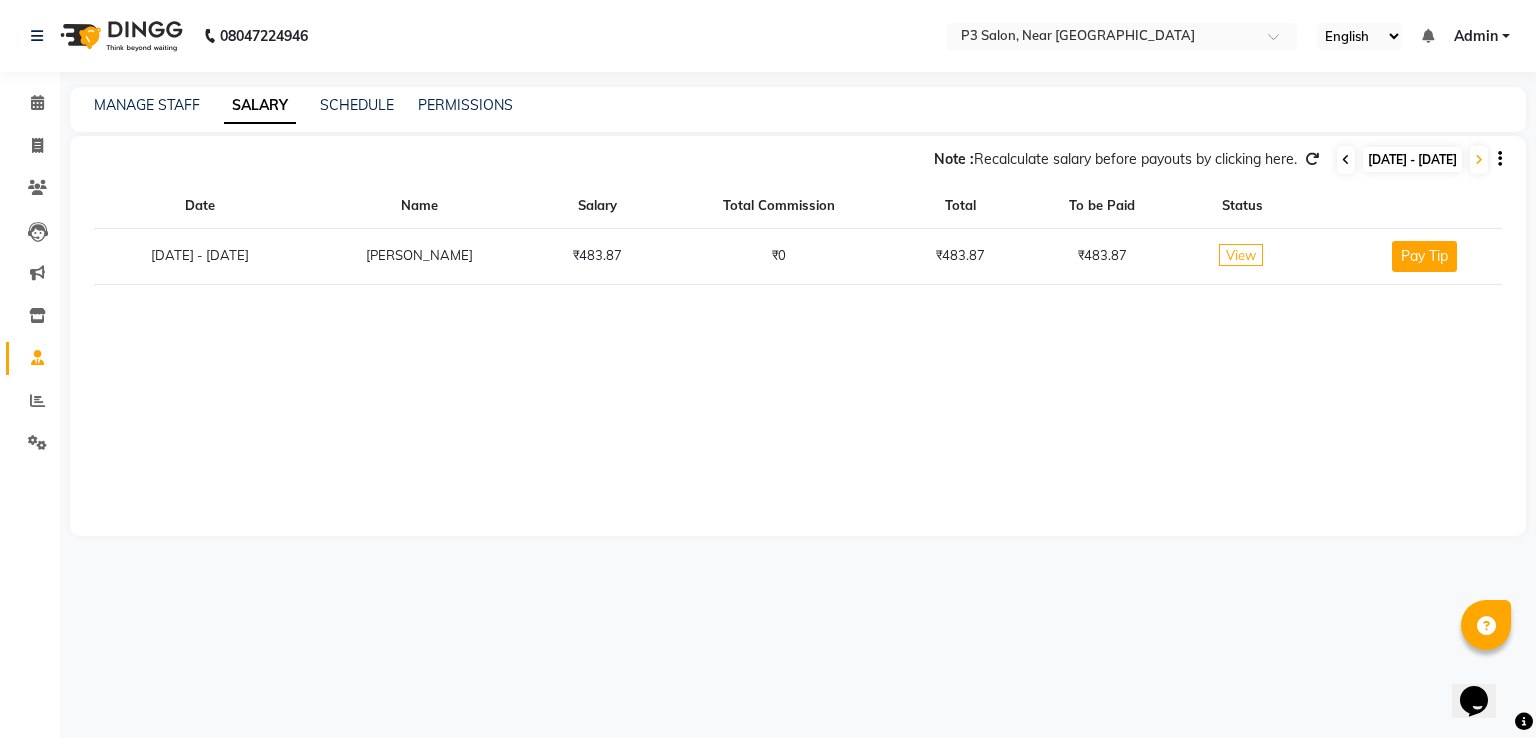 click 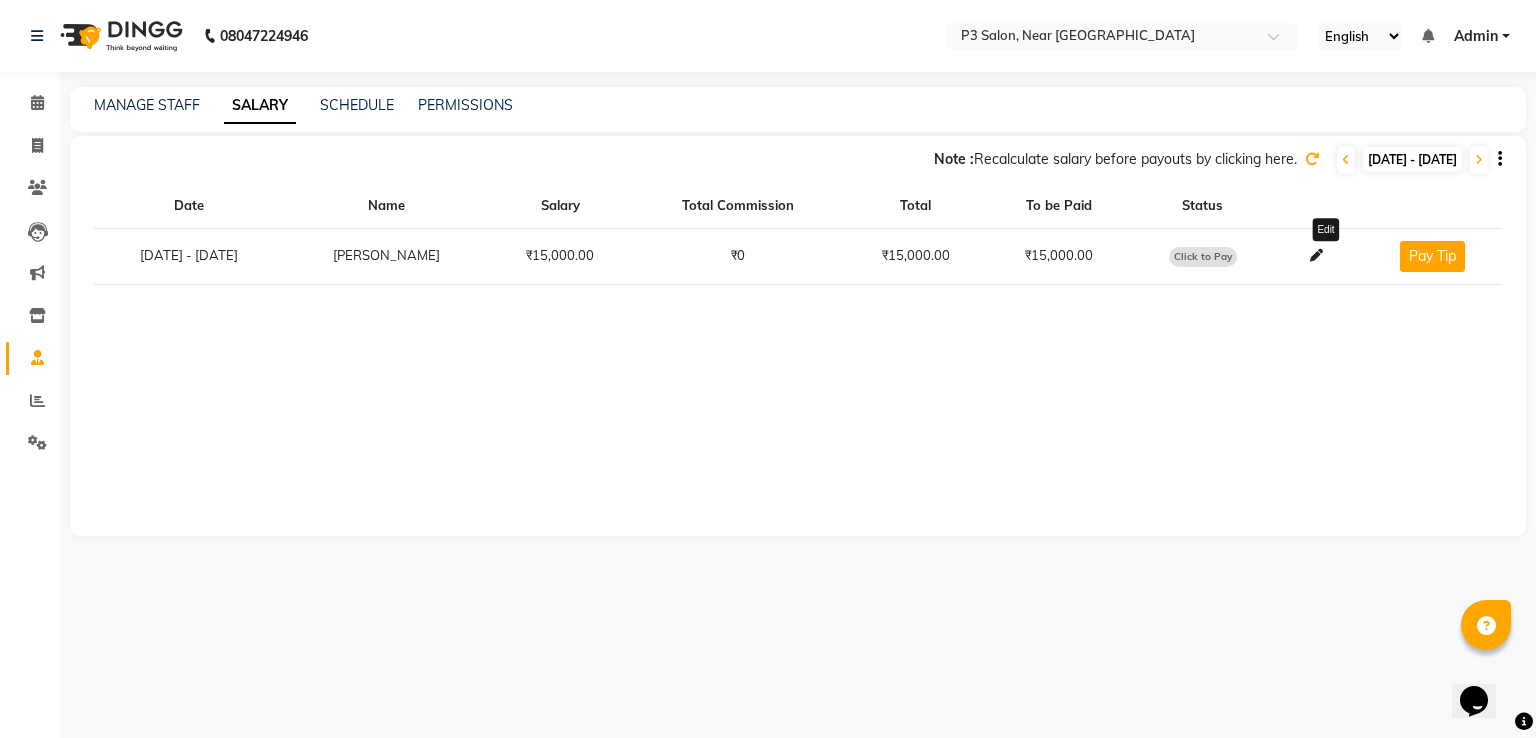 click 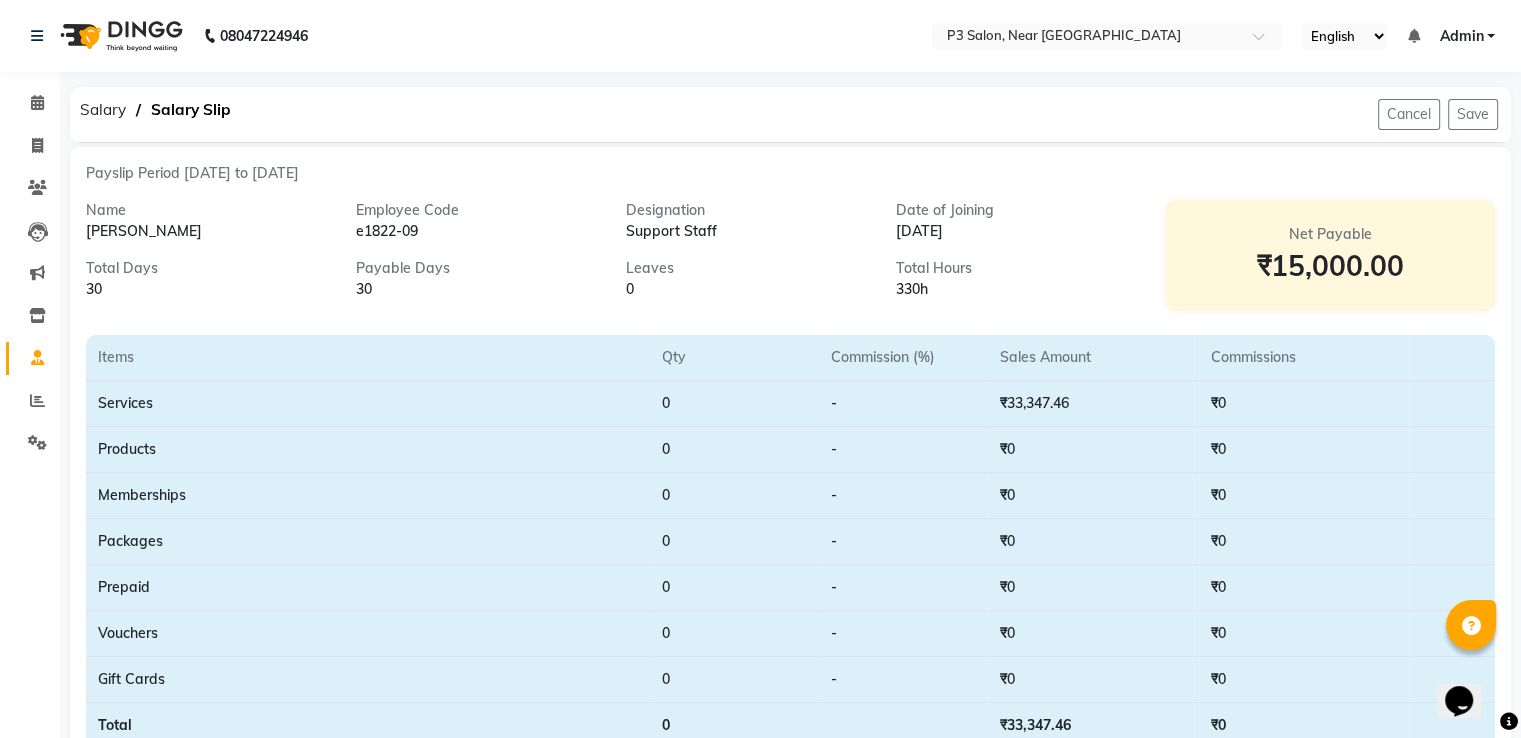 click on "Cancel   Save" 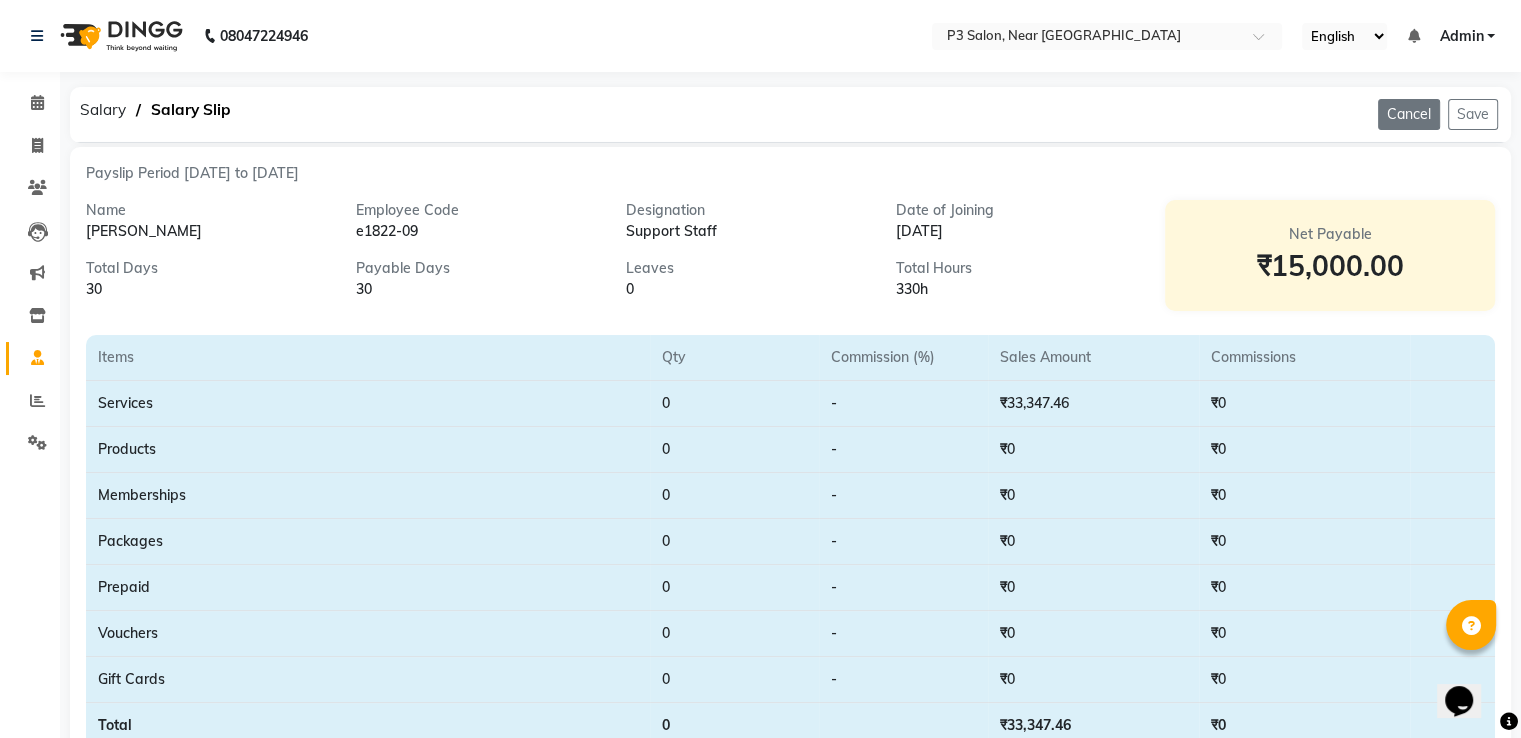 click on "Cancel" 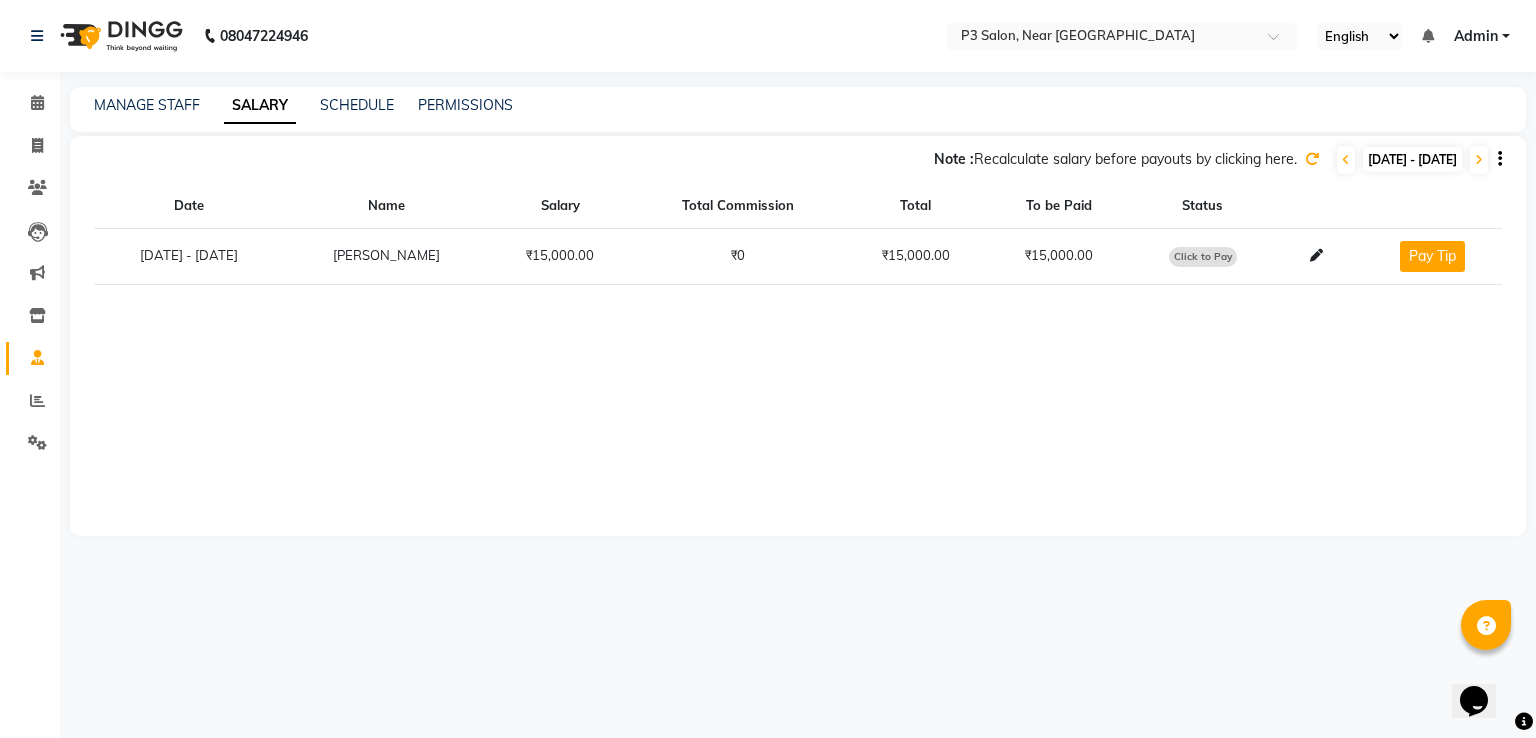 click 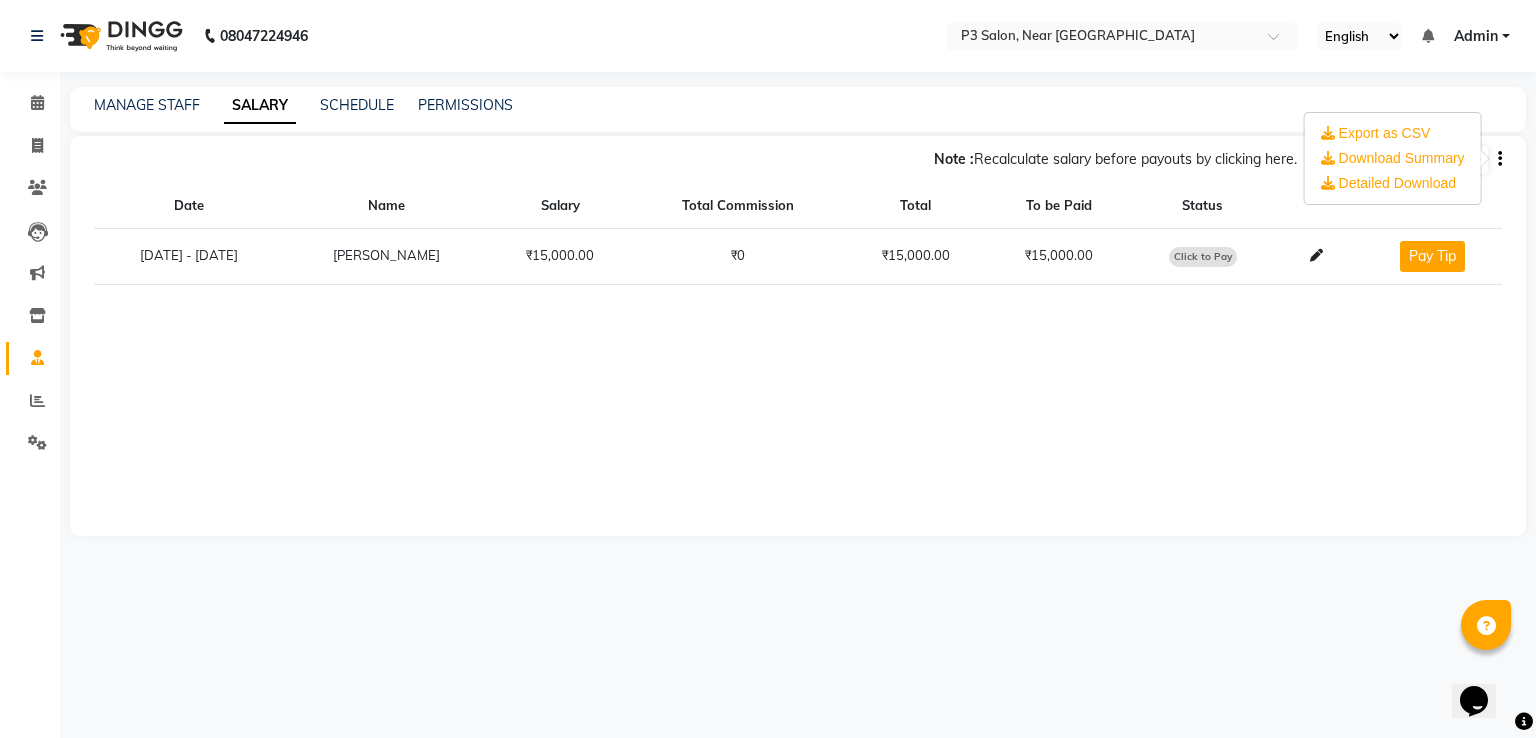 click on "Note :  Recalculate salary before payouts by clicking here.  [DATE] - [DATE]  Date Name Salary Total Commission Total To be Paid Status [DATE] - [DATE] [PERSON_NAME]   ₹15,000.00   ₹0   ₹15,000.00   ₹15,000.00   Click to Pay   Pay Tip" 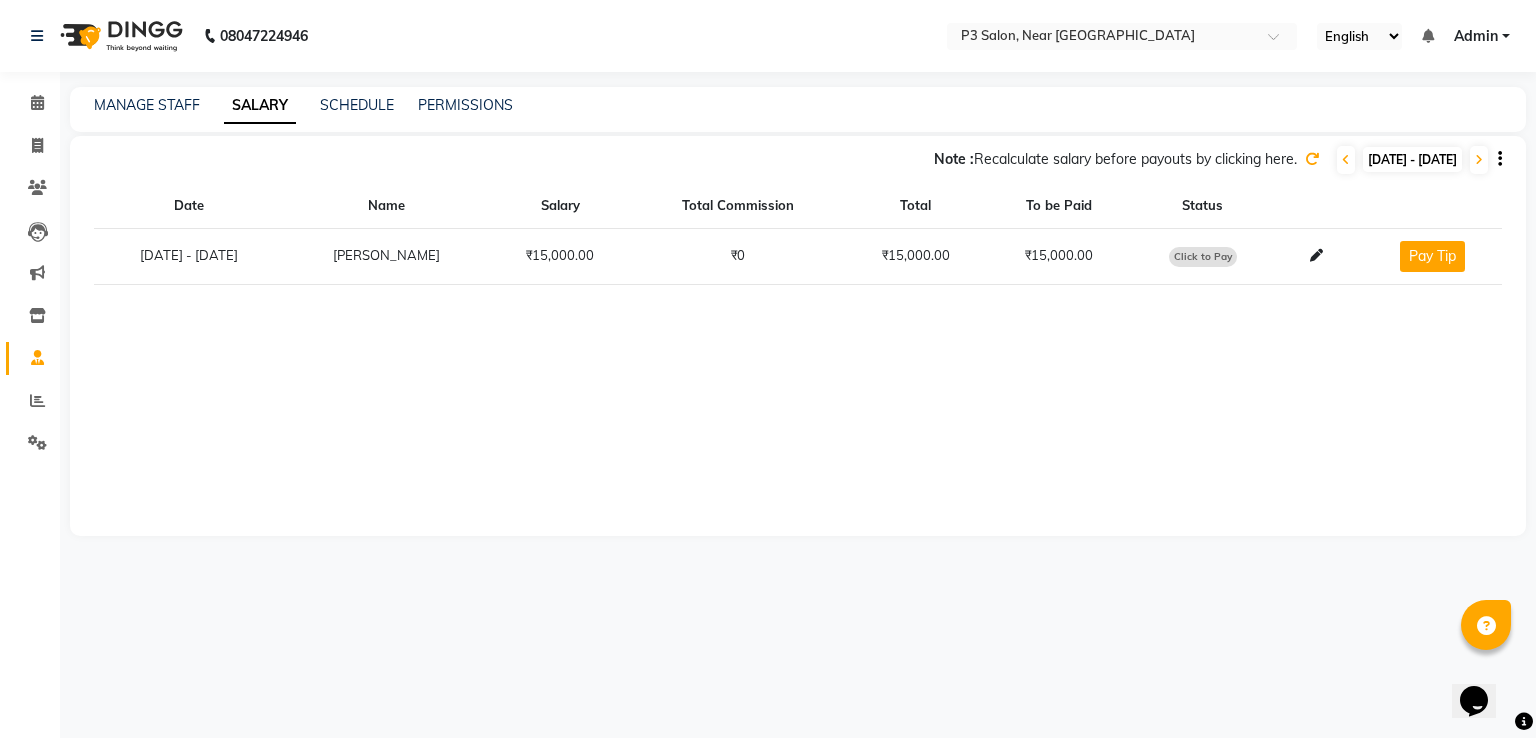 click on "Click to Pay" 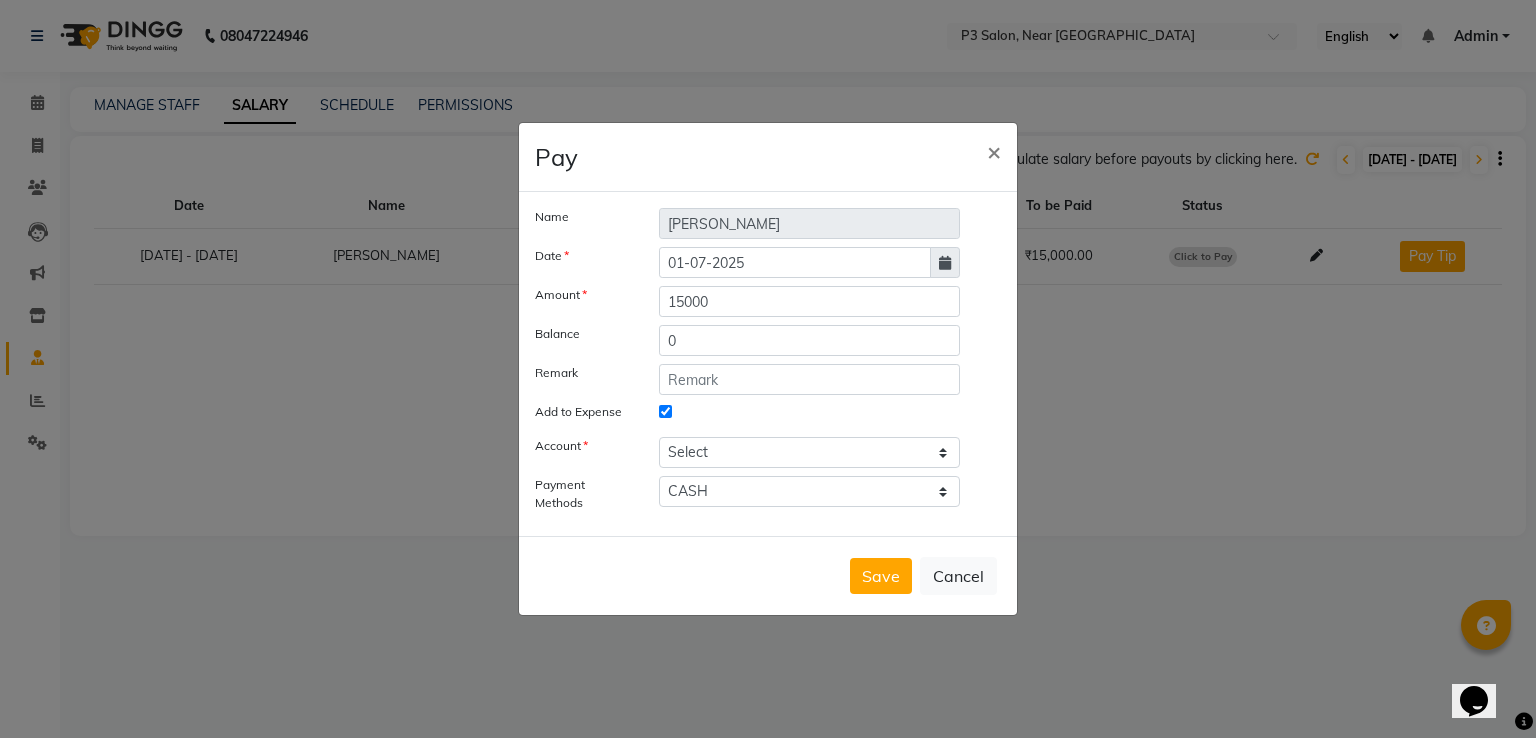drag, startPoint x: 1154, startPoint y: 500, endPoint x: 1024, endPoint y: 381, distance: 176.24132 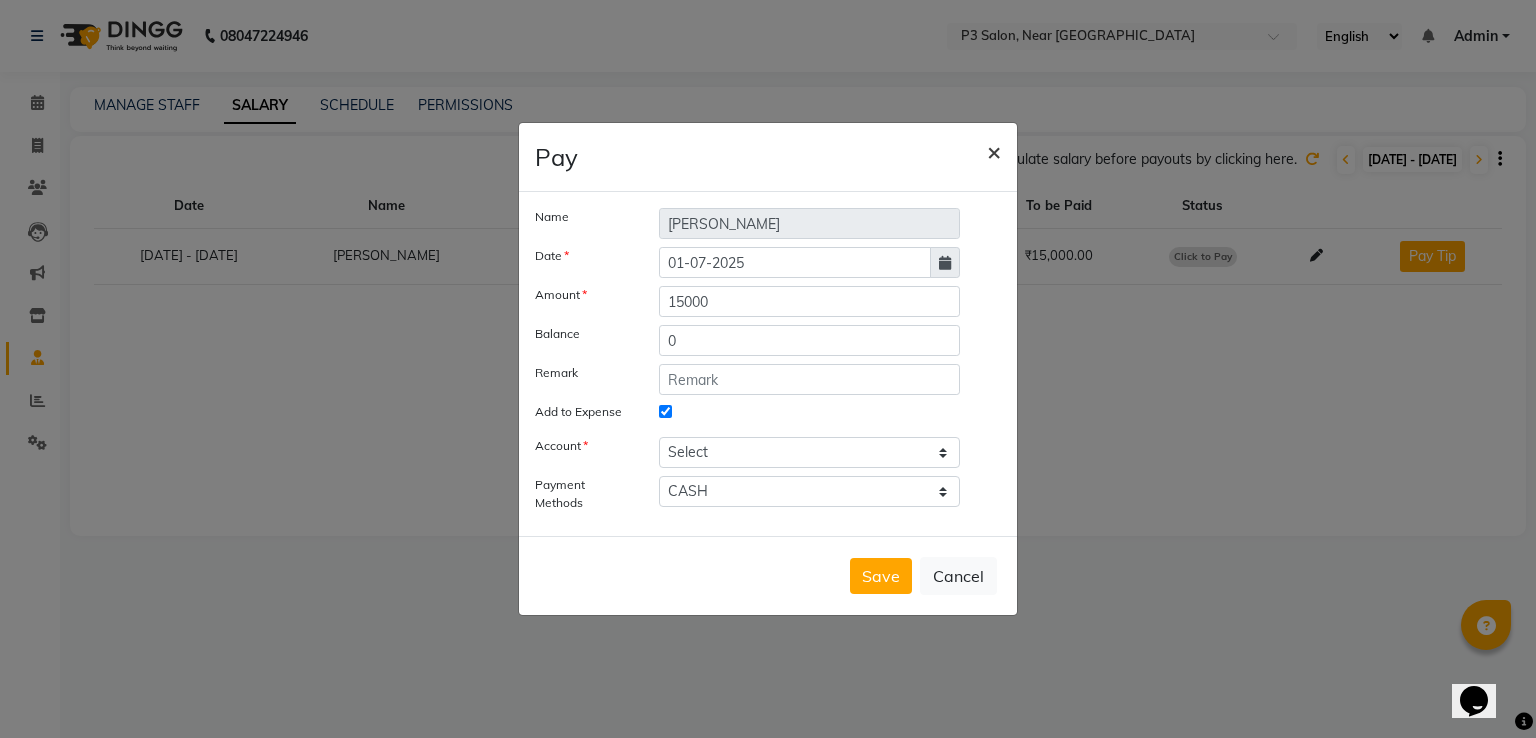 click on "×" 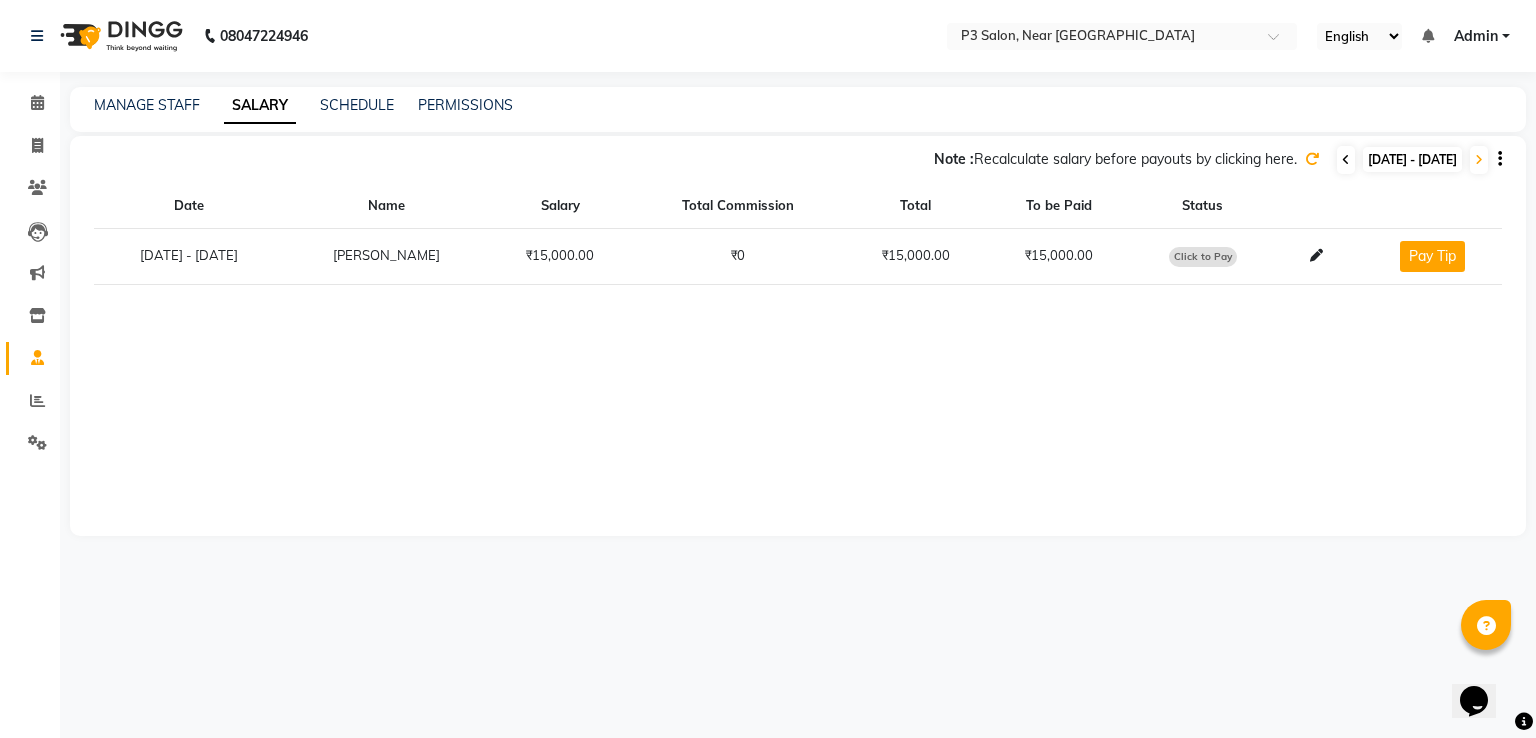 click 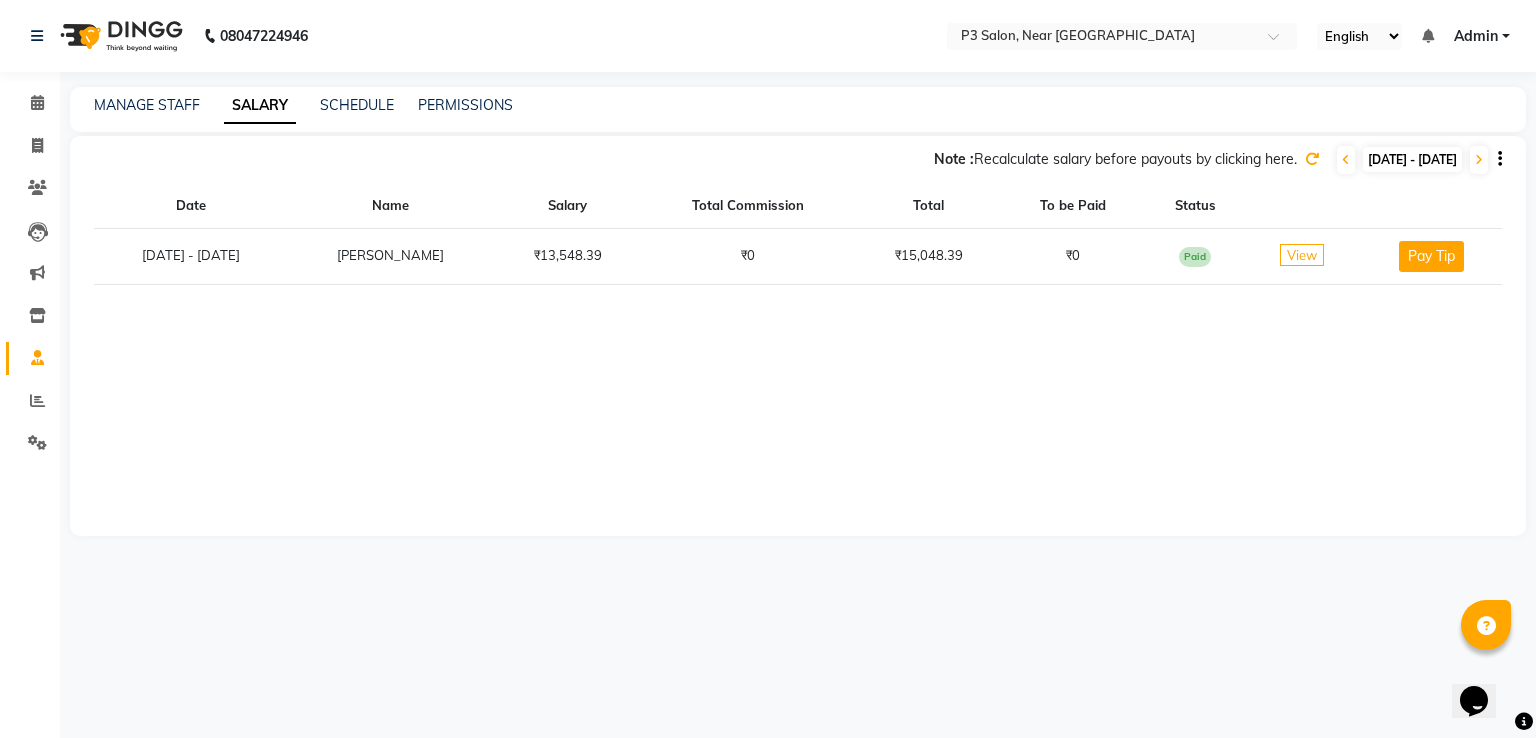 click on "Note :  Recalculate salary before payouts by clicking here.  [DATE] - [DATE]" 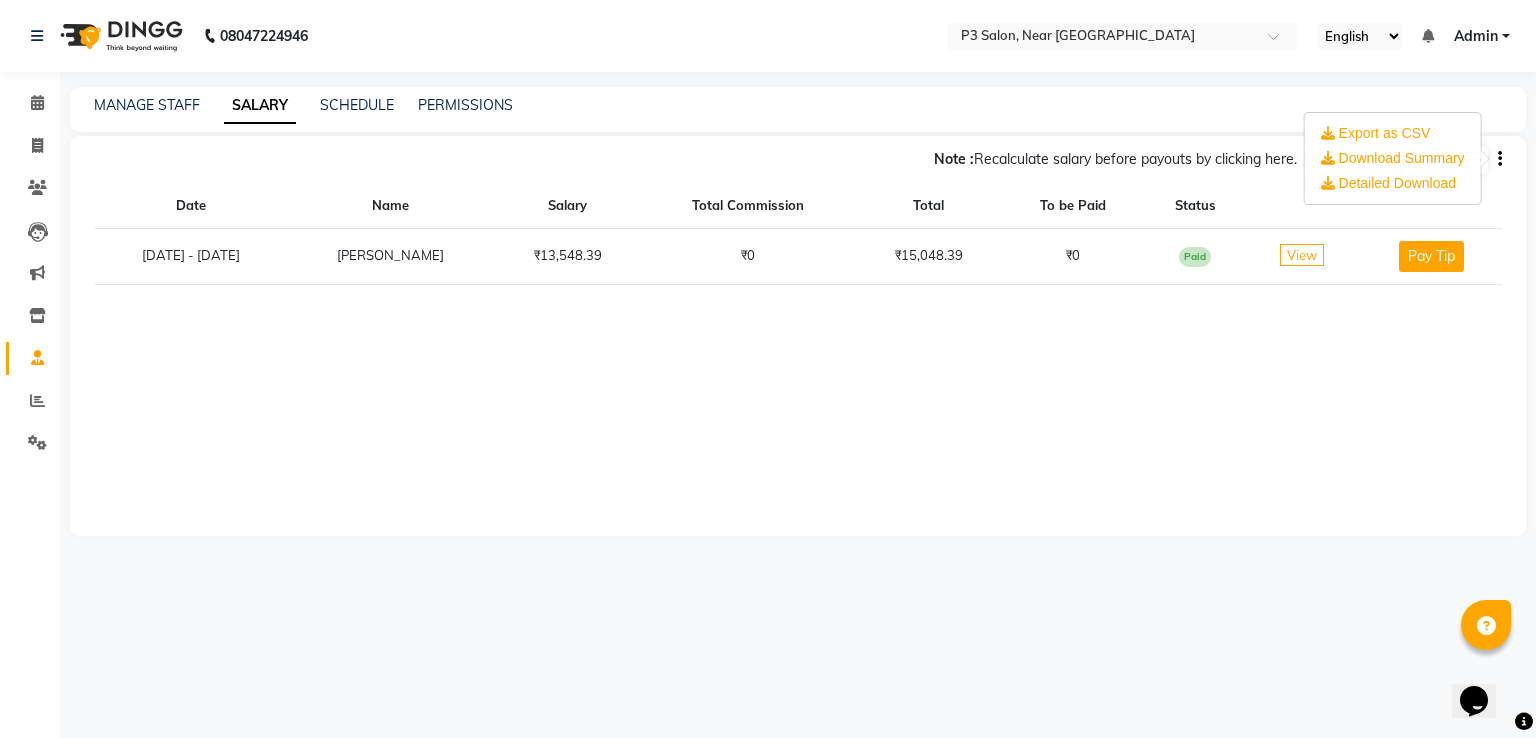 click on "Note :  Recalculate salary before payouts by clicking here.  [DATE] - [DATE]  Date Name Salary Total Commission Total To be Paid Status [DATE] - [DATE] [PERSON_NAME]   ₹13,548.39   ₹0   ₹15,048.39   ₹0   Paid   View   Pay Tip" 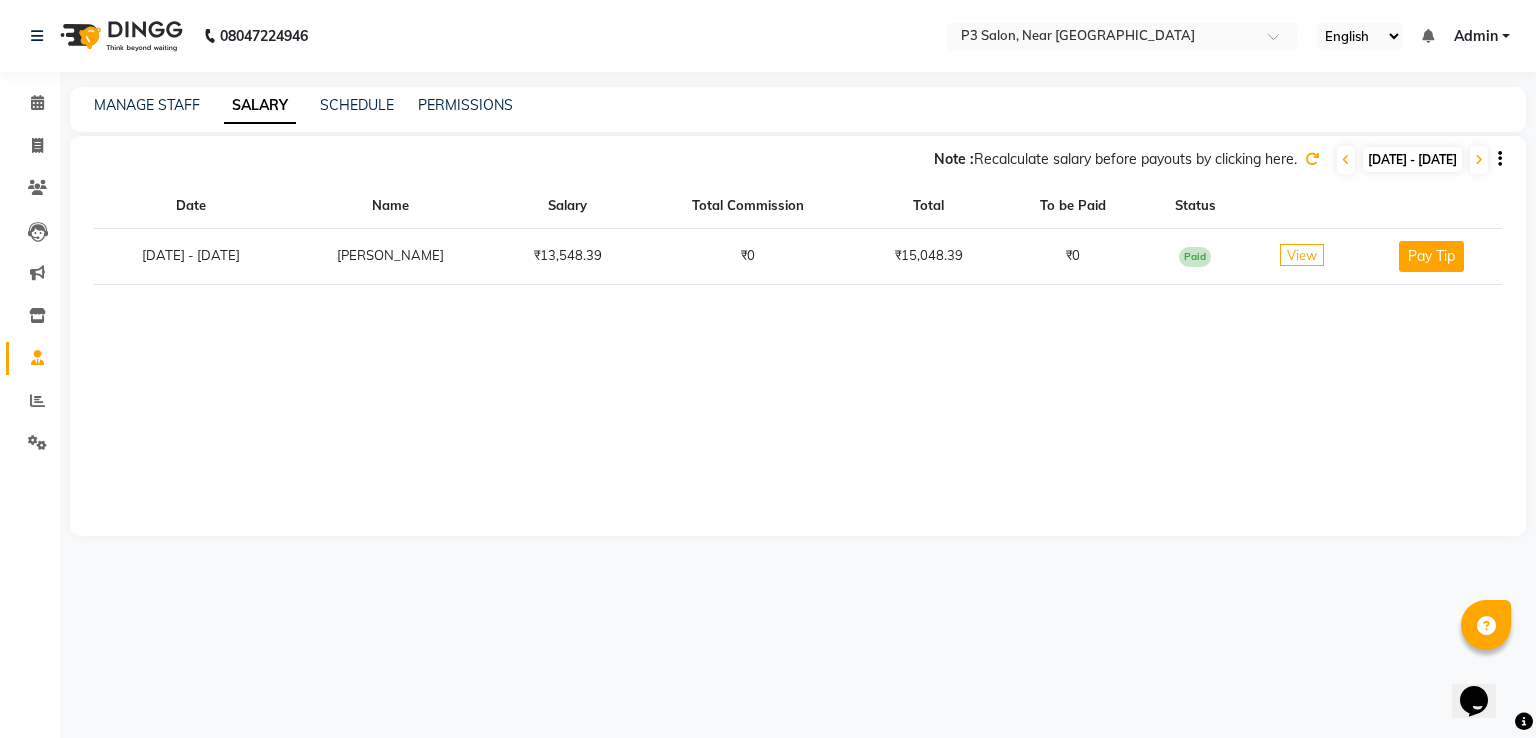 click on "Pay Tip" 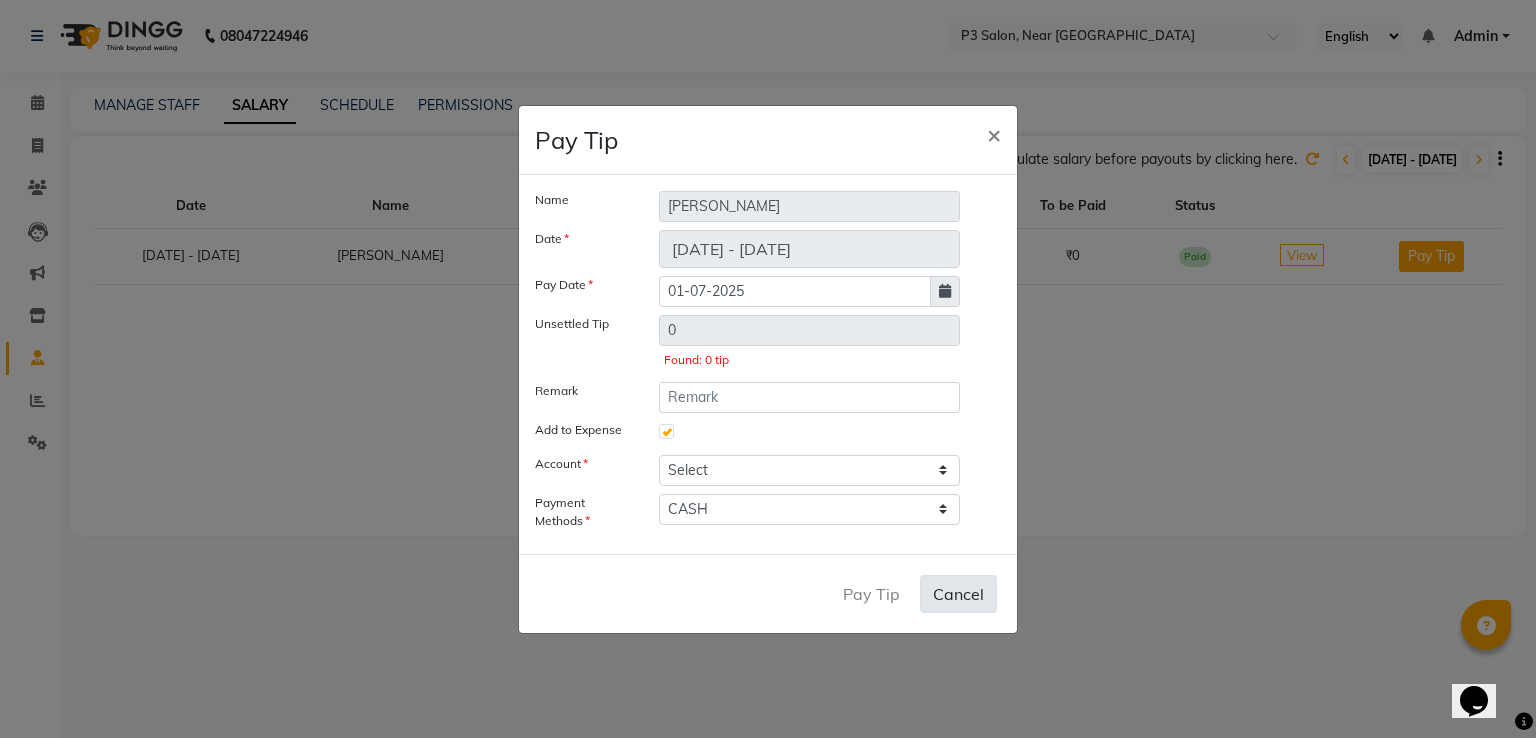 click on "Cancel" 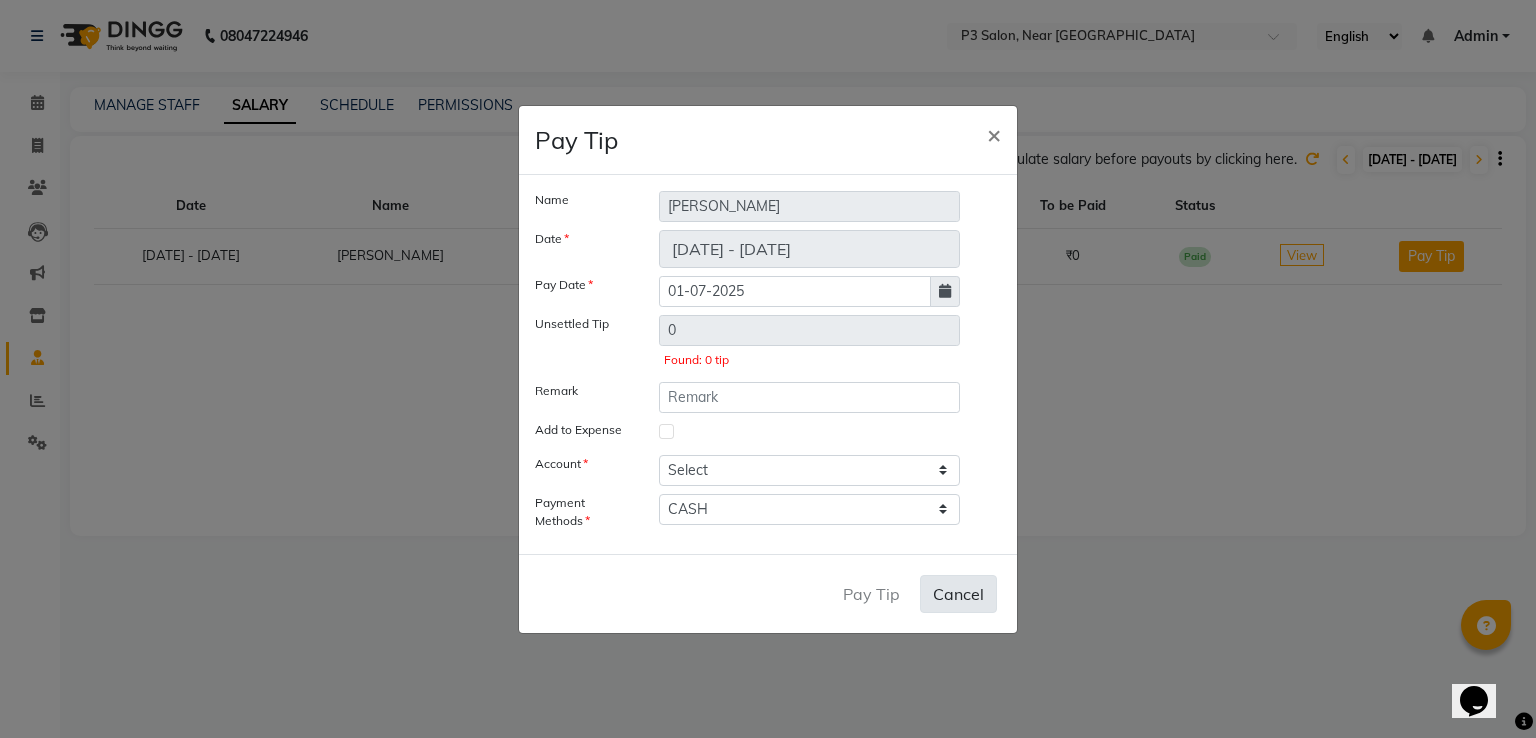 type 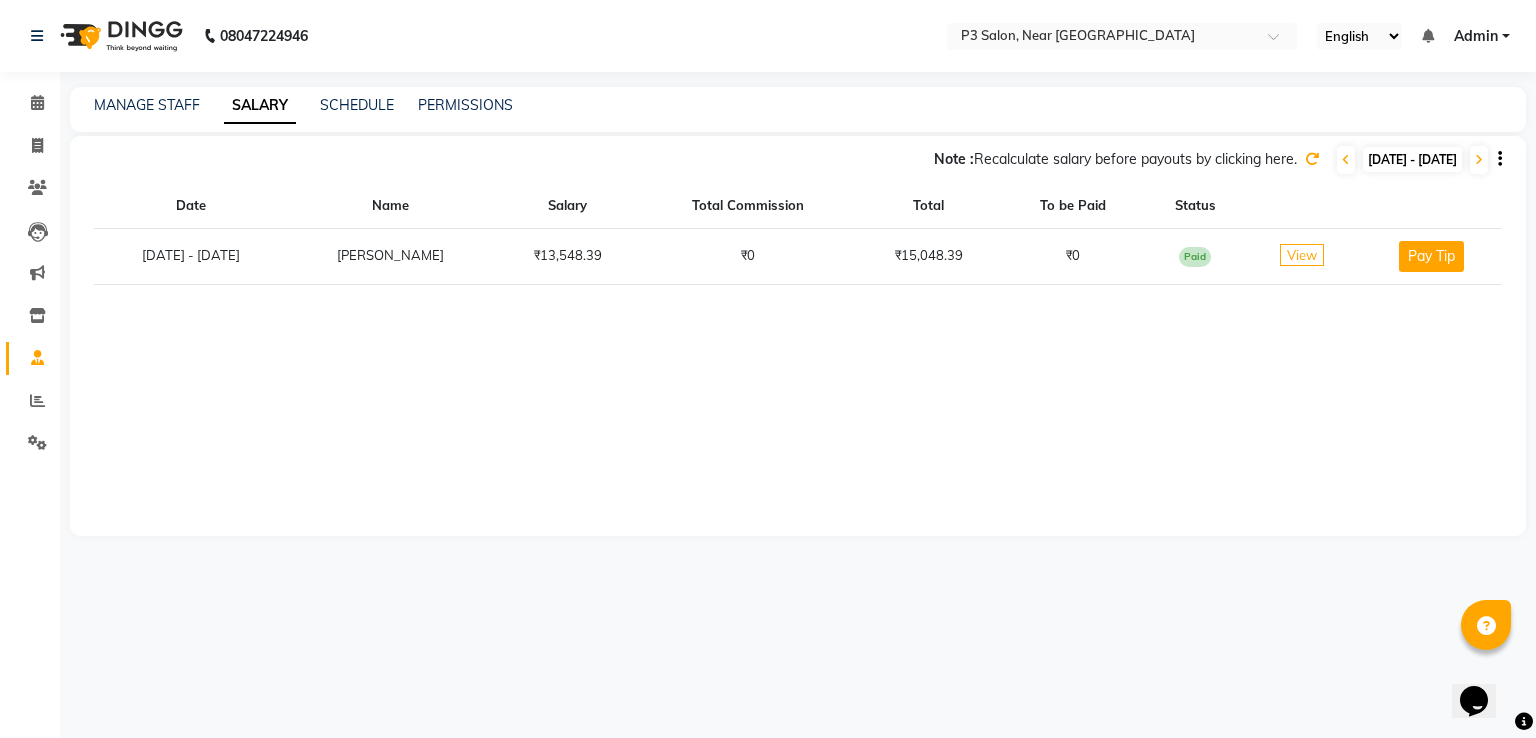 click on "Paid" 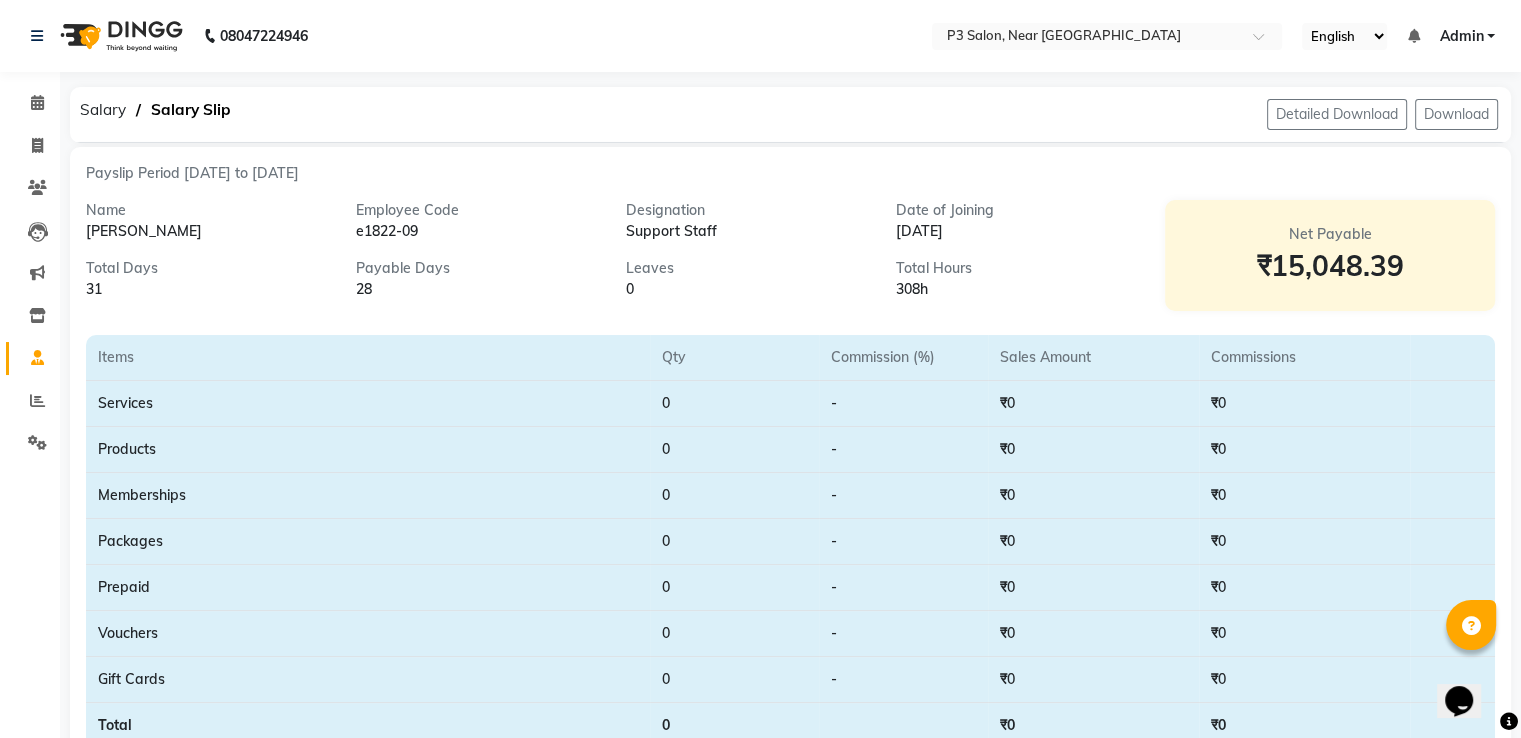 scroll, scrollTop: 480, scrollLeft: 0, axis: vertical 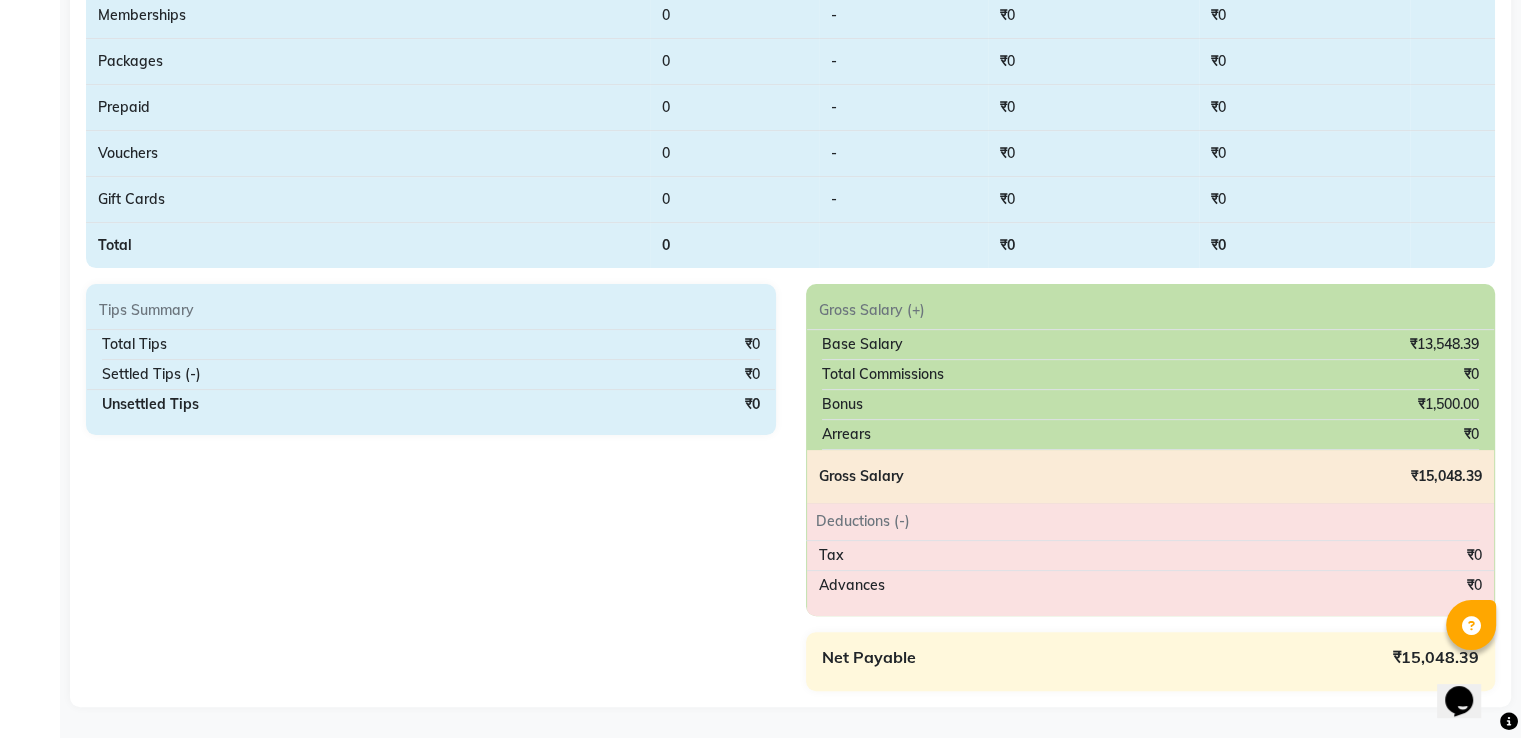 click on "₹13,548.39" at bounding box center (1444, 344) 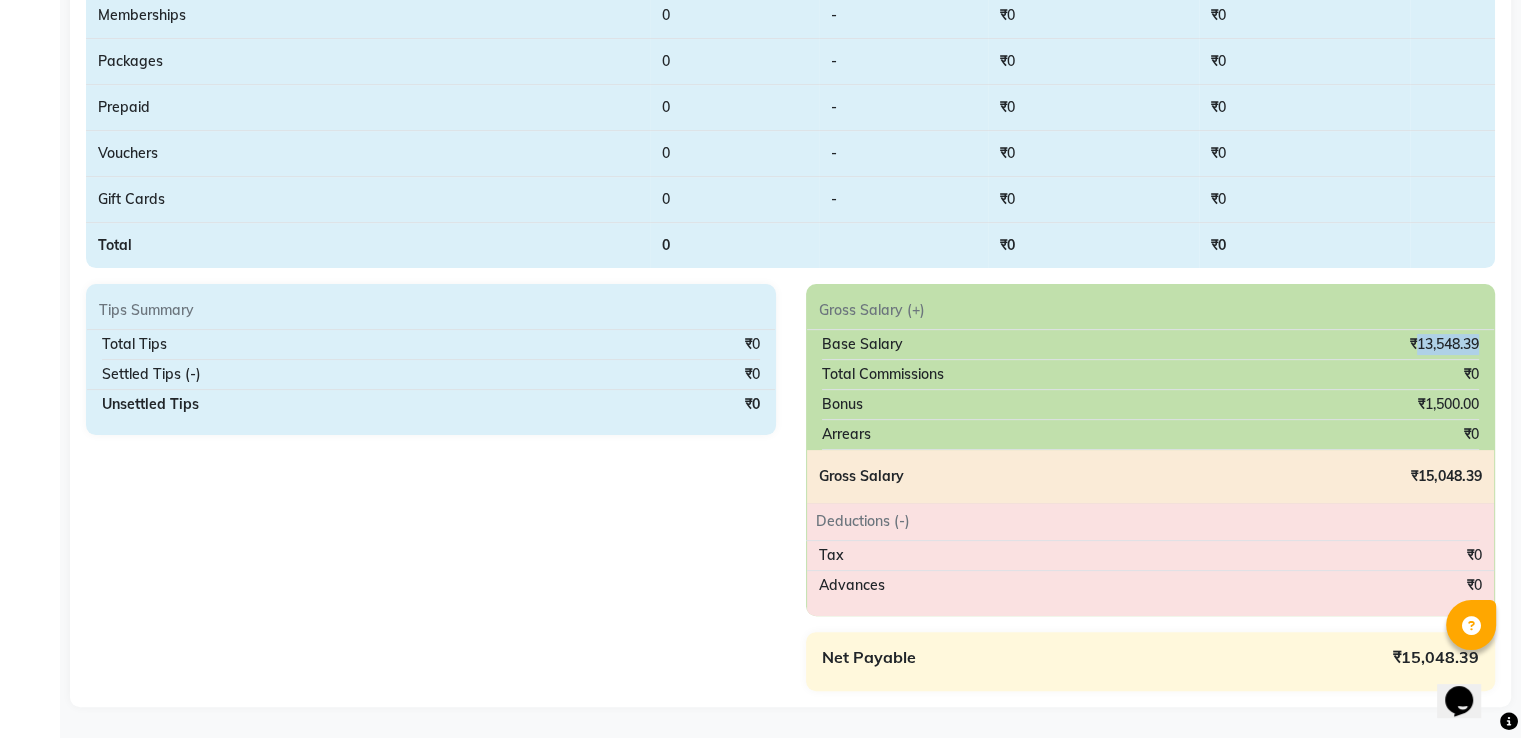 click on "₹13,548.39" at bounding box center [1444, 344] 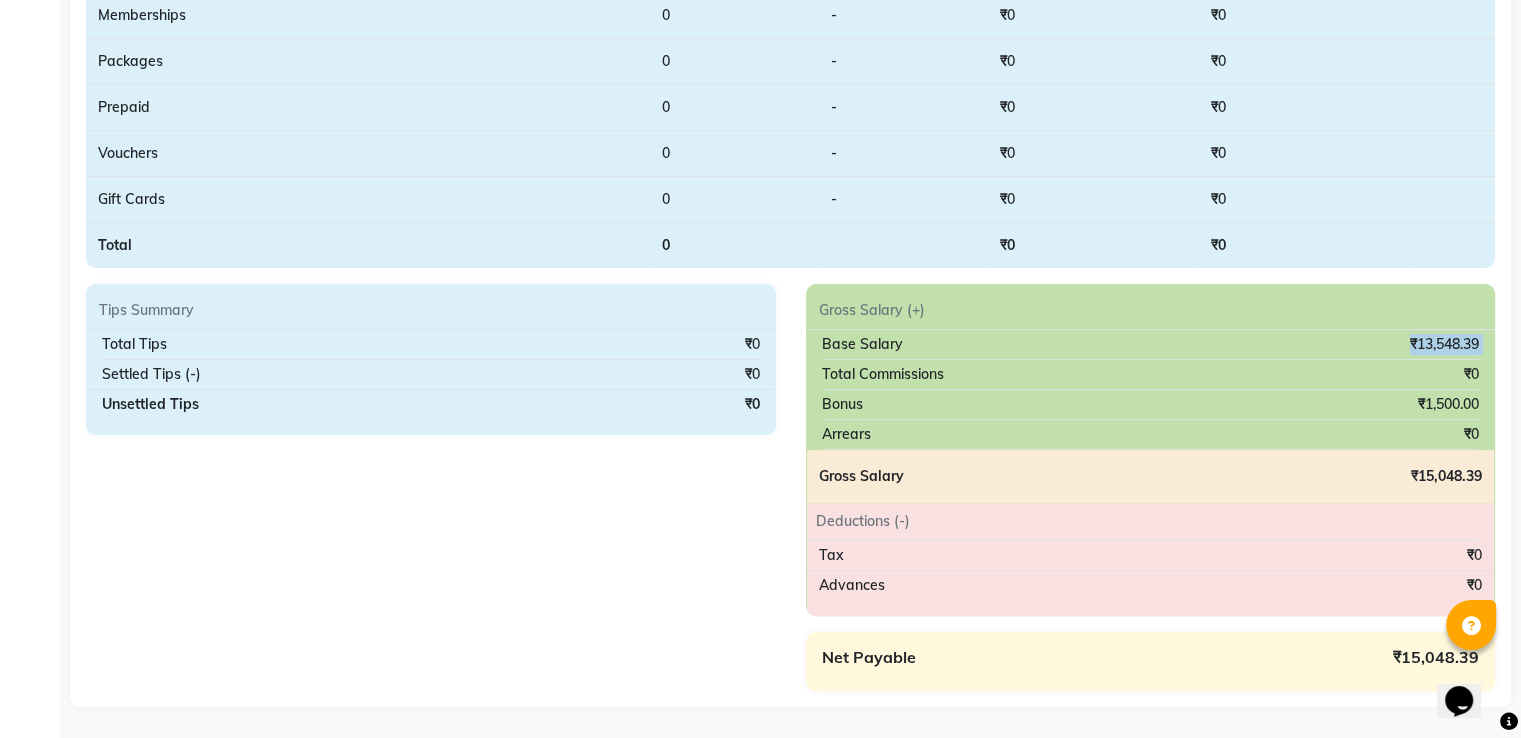 click on "₹13,548.39" at bounding box center [1444, 344] 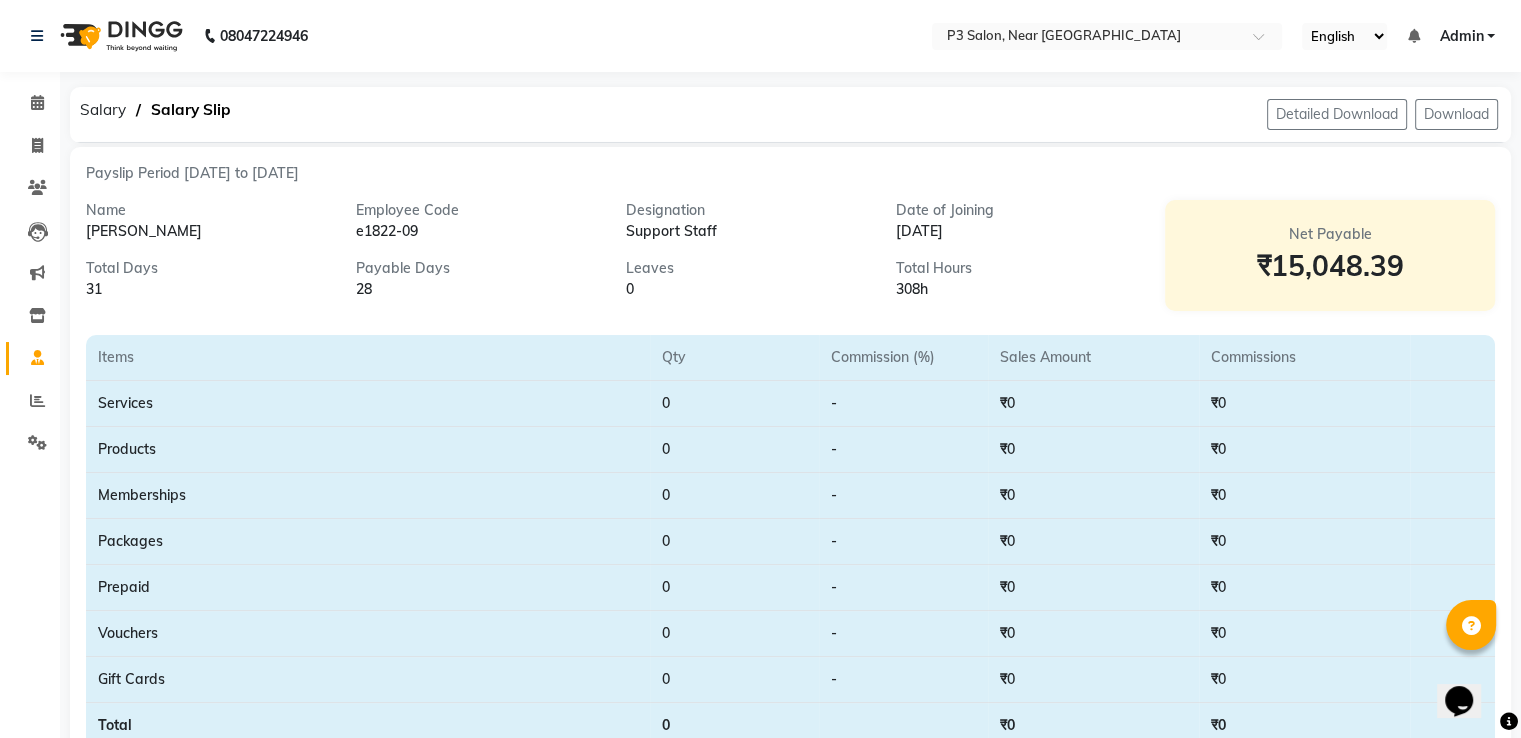 click on "₹15,048.39" at bounding box center [1330, 266] 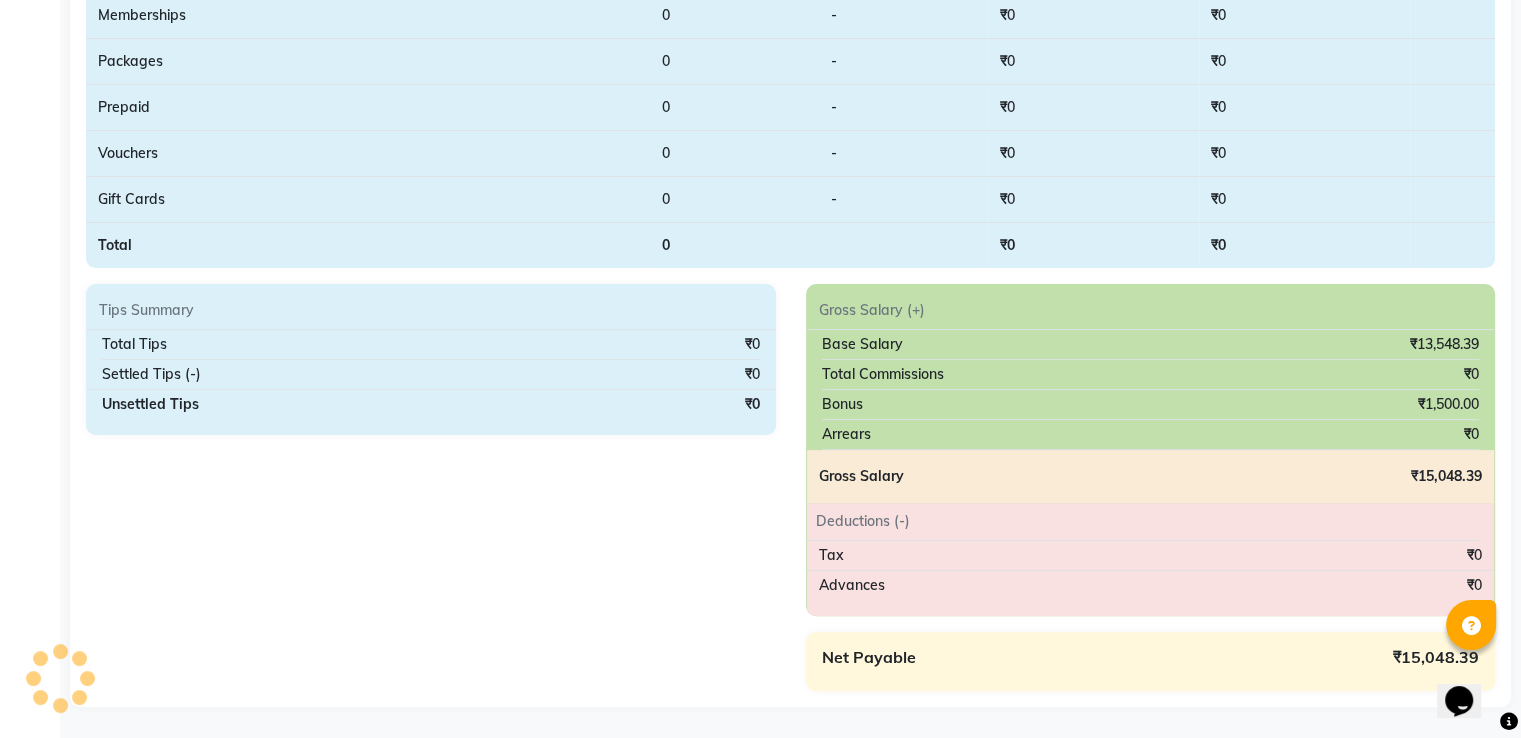 click on "Tips Summary Total Tips ₹0 Settled Tips (-) ₹0 Unsettled Tips ₹0" at bounding box center (431, 487) 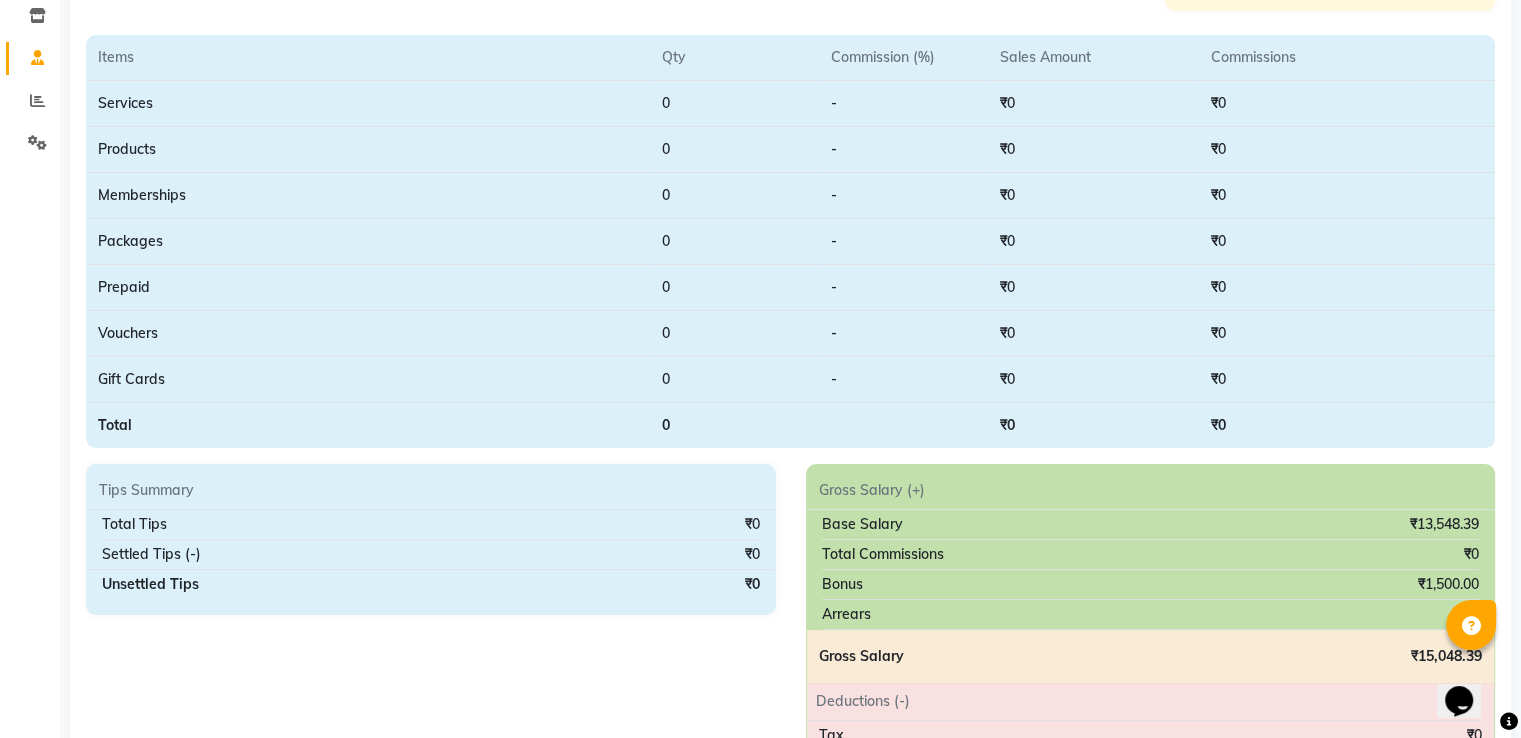 scroll, scrollTop: 0, scrollLeft: 0, axis: both 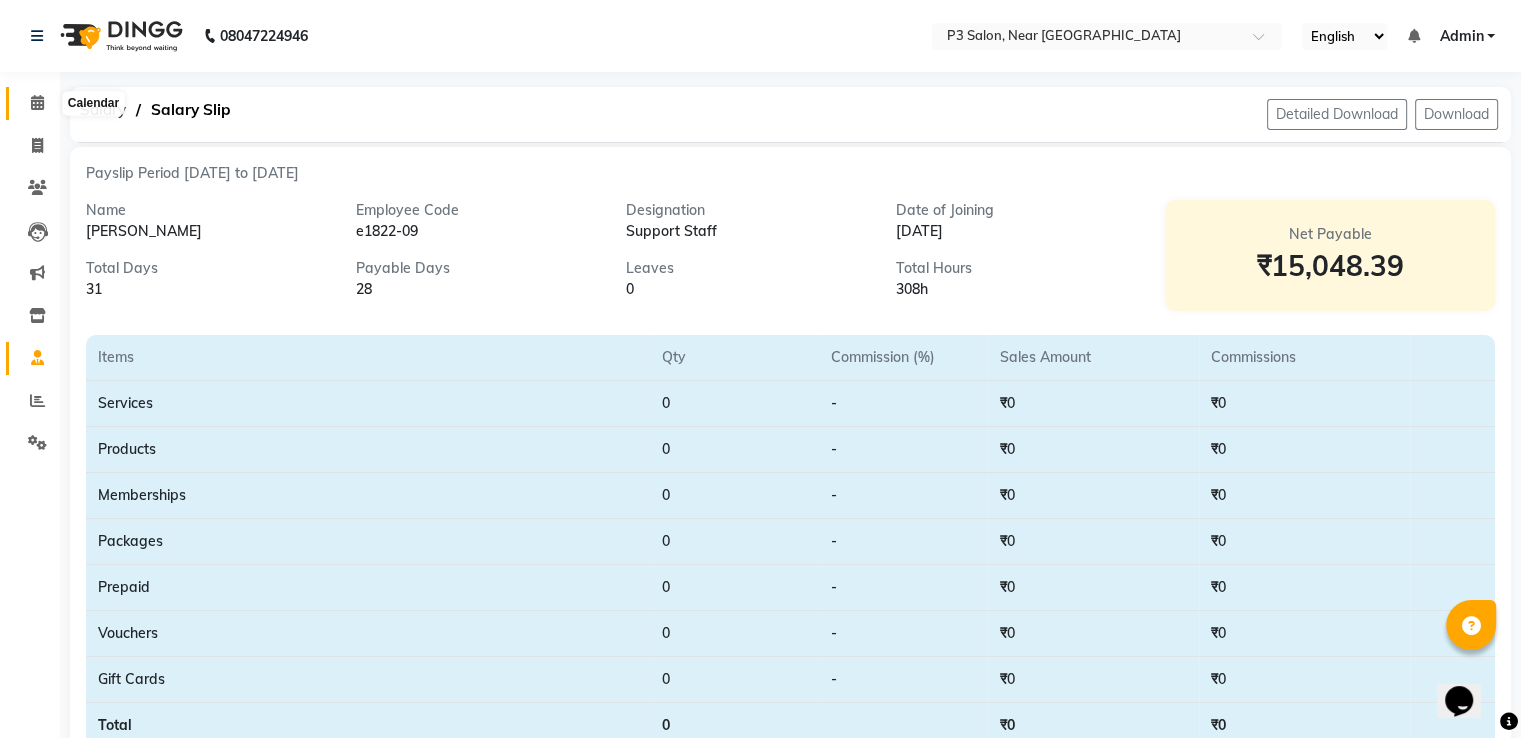 click 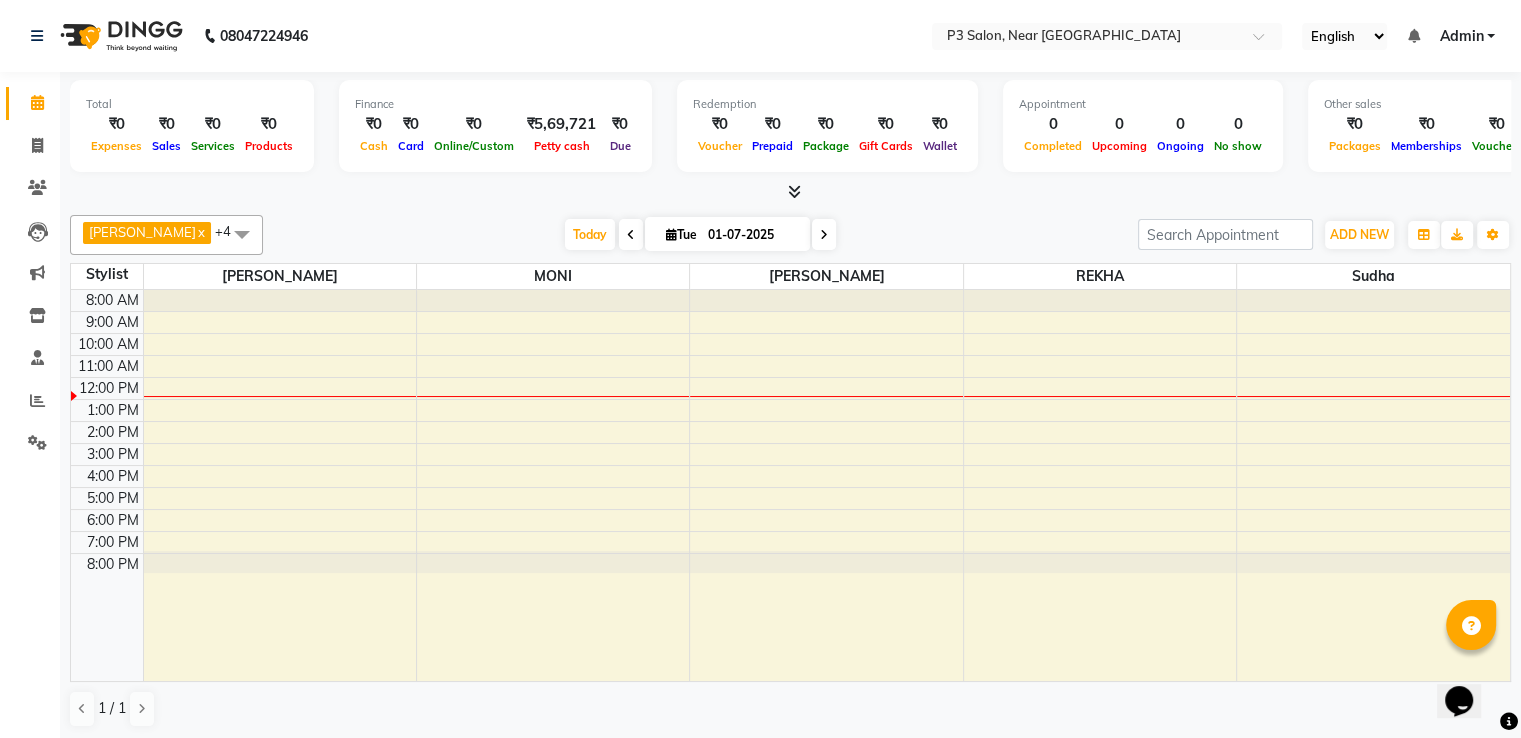 click on "8:00 AM 9:00 AM 10:00 AM 11:00 AM 12:00 PM 1:00 PM 2:00 PM 3:00 PM 4:00 PM 5:00 PM 6:00 PM 7:00 PM 8:00 PM" at bounding box center (790, 485) 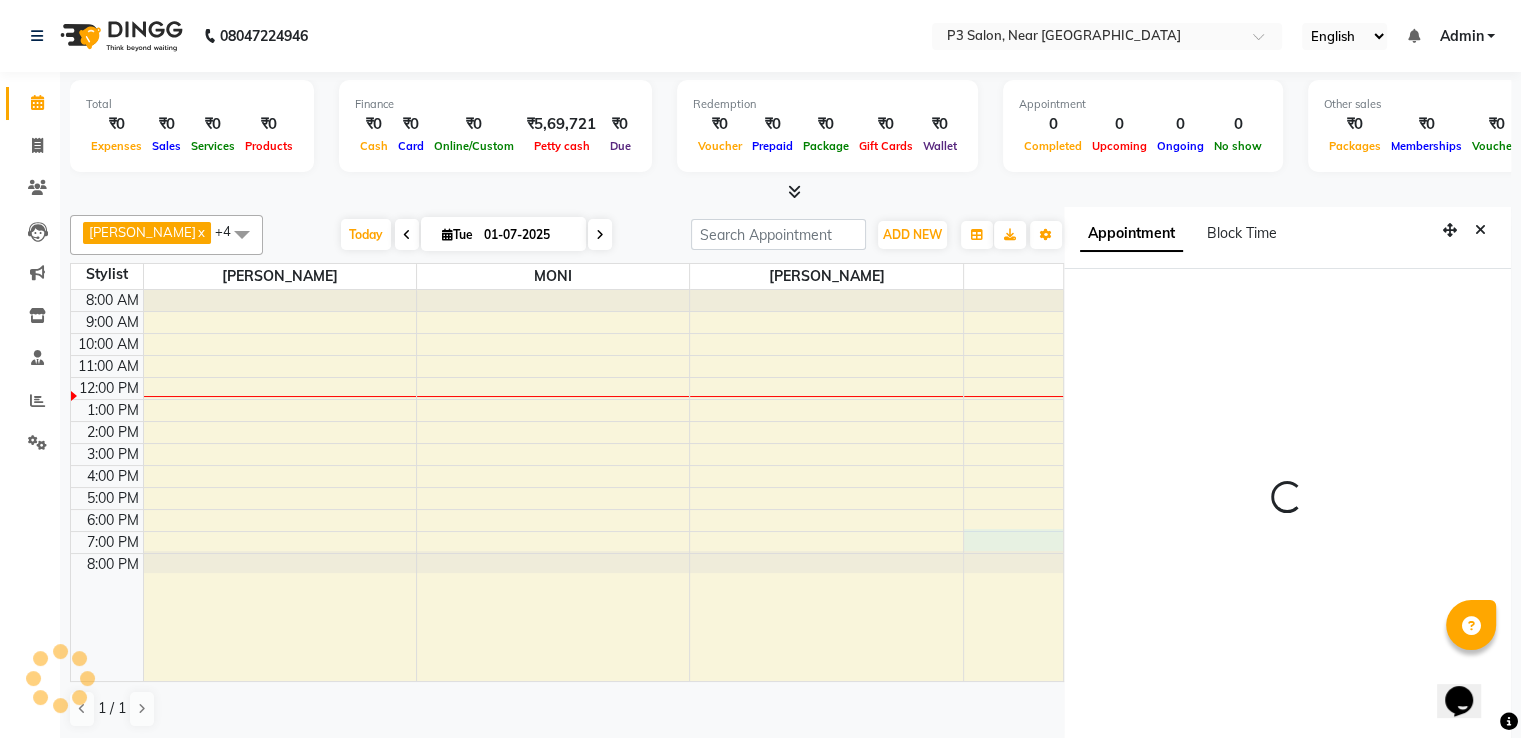 scroll, scrollTop: 9, scrollLeft: 0, axis: vertical 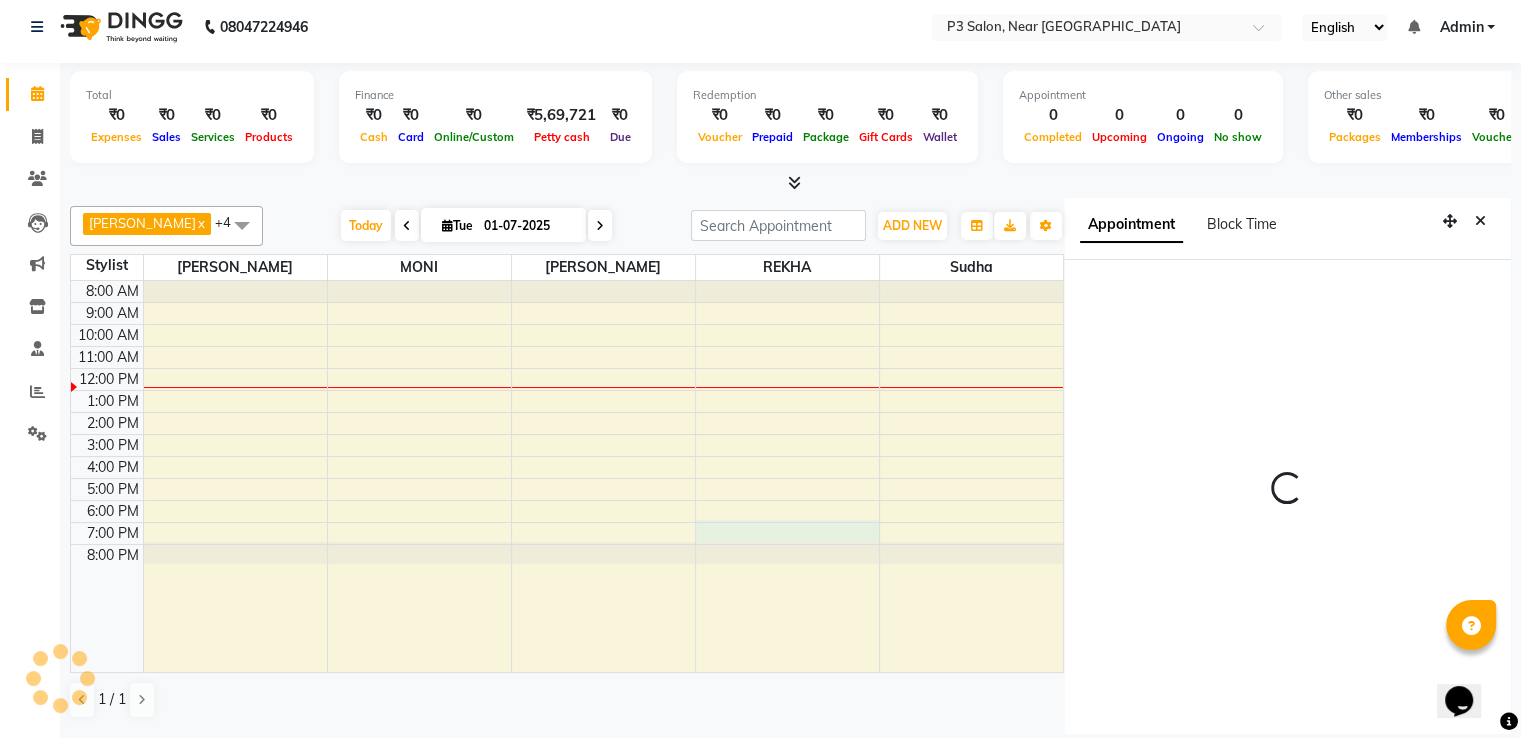select on "1140" 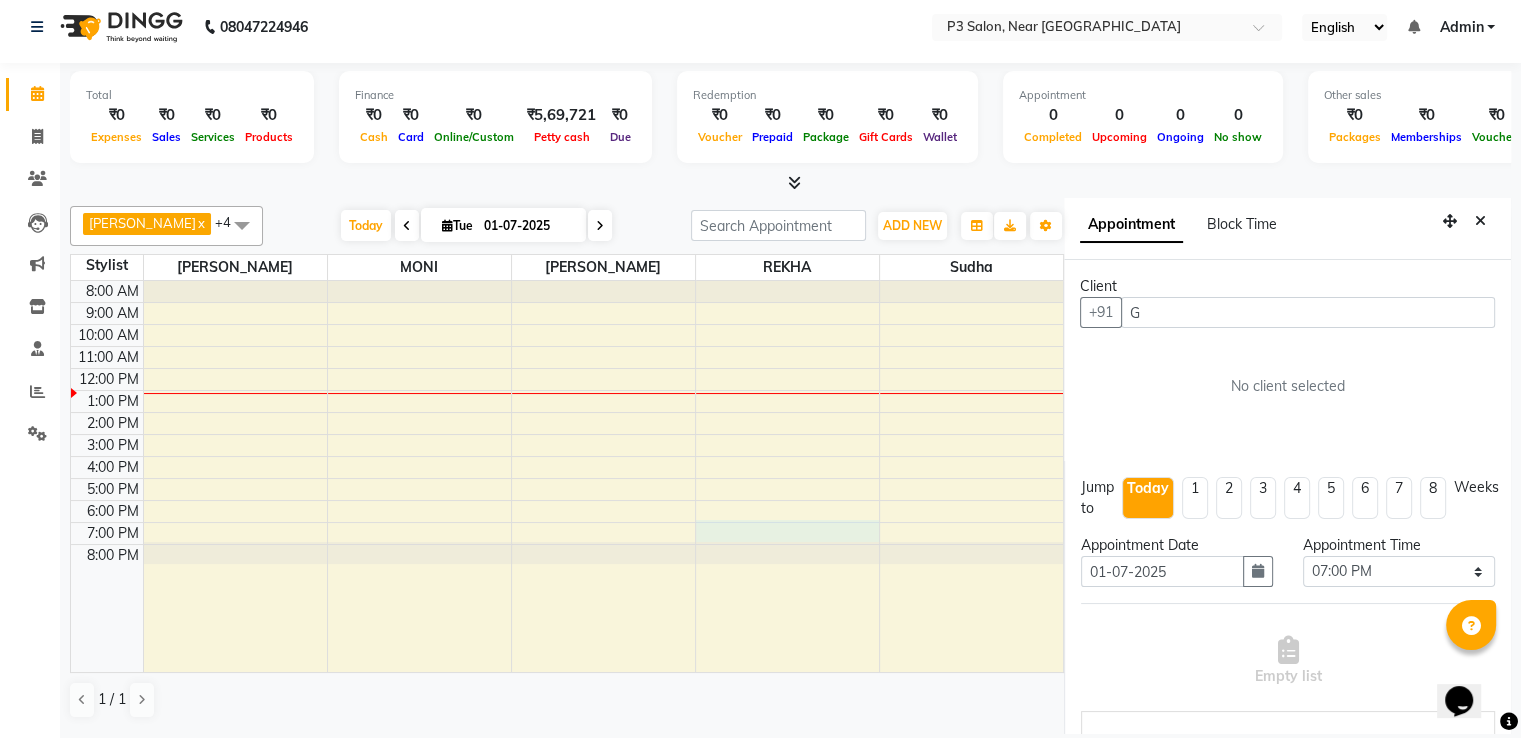 type on "G" 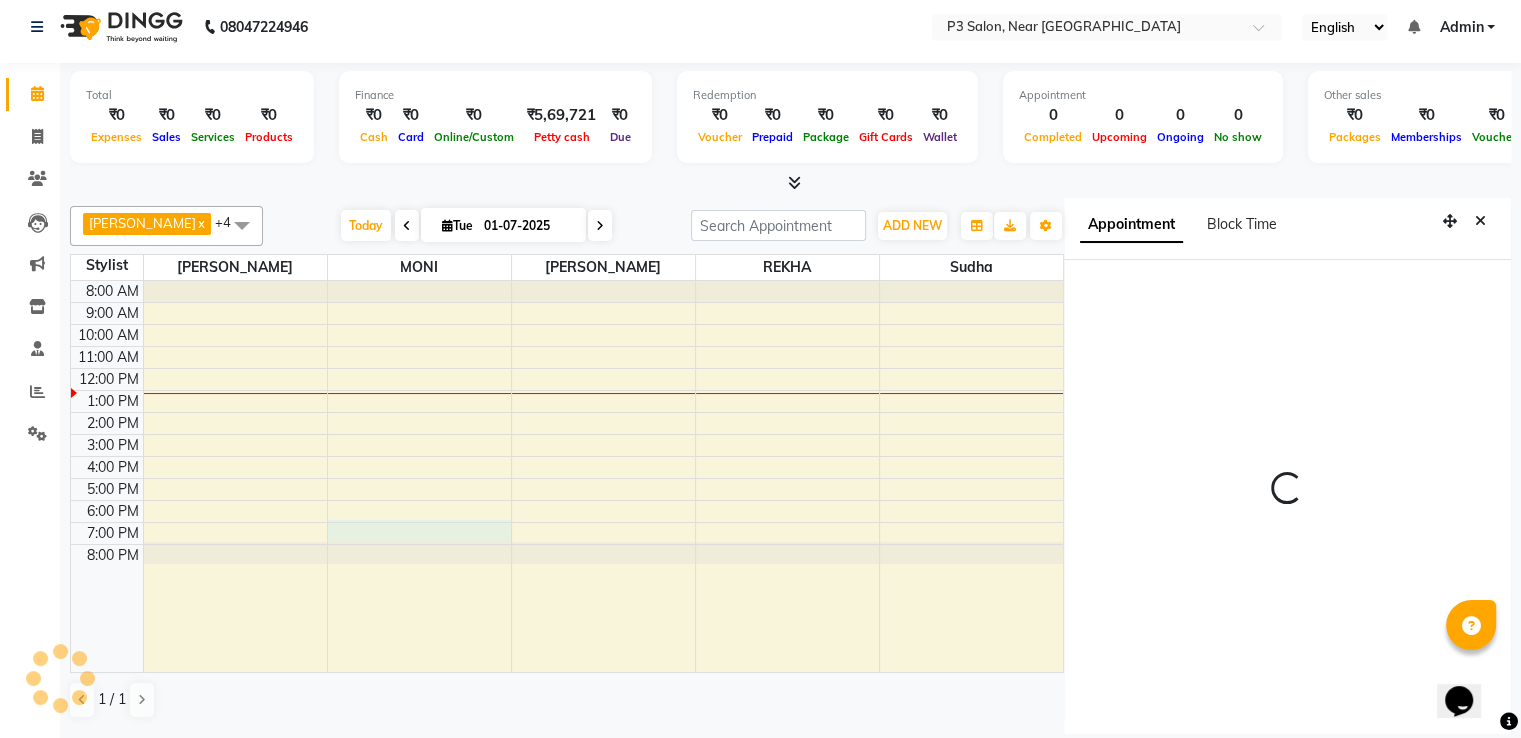 select on "80557" 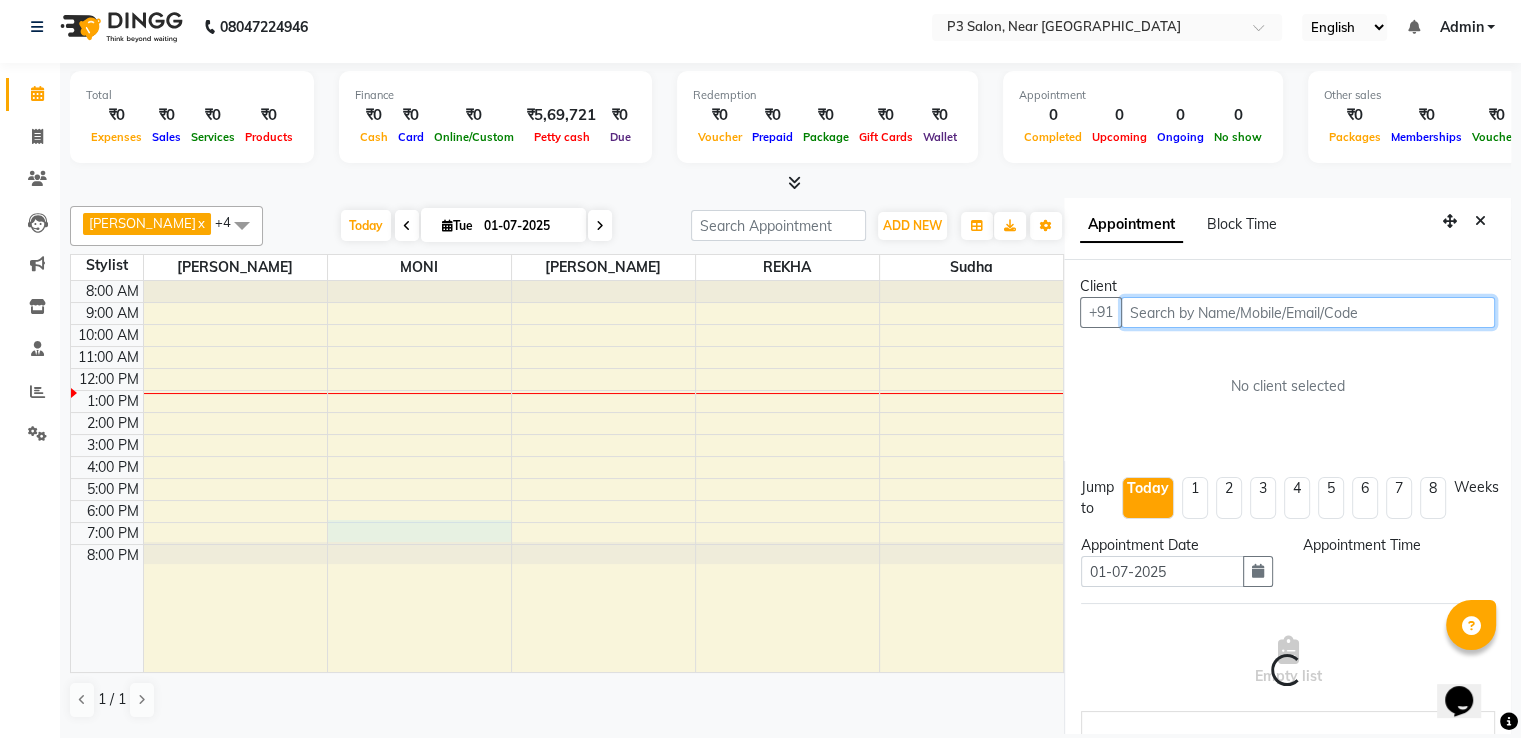 select on "1140" 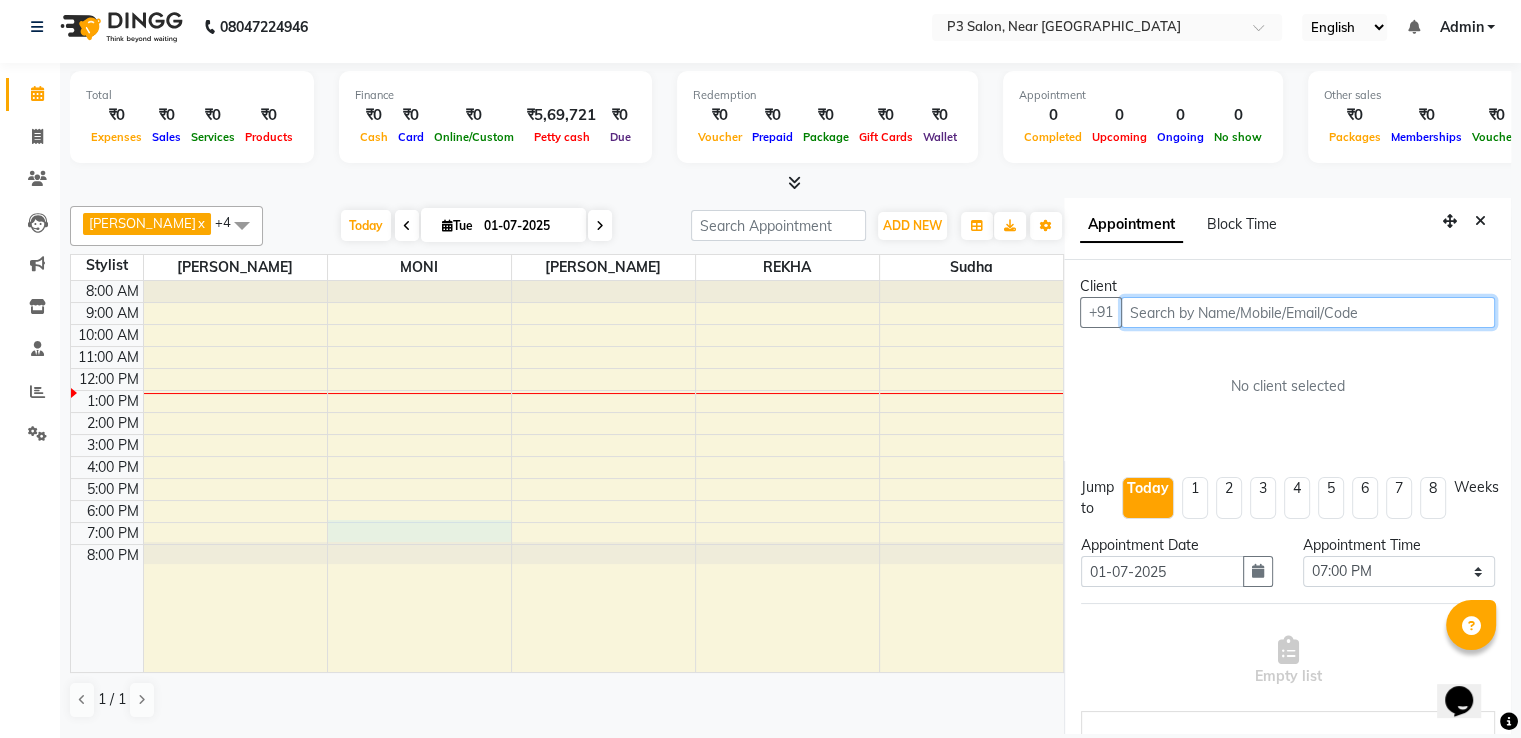 click on "8:00 AM 9:00 AM 10:00 AM 11:00 AM 12:00 PM 1:00 PM 2:00 PM 3:00 PM 4:00 PM 5:00 PM 6:00 PM 7:00 PM 8:00 PM" at bounding box center [567, 476] 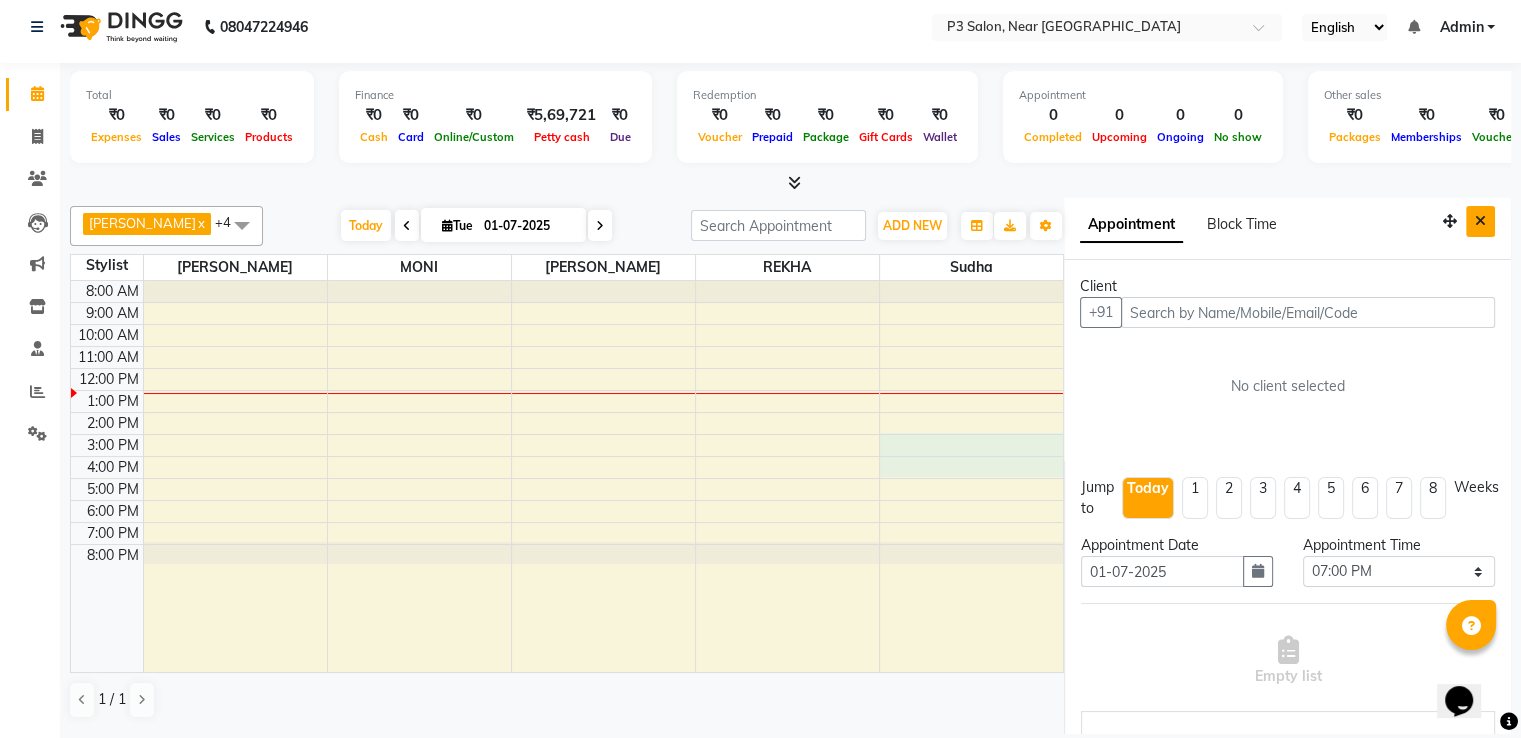 click at bounding box center (1480, 221) 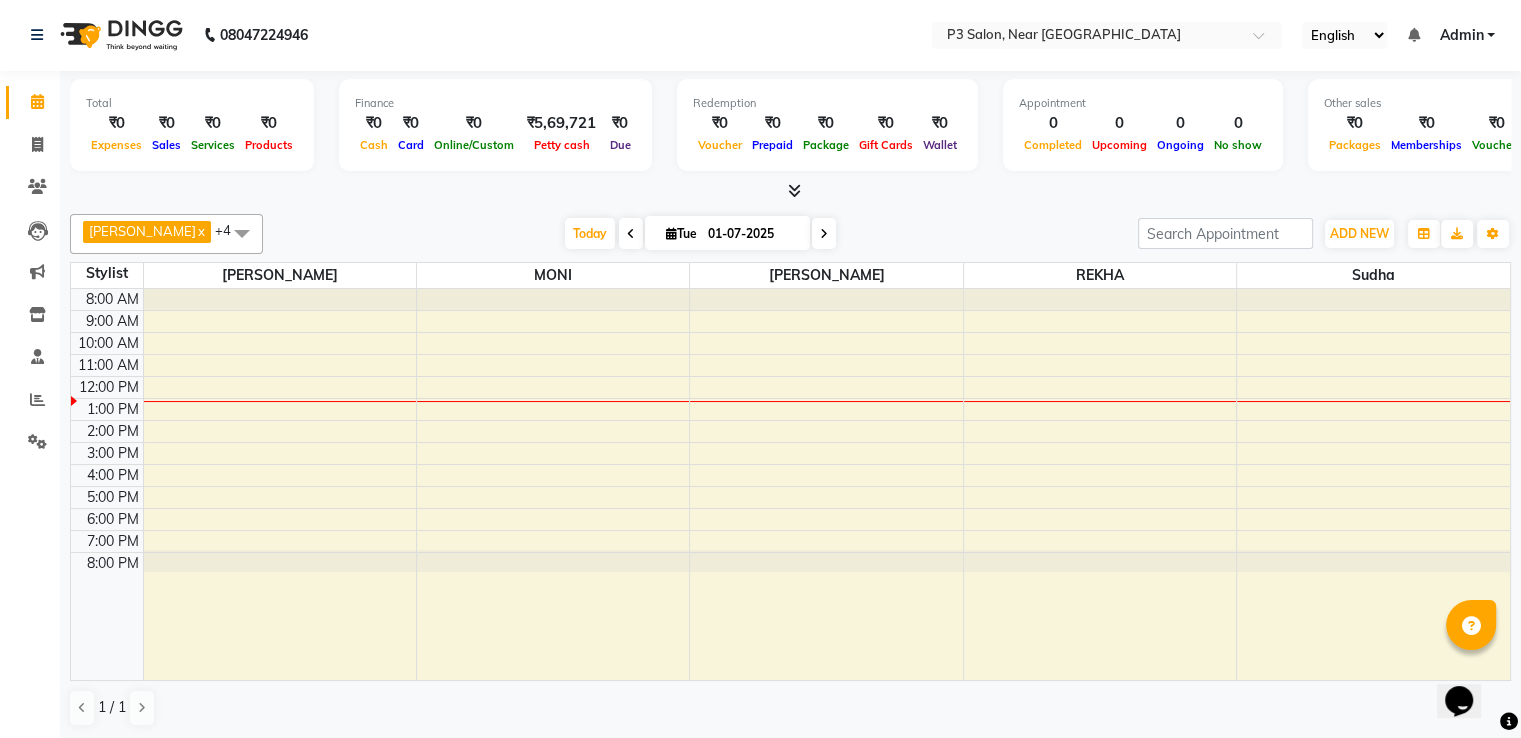 click on "[PERSON_NAME]   x MONI   x RAJESH   x REKHA   x Sudha  x +4 UnSelect All [PERSON_NAME]  [PERSON_NAME]  REKHA  Sudha [DATE]  [DATE] Toggle Dropdown Add Appointment Add Invoice Add Expense Add Attendance Add Client Toggle Dropdown Add Appointment Add Invoice Add Expense Add Attendance Add Client ADD NEW Toggle Dropdown Add Appointment Add Invoice Add Expense Add Attendance Add Client [PERSON_NAME]   x MONI   x RAJESH   x REKHA   x Sudha  x +4 UnSelect All [PERSON_NAME]  [PERSON_NAME]  REKHA  Sudha Group By  Staff View   Room View  View as Vertical  Vertical - Week View  Horizontal  Horizontal - Week View  List  Toggle Dropdown Calendar Settings Manage Tags   Arrange Stylists   Reset Stylists  Full Screen Appointment Form Zoom 25% Staff/Room Display Count 5 Stylist [PERSON_NAME]  [PERSON_NAME]  REKHA  [PERSON_NAME] 8:00 AM 9:00 AM 10:00 AM 11:00 AM 12:00 PM 1:00 PM 2:00 PM 3:00 PM 4:00 PM 5:00 PM 6:00 PM 7:00 PM 8:00 PM [DATE]" 